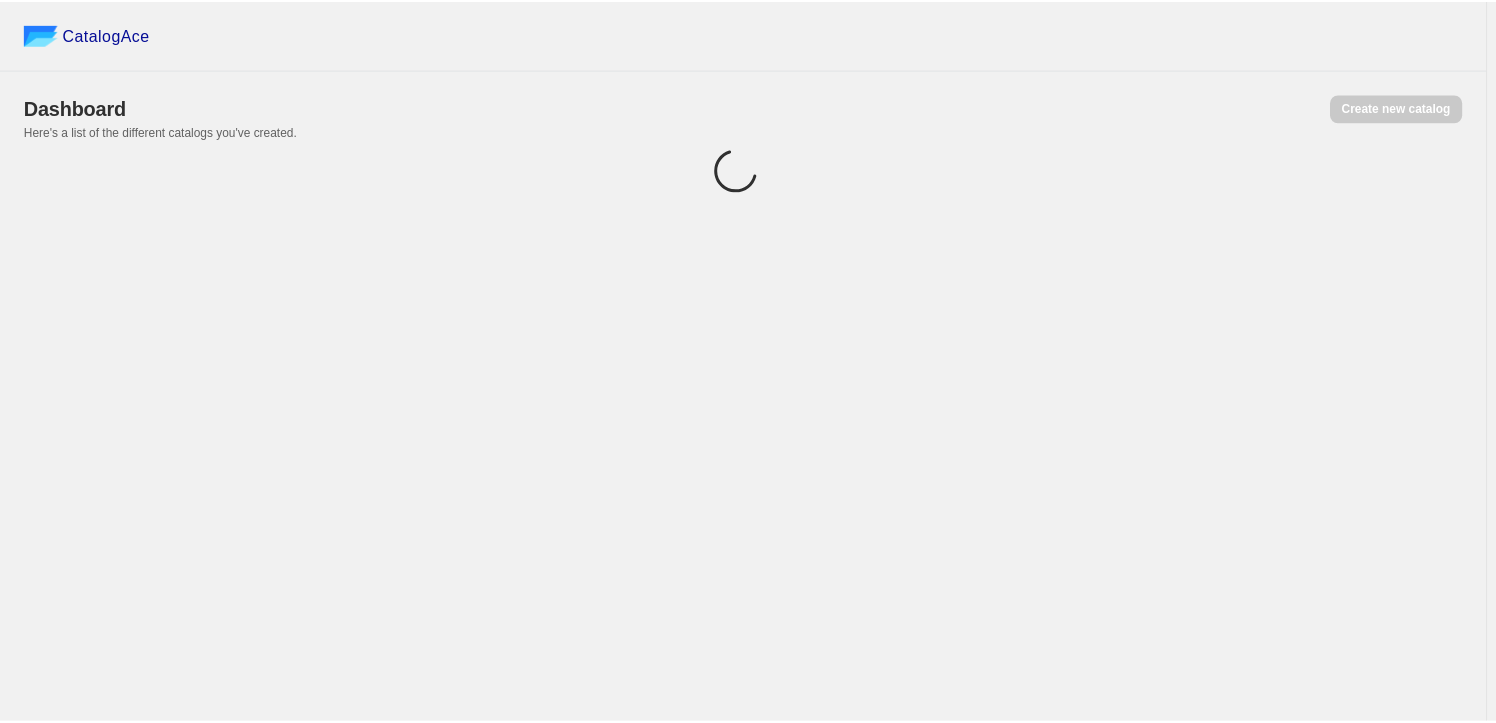 scroll, scrollTop: 0, scrollLeft: 0, axis: both 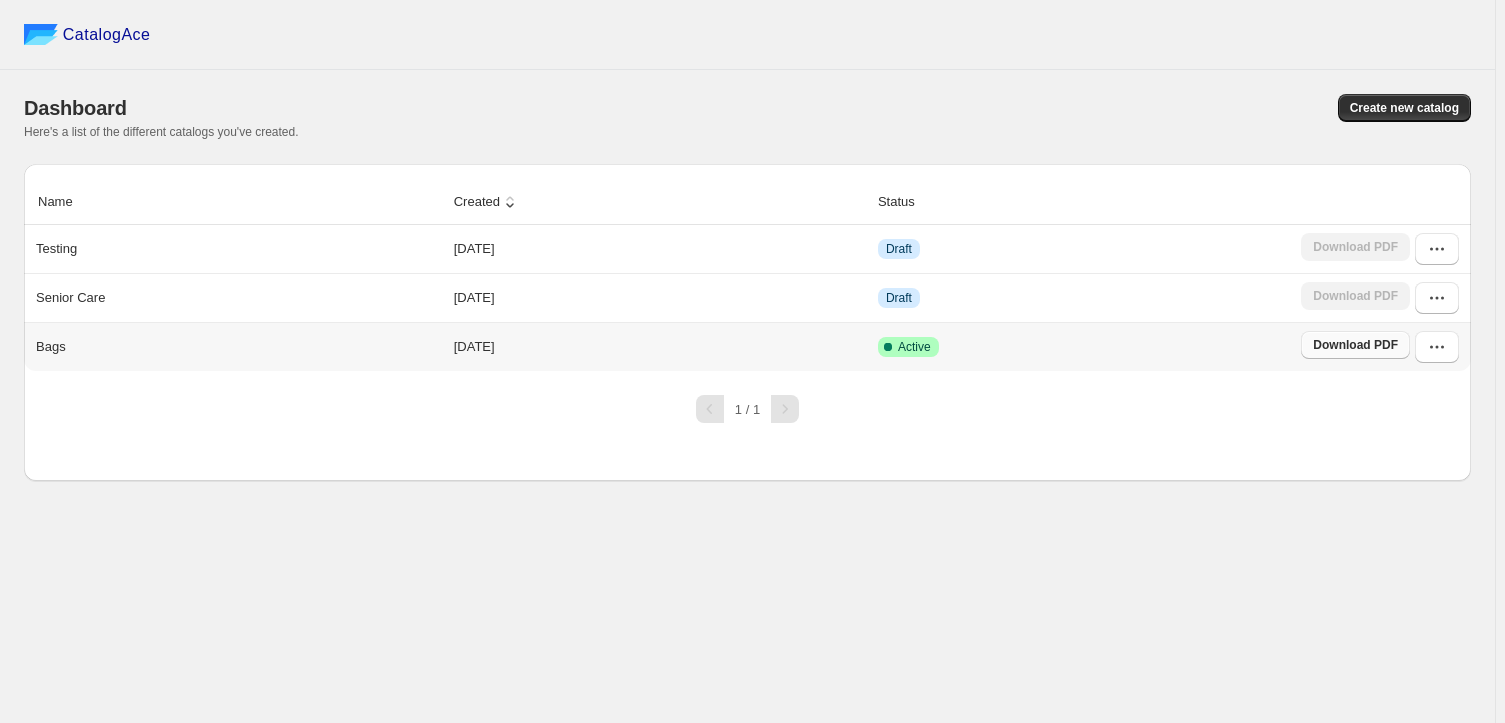 click on "Download PDF" at bounding box center [1355, 345] 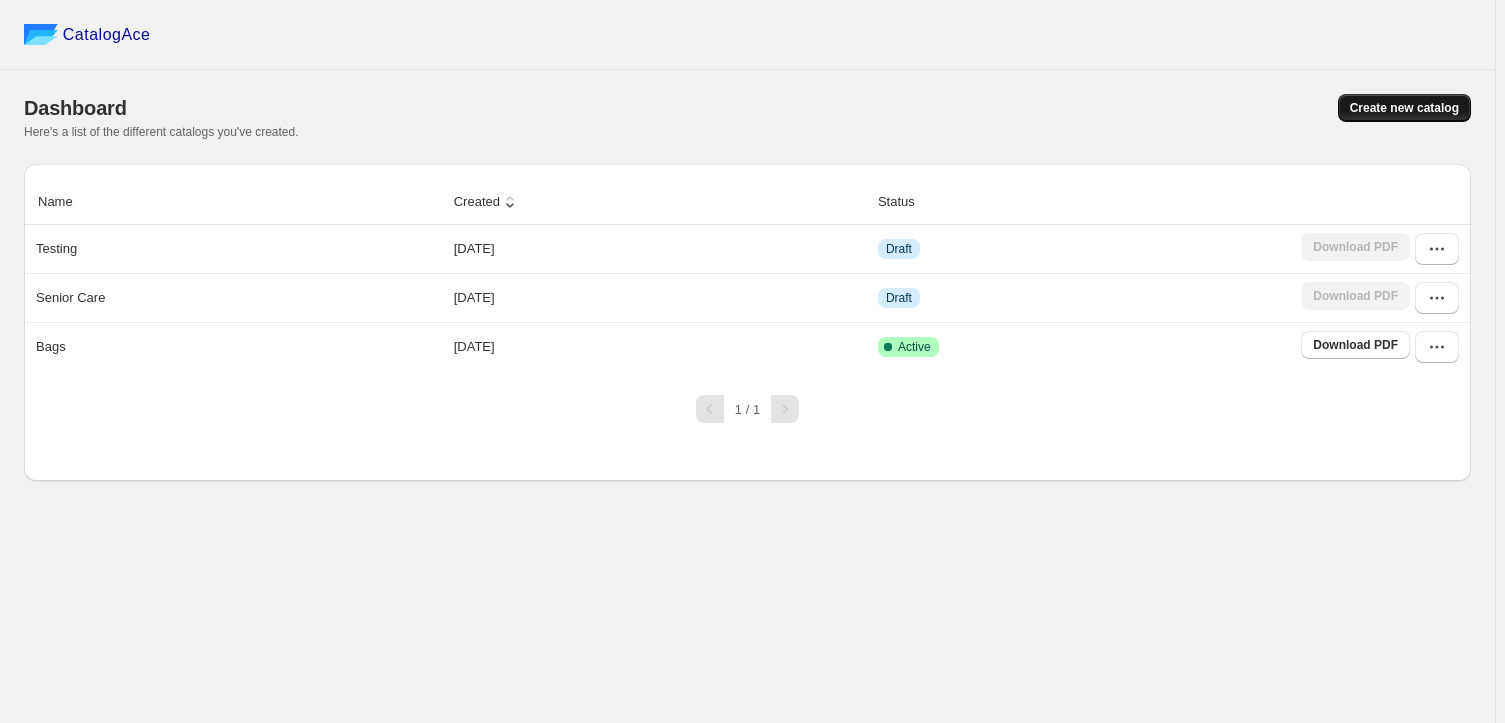 click on "Create new catalog" at bounding box center (1404, 108) 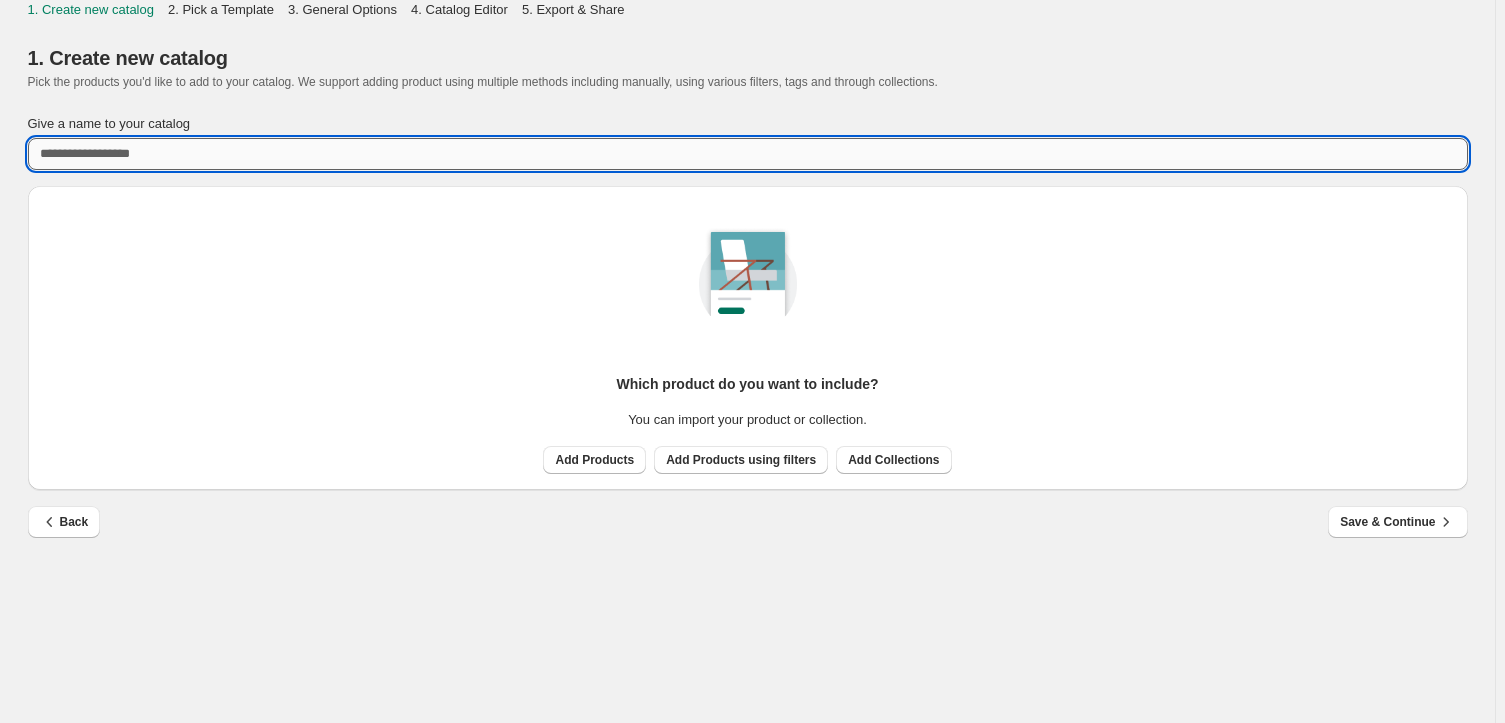 click on "Give a name to your catalog" at bounding box center (748, 154) 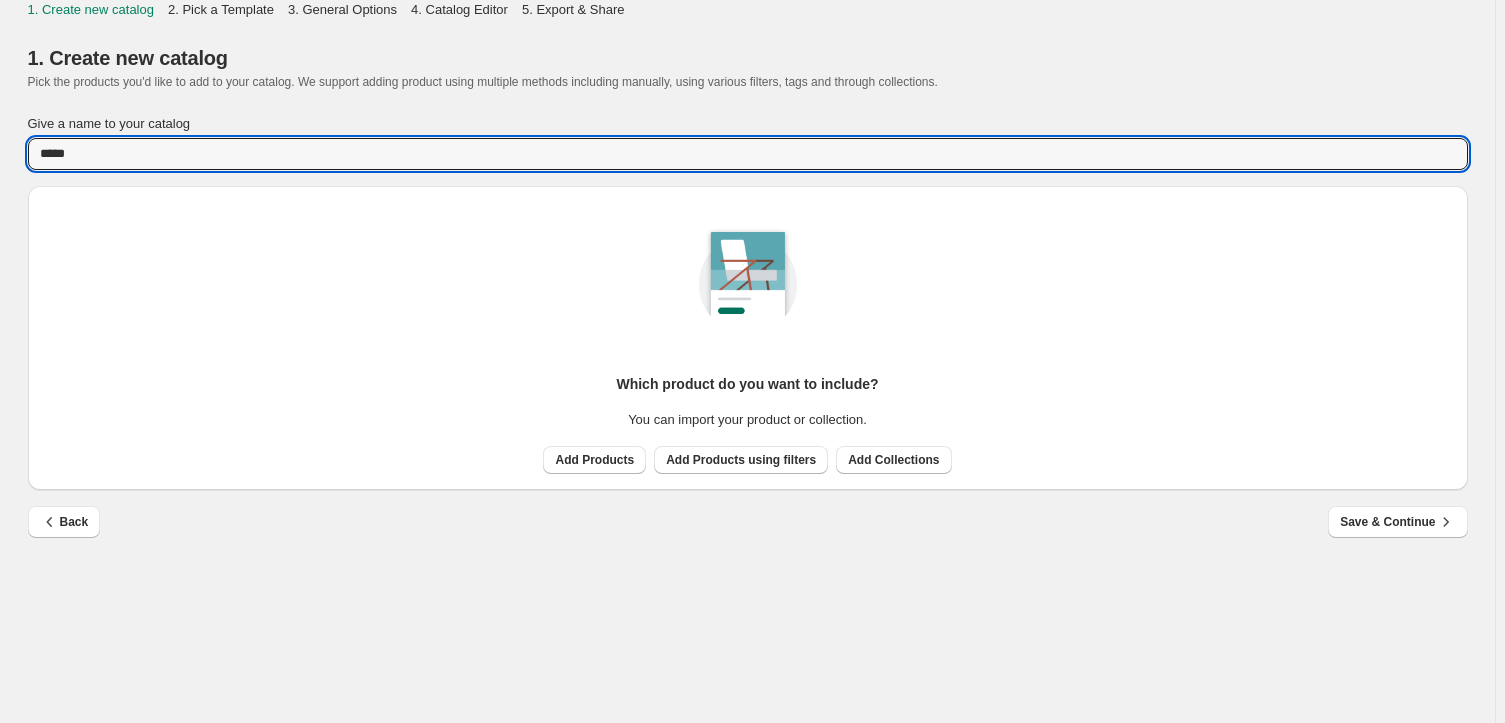 type on "*****" 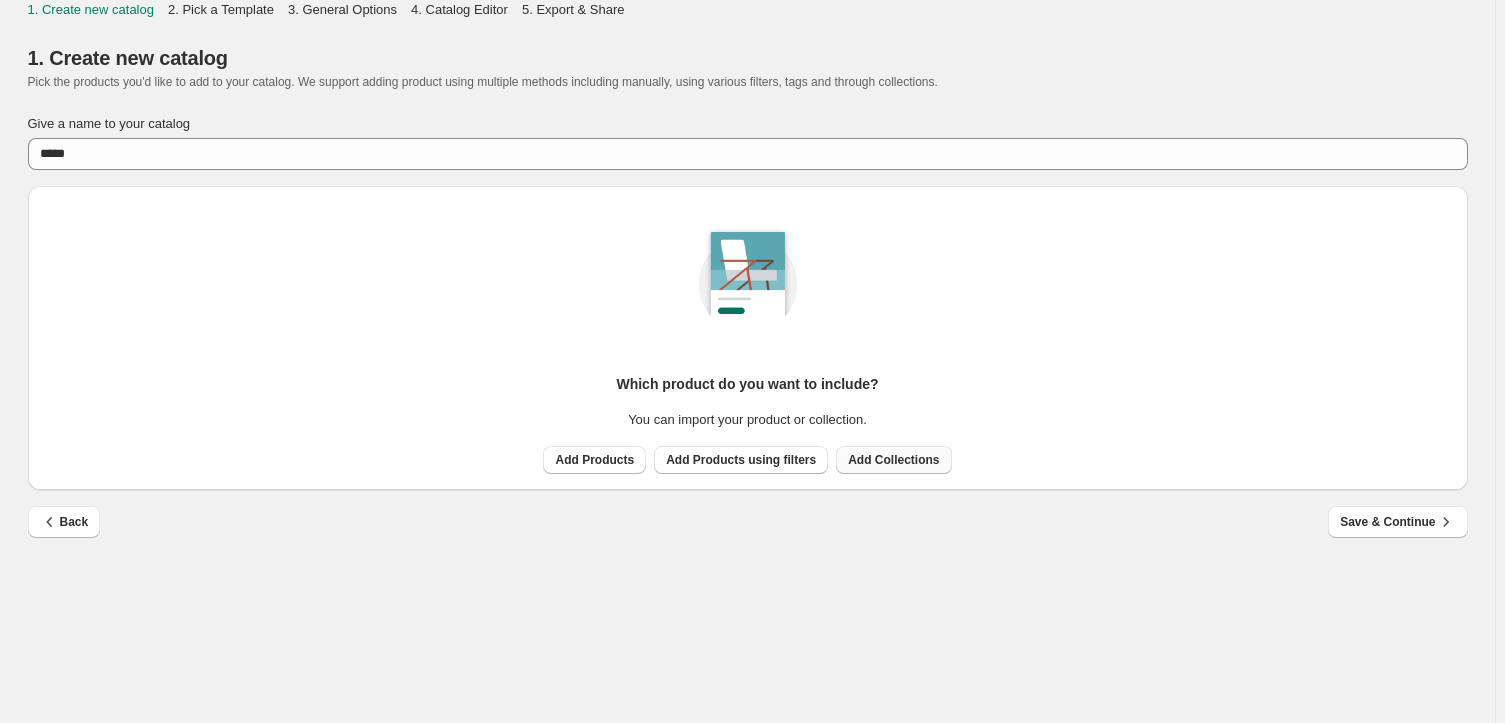 click on "Add Collections" at bounding box center [893, 460] 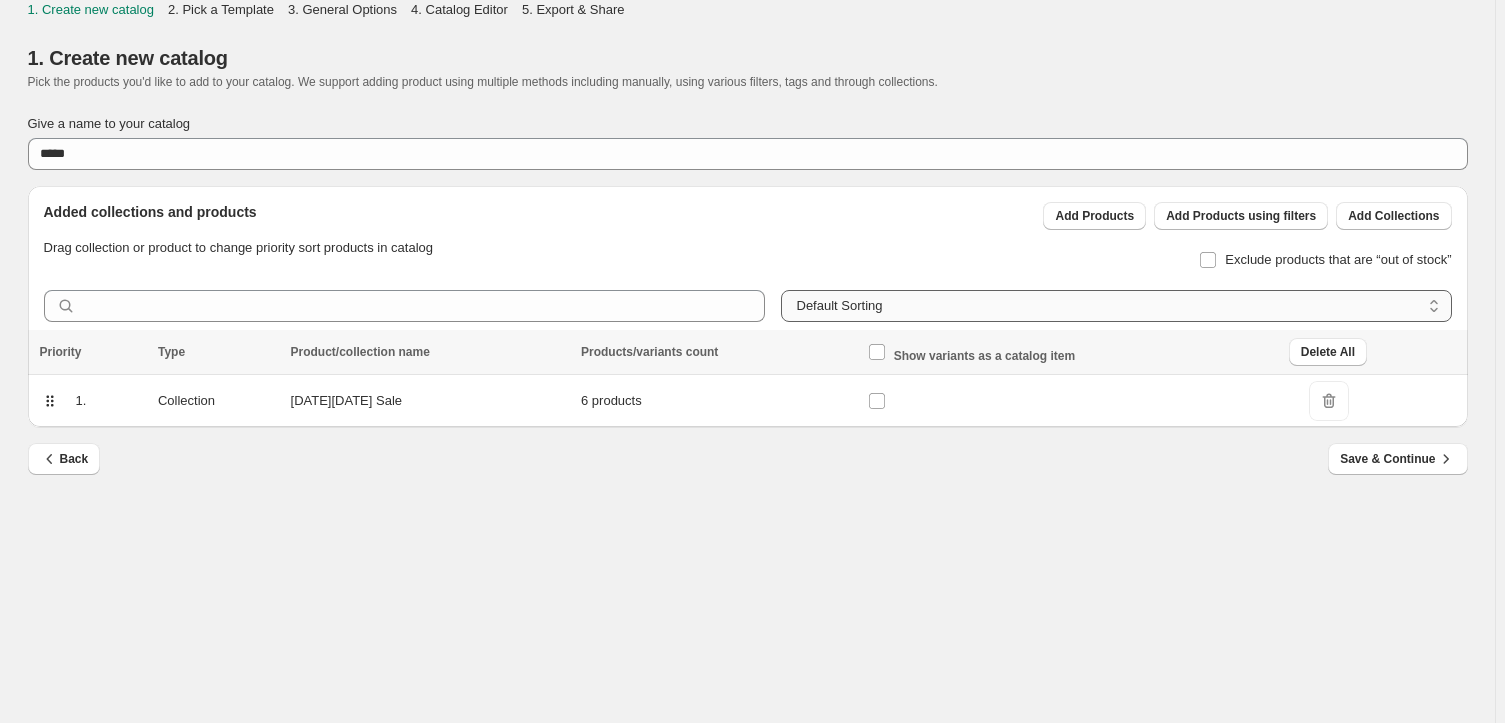 click on "**********" at bounding box center (1116, 306) 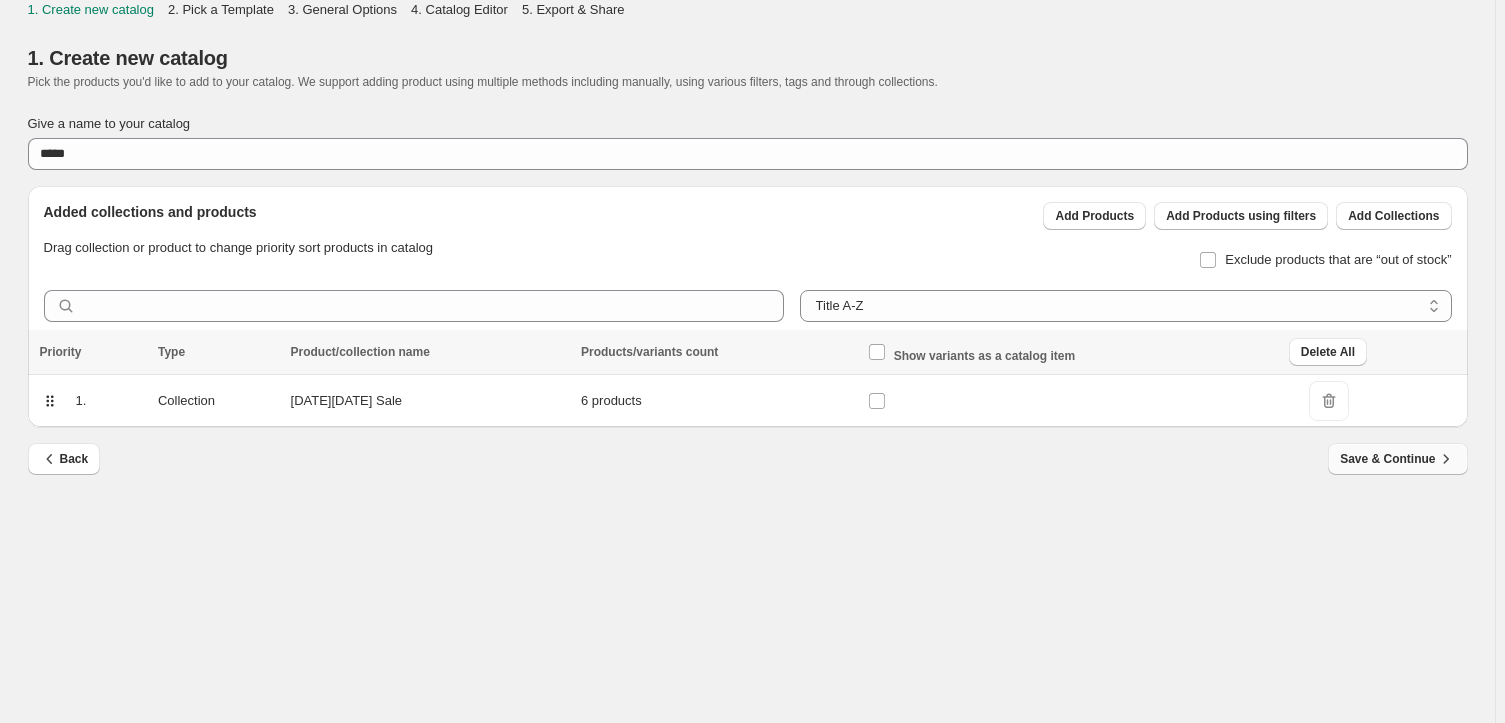 click on "Save & Continue" at bounding box center (1397, 459) 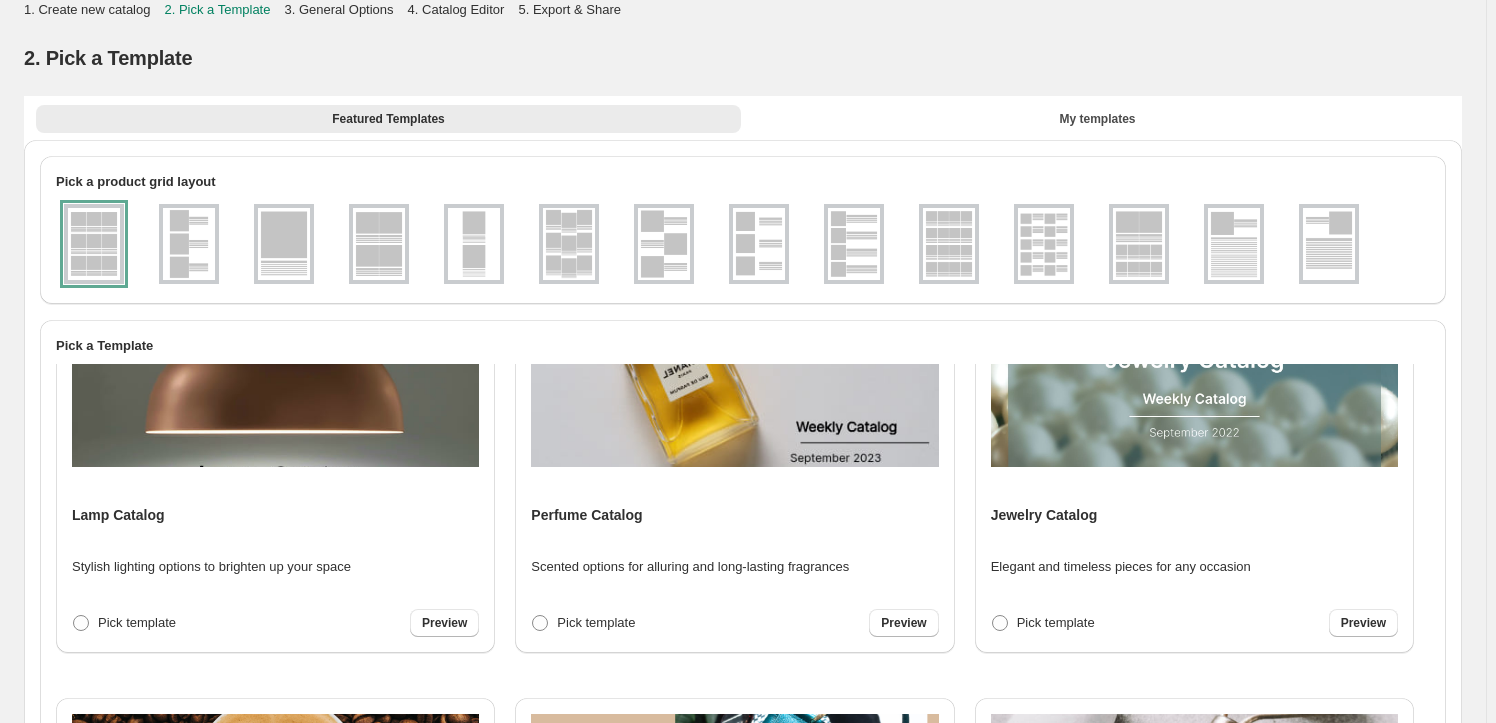 scroll, scrollTop: 1363, scrollLeft: 0, axis: vertical 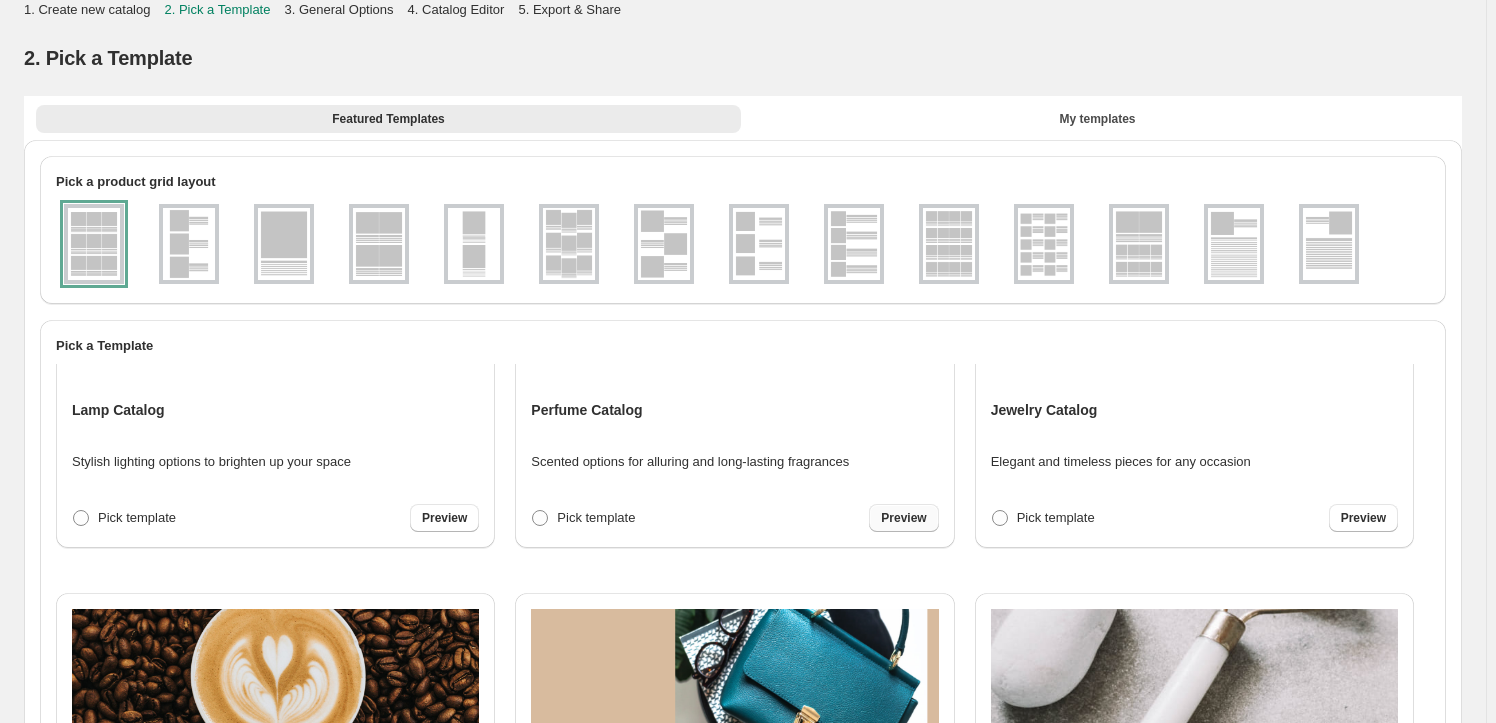 click on "Preview" at bounding box center (903, 518) 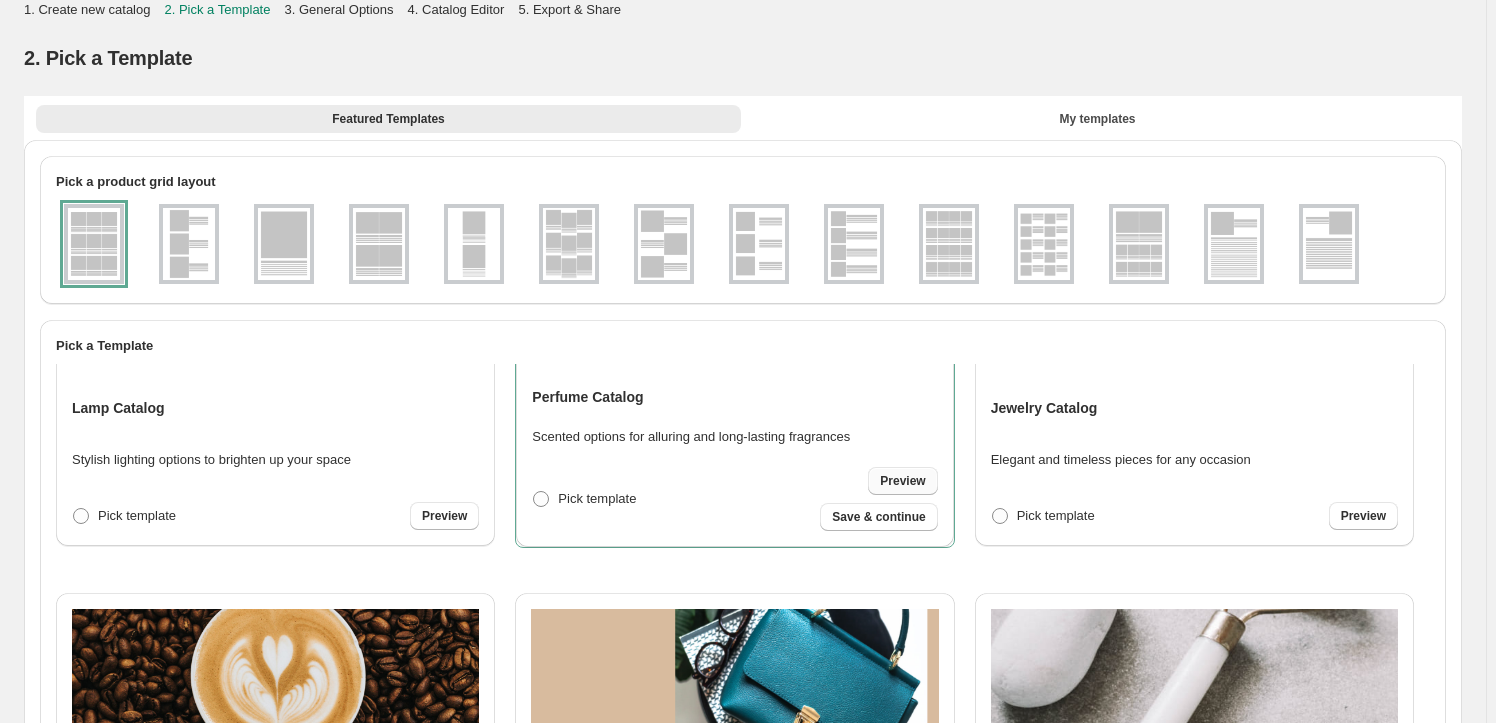 scroll, scrollTop: 1361, scrollLeft: 0, axis: vertical 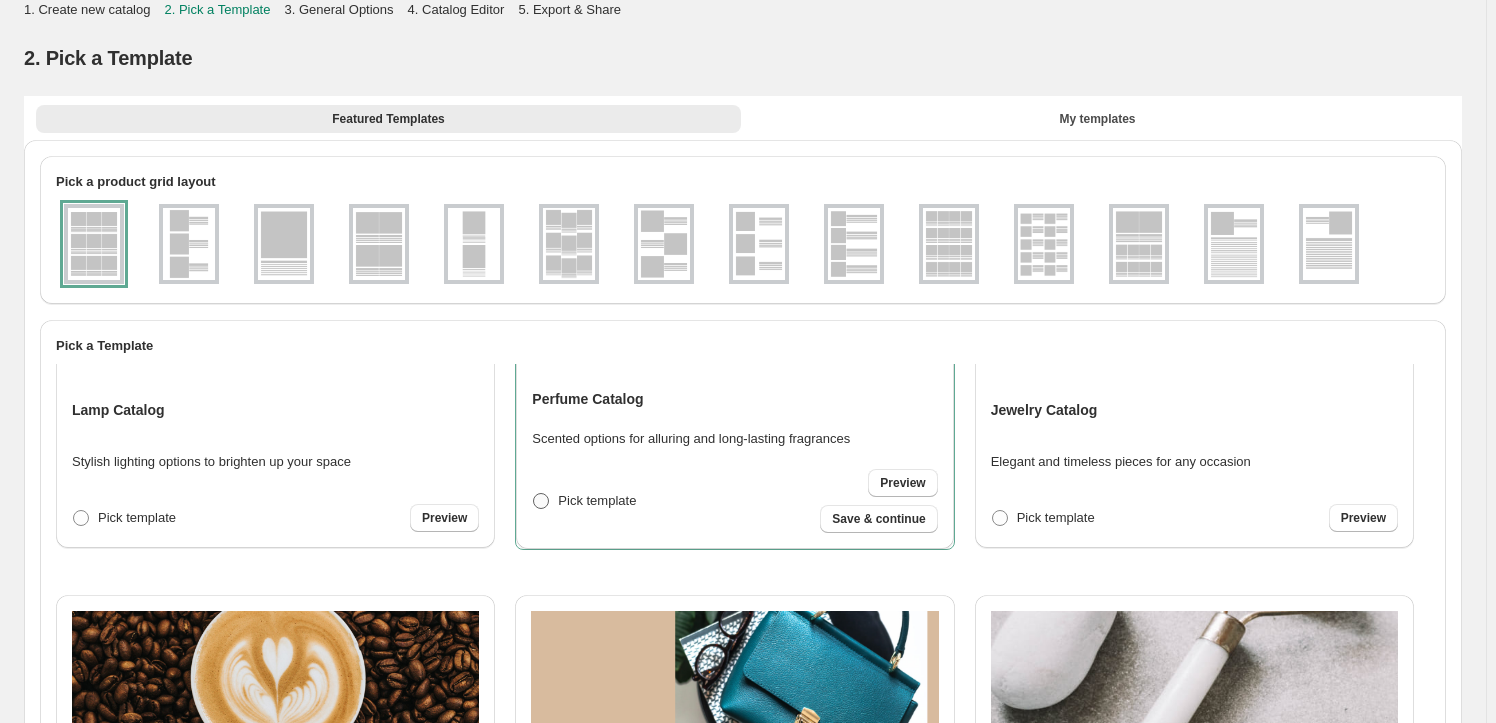 click on "Pick template" at bounding box center [597, 500] 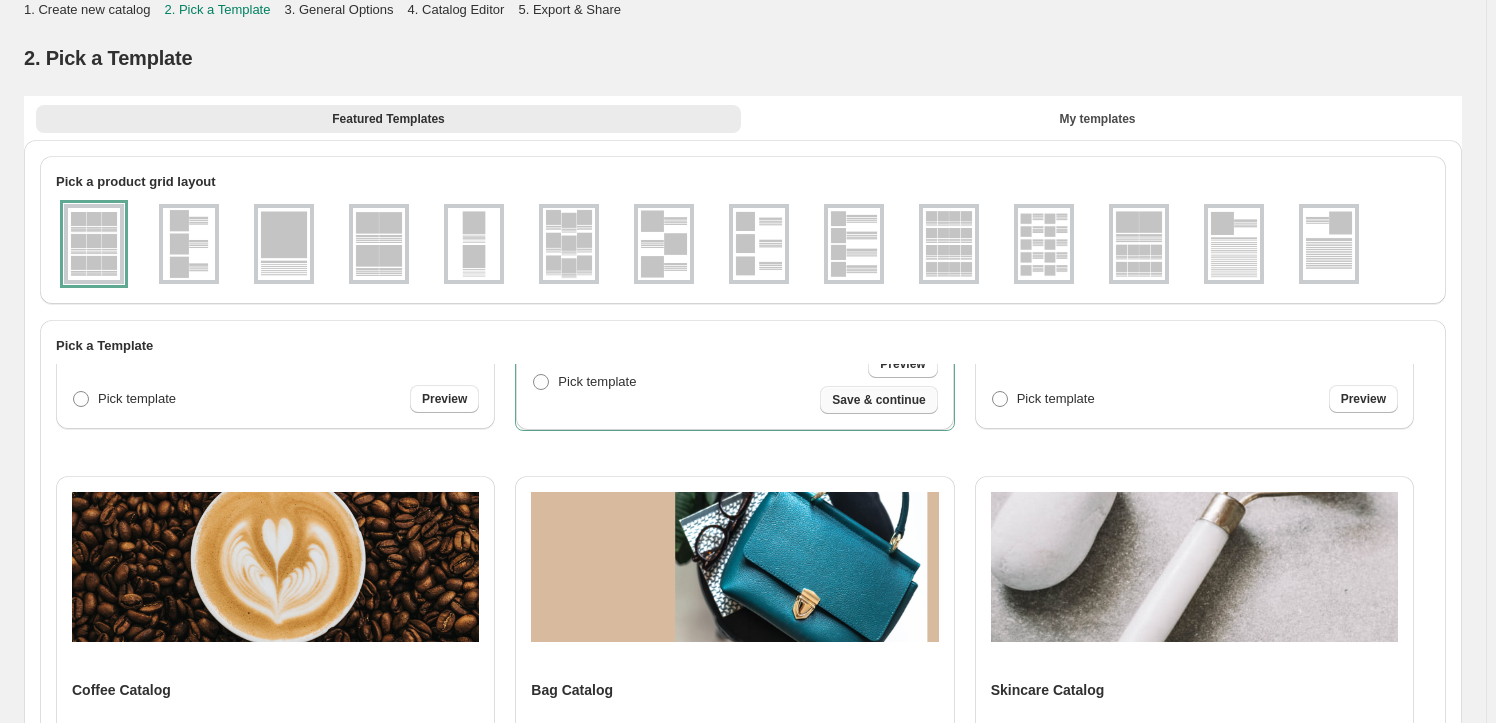 scroll, scrollTop: 1634, scrollLeft: 0, axis: vertical 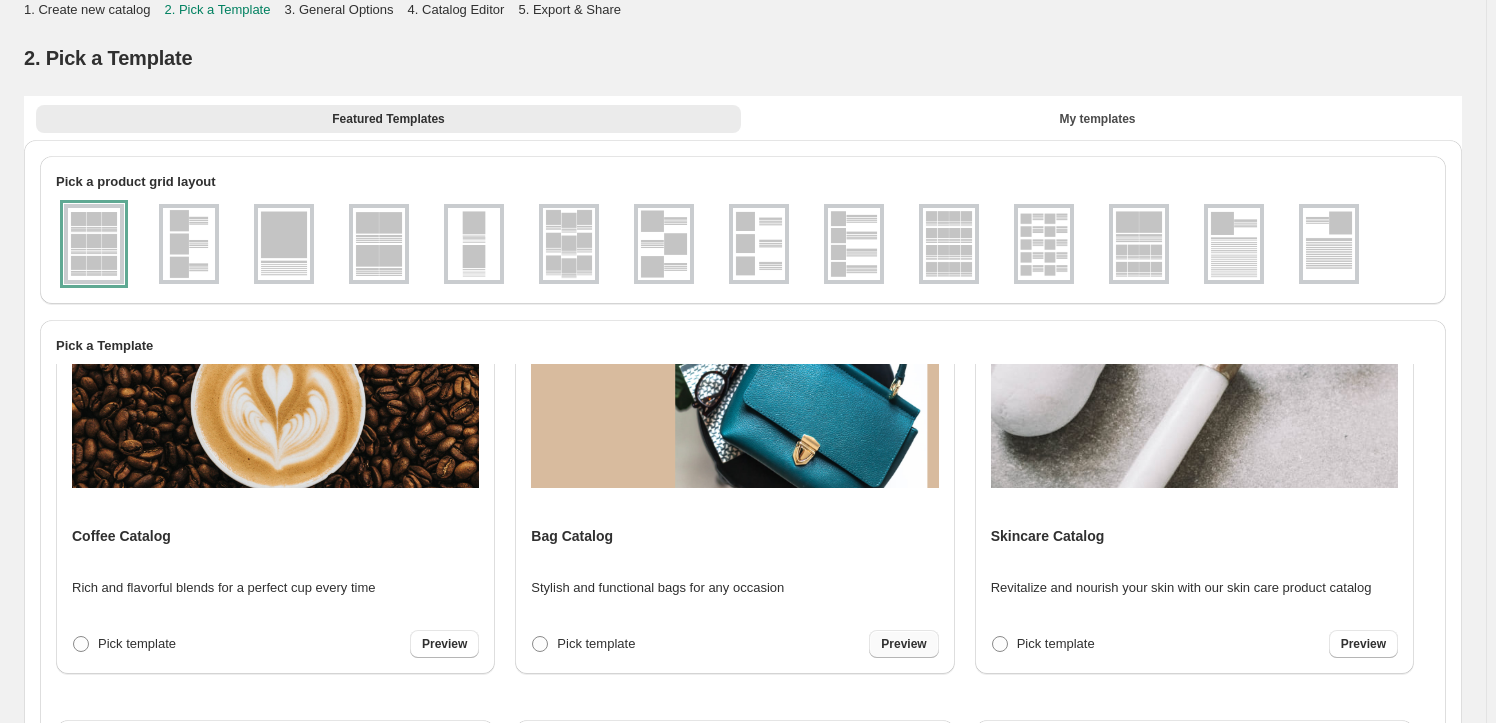 click on "Preview" at bounding box center [903, 644] 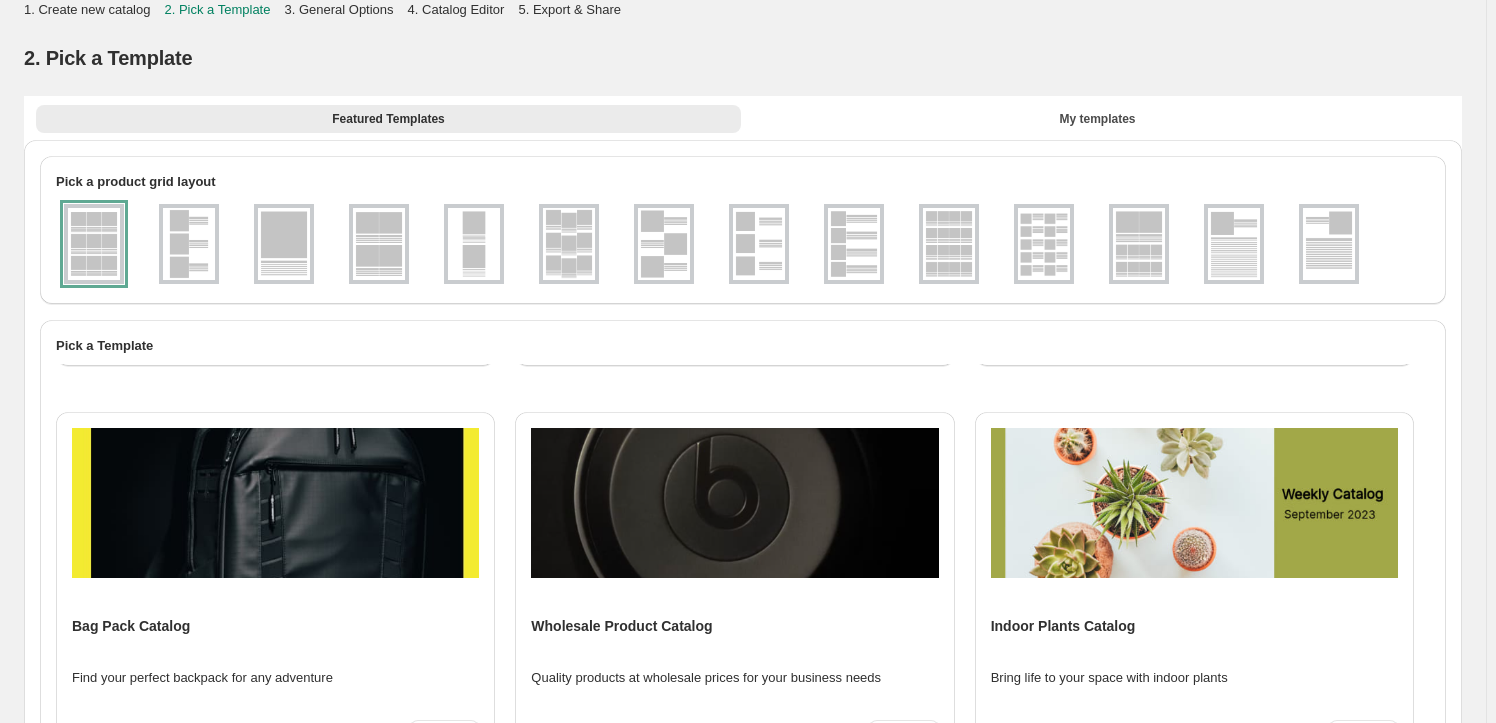 scroll, scrollTop: 2450, scrollLeft: 0, axis: vertical 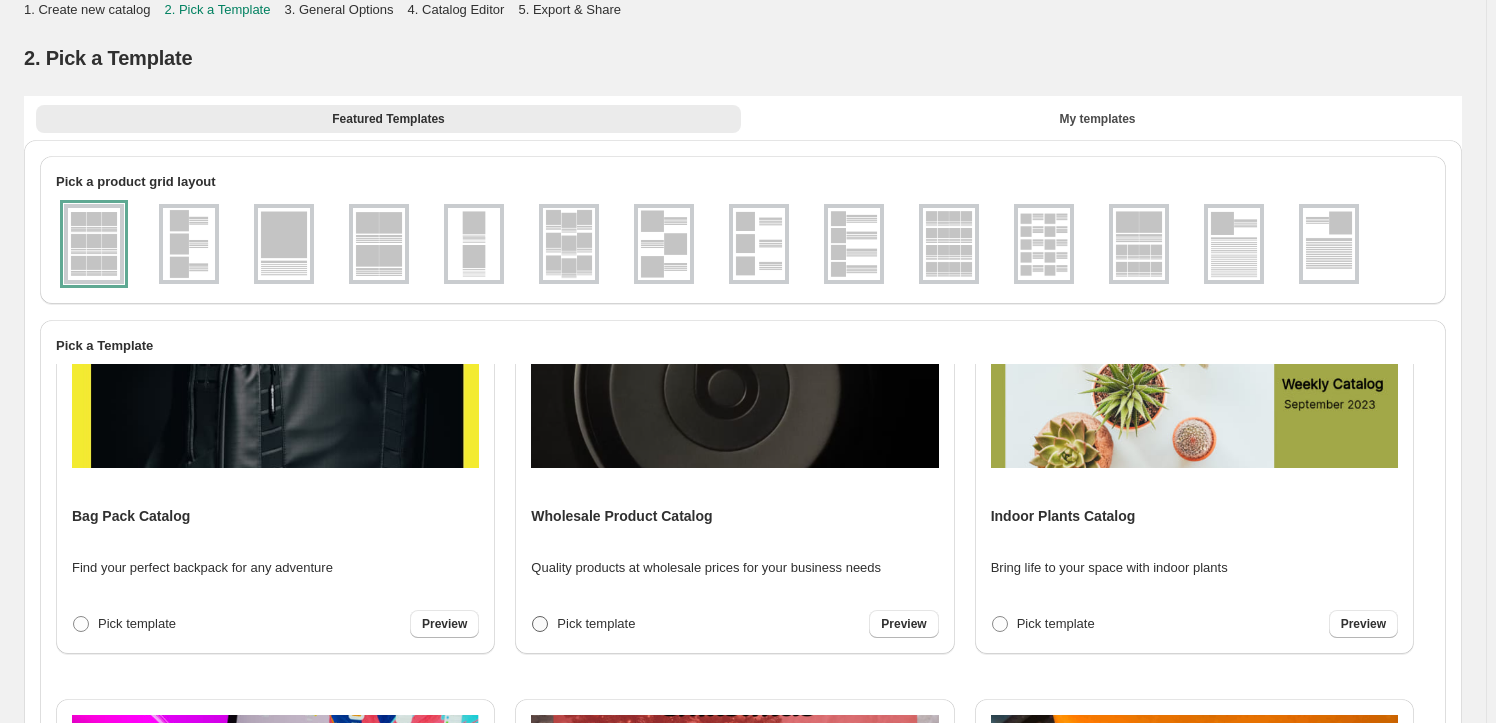 click on "Pick template" at bounding box center (596, 623) 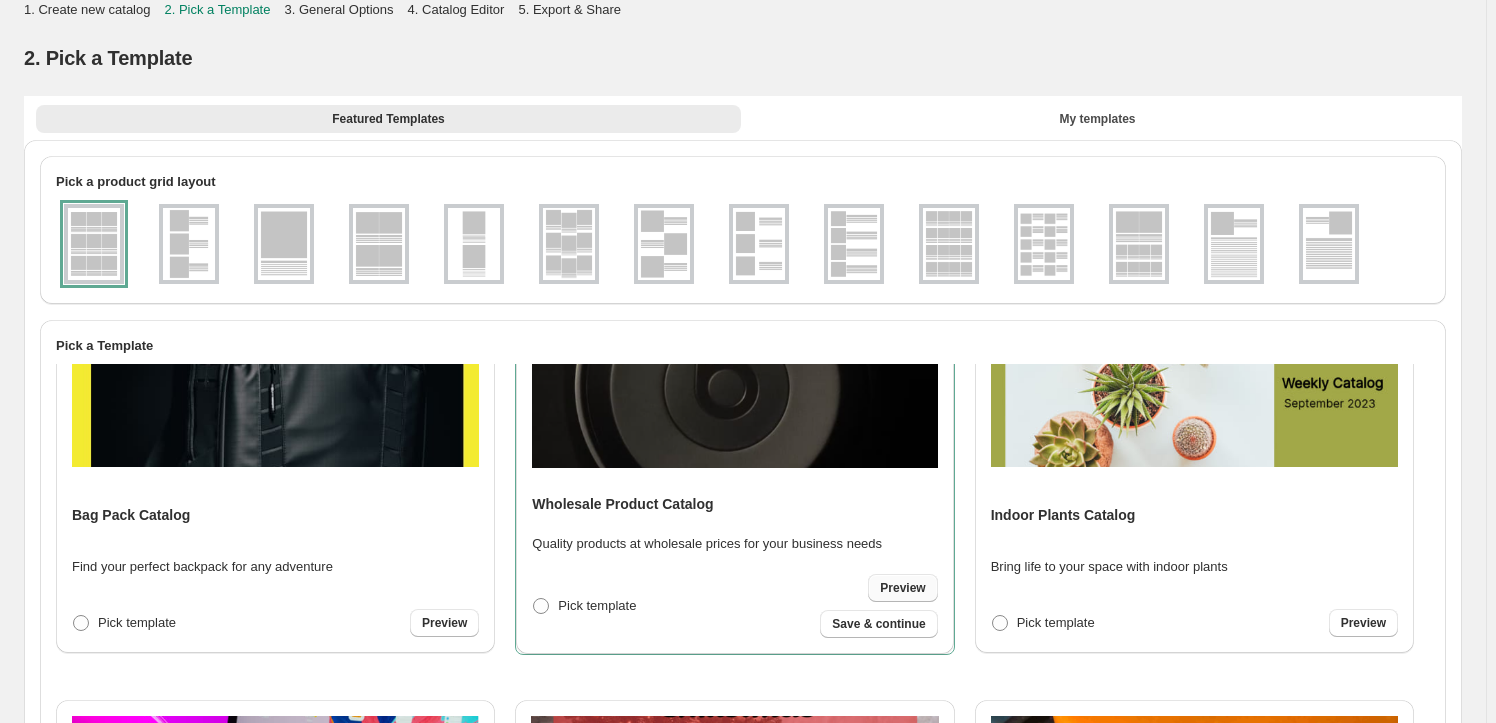 click on "Preview" at bounding box center (902, 588) 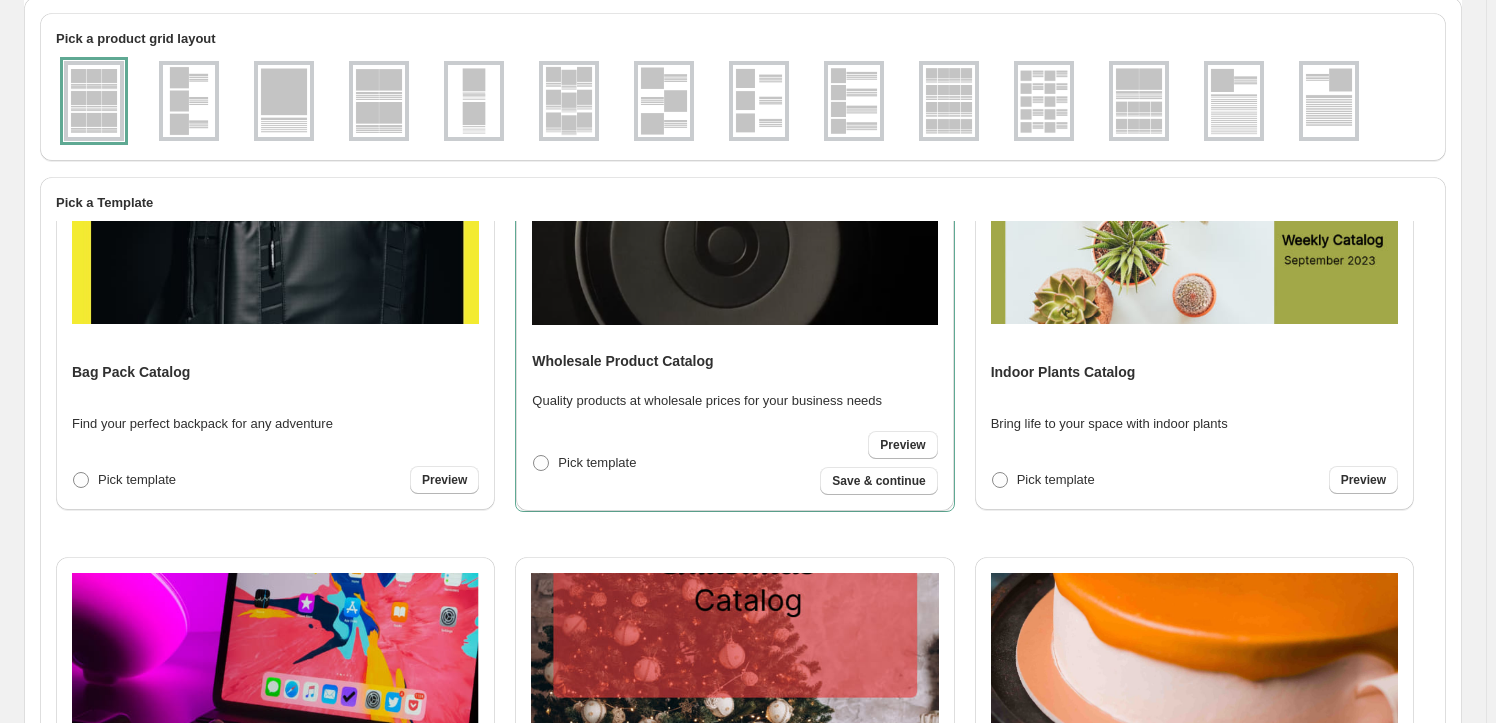 scroll, scrollTop: 272, scrollLeft: 0, axis: vertical 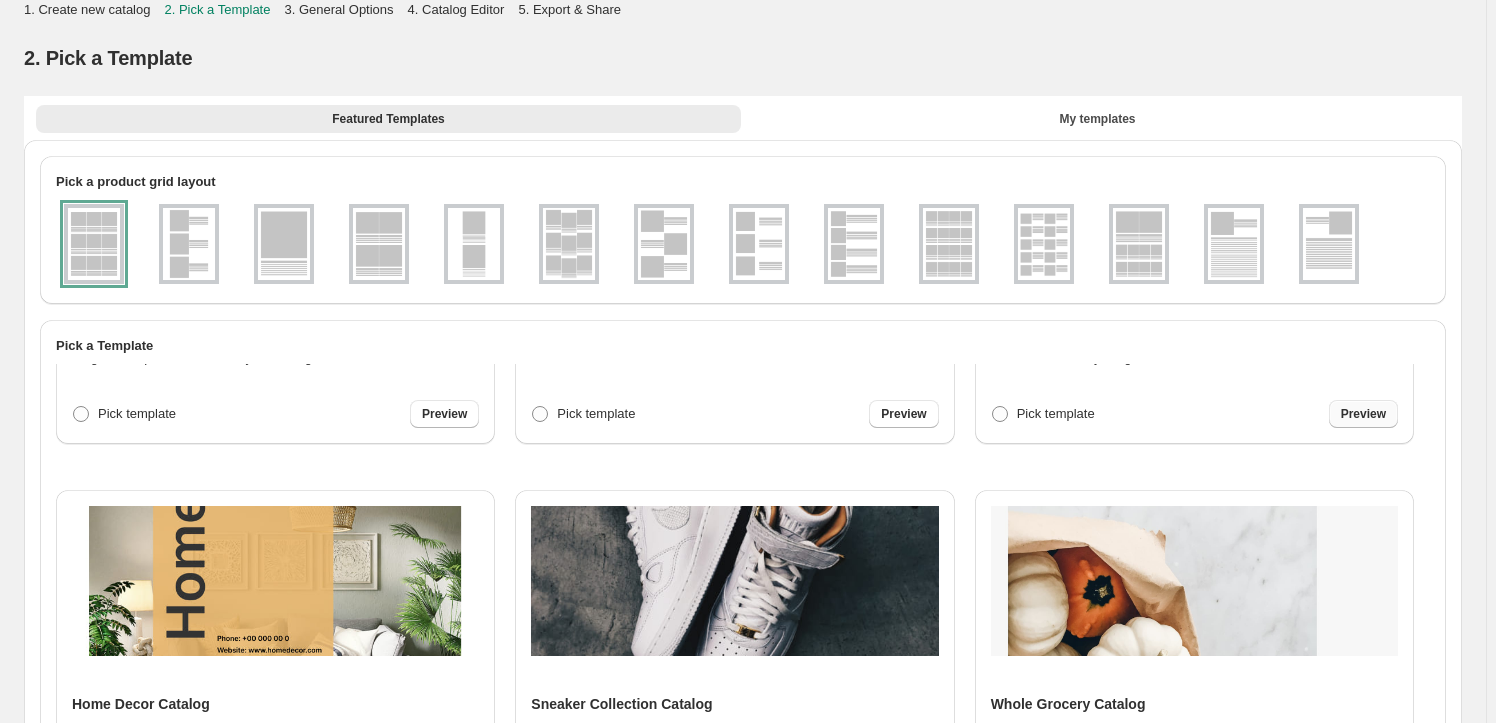 click on "Preview" at bounding box center (1363, 414) 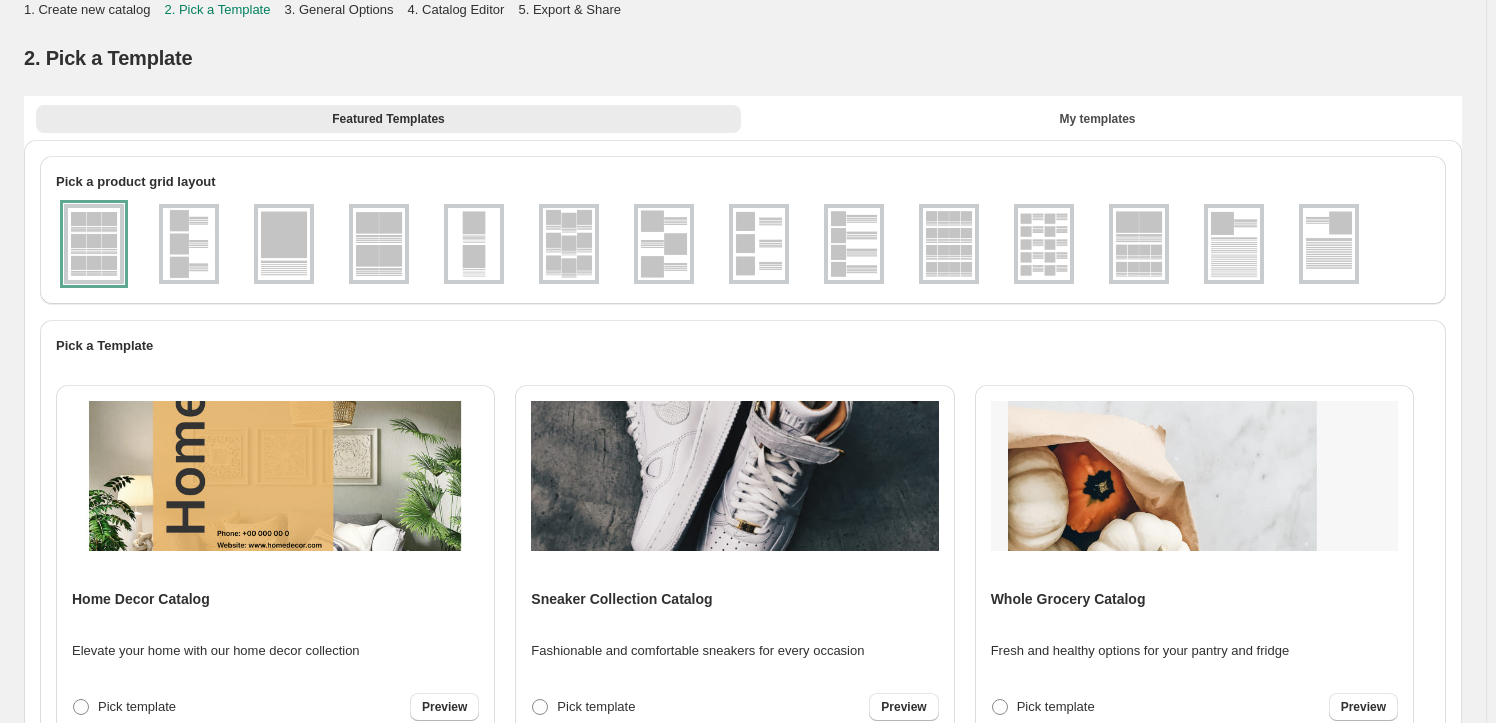 scroll, scrollTop: 545, scrollLeft: 0, axis: vertical 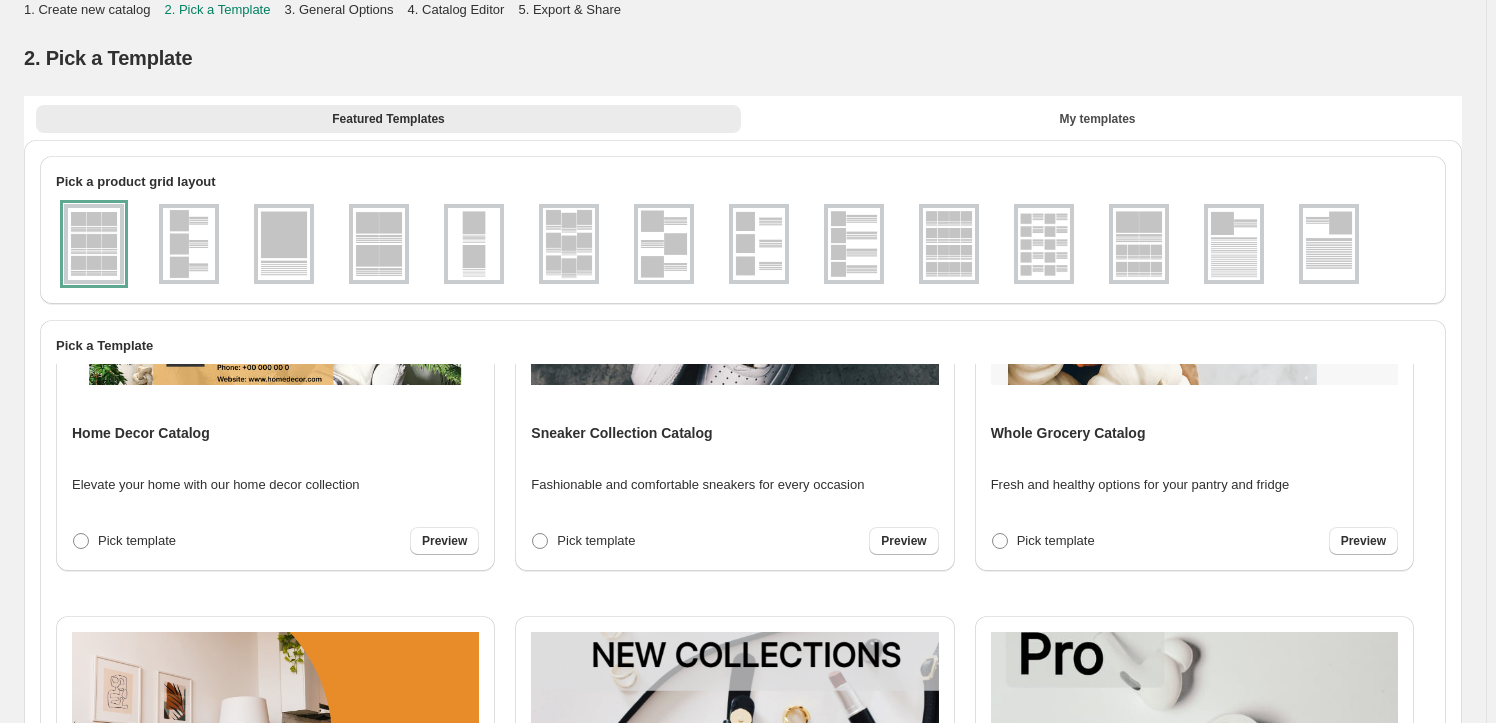 drag, startPoint x: 548, startPoint y: 536, endPoint x: 580, endPoint y: 541, distance: 32.38827 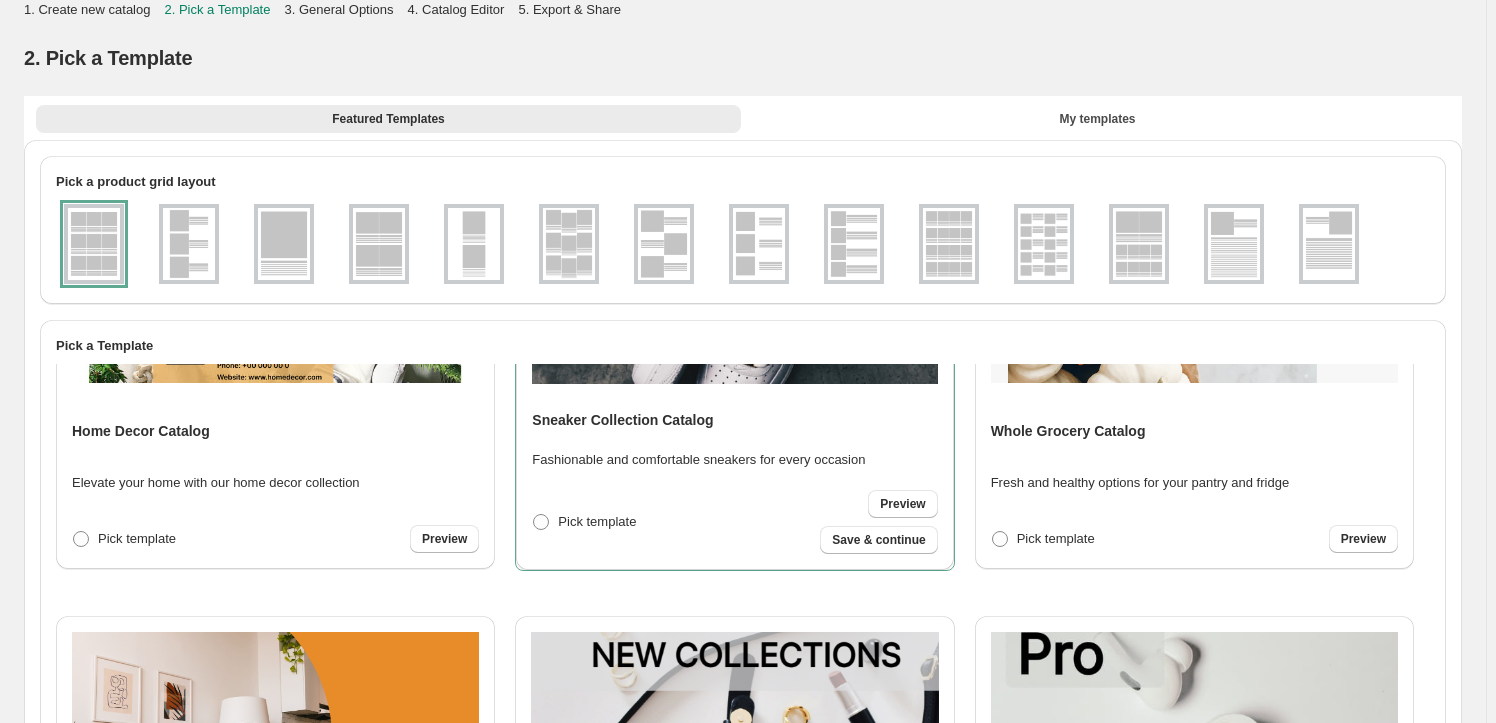 scroll, scrollTop: 543, scrollLeft: 0, axis: vertical 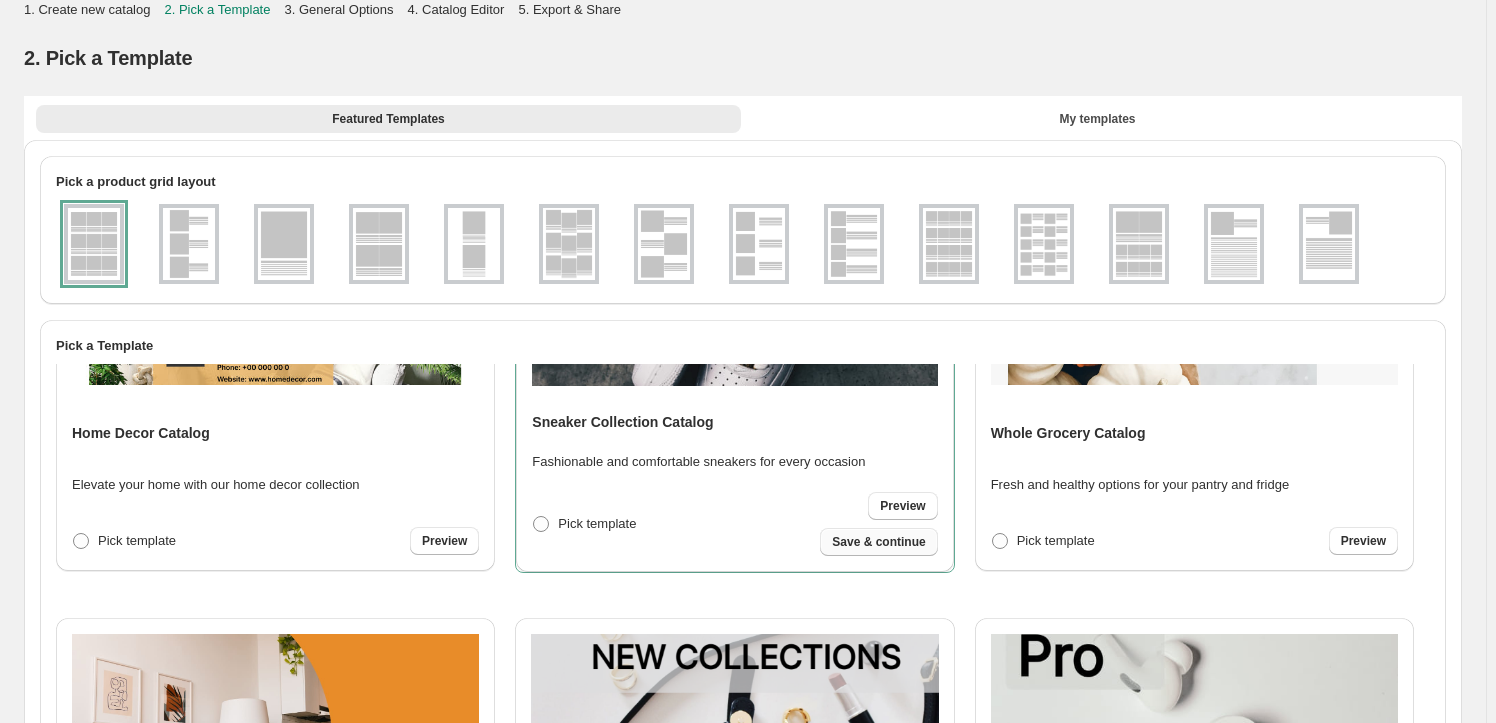 click on "Save & continue" at bounding box center (878, 542) 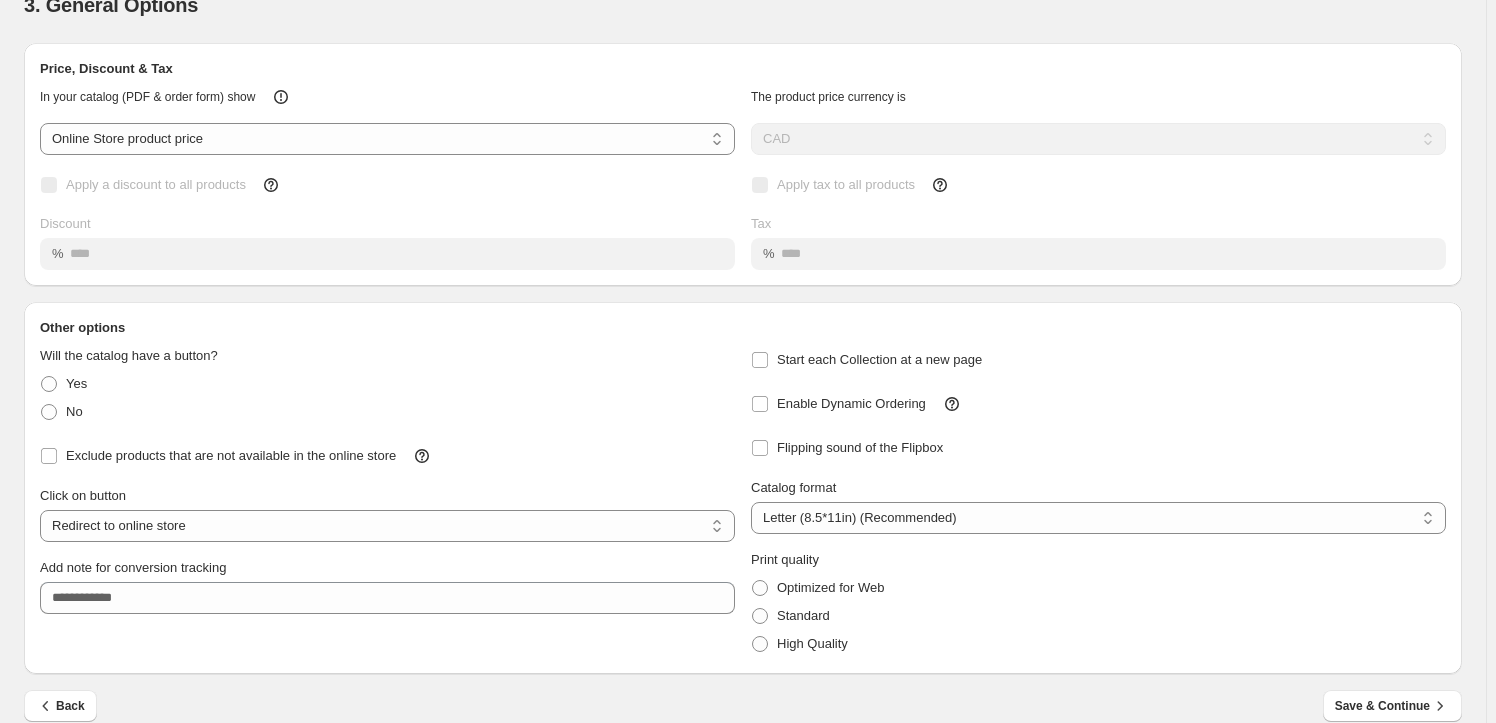 scroll, scrollTop: 77, scrollLeft: 0, axis: vertical 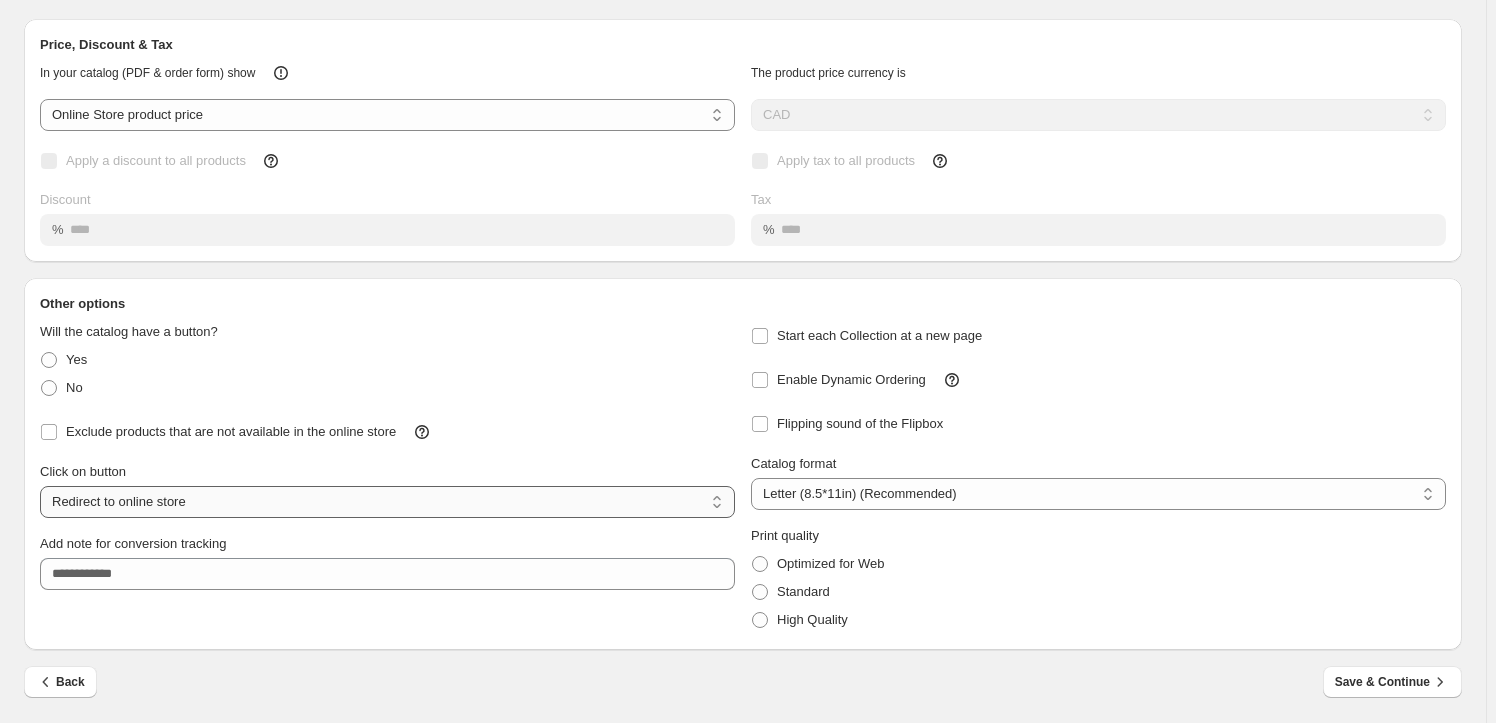 click on "**********" at bounding box center (387, 502) 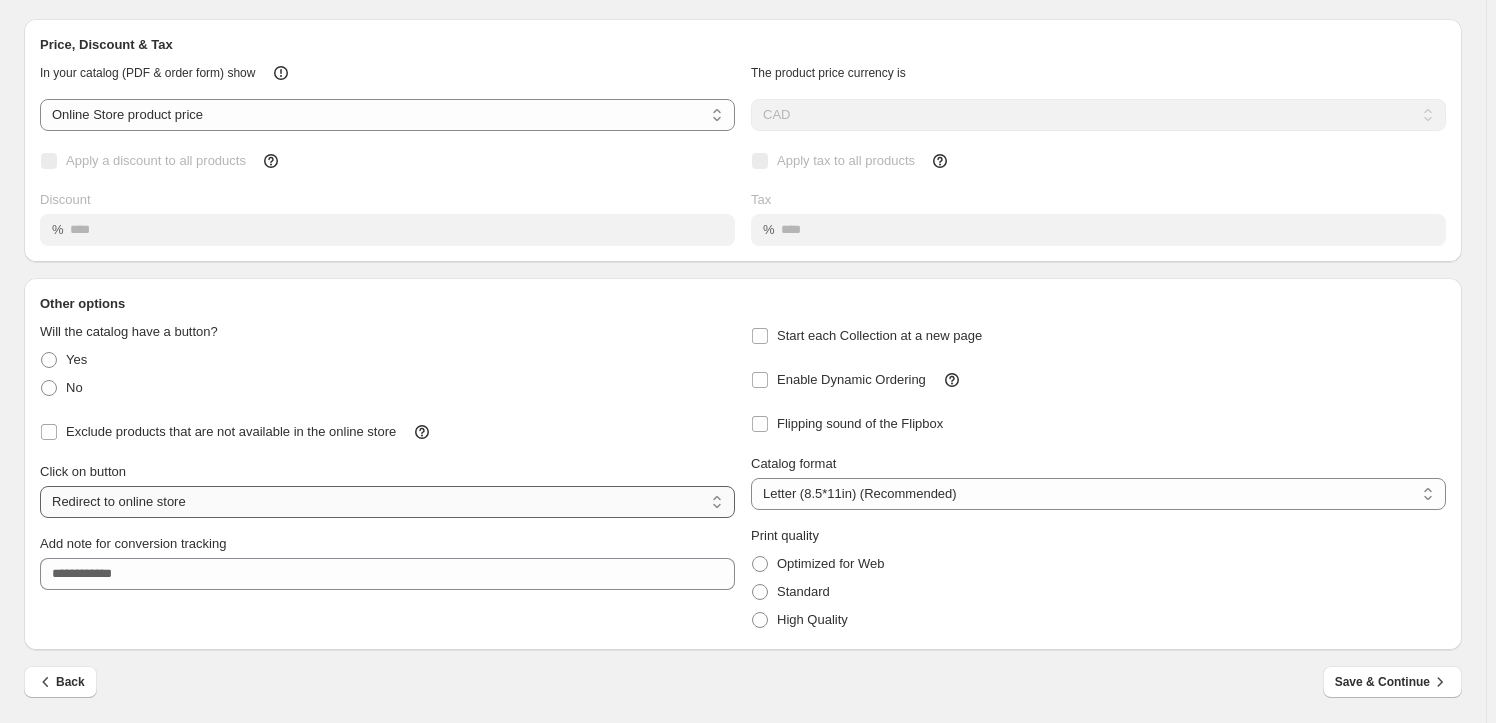 select on "**********" 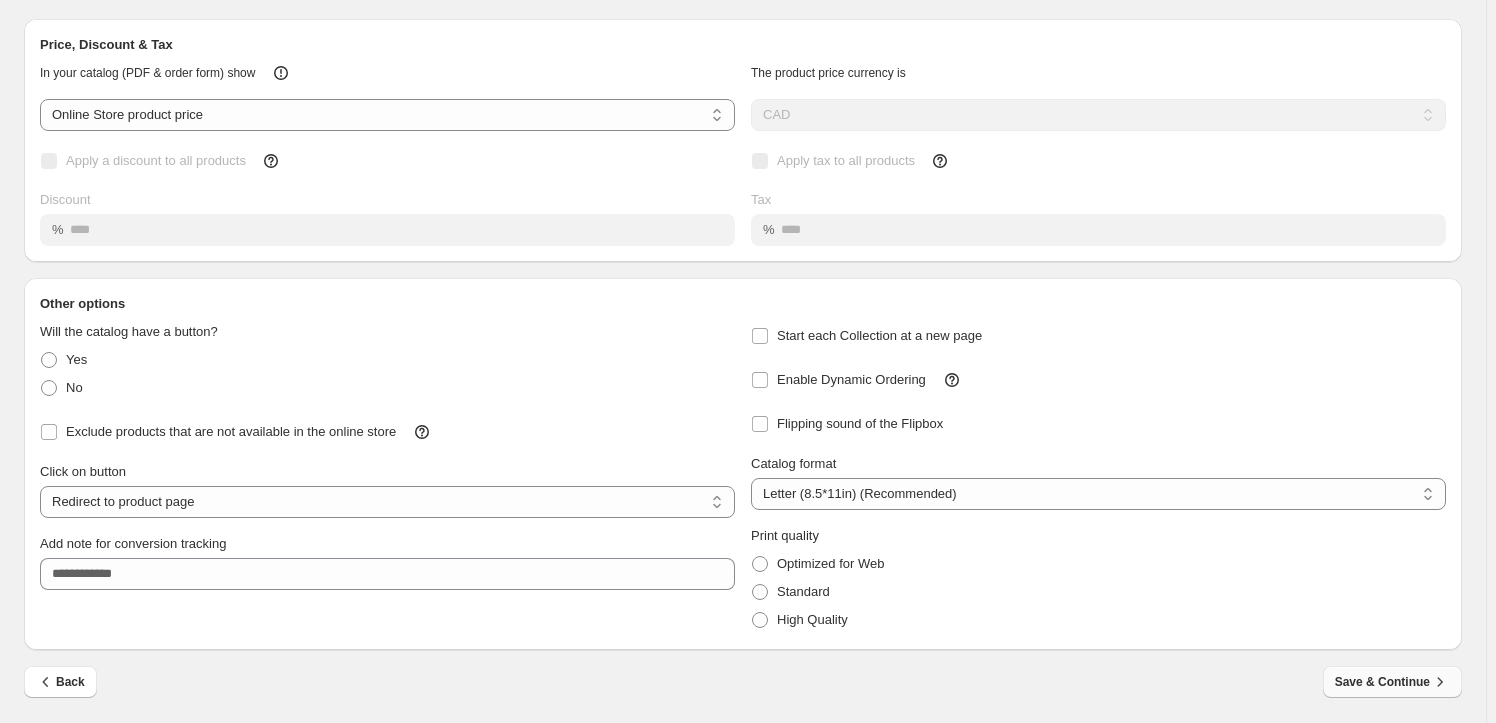 click on "Save & Continue" at bounding box center (1392, 682) 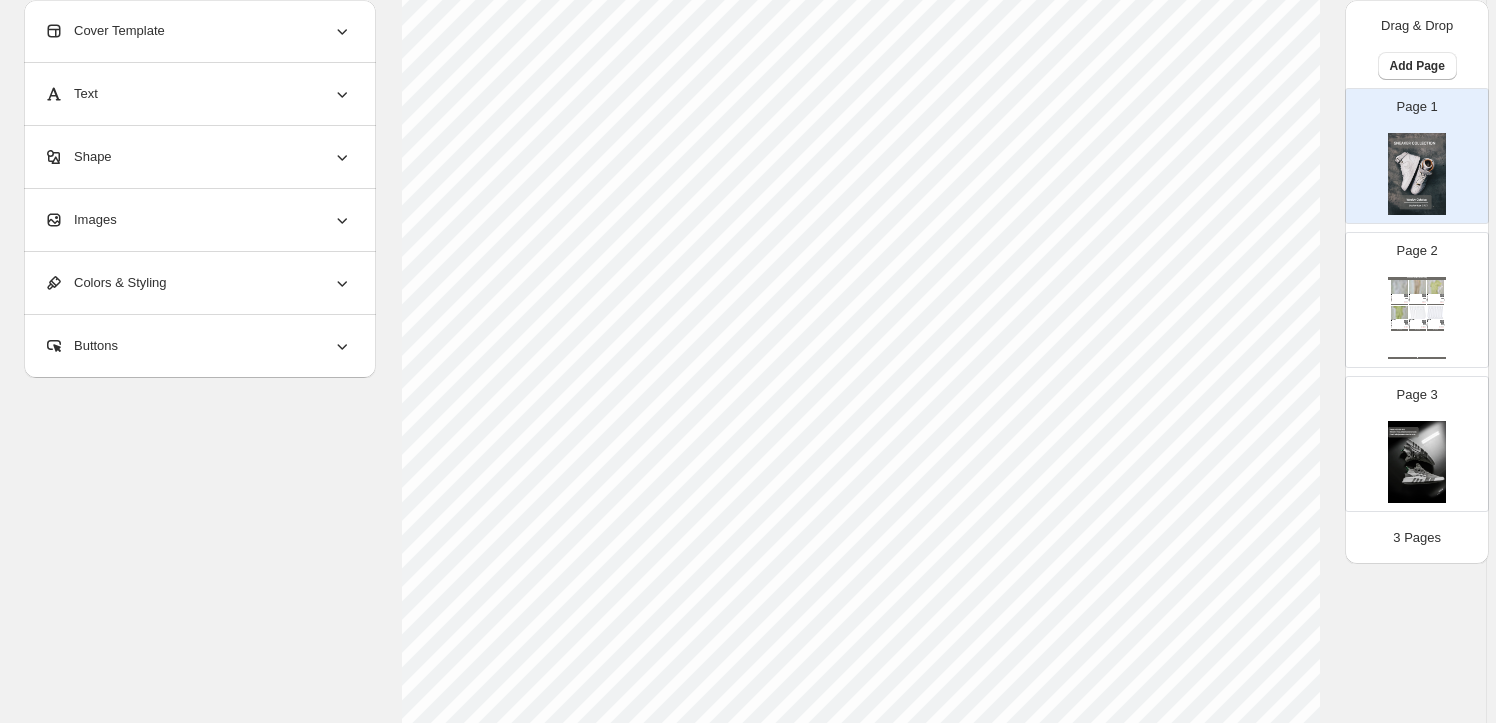 scroll, scrollTop: 702, scrollLeft: 0, axis: vertical 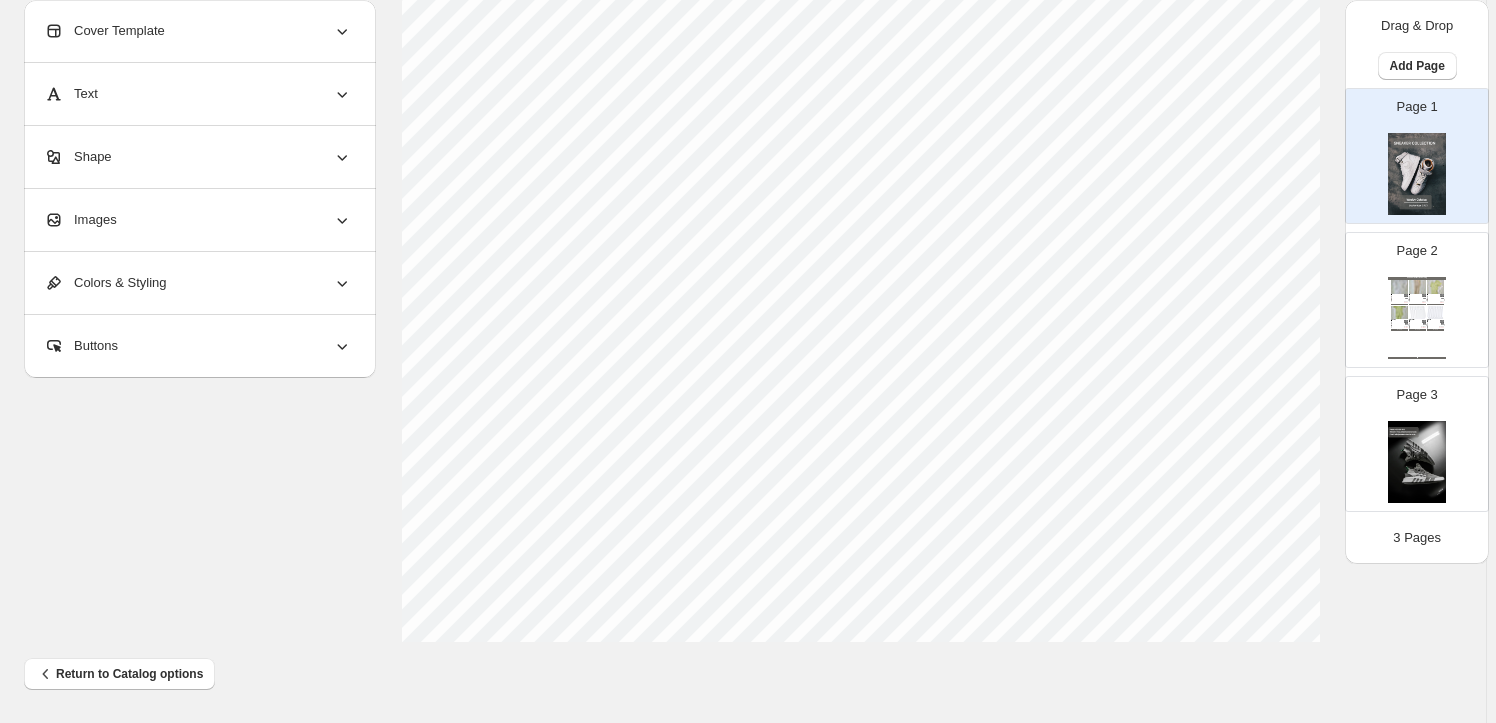 click at bounding box center [1417, 312] 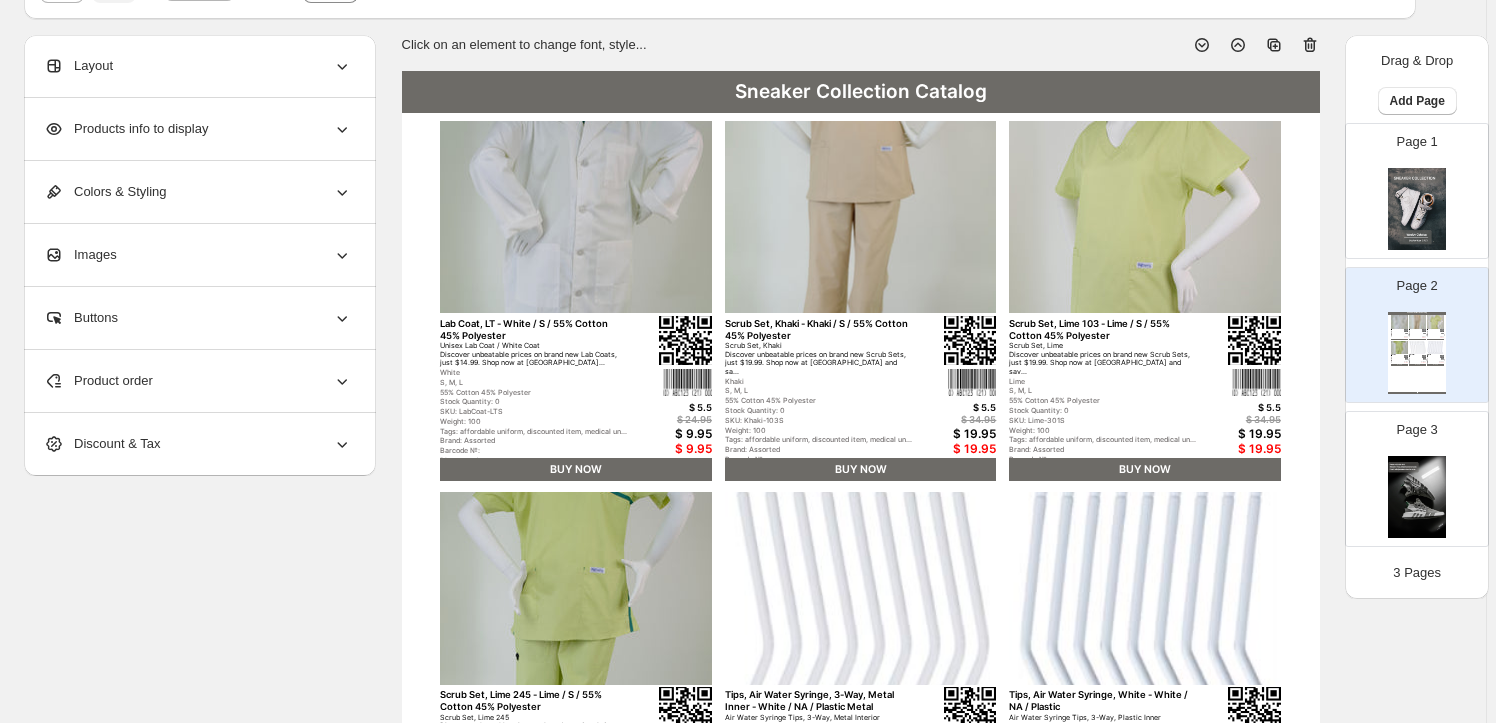 scroll, scrollTop: 0, scrollLeft: 0, axis: both 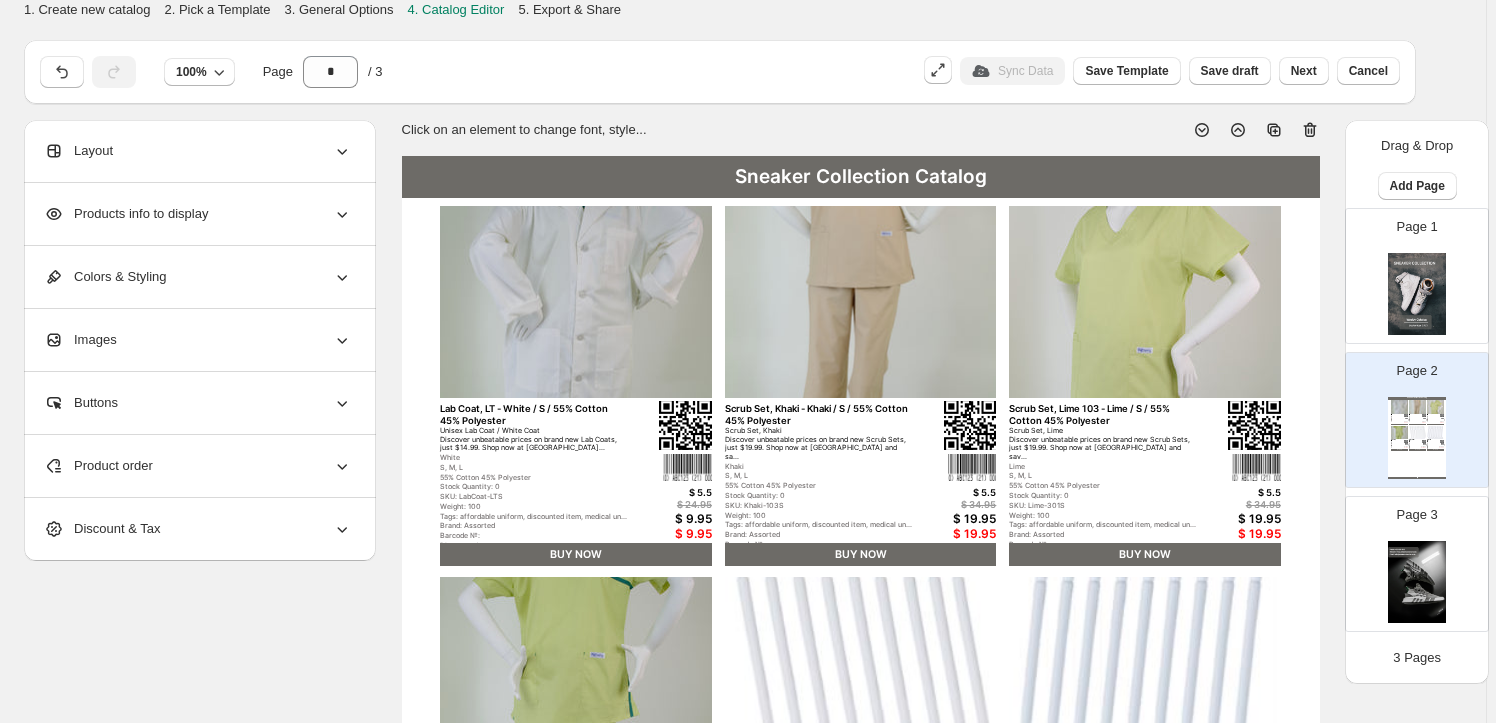 click on "BUY NOW" at bounding box center [576, 555] 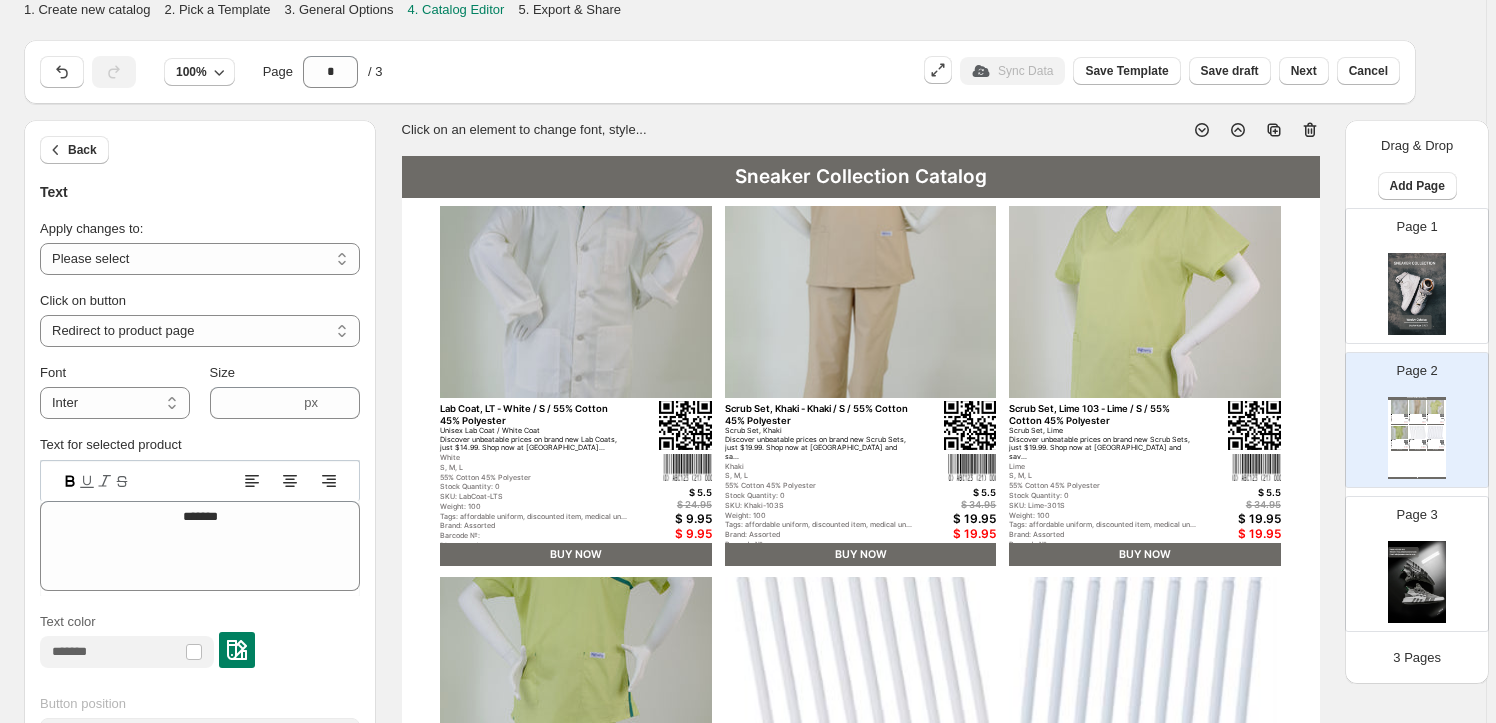 click at bounding box center [1417, 582] 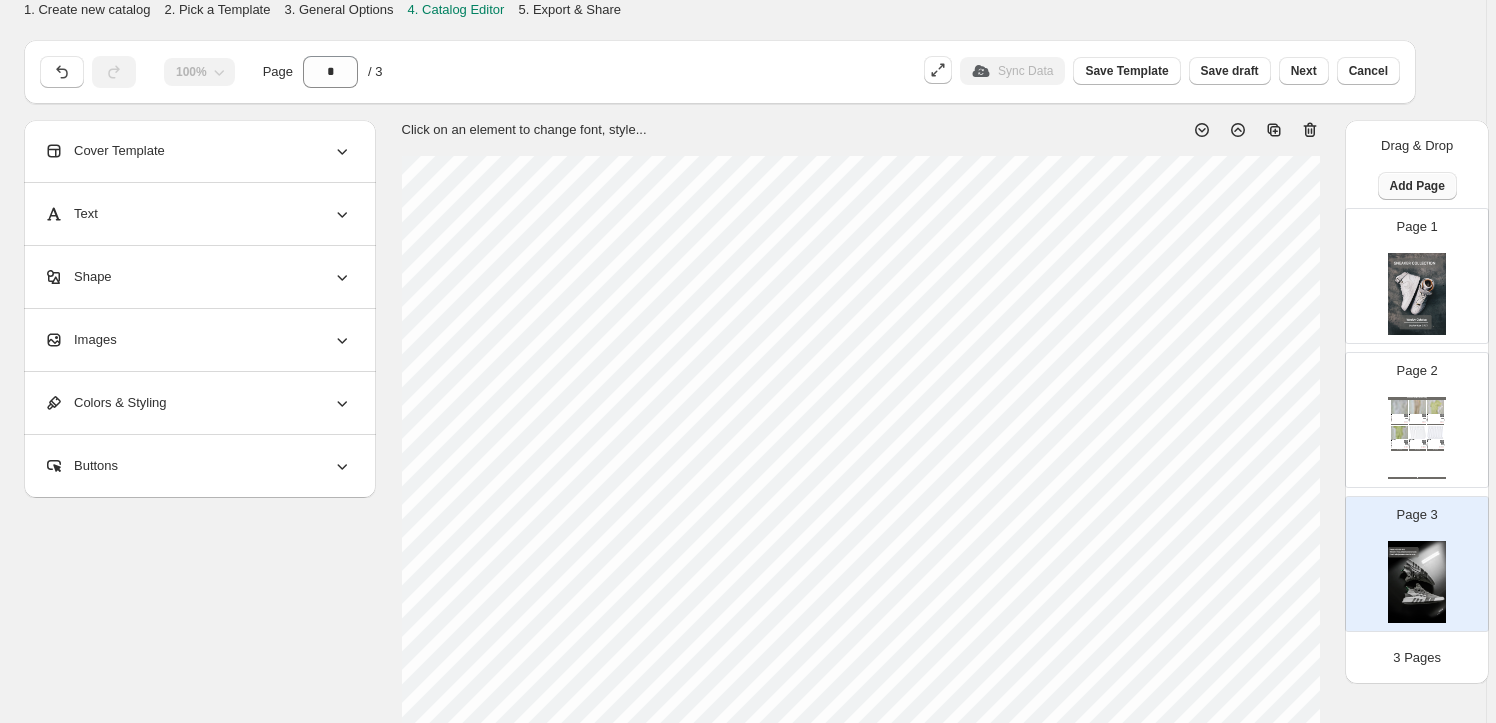 click on "Add Page" at bounding box center (1417, 186) 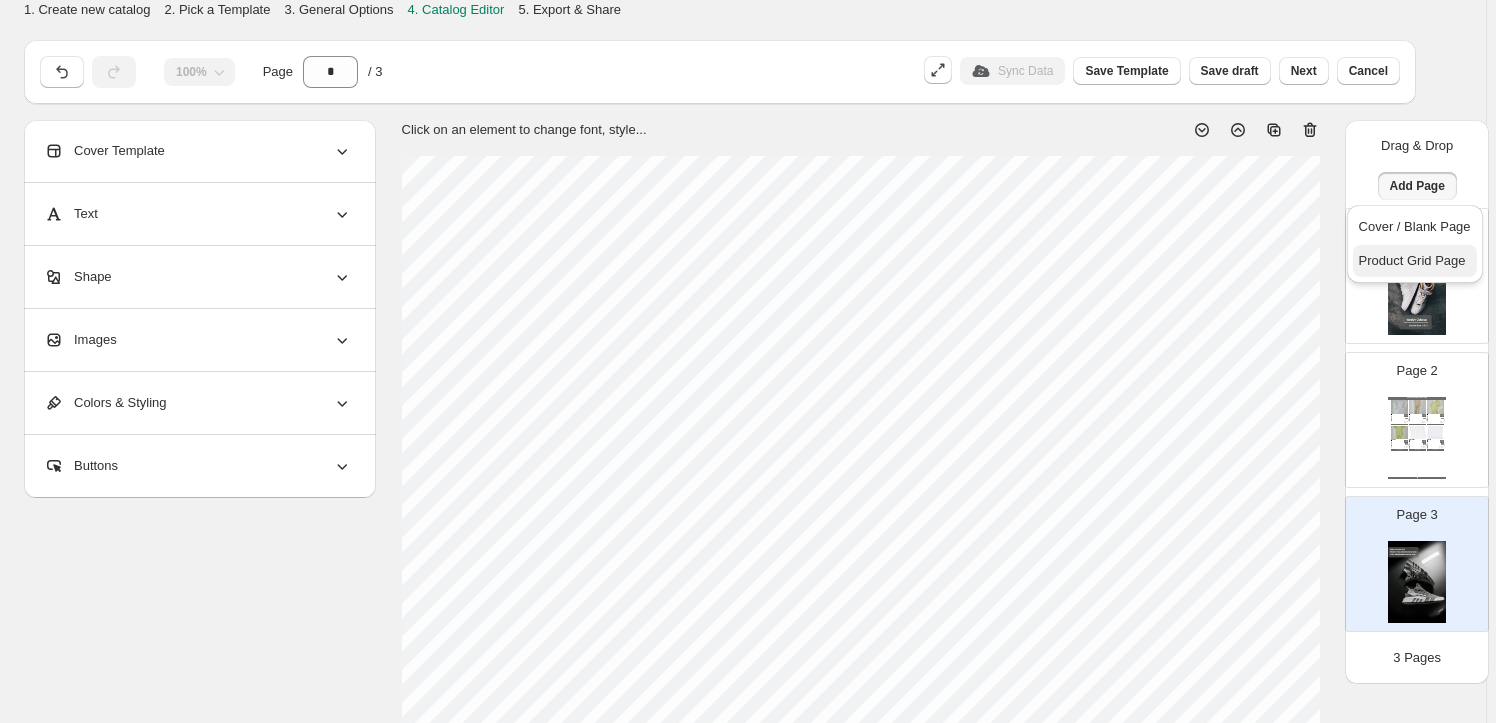 click on "Product Grid Page" at bounding box center (1412, 260) 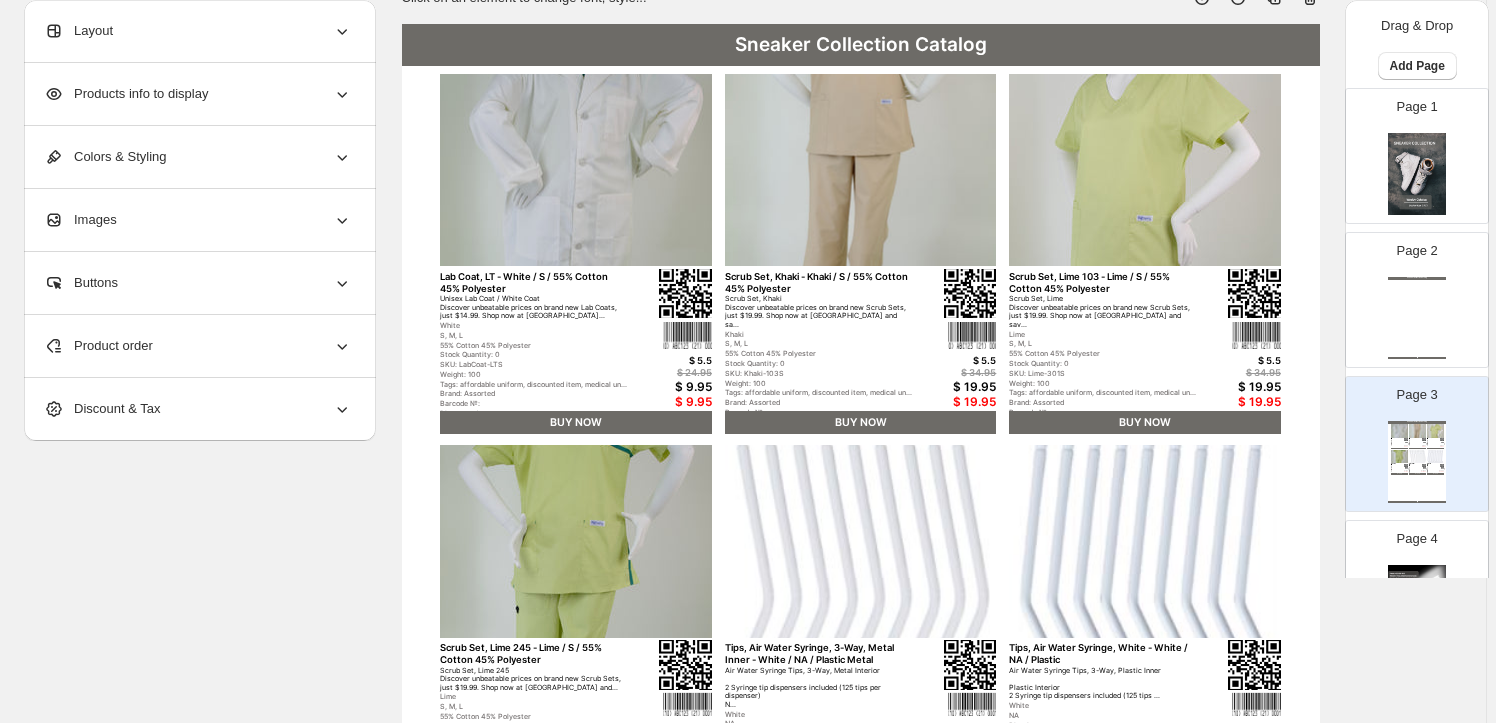 scroll, scrollTop: 0, scrollLeft: 0, axis: both 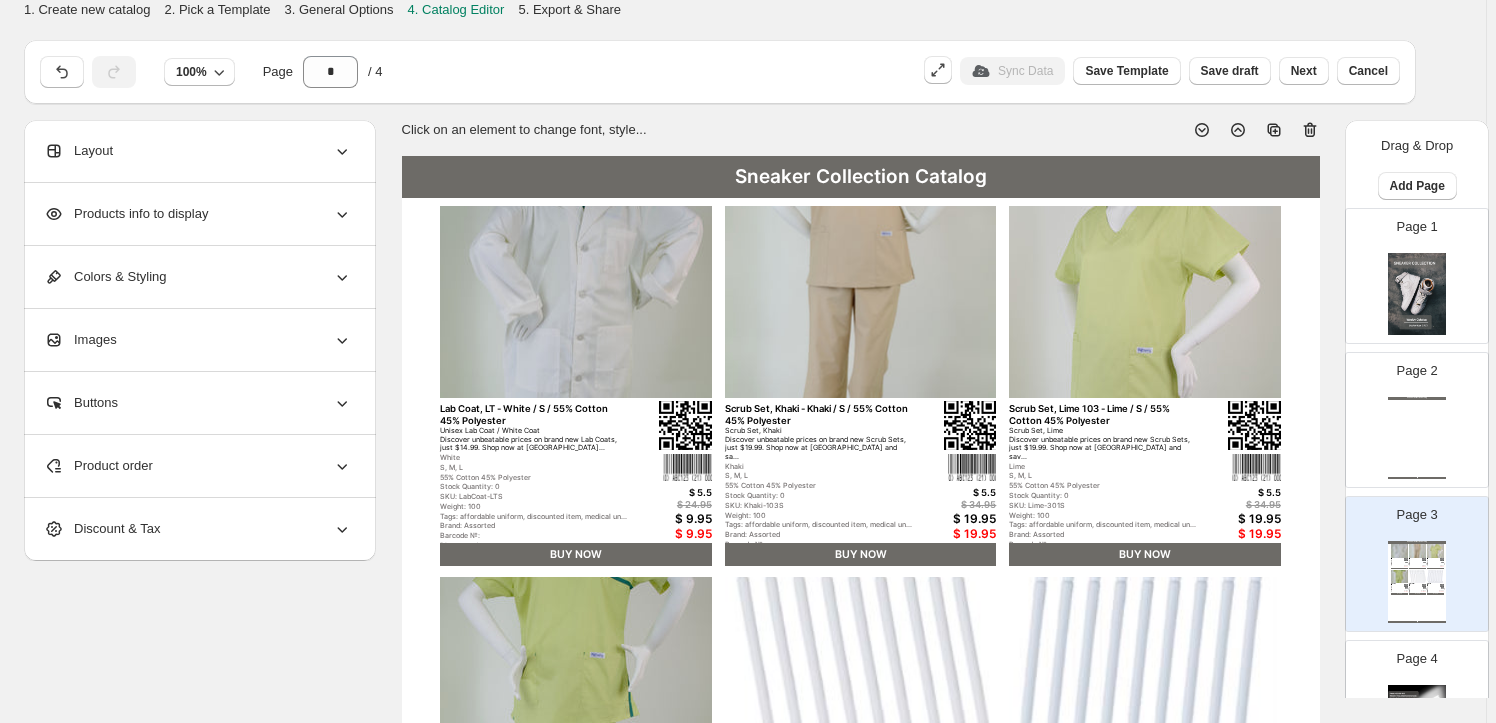 click at bounding box center [576, 302] 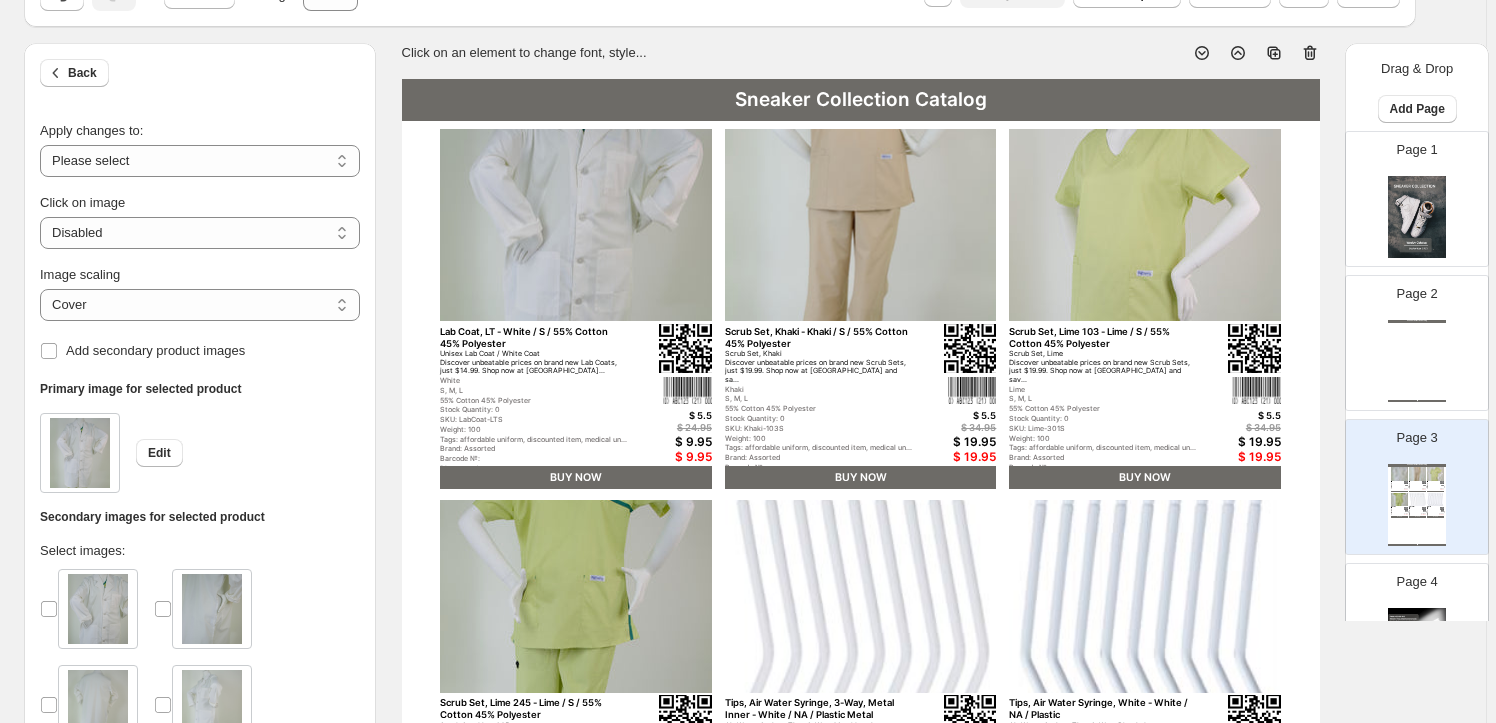 scroll, scrollTop: 0, scrollLeft: 0, axis: both 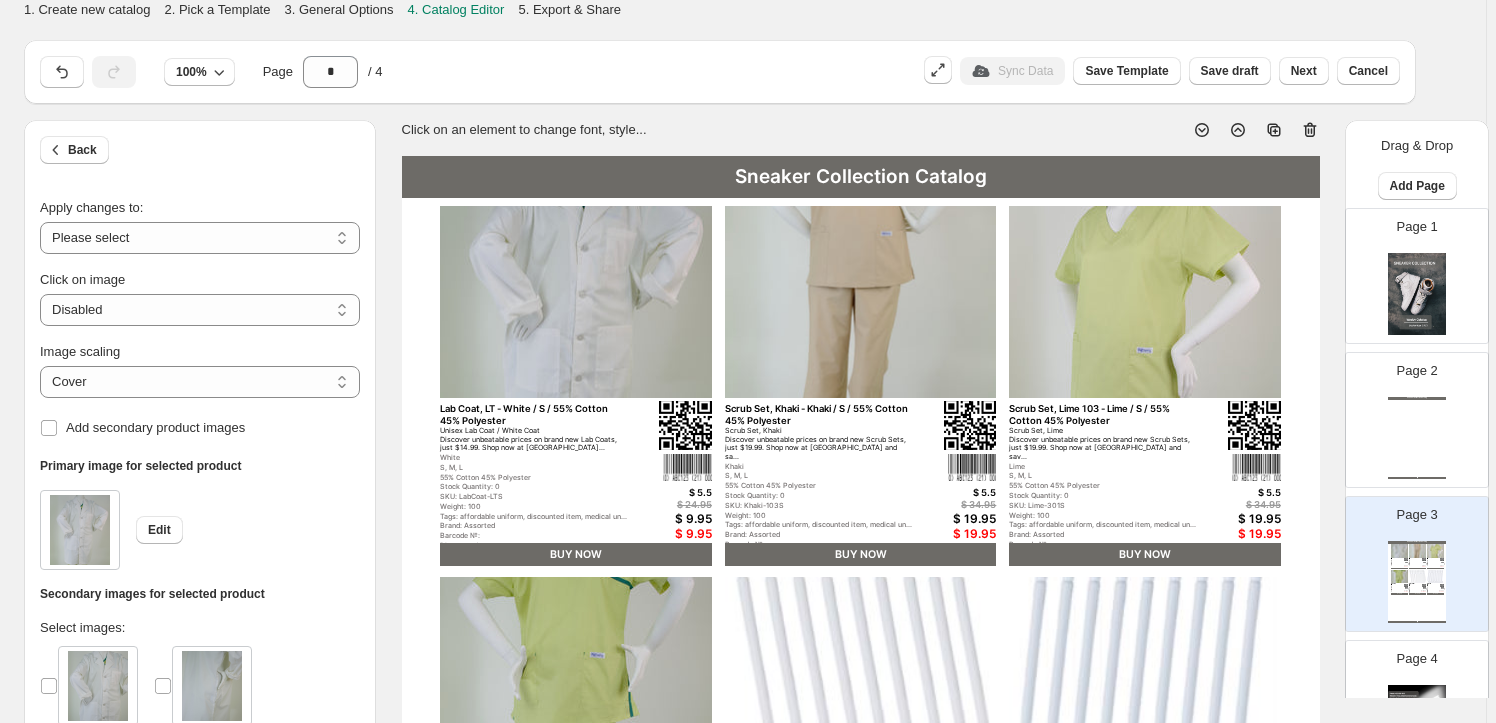click at bounding box center (685, 426) 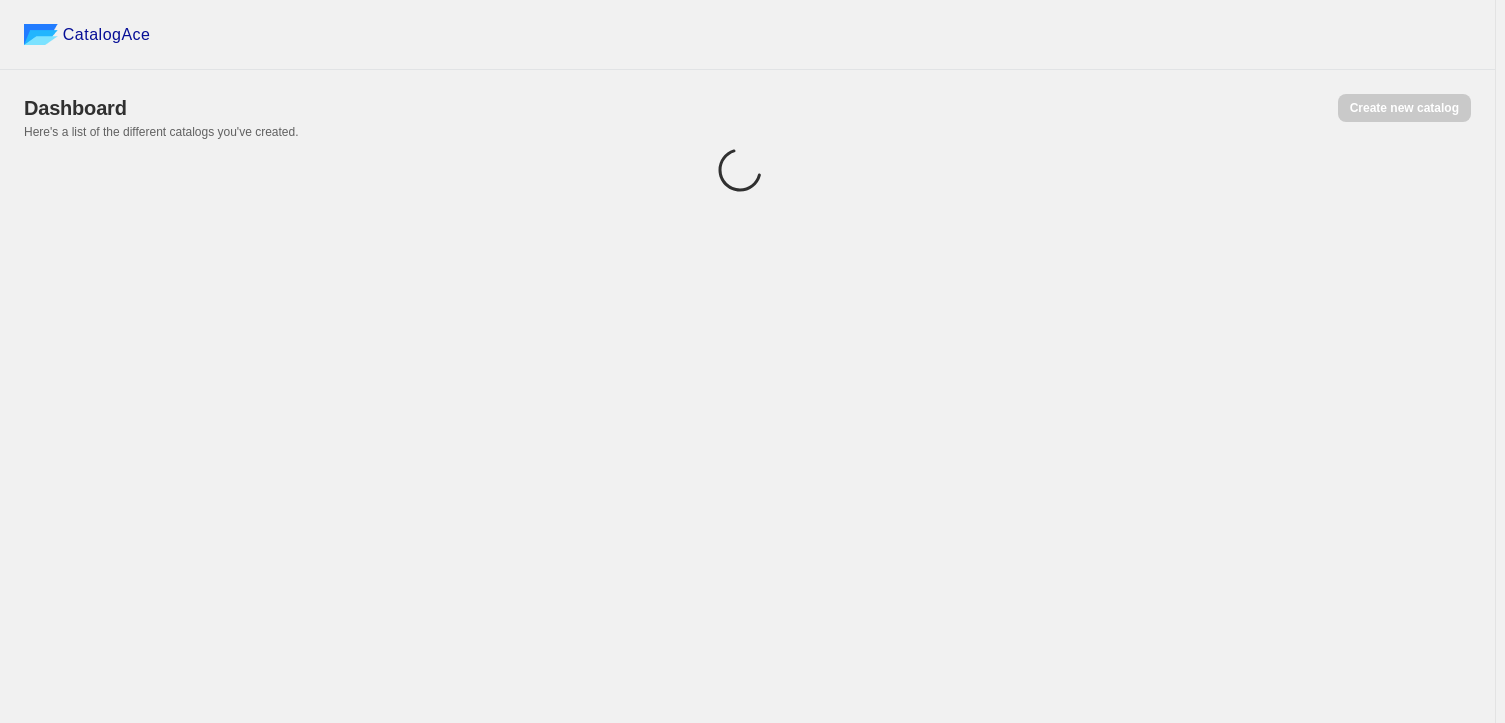 scroll, scrollTop: 0, scrollLeft: 0, axis: both 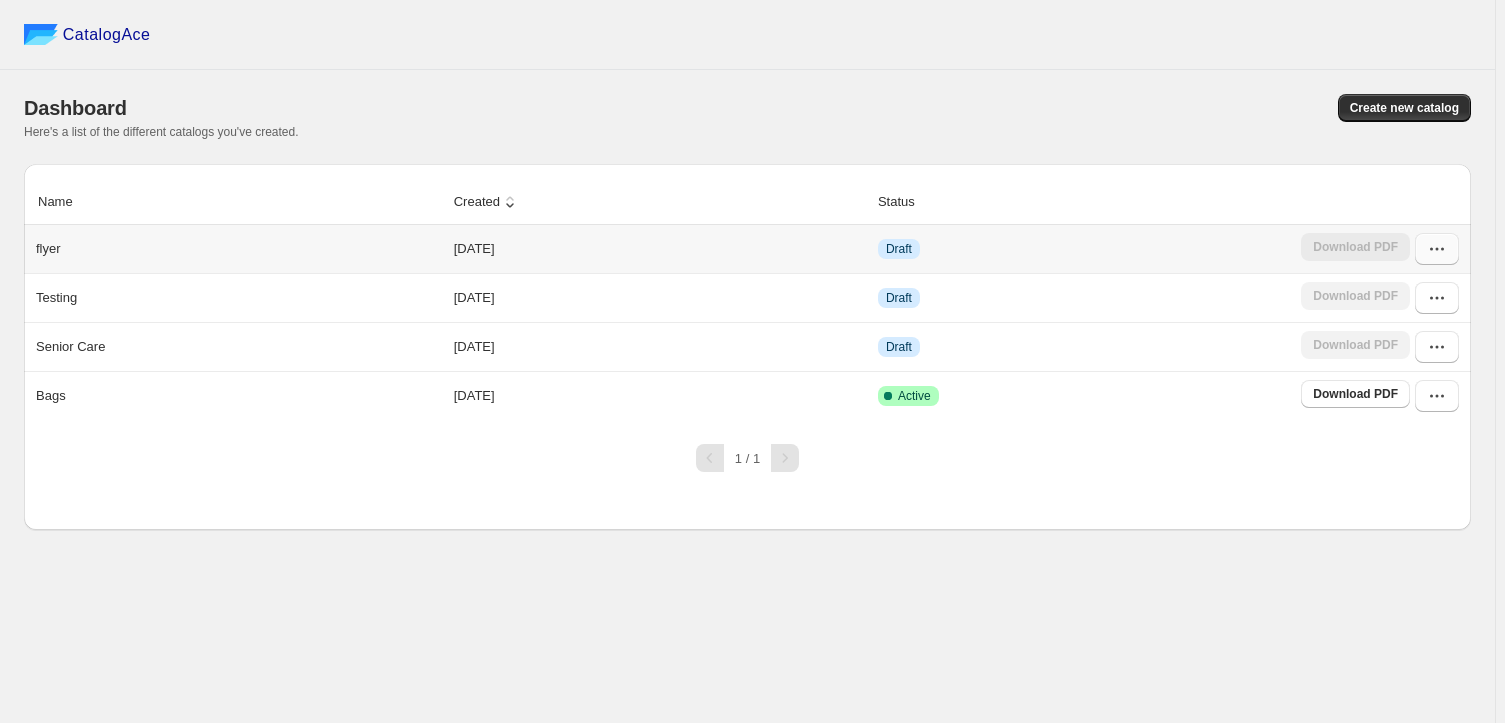 click 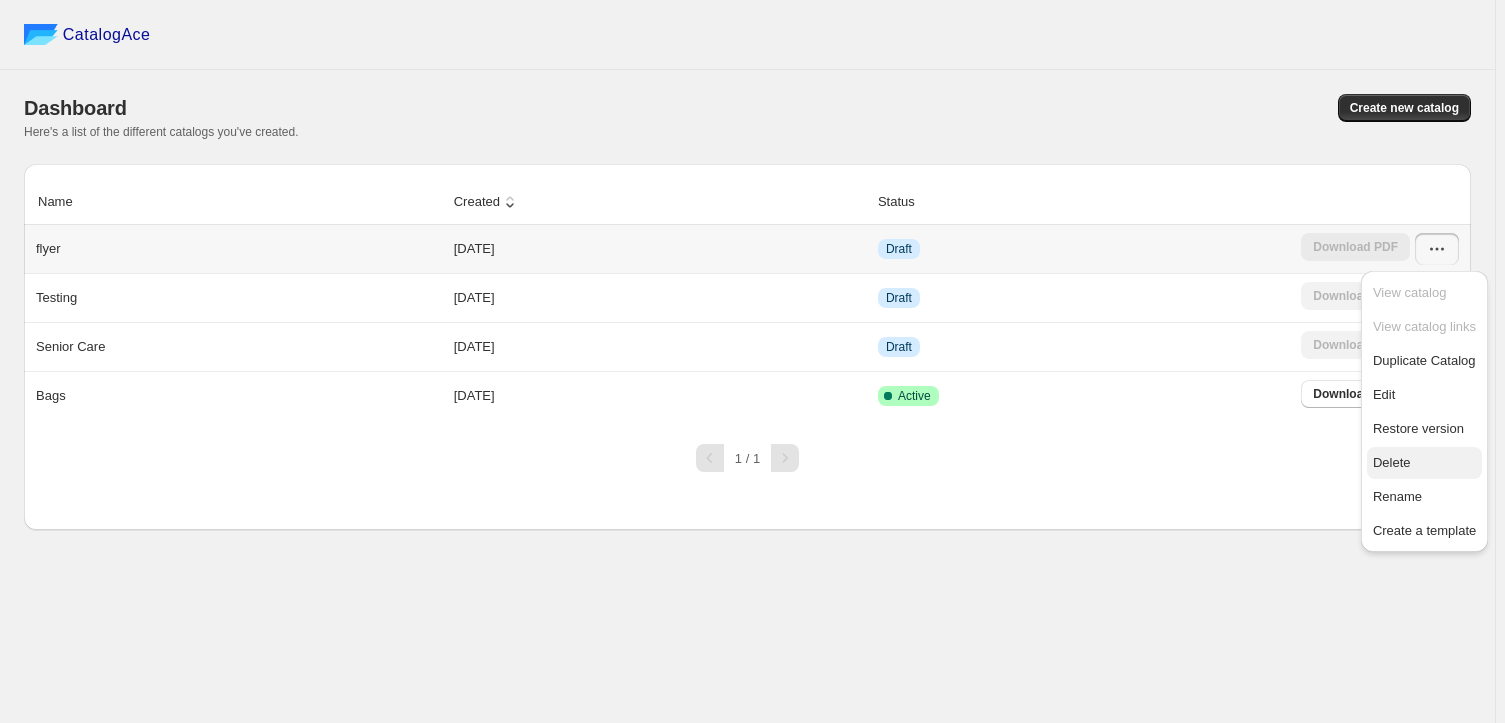 click on "Delete" at bounding box center (1392, 462) 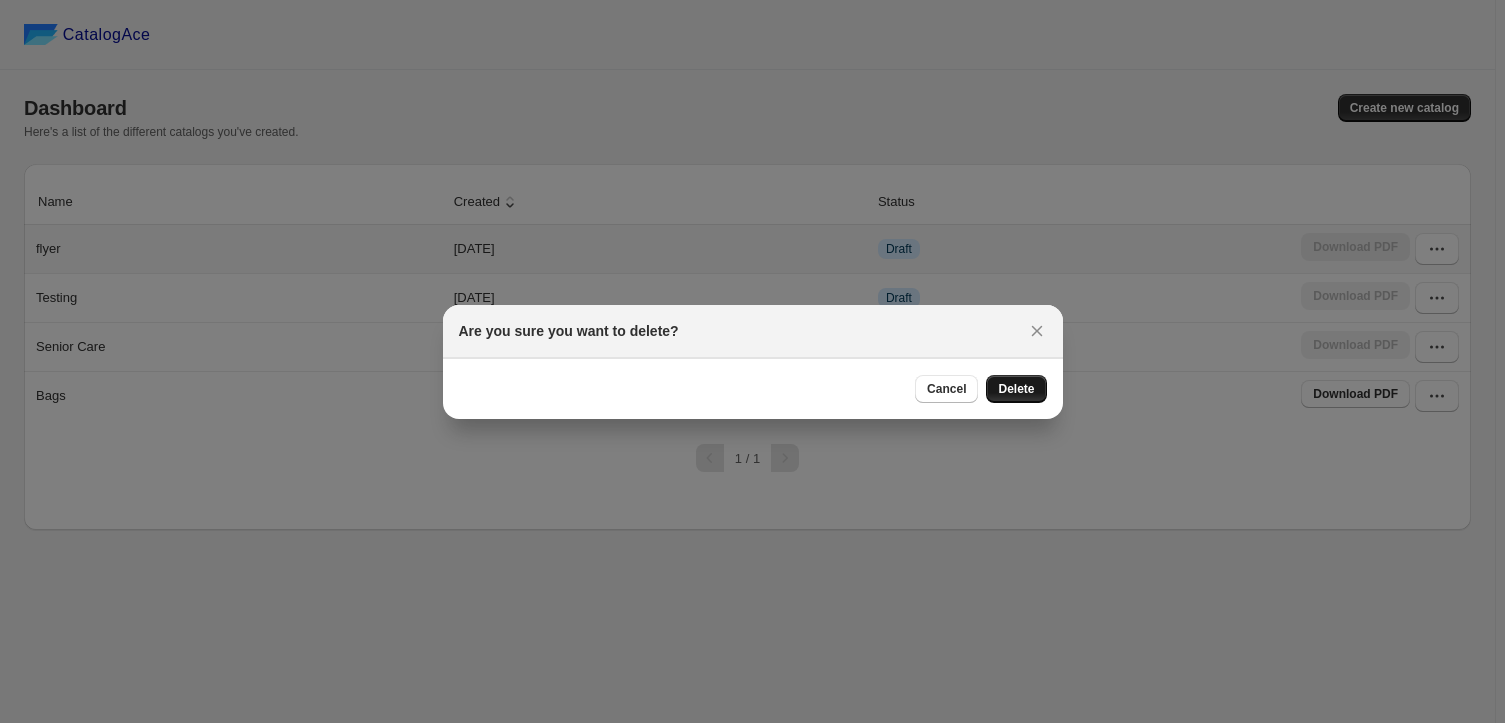 click on "Delete" at bounding box center (1016, 389) 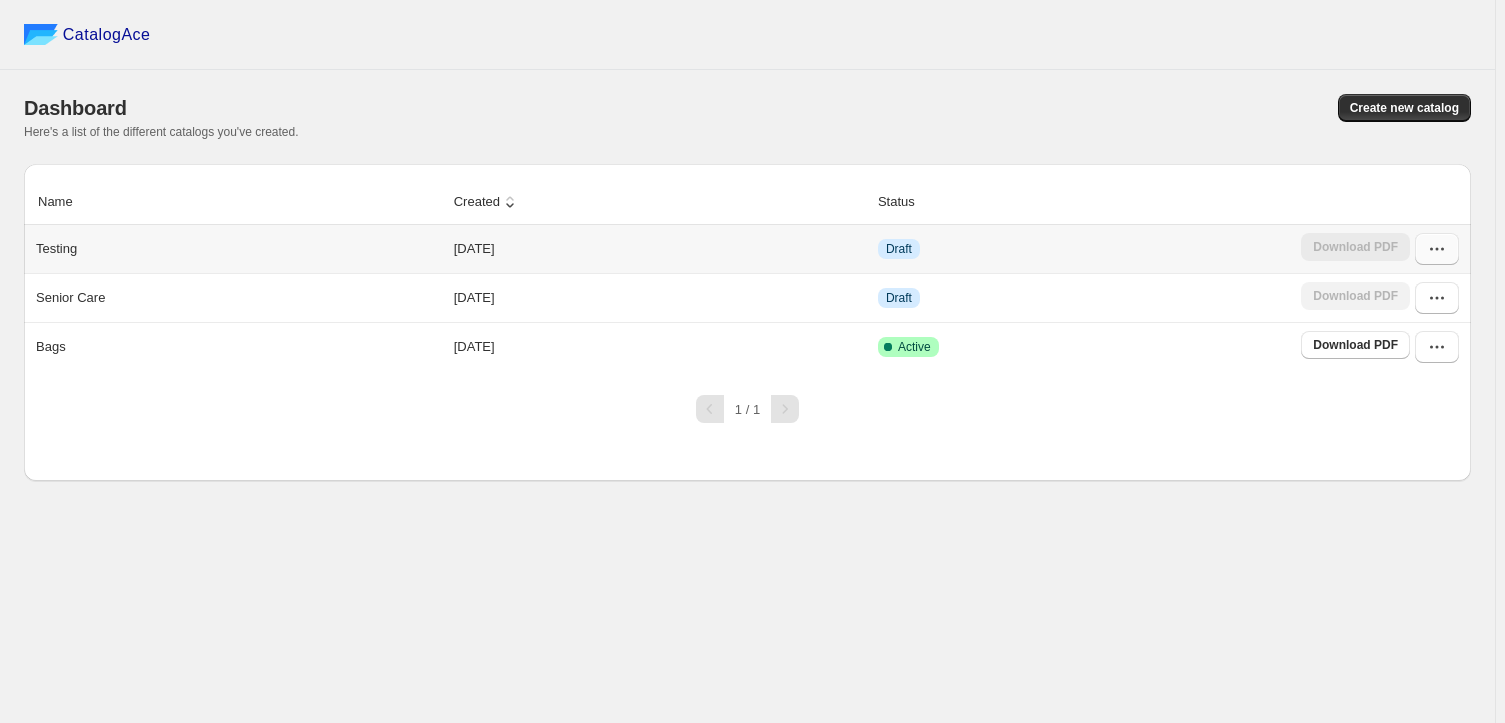 click 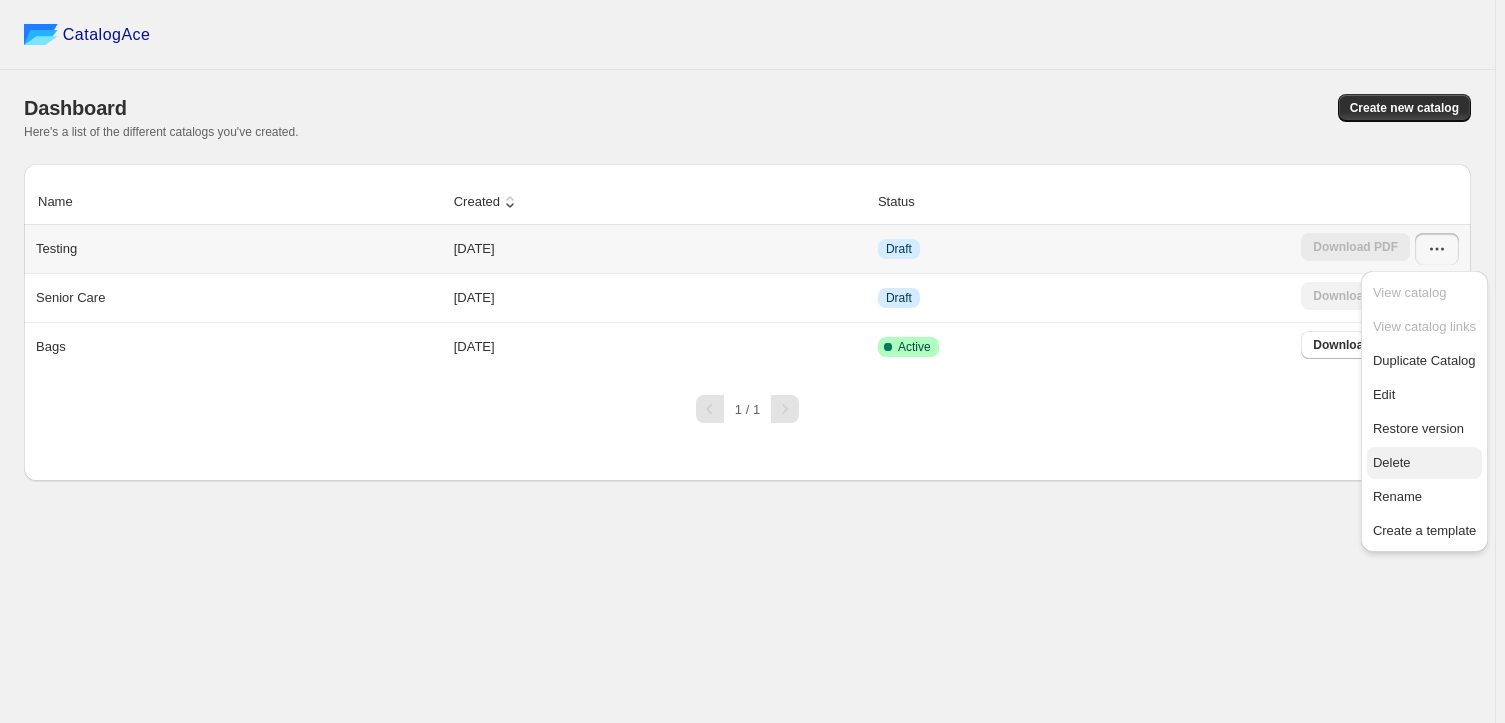 click on "Delete" at bounding box center (1392, 462) 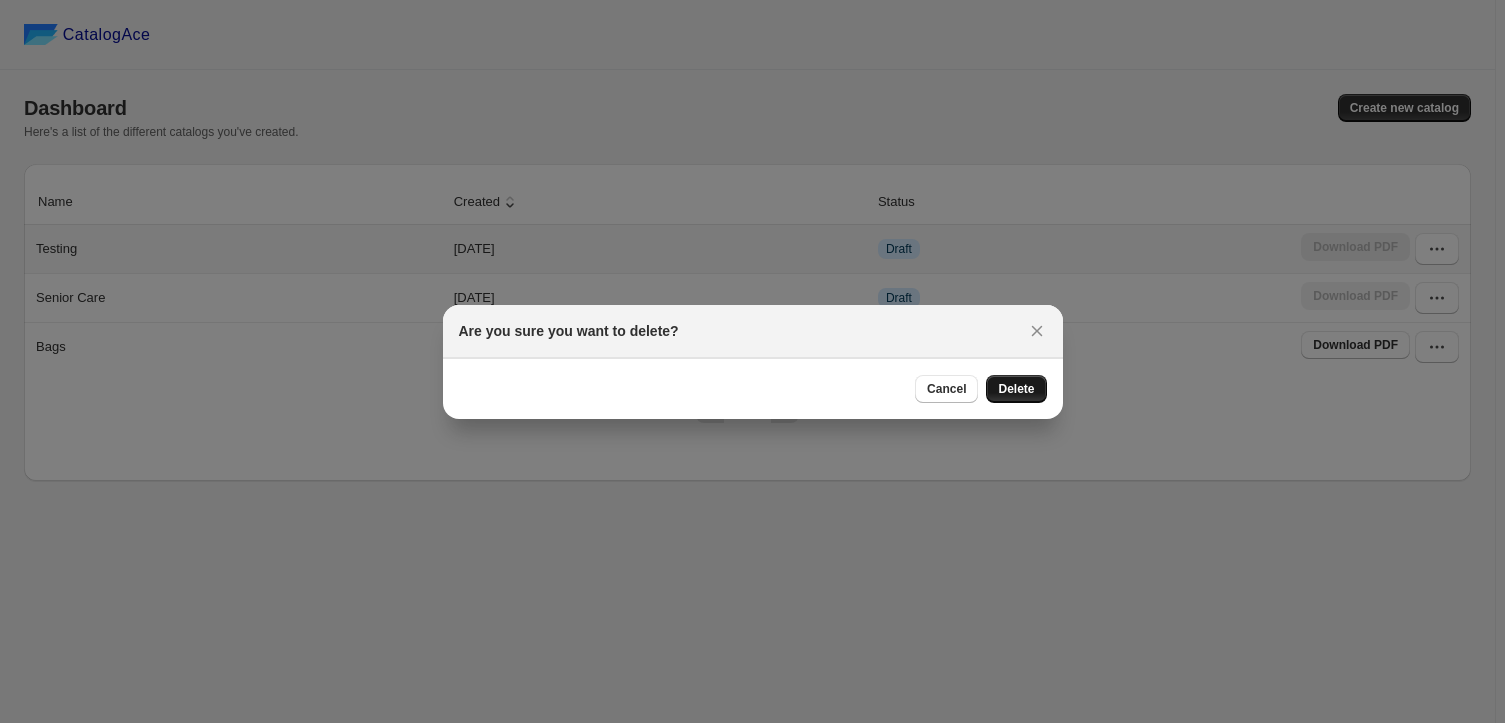 click on "Delete" at bounding box center (1016, 389) 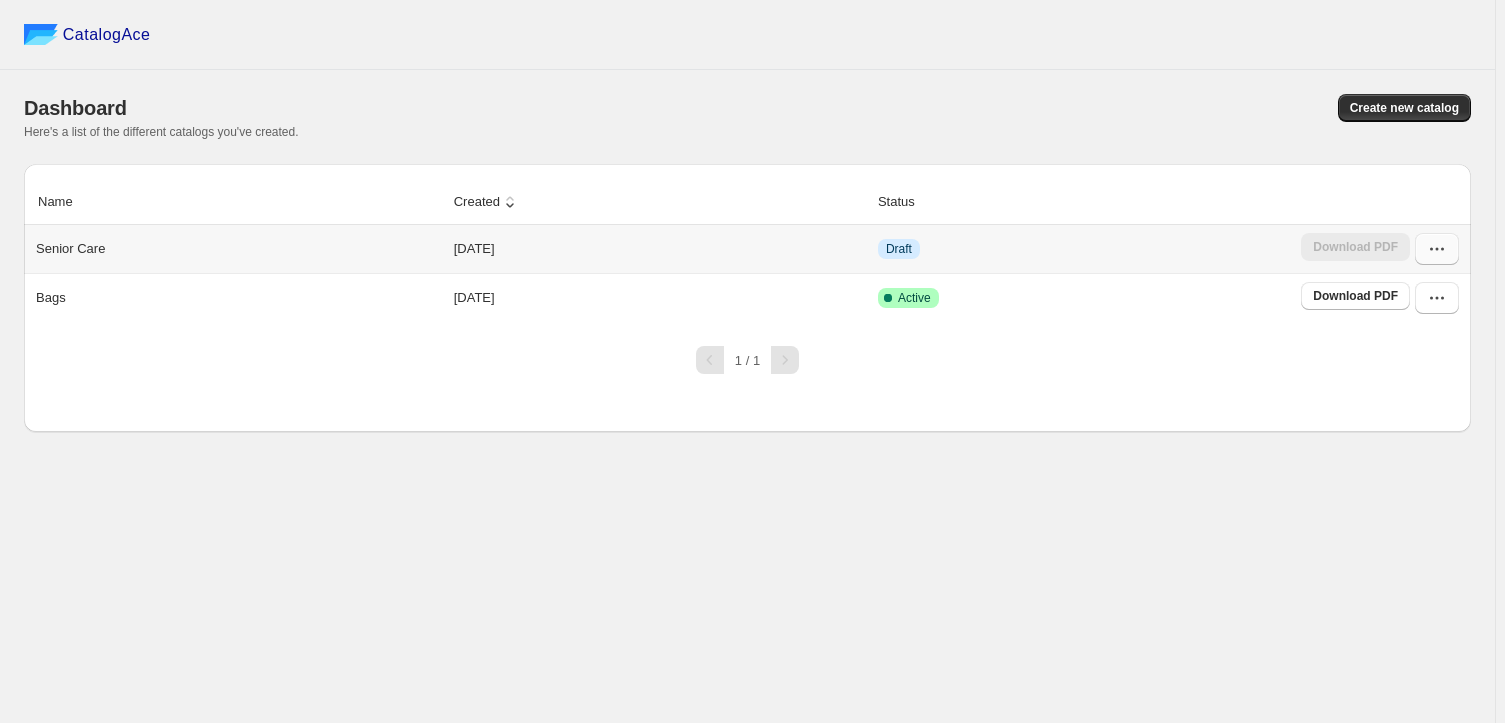 click 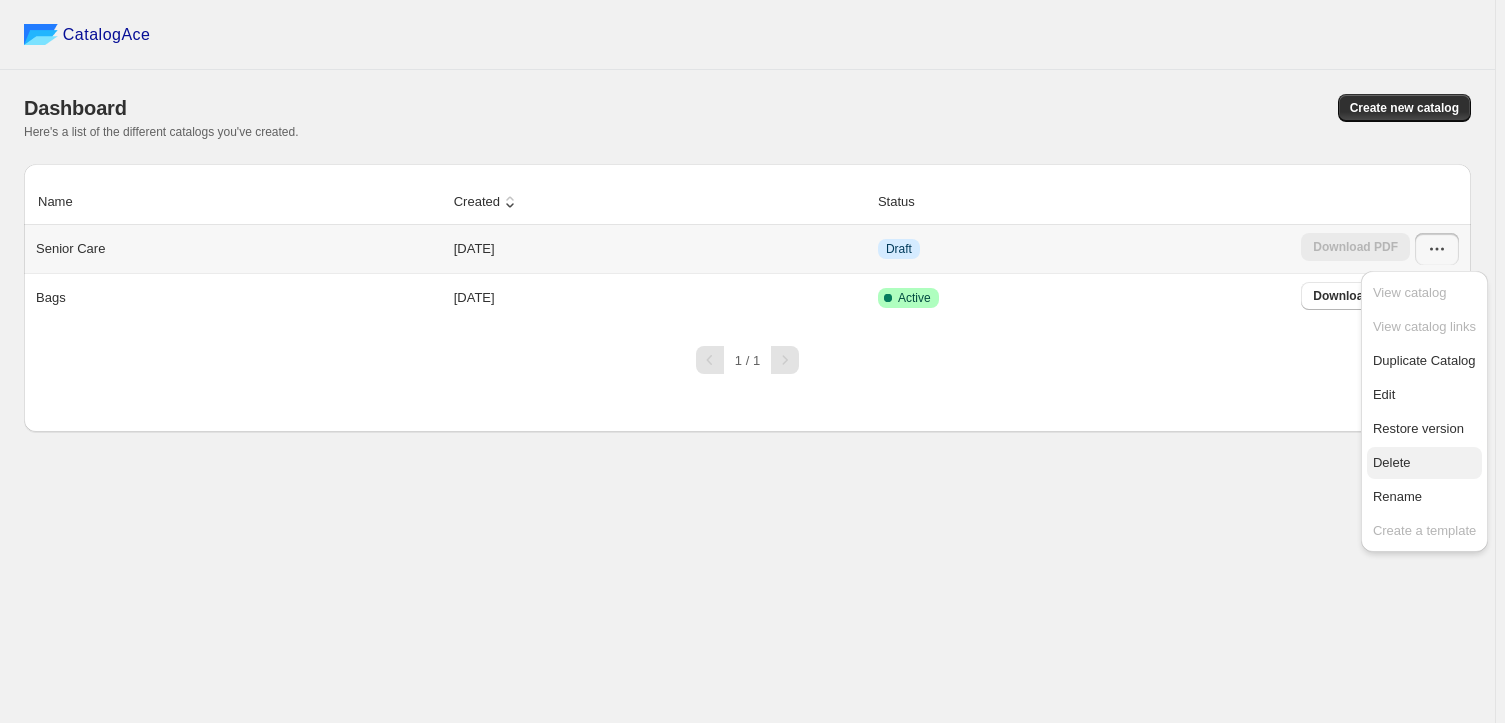 click on "Delete" at bounding box center [1392, 462] 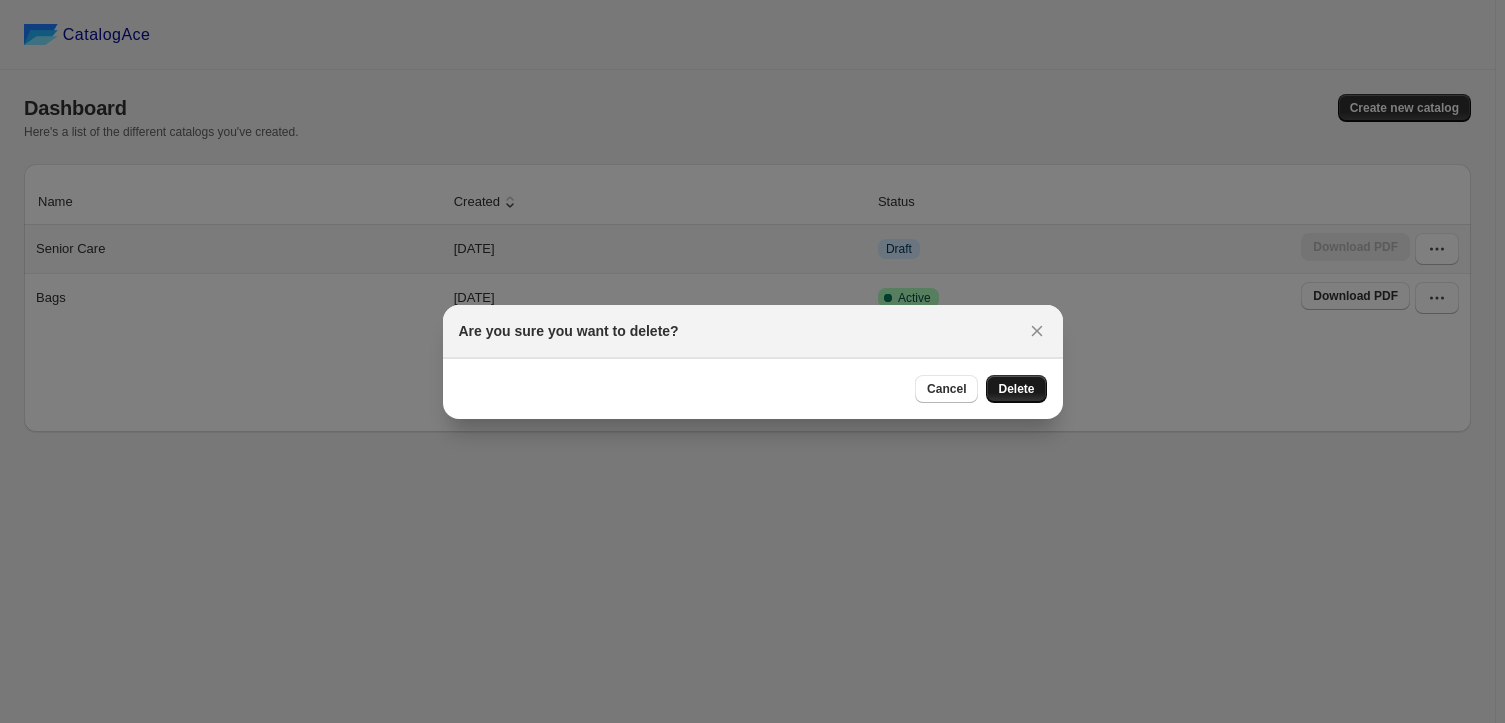 click on "Delete" at bounding box center (1016, 389) 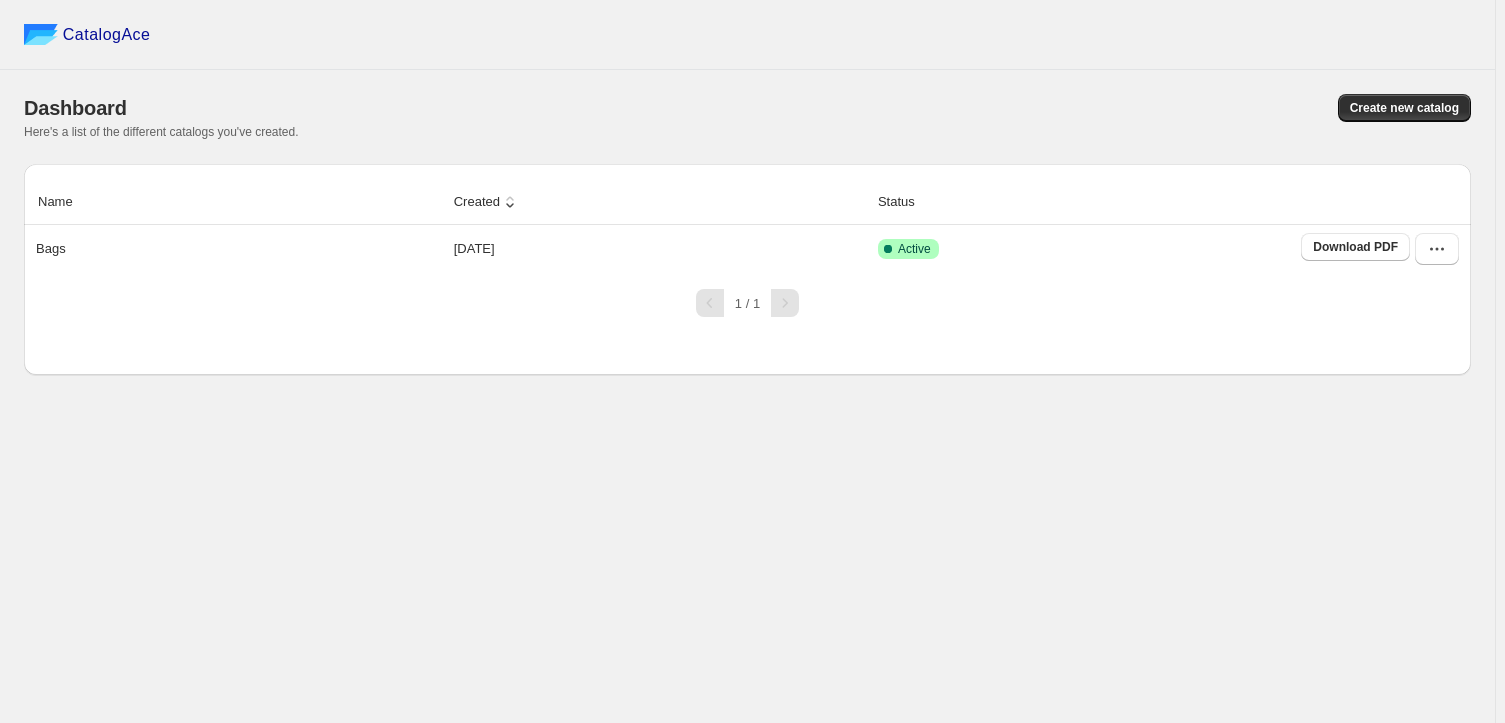 click on "CatalogAce" at bounding box center [107, 35] 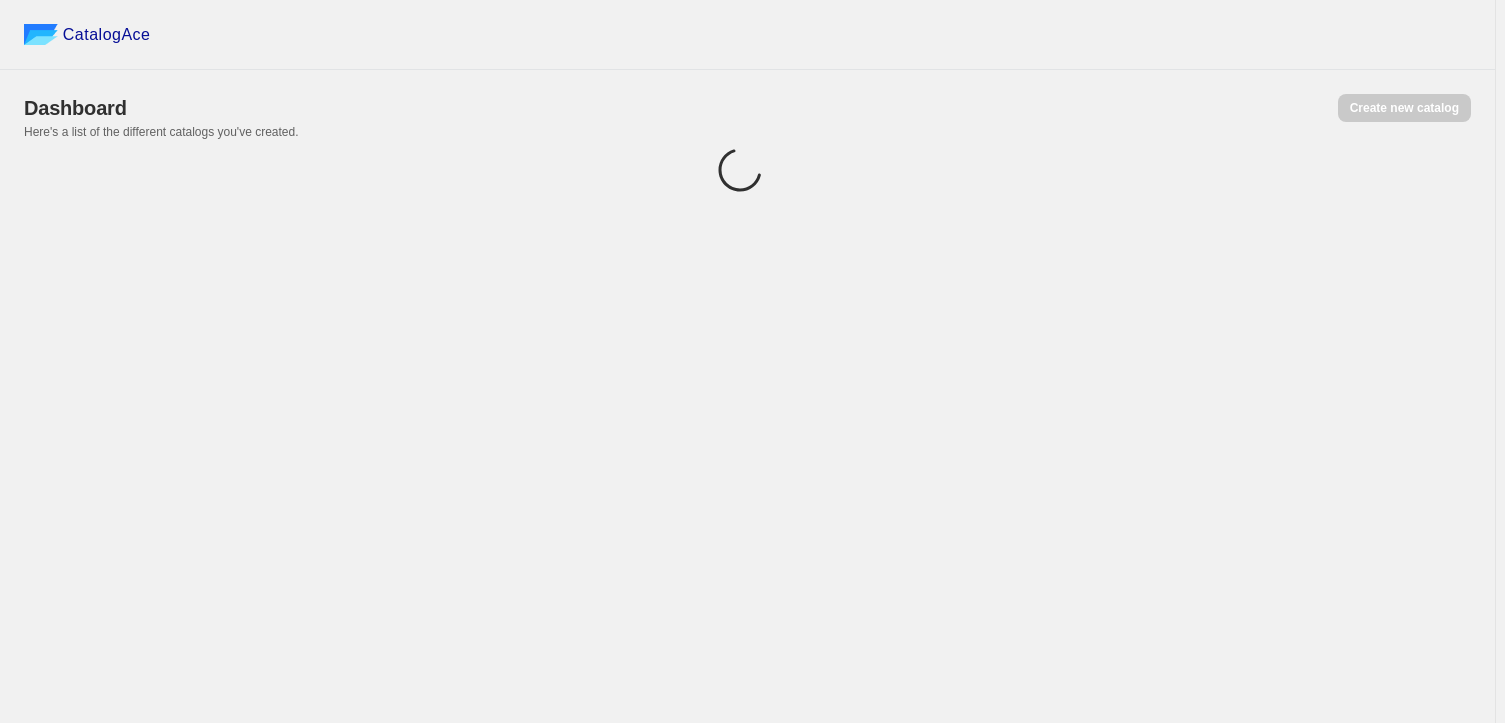 scroll, scrollTop: 0, scrollLeft: 0, axis: both 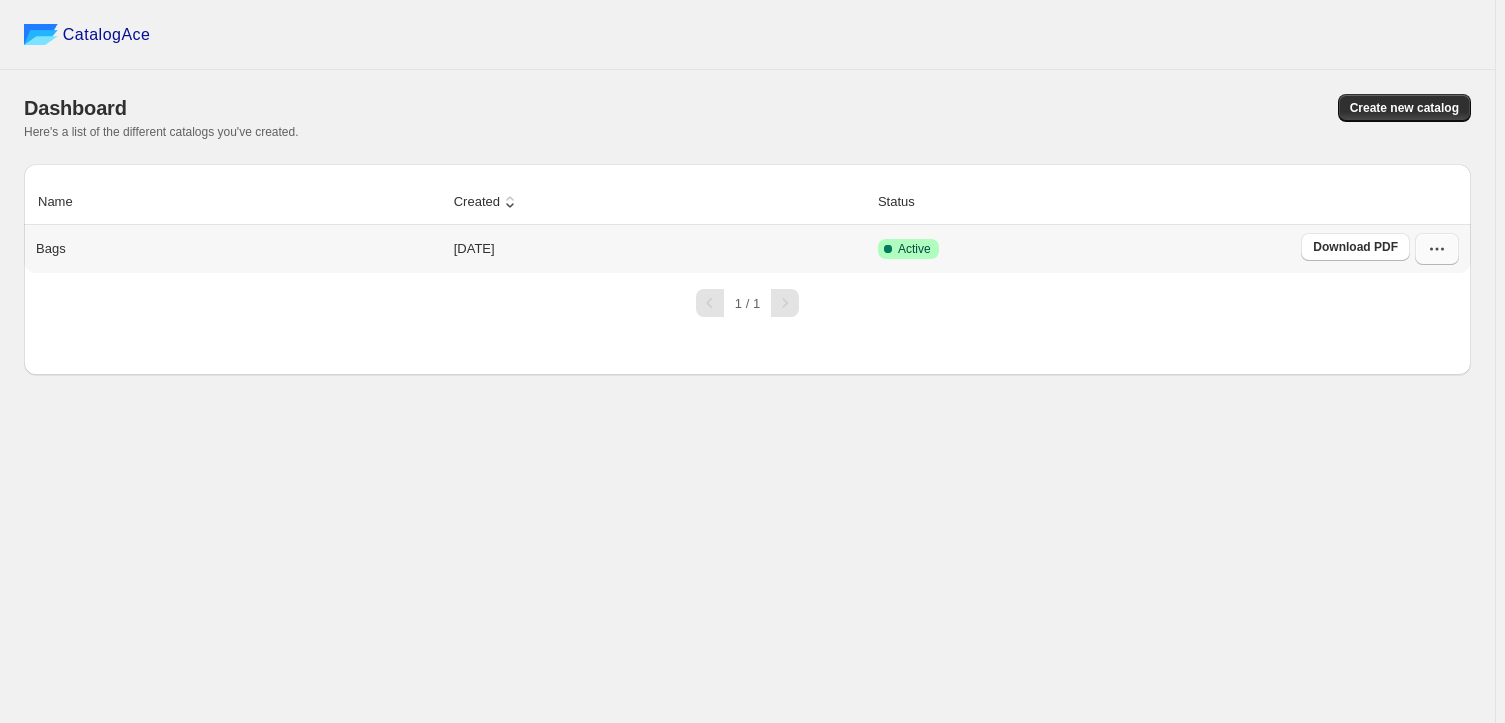 click 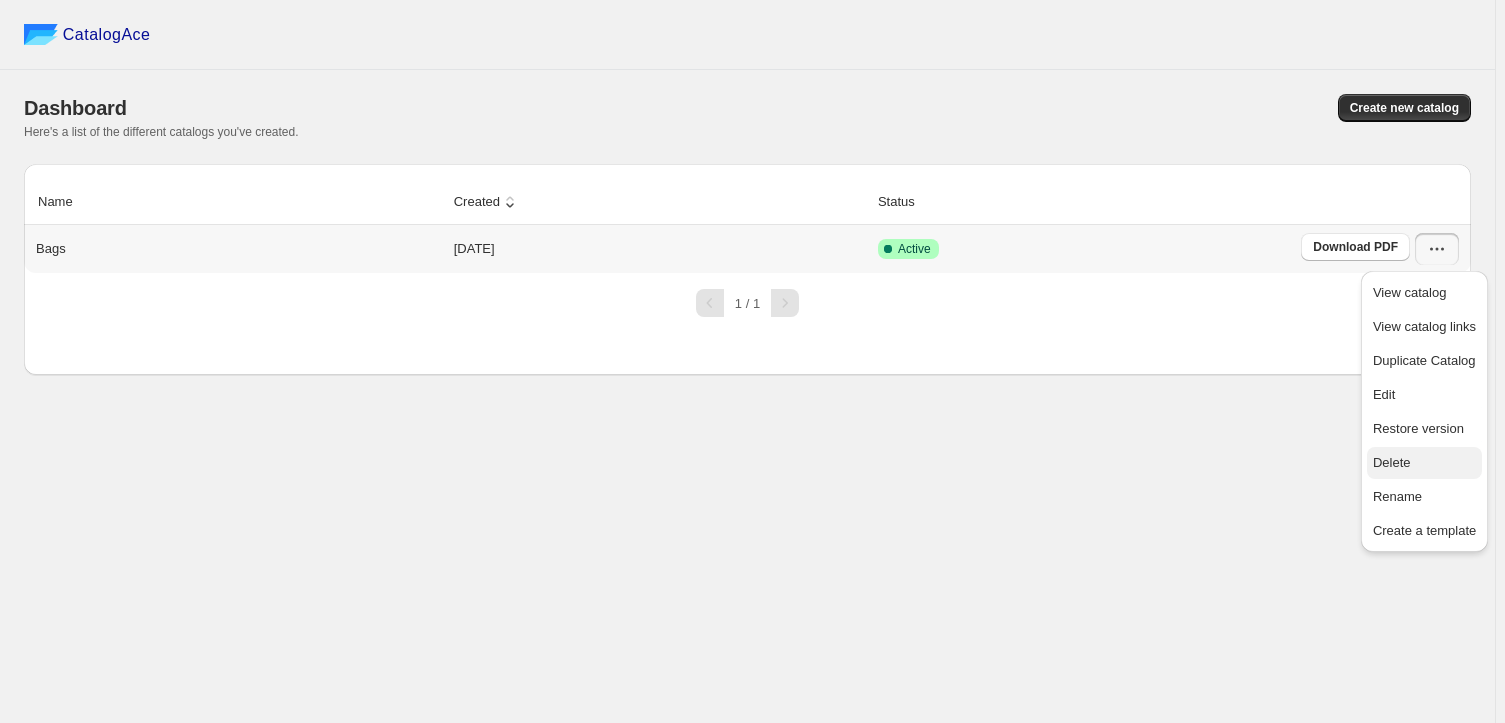 click on "Delete" at bounding box center (1392, 462) 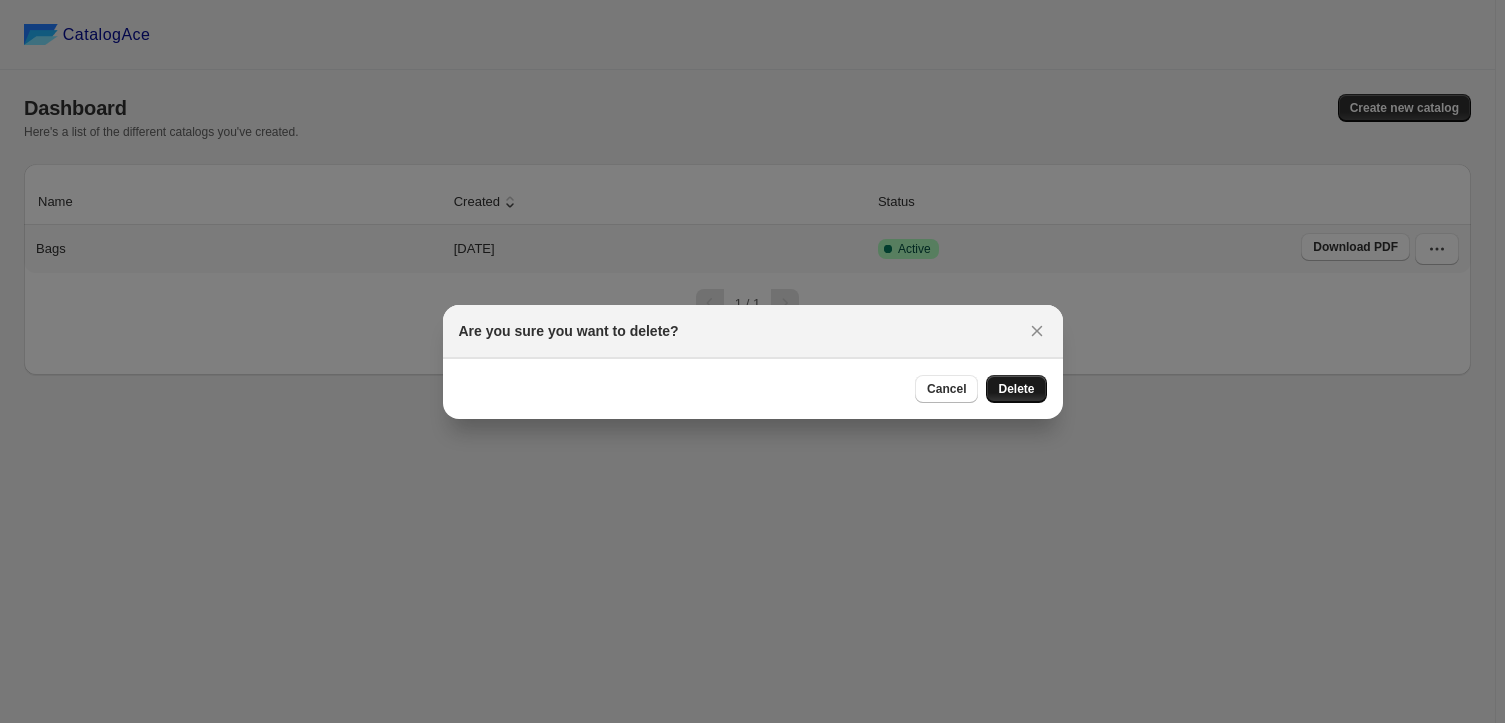 click on "Delete" at bounding box center (1016, 389) 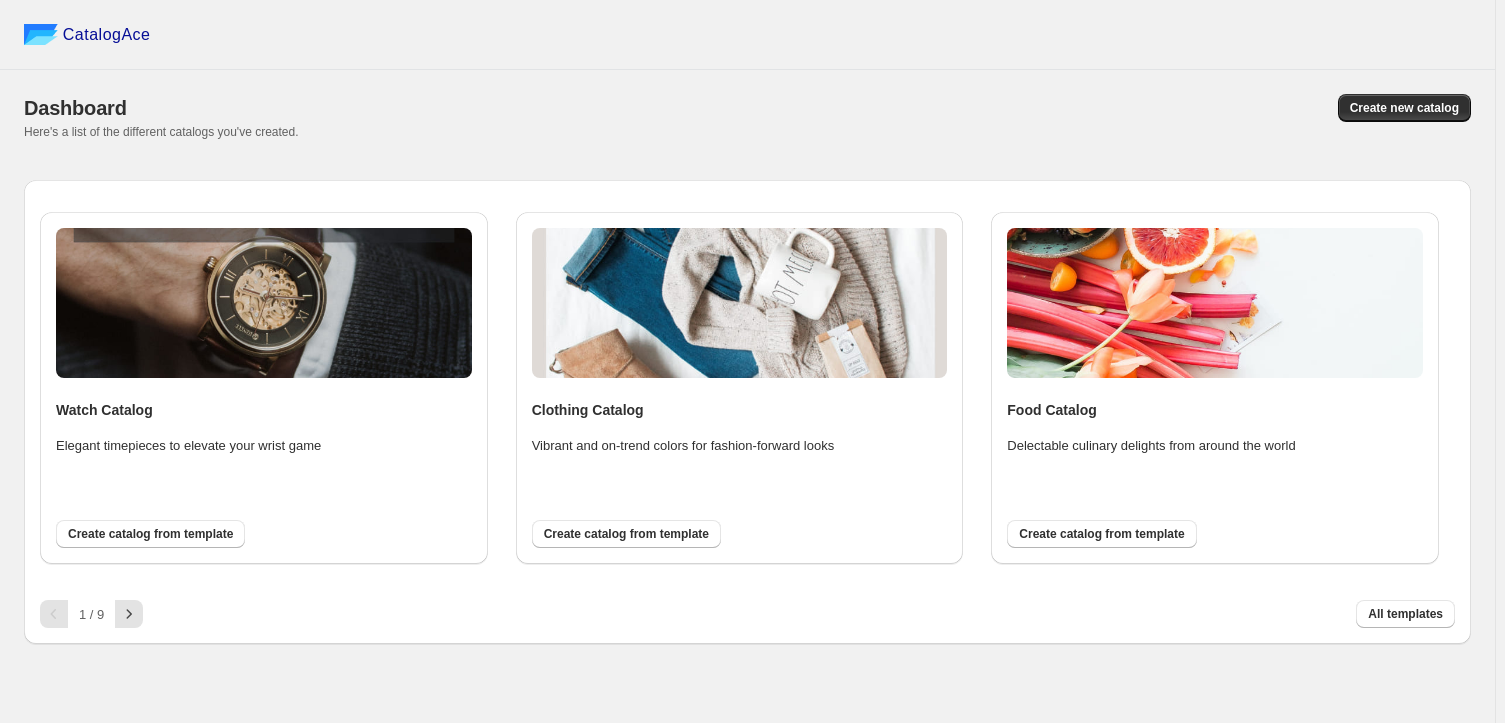 click on "All templates" at bounding box center (1405, 614) 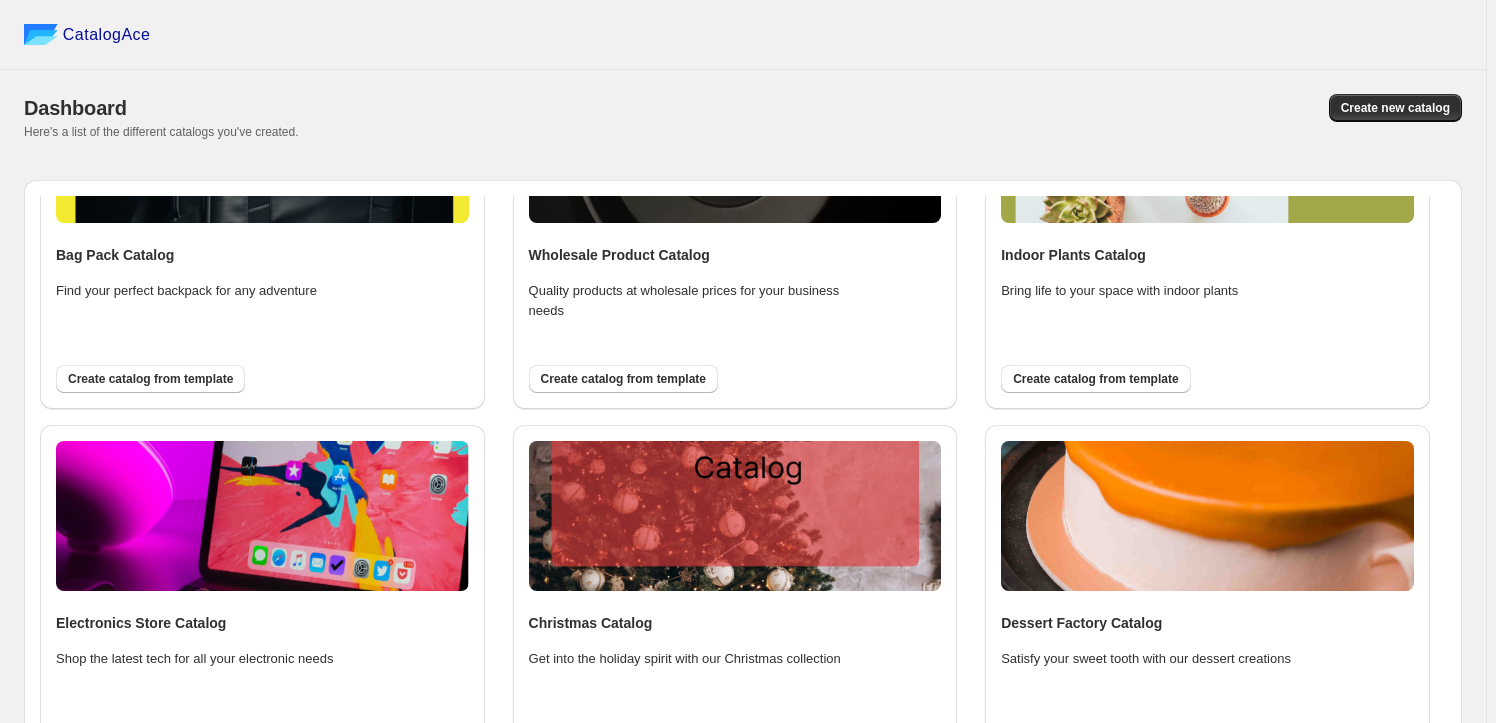 scroll, scrollTop: 2531, scrollLeft: 0, axis: vertical 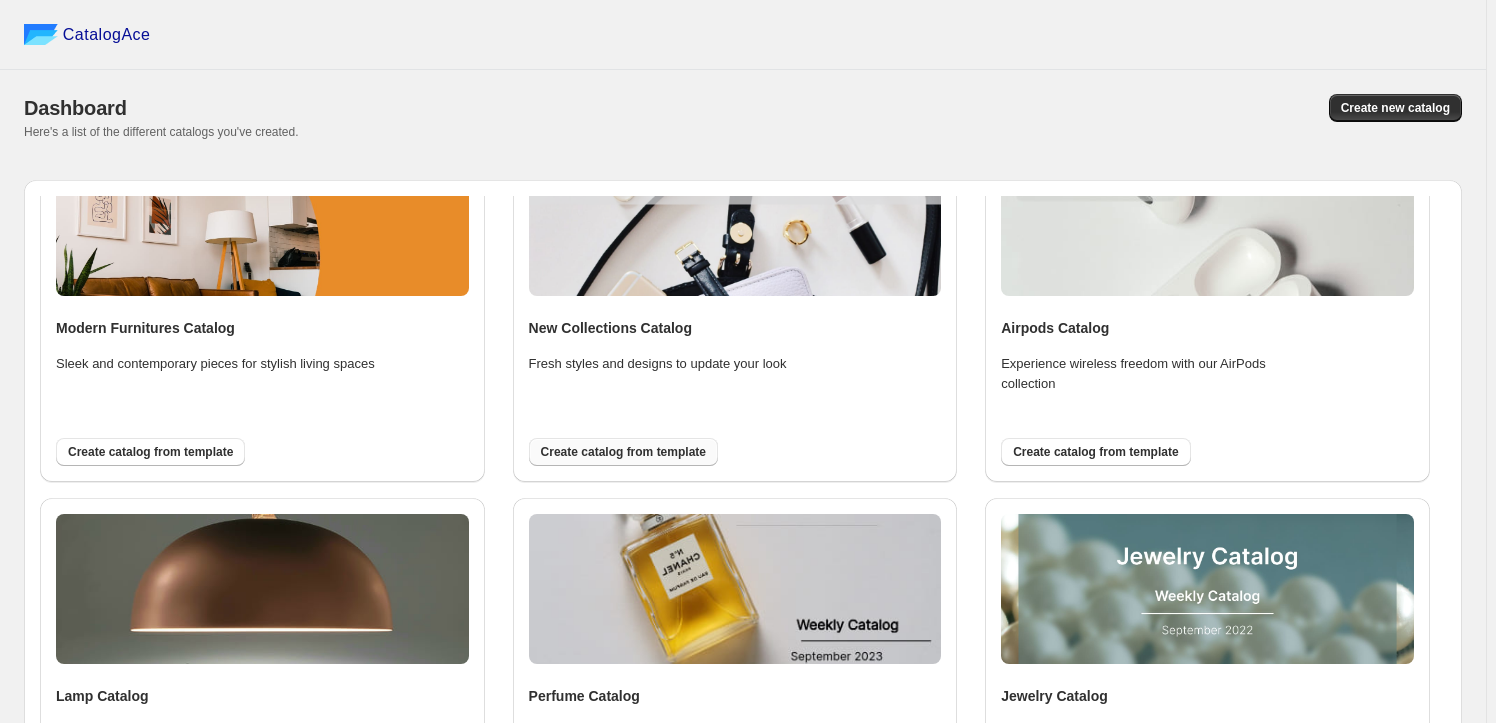 click on "Create catalog from template" at bounding box center (623, 452) 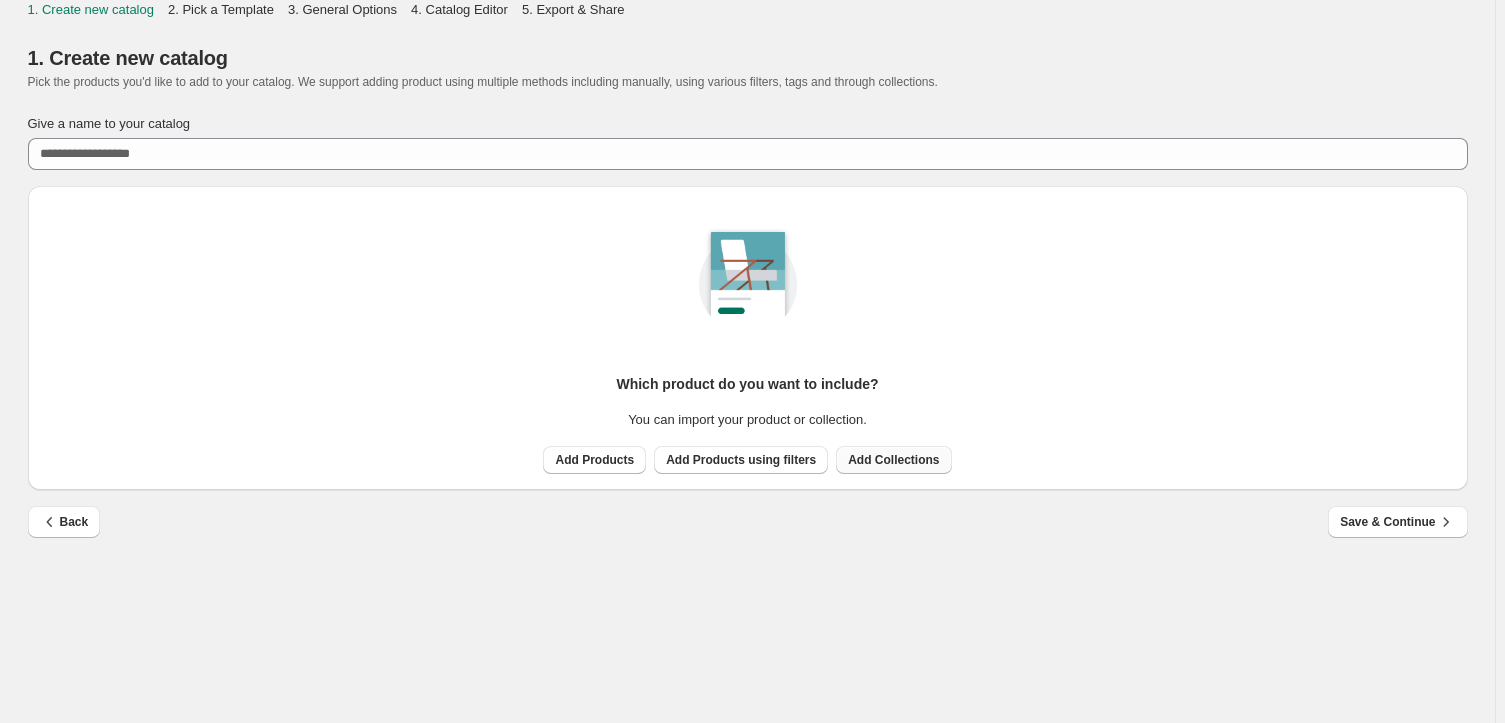 click on "Add Collections" at bounding box center [893, 460] 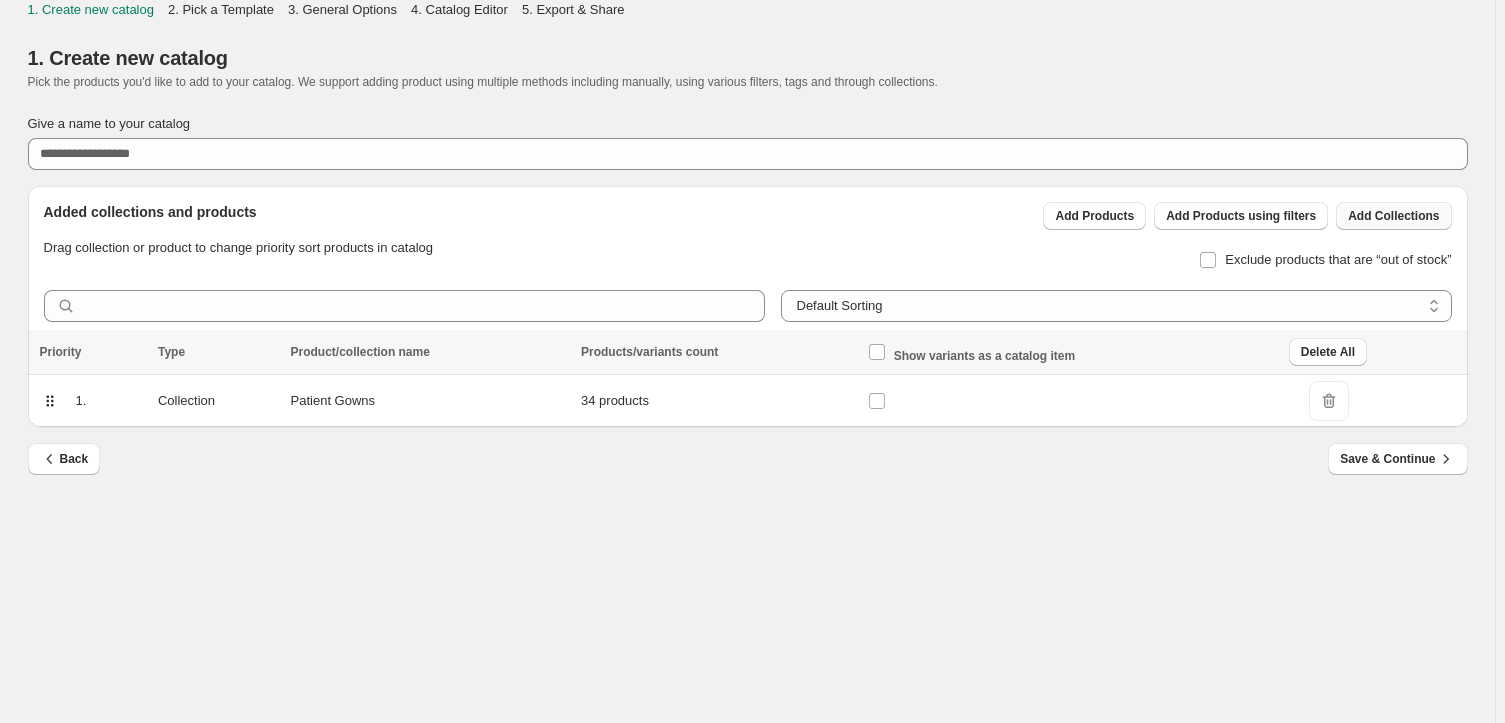 click on "Add Collections" at bounding box center (1393, 216) 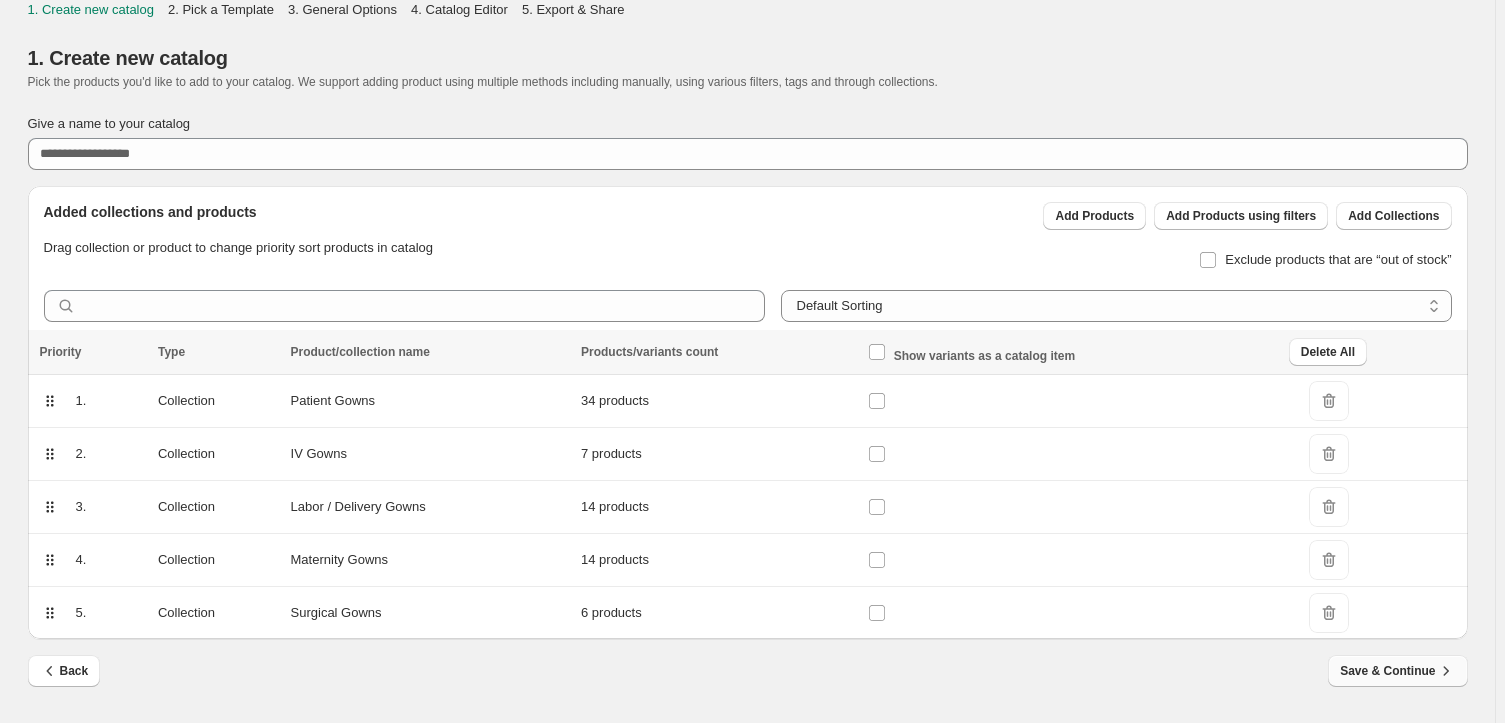 click on "Save & Continue" at bounding box center (1397, 671) 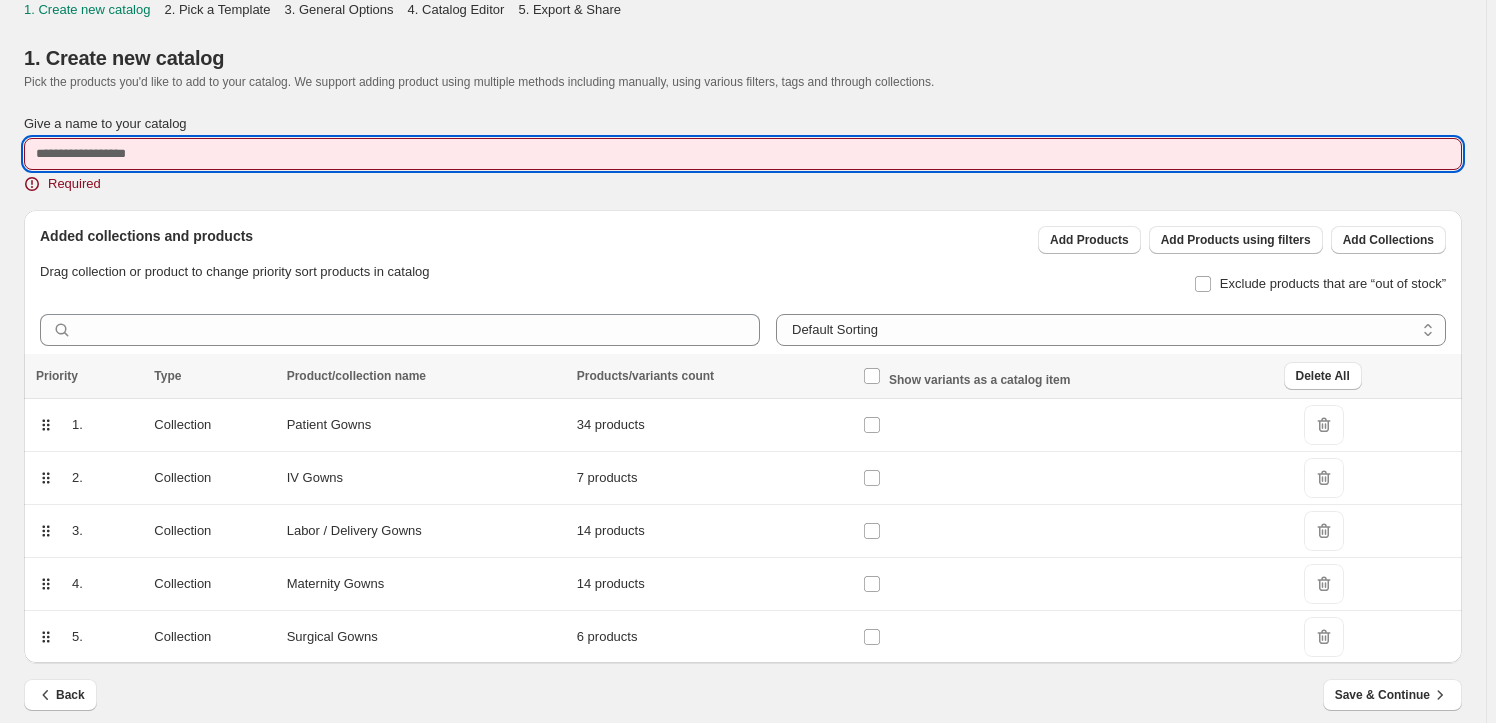 click on "Give a name to your catalog" at bounding box center (743, 154) 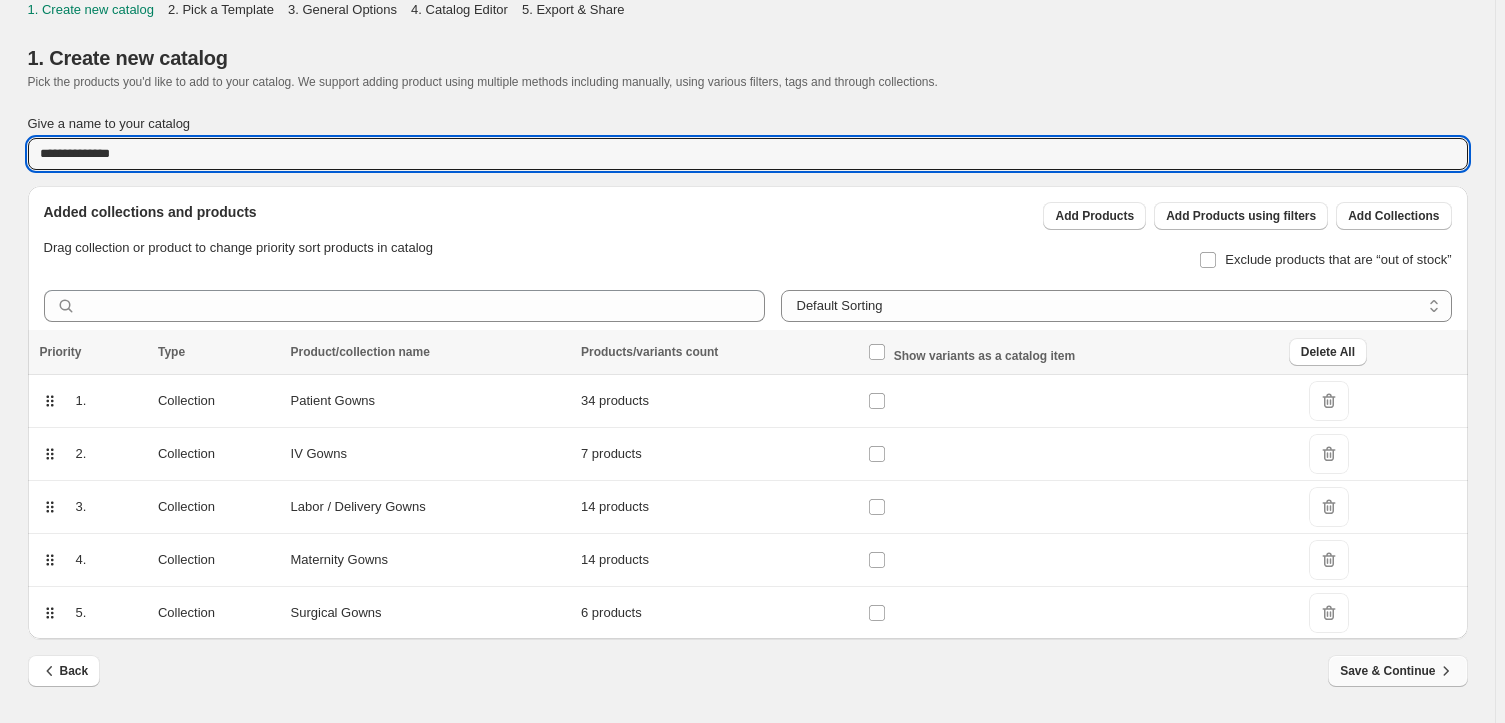 type on "**********" 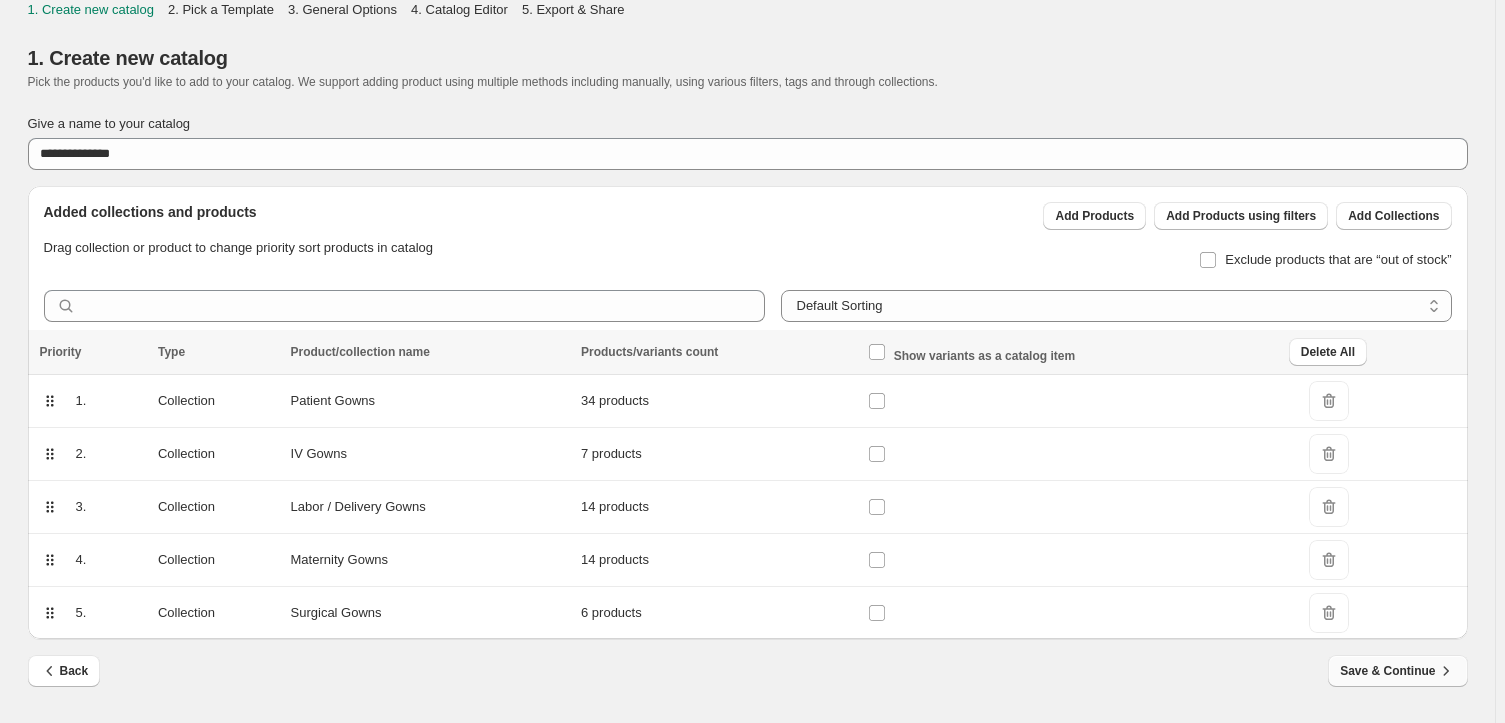 click on "Save & Continue" at bounding box center [1397, 671] 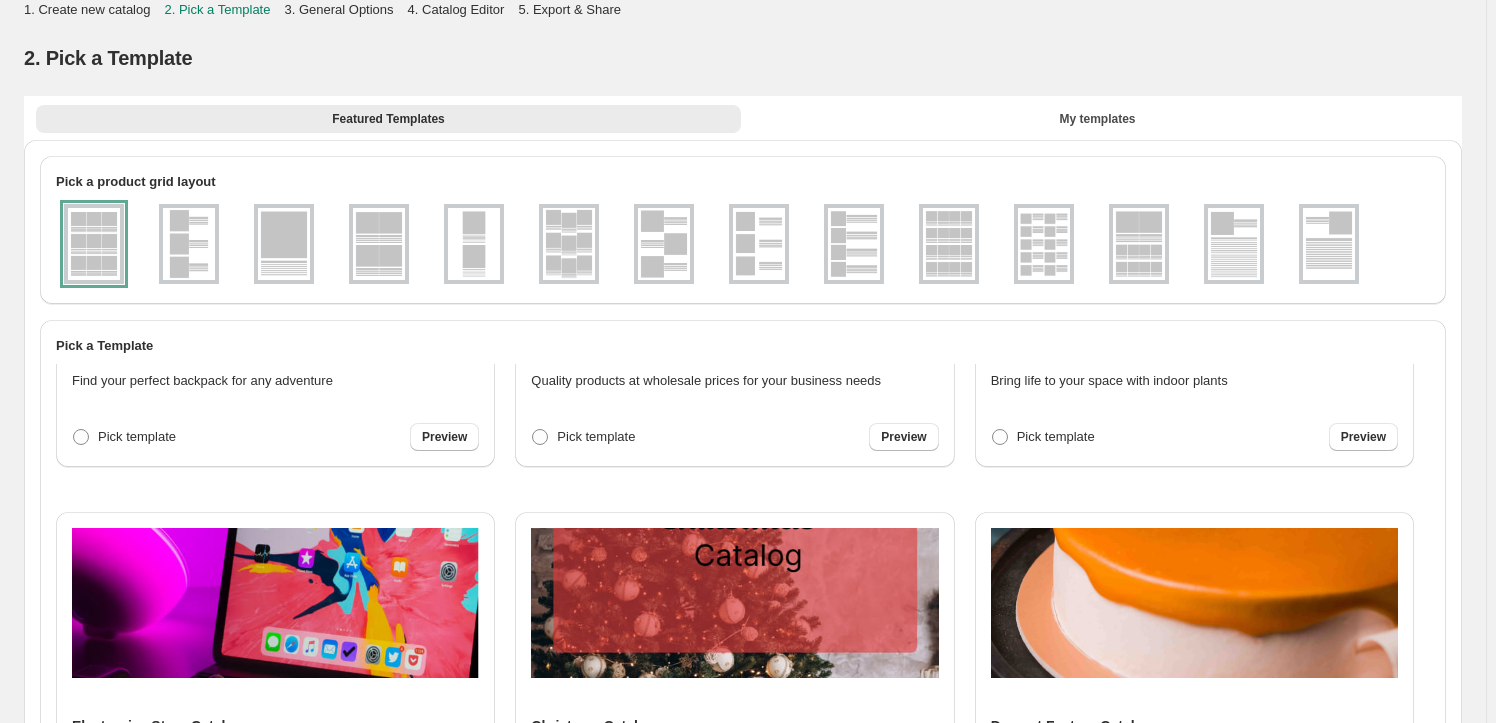 scroll, scrollTop: 2780, scrollLeft: 0, axis: vertical 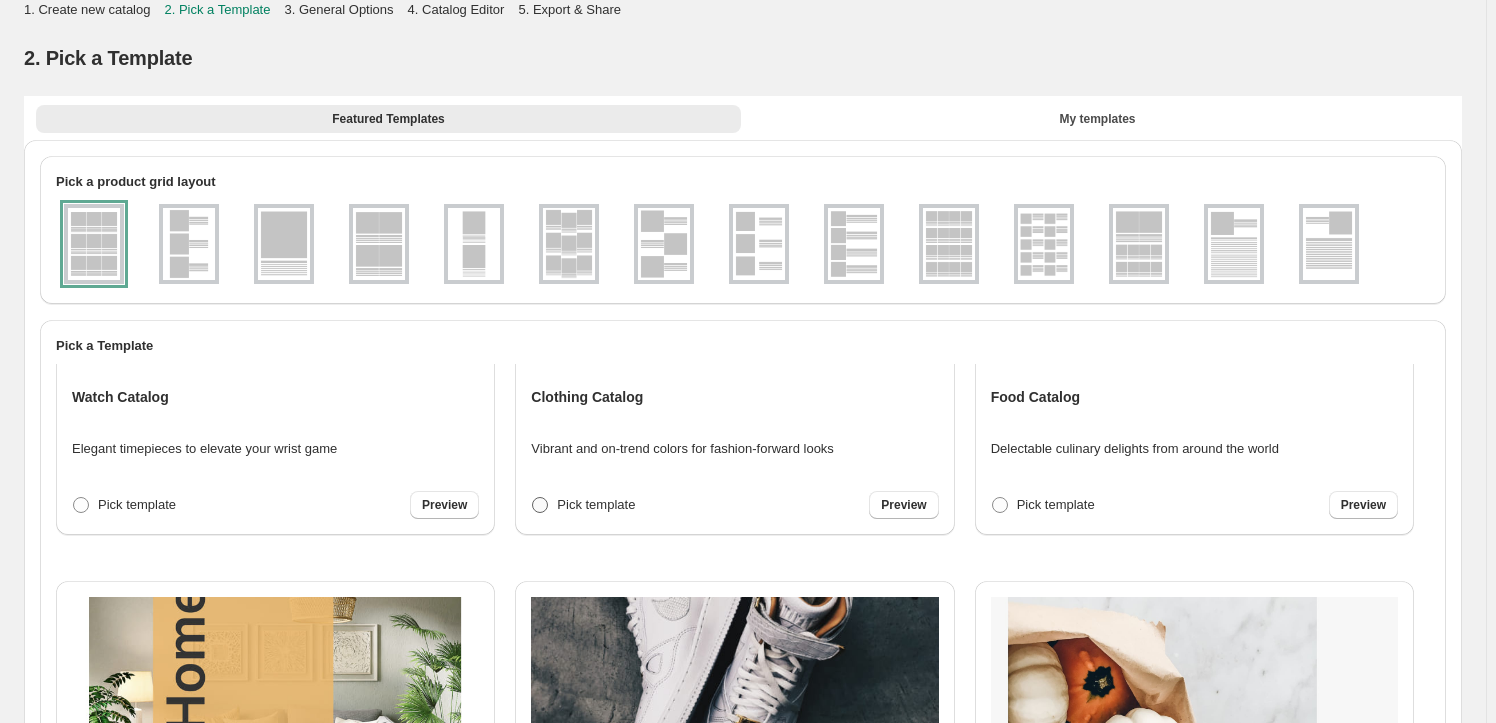 click on "Pick template" at bounding box center (596, 504) 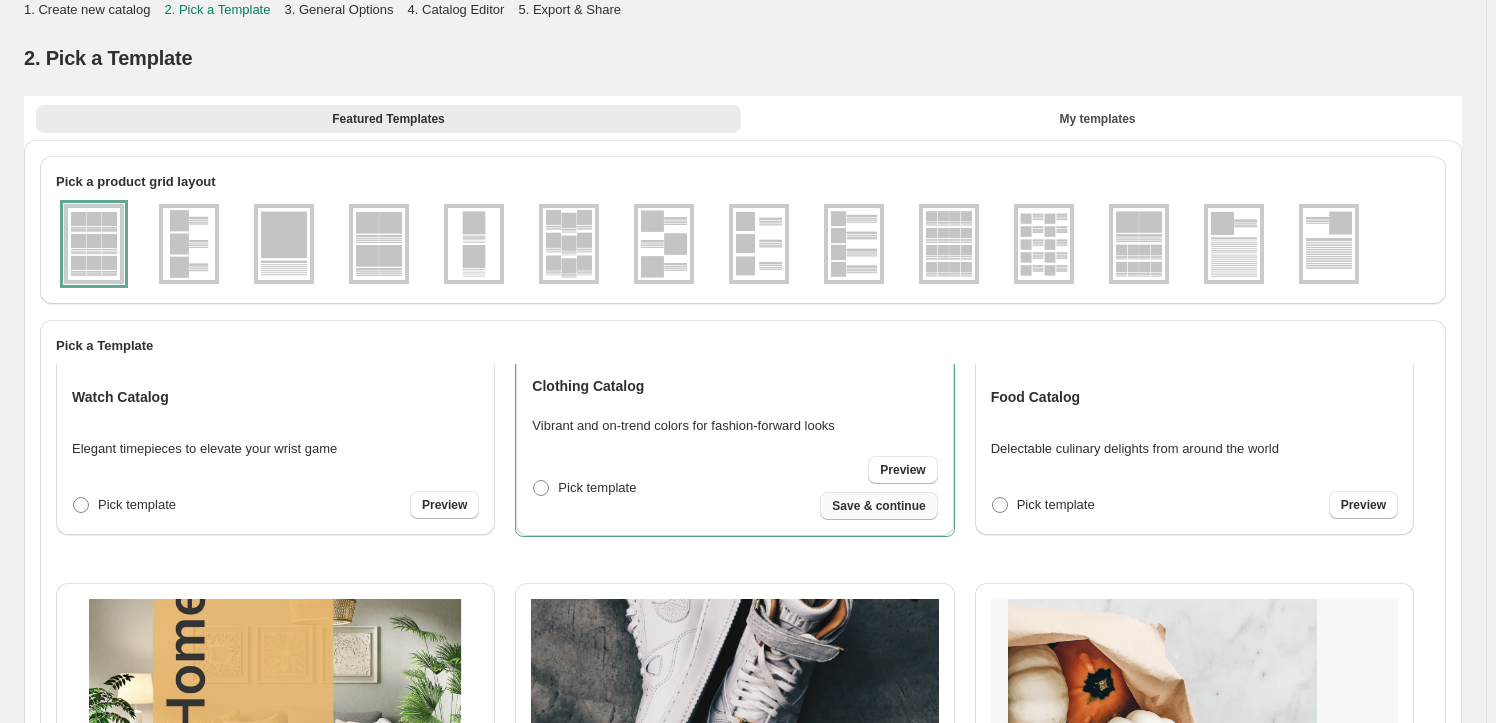 click on "Save & continue" at bounding box center [878, 506] 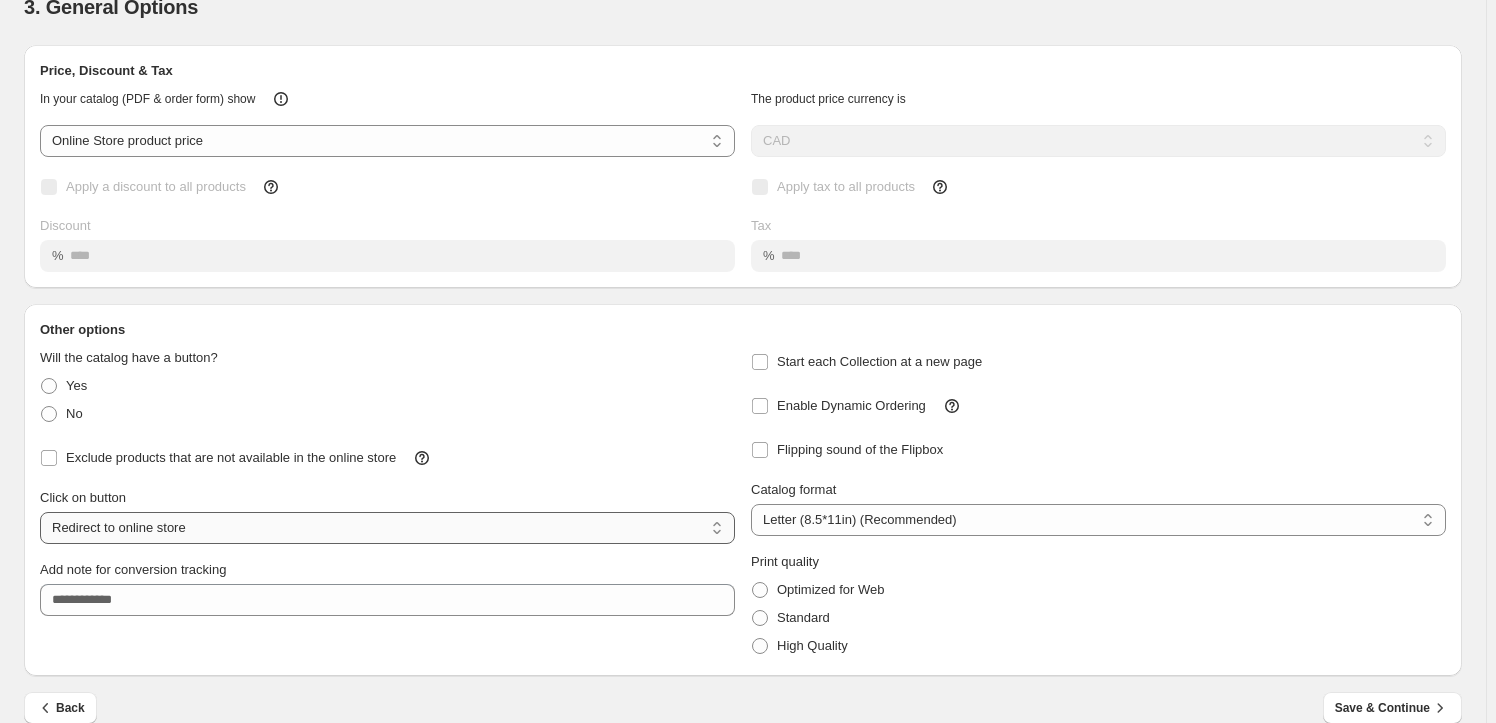 scroll, scrollTop: 77, scrollLeft: 0, axis: vertical 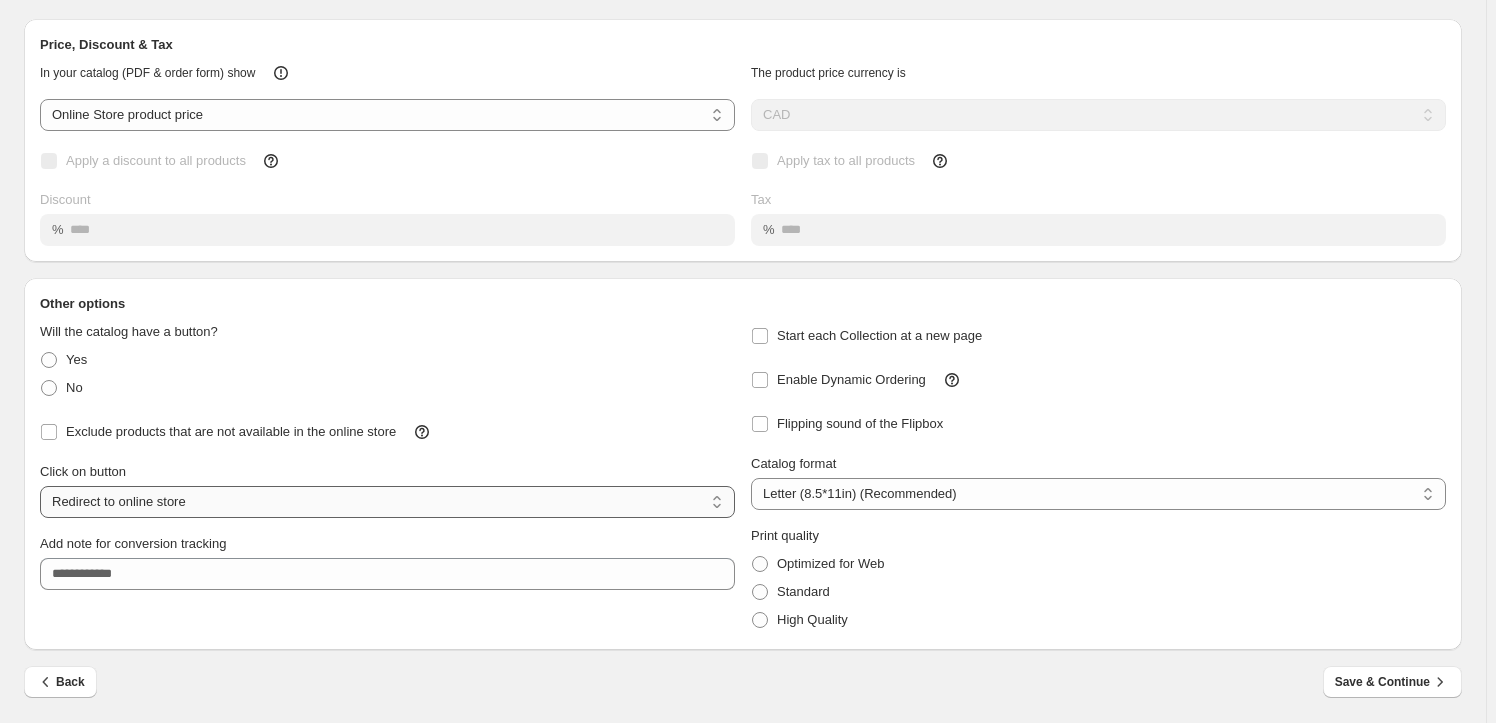 click on "**********" at bounding box center [387, 502] 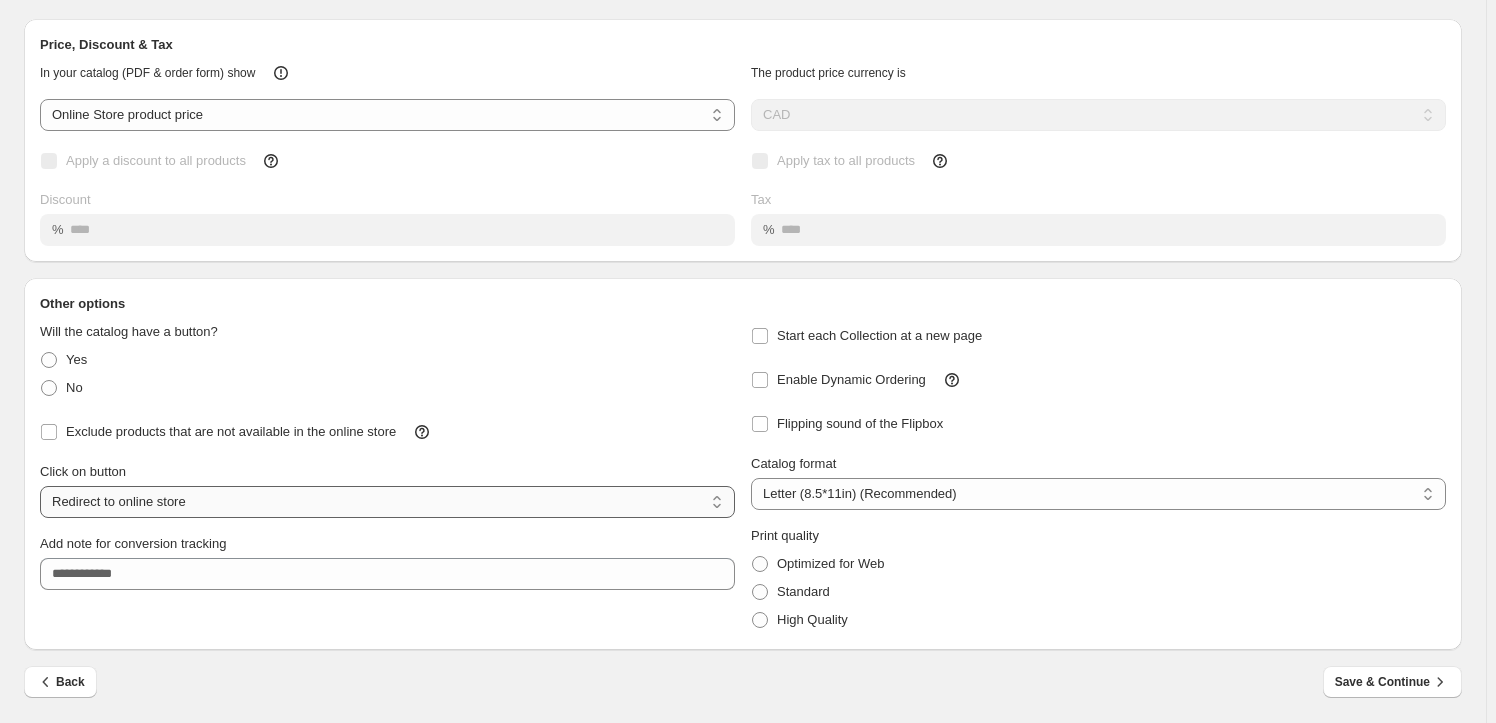 select on "**********" 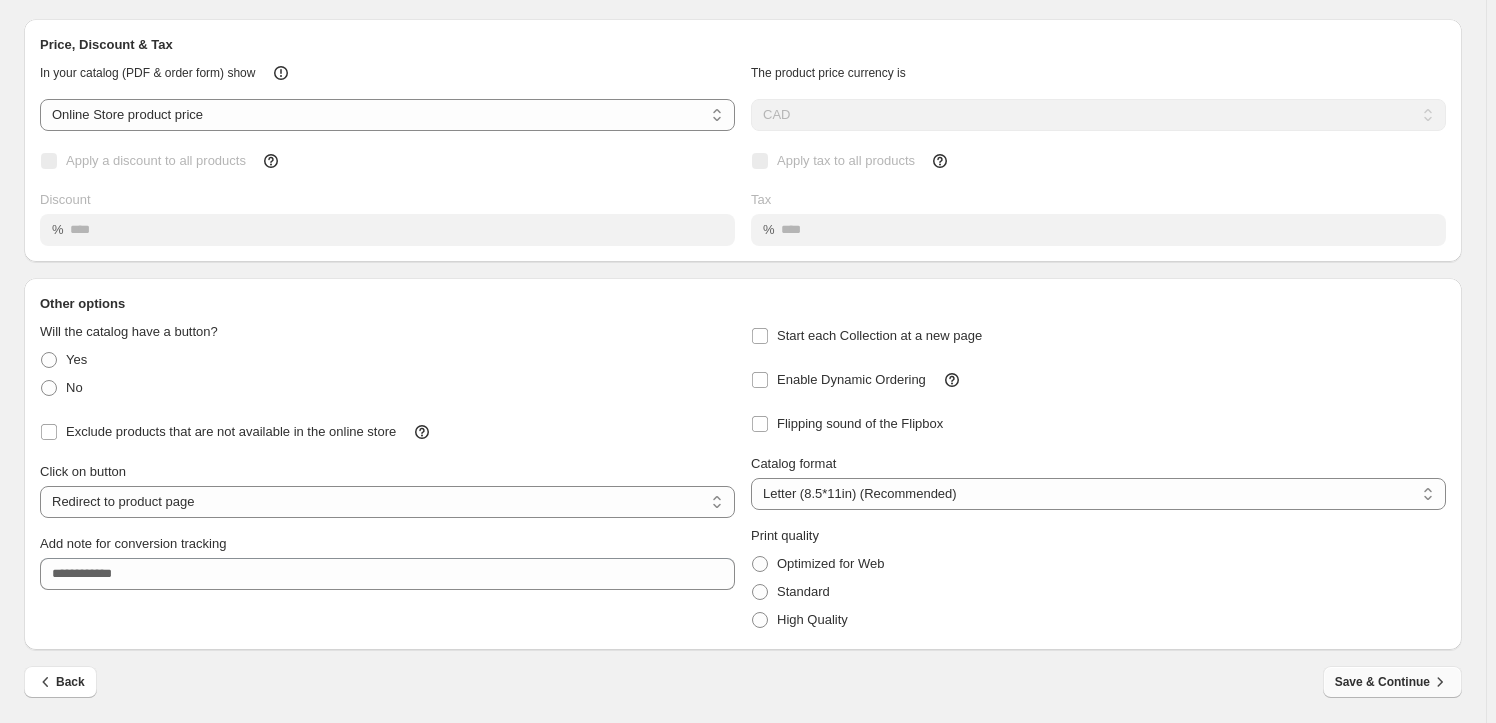 click on "Save & Continue" at bounding box center [1392, 682] 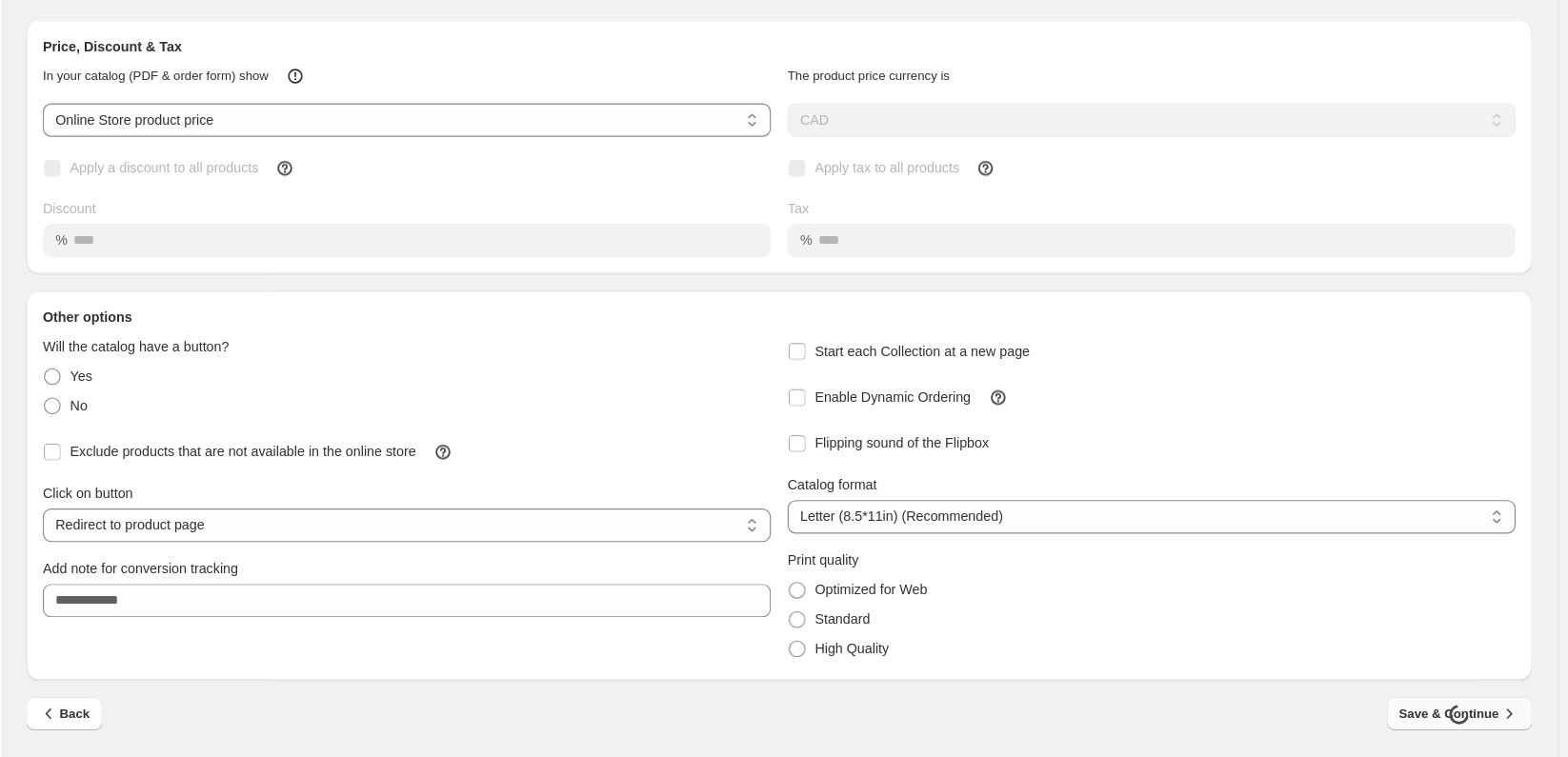 scroll, scrollTop: 0, scrollLeft: 0, axis: both 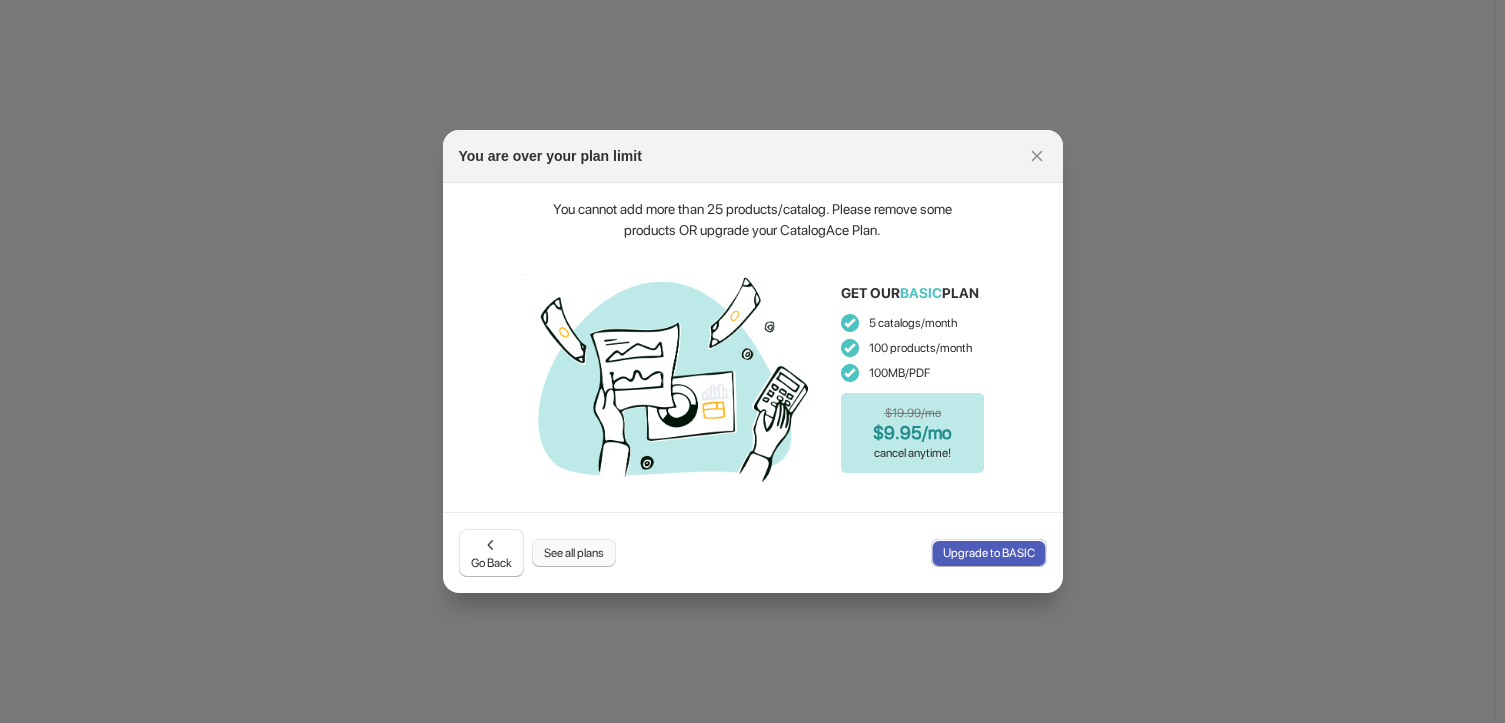 click on "See all plans" at bounding box center (574, 553) 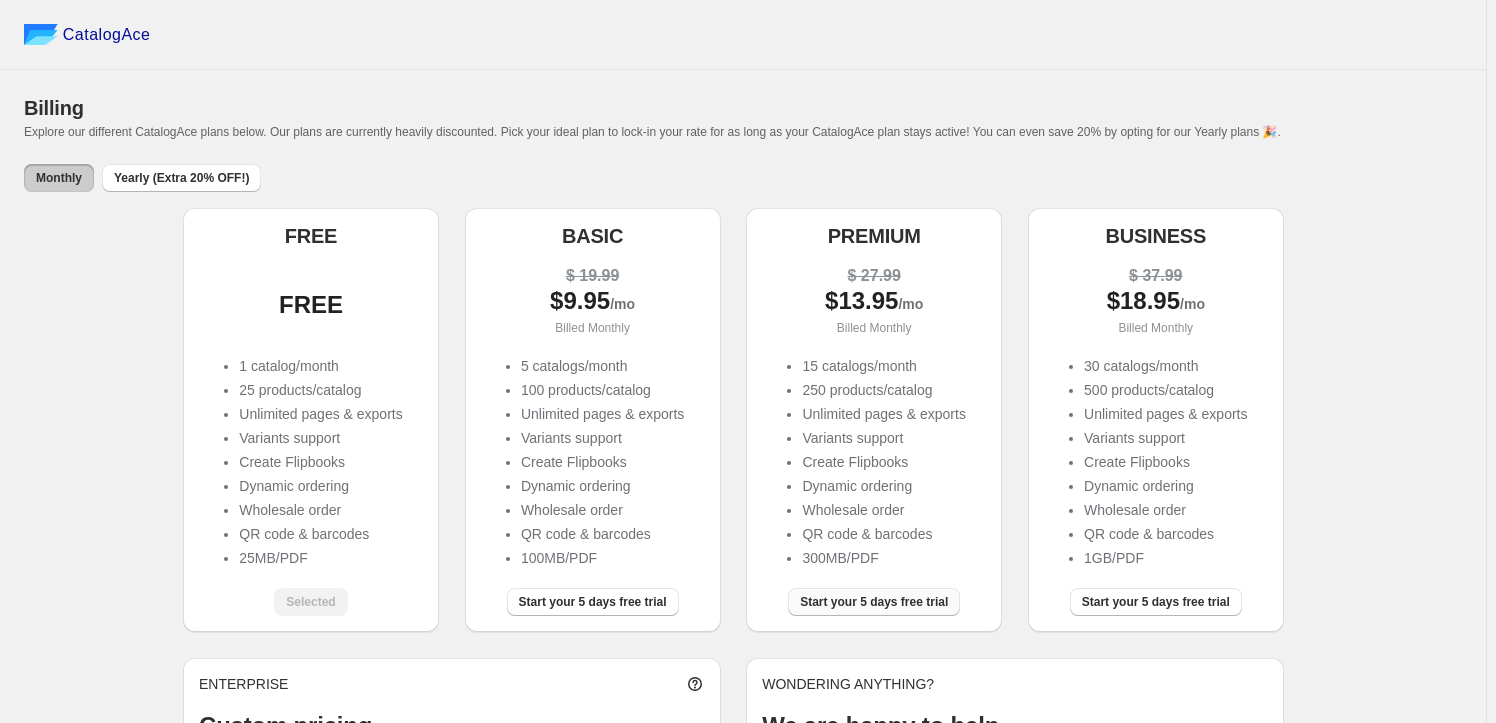 click on "Start your 5 days free trial" at bounding box center [874, 602] 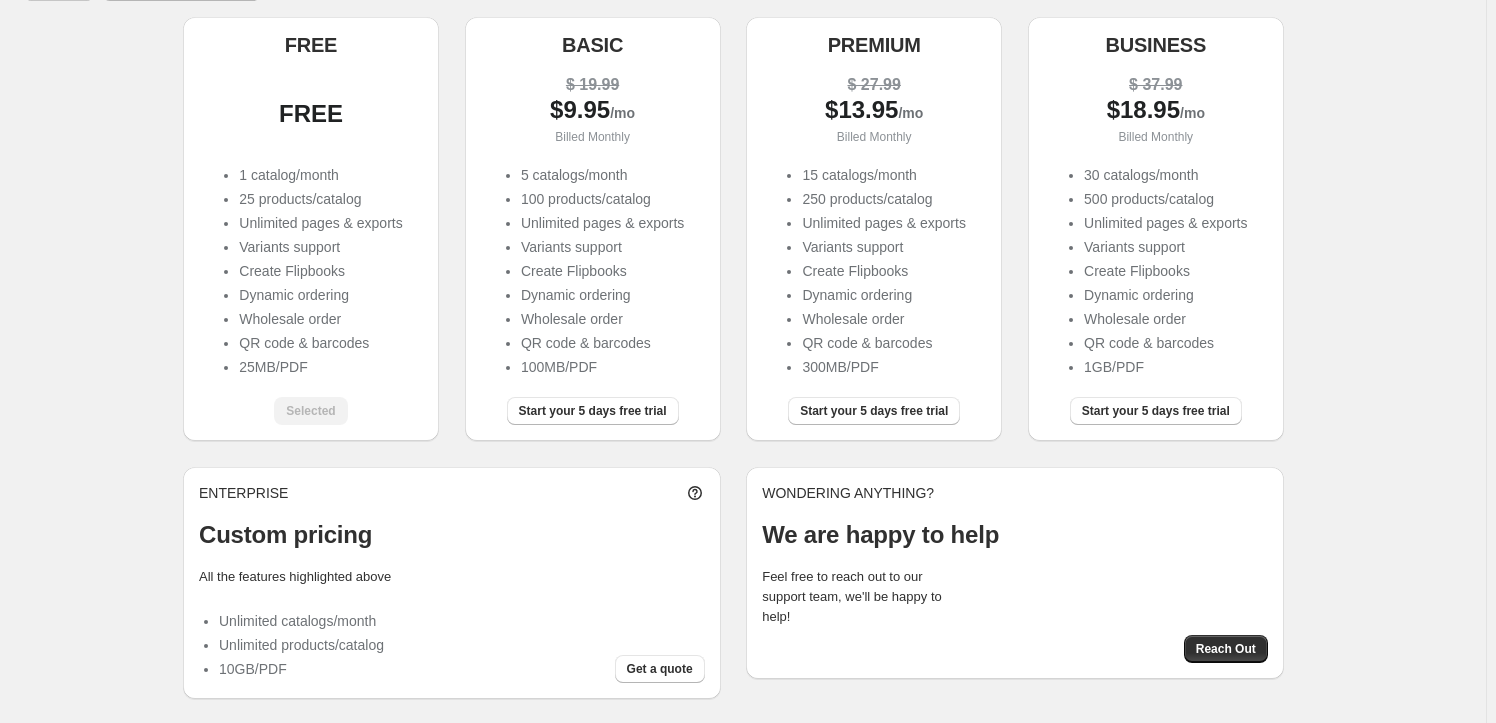 scroll, scrollTop: 193, scrollLeft: 0, axis: vertical 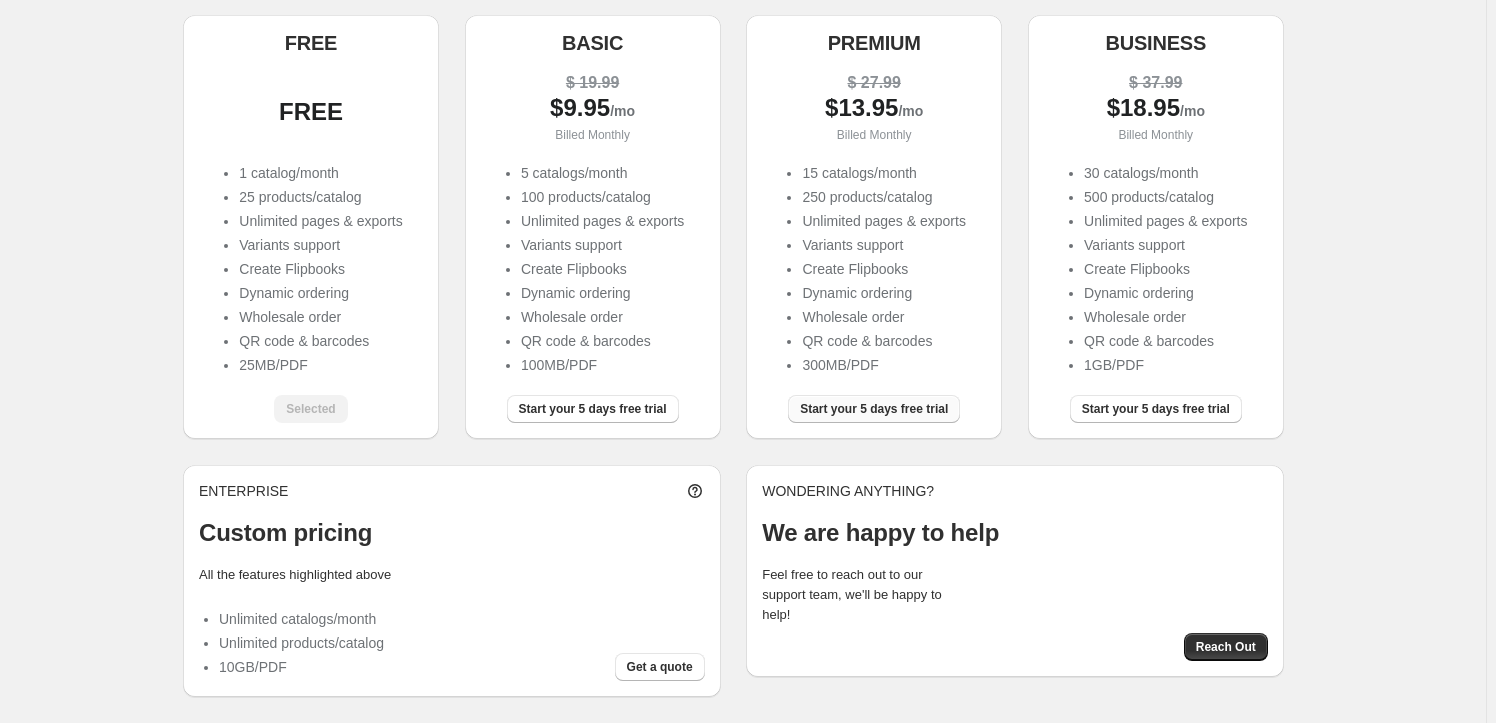 click on "Start your 5 days free trial" at bounding box center (874, 409) 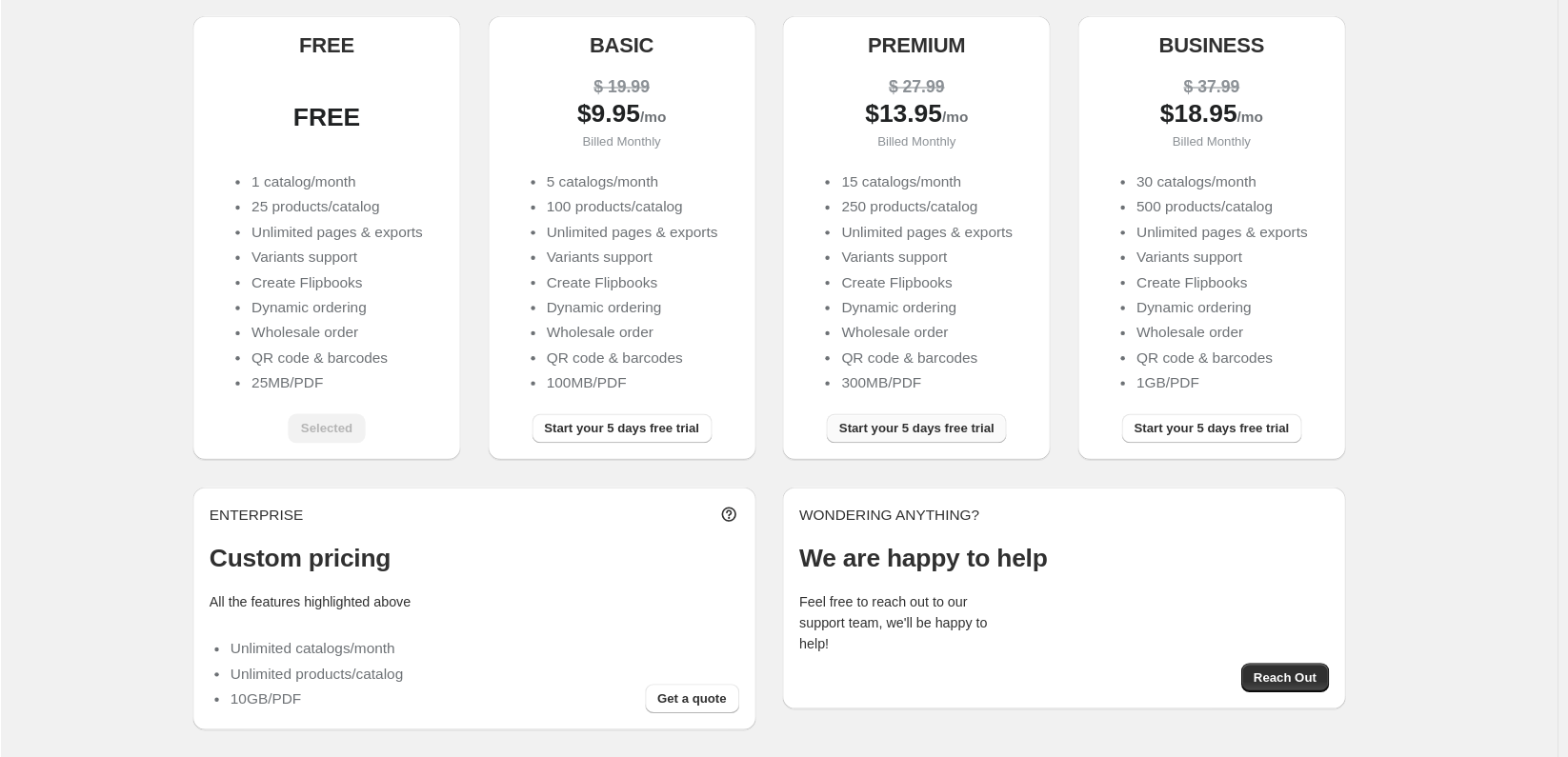 scroll, scrollTop: 116, scrollLeft: 0, axis: vertical 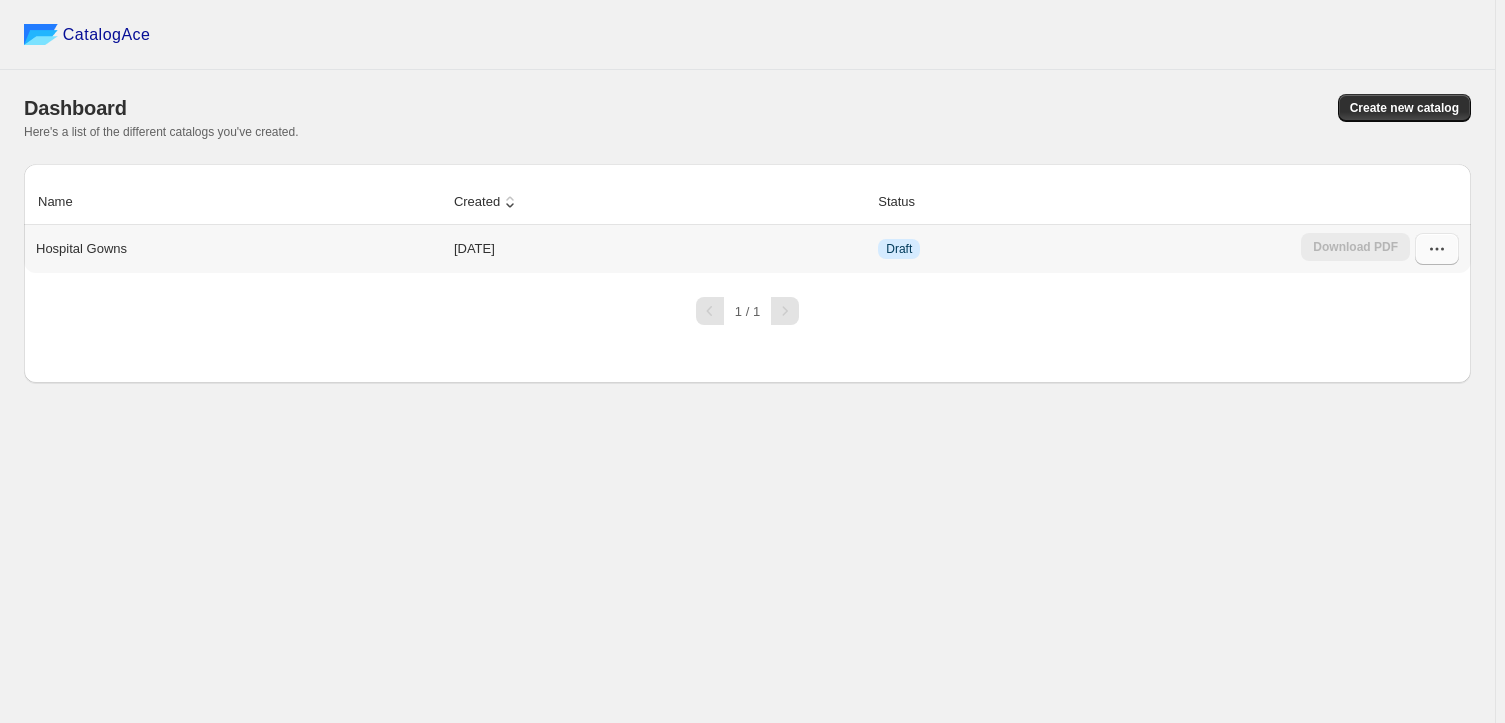 click 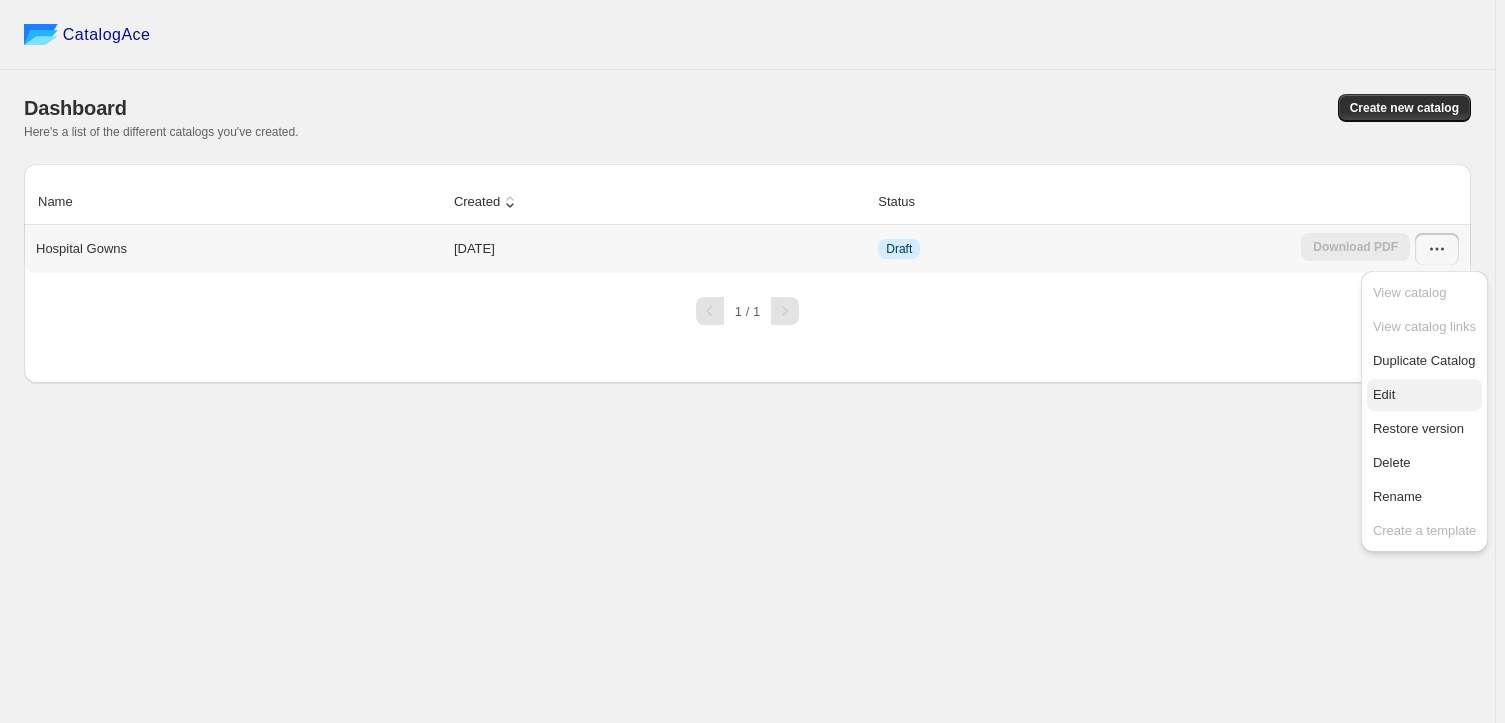 click on "Edit" at bounding box center [1384, 394] 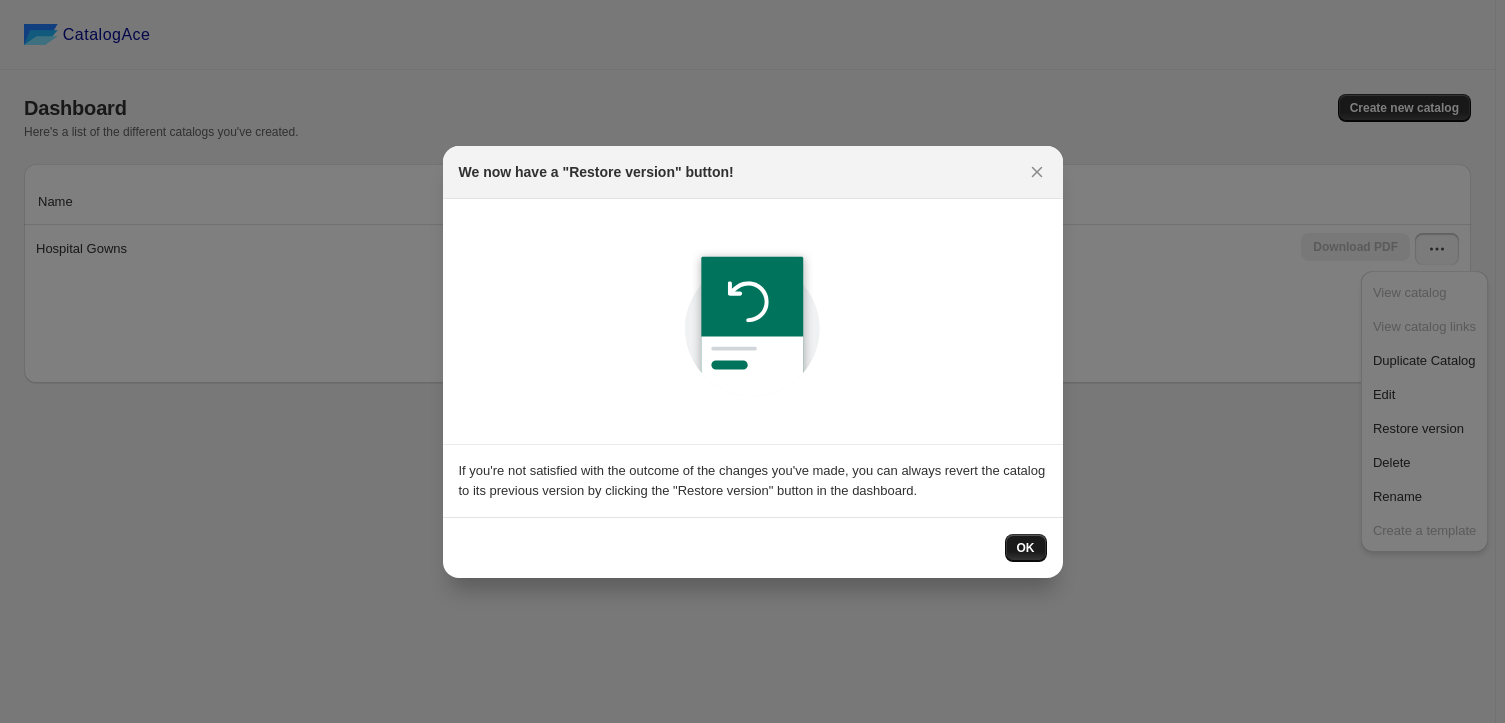 click on "OK" at bounding box center (1026, 548) 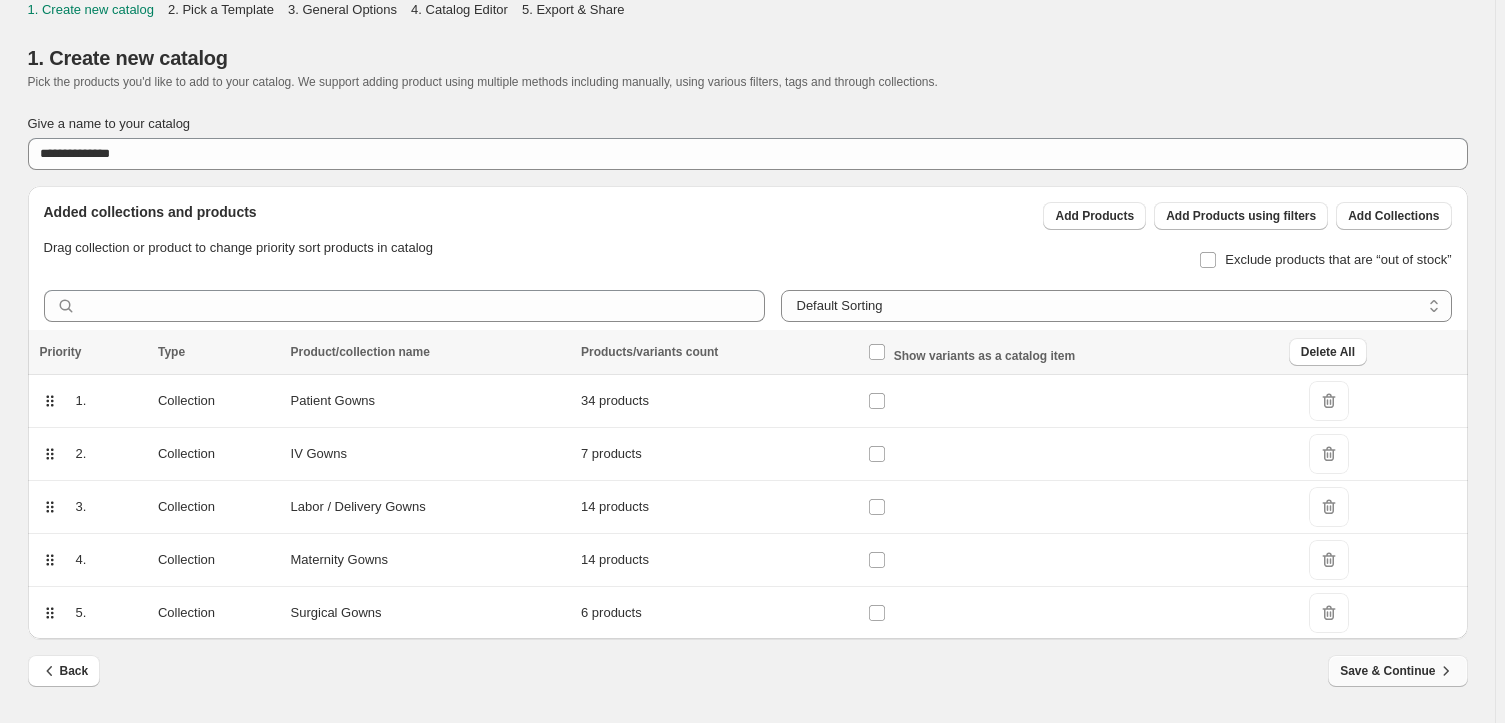 click on "Save & Continue" at bounding box center [1397, 671] 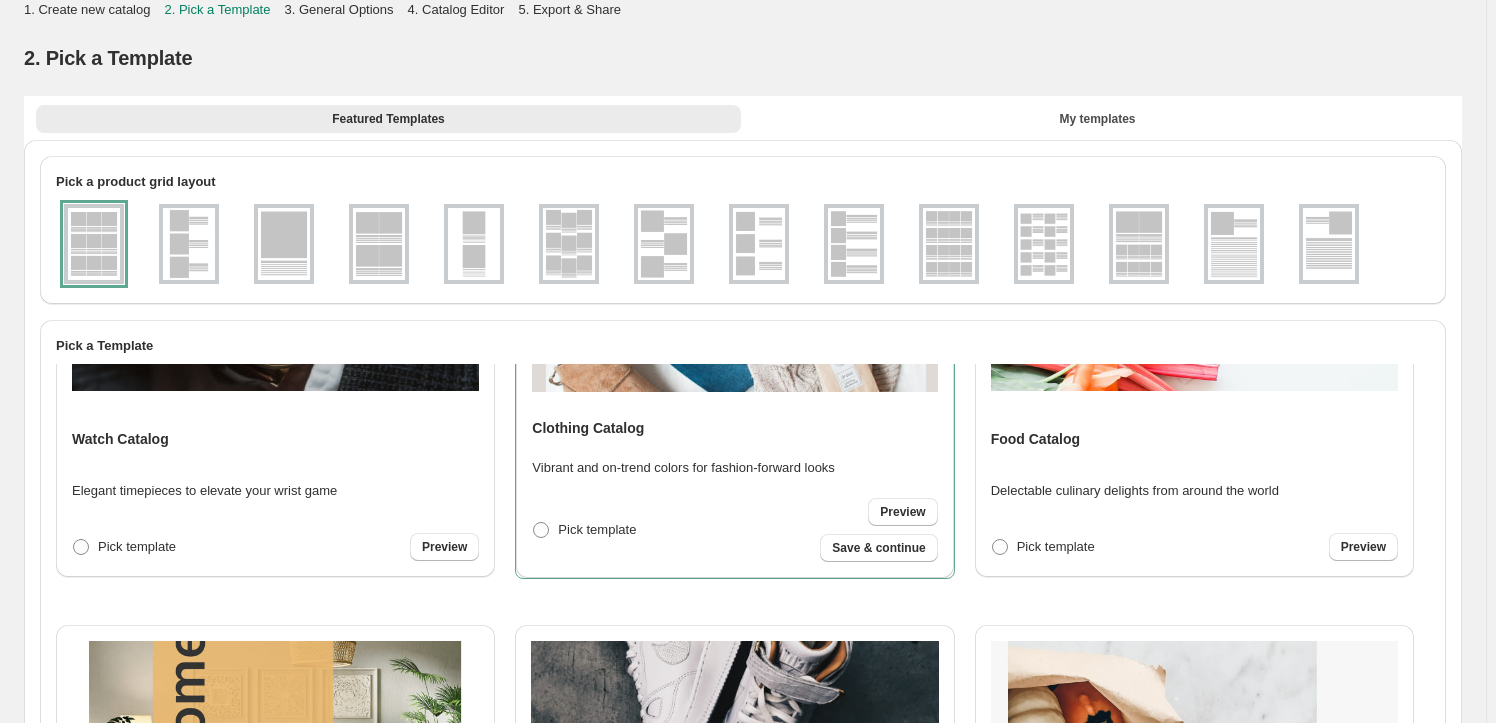 scroll, scrollTop: 0, scrollLeft: 0, axis: both 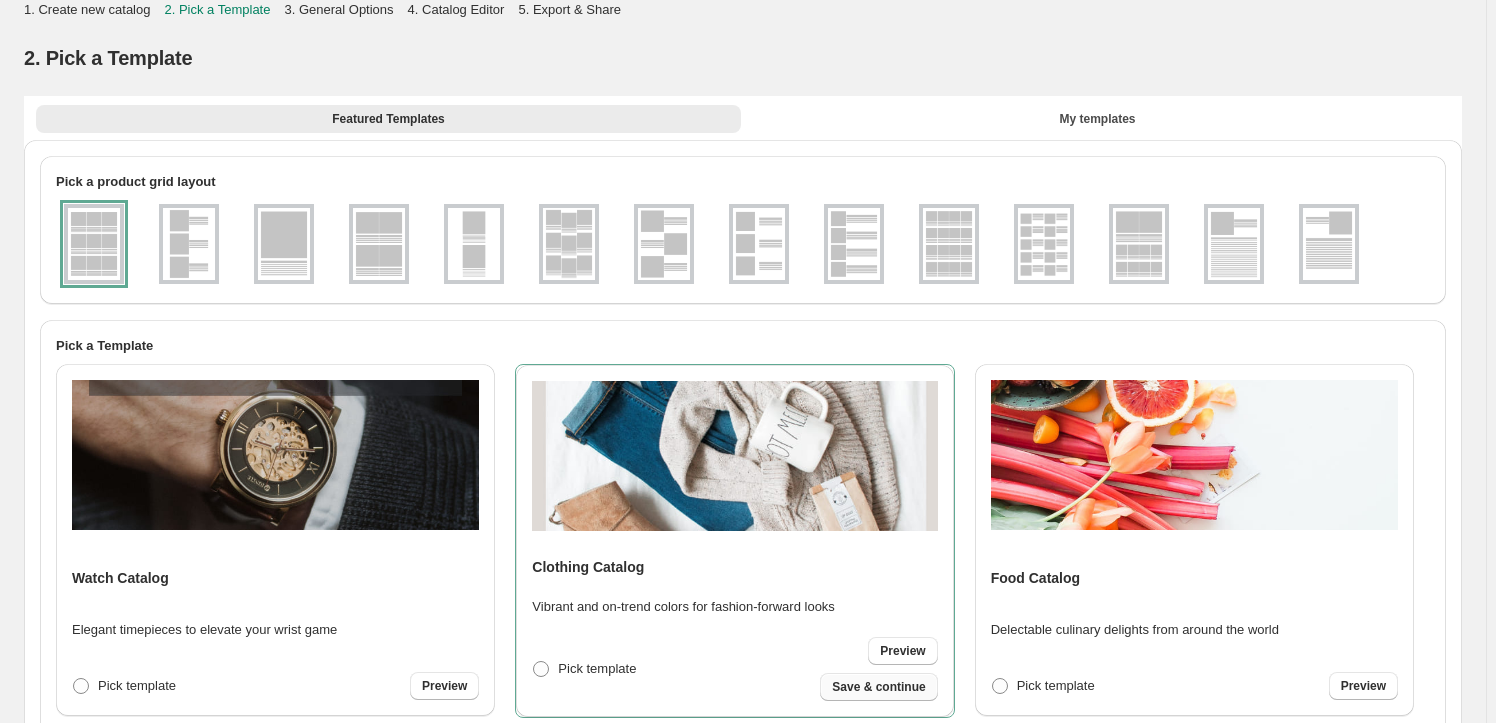 click on "Save & continue" at bounding box center (878, 687) 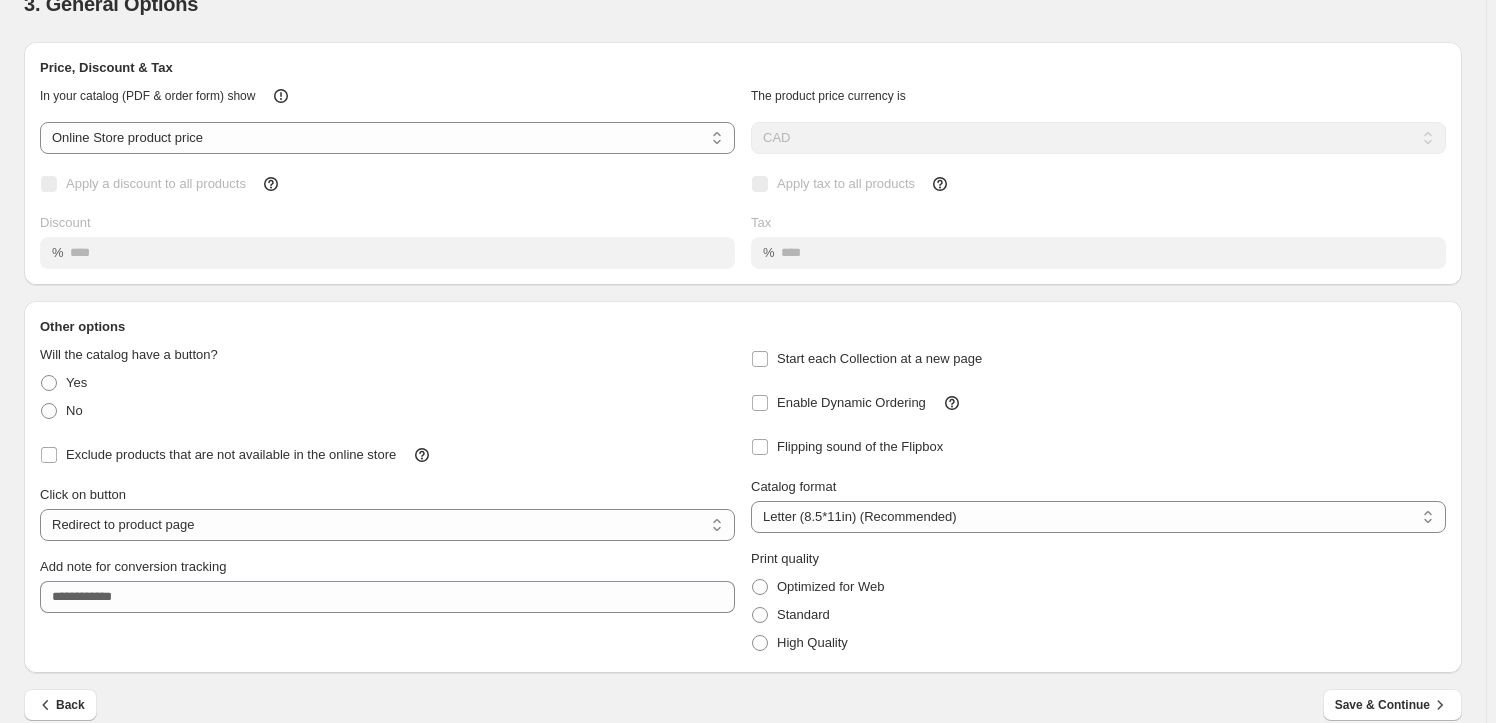 scroll, scrollTop: 77, scrollLeft: 0, axis: vertical 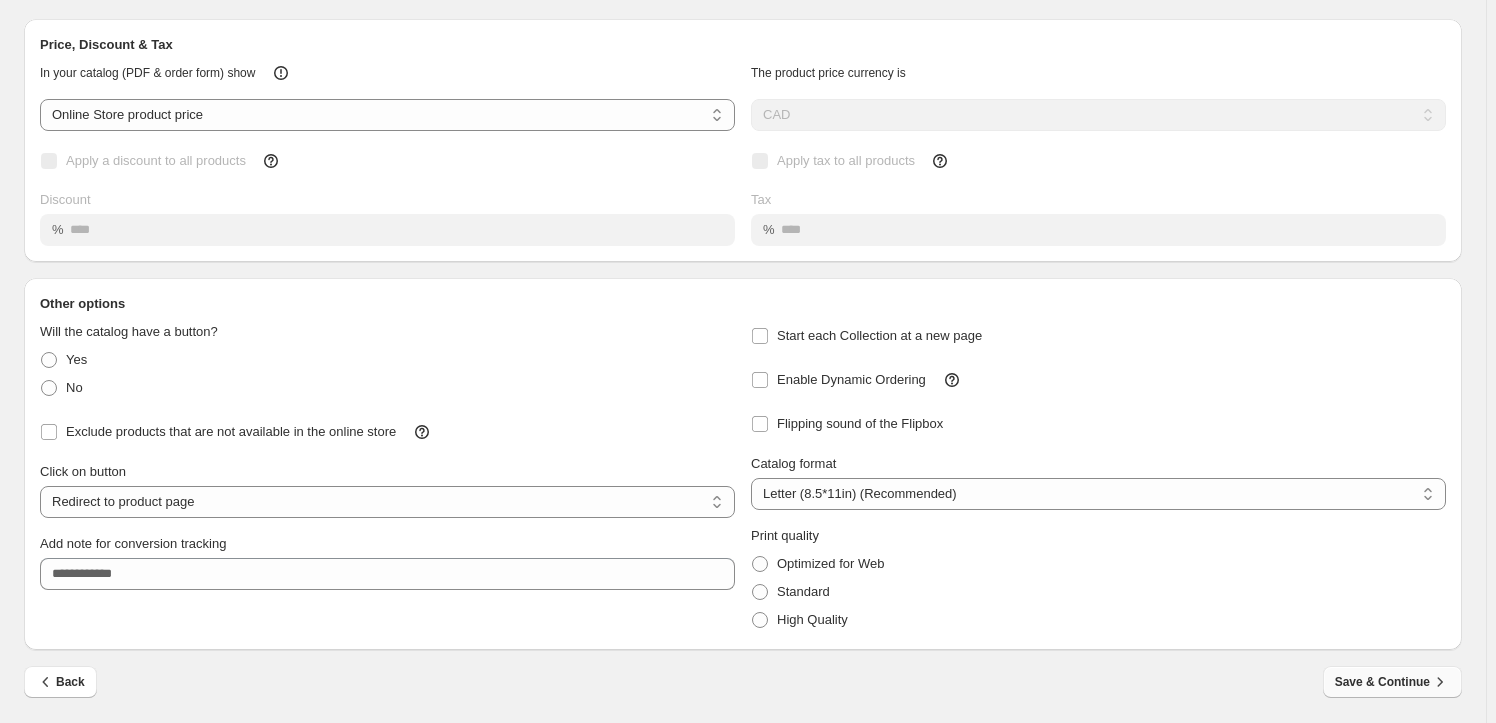 click on "Save & Continue" at bounding box center (1392, 682) 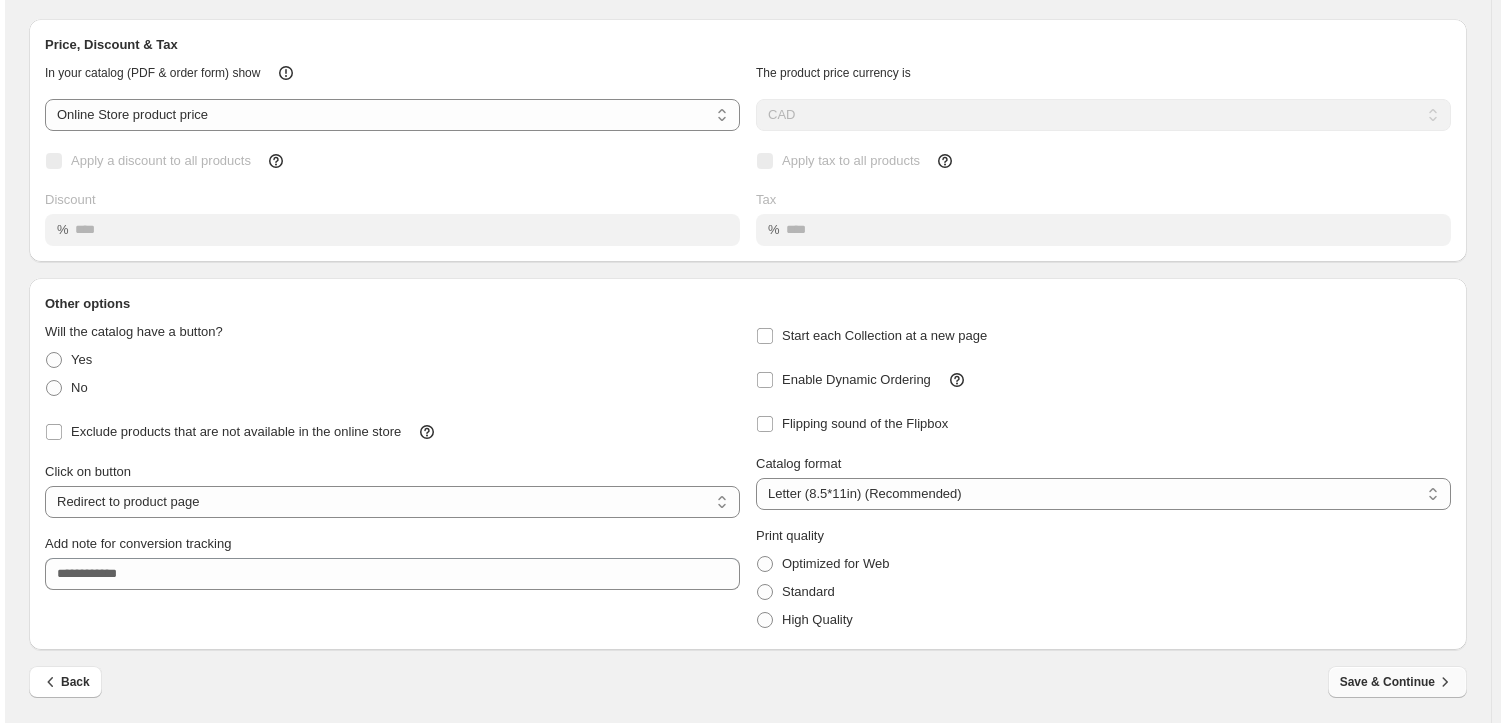 scroll, scrollTop: 0, scrollLeft: 0, axis: both 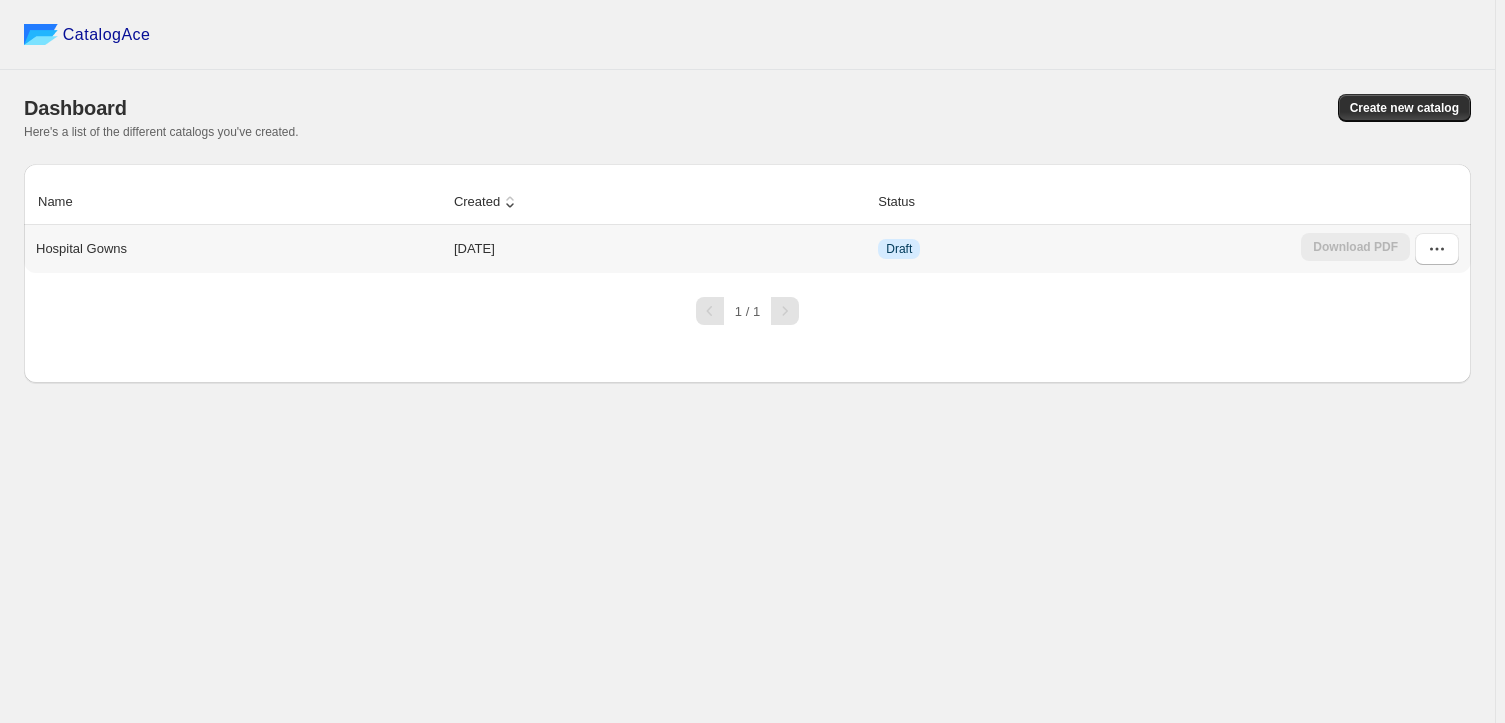 click on "Hospital Gowns" at bounding box center [81, 249] 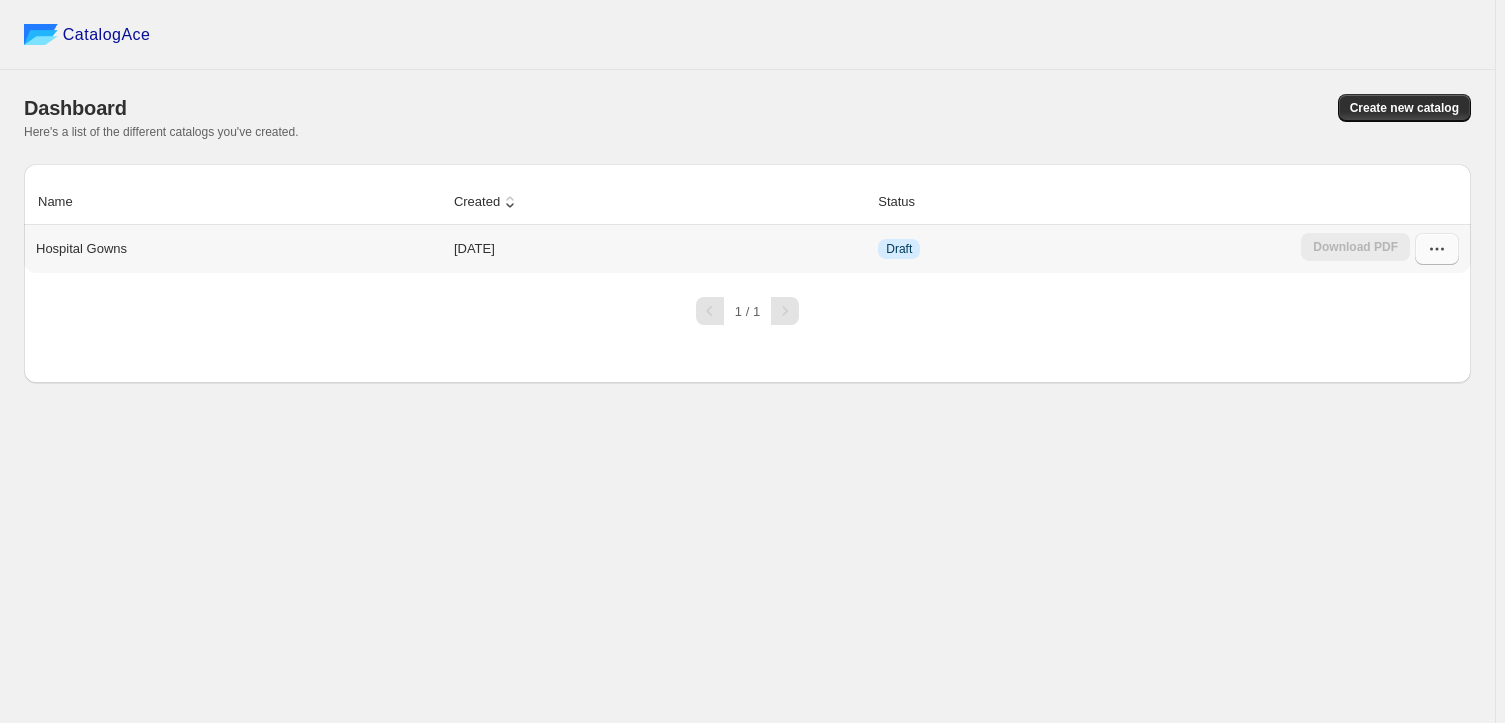 click 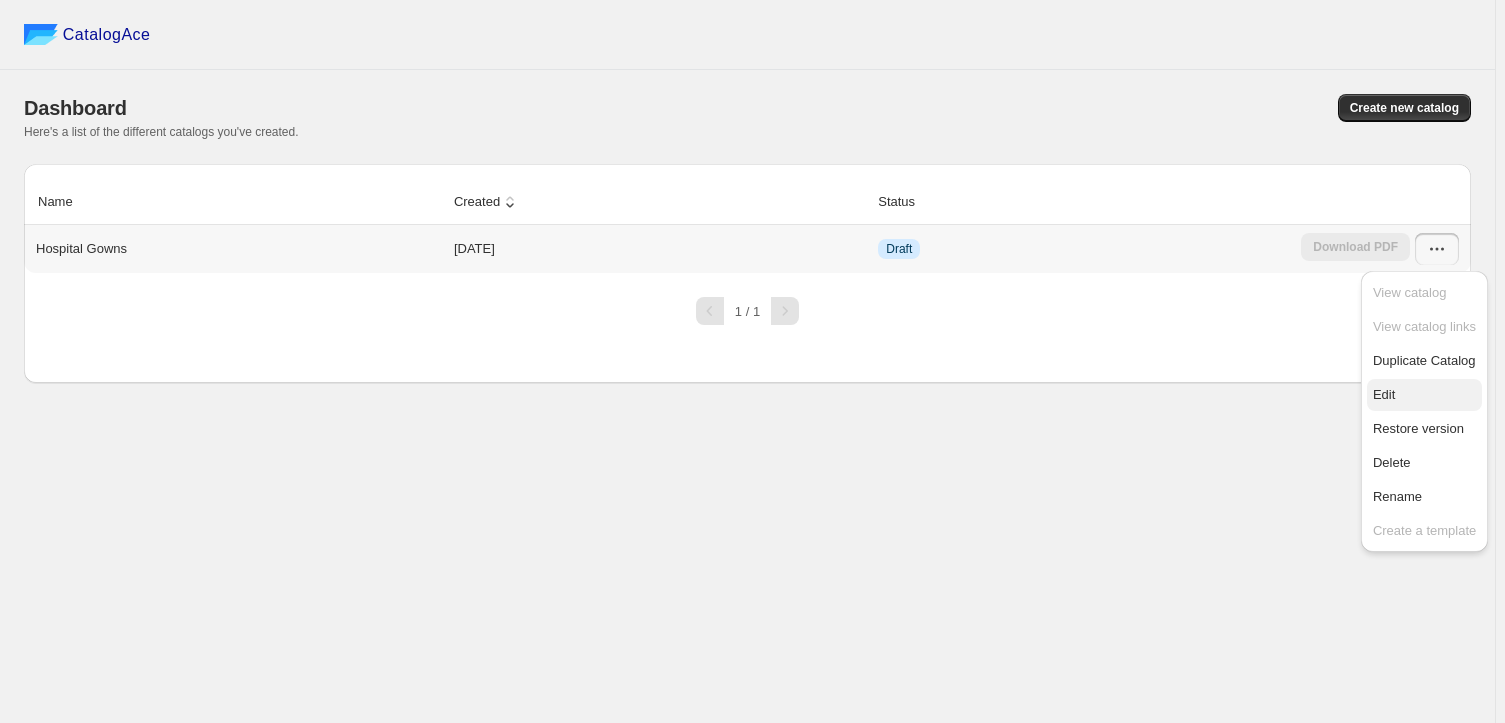 click on "Edit" at bounding box center [1384, 394] 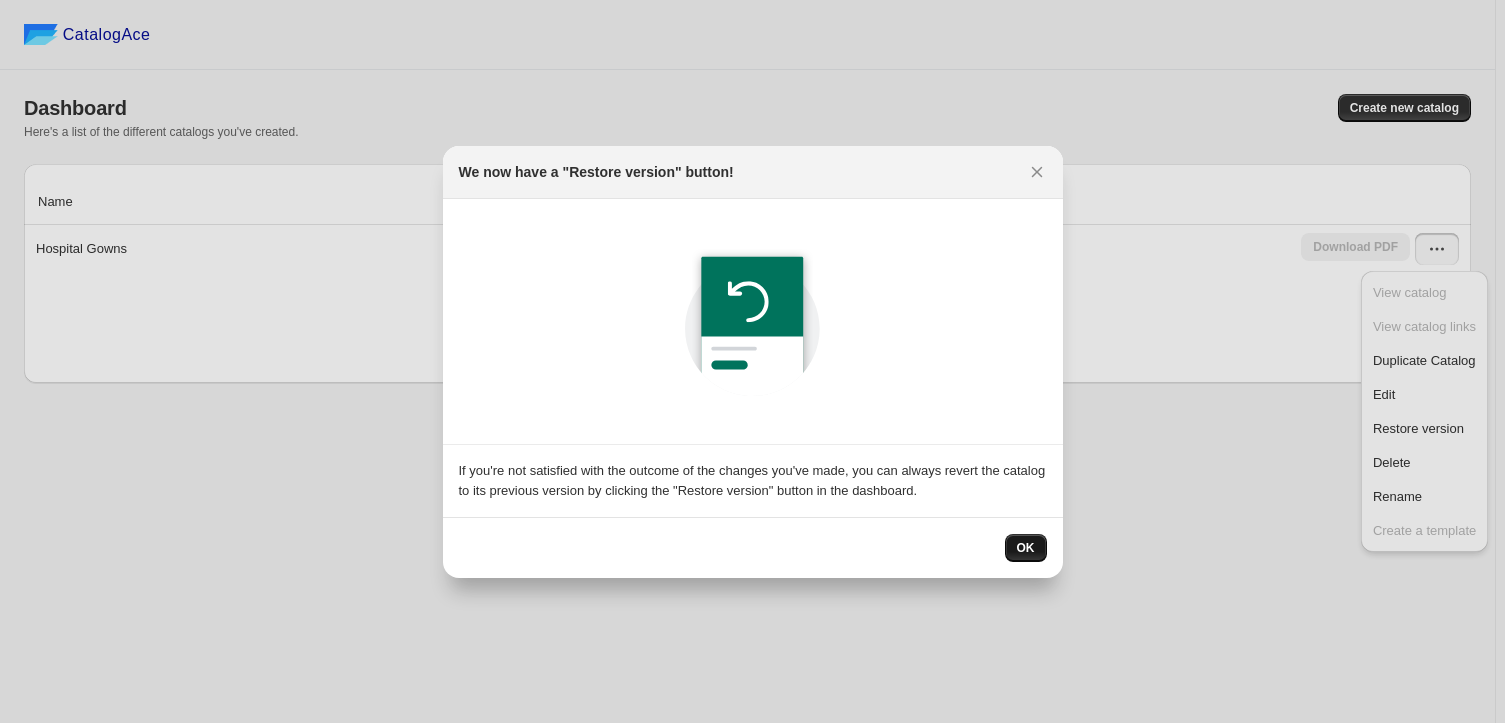 click on "OK" at bounding box center [1026, 548] 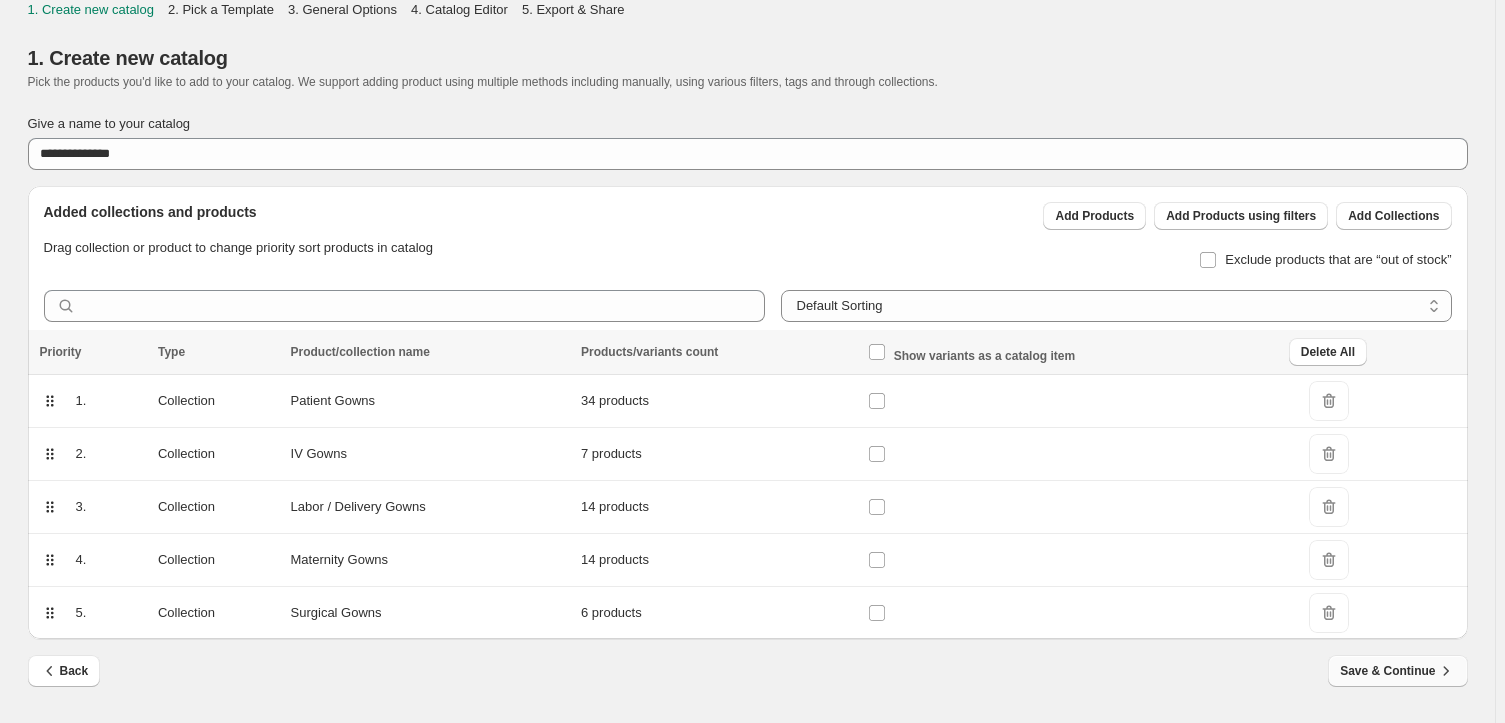 click on "Save & Continue" at bounding box center (1397, 671) 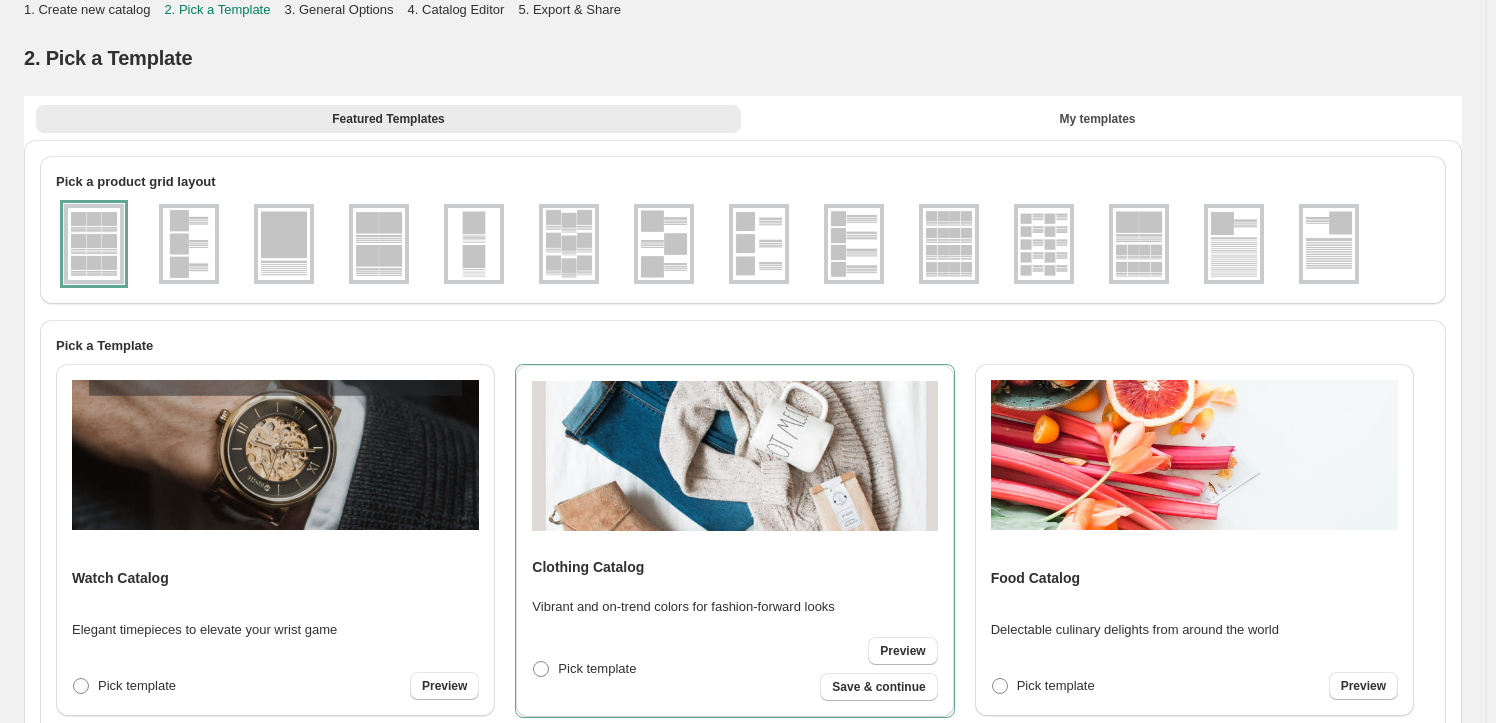 click at bounding box center (734, 456) 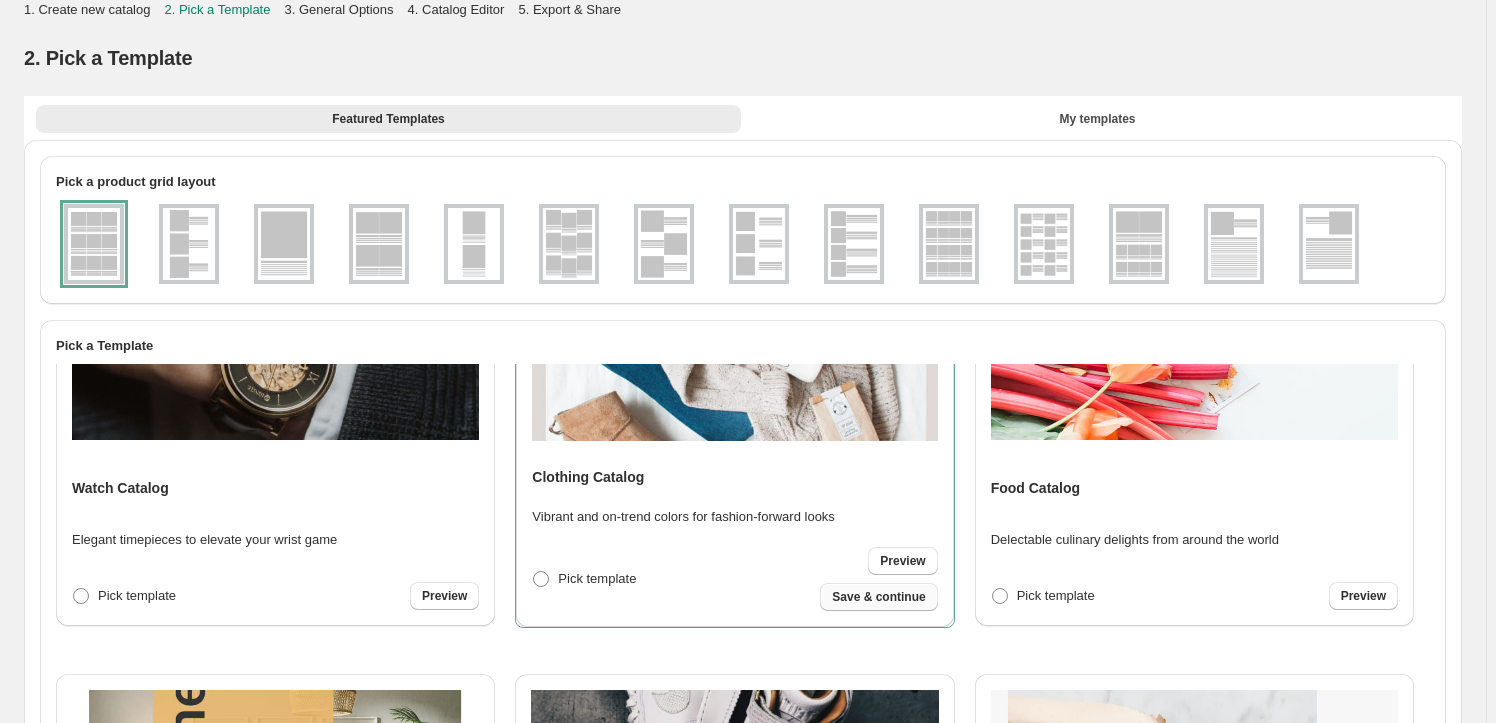 click on "Save & continue" at bounding box center (878, 597) 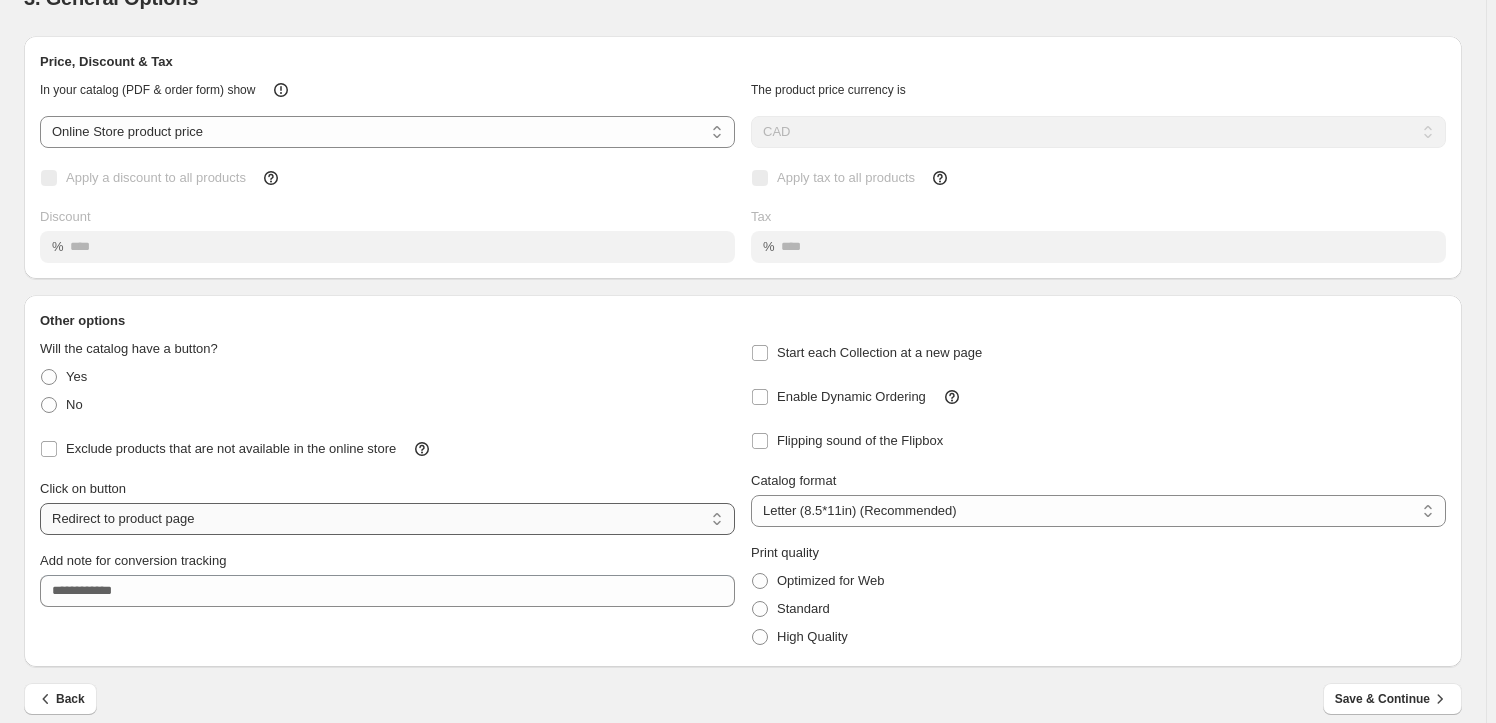 scroll, scrollTop: 77, scrollLeft: 0, axis: vertical 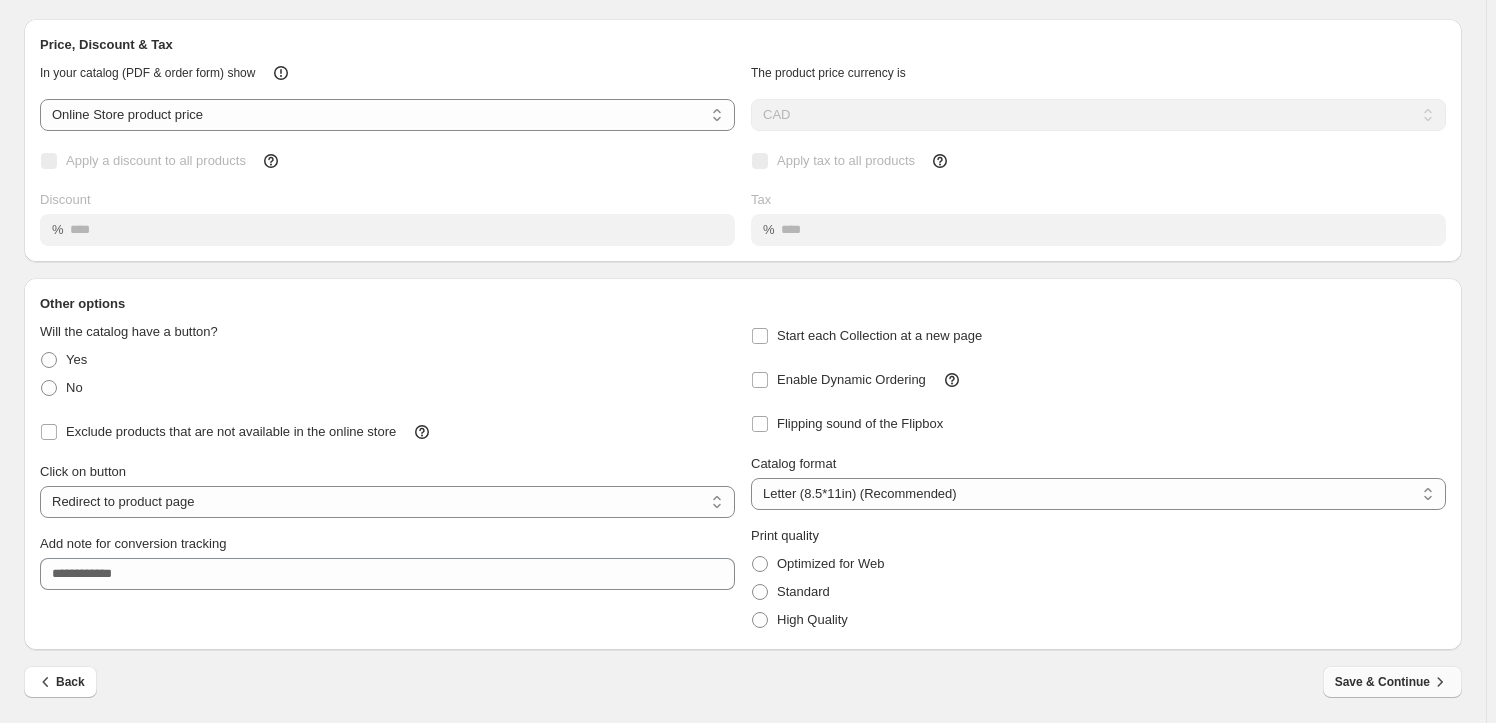 click on "Save & Continue" at bounding box center [1392, 682] 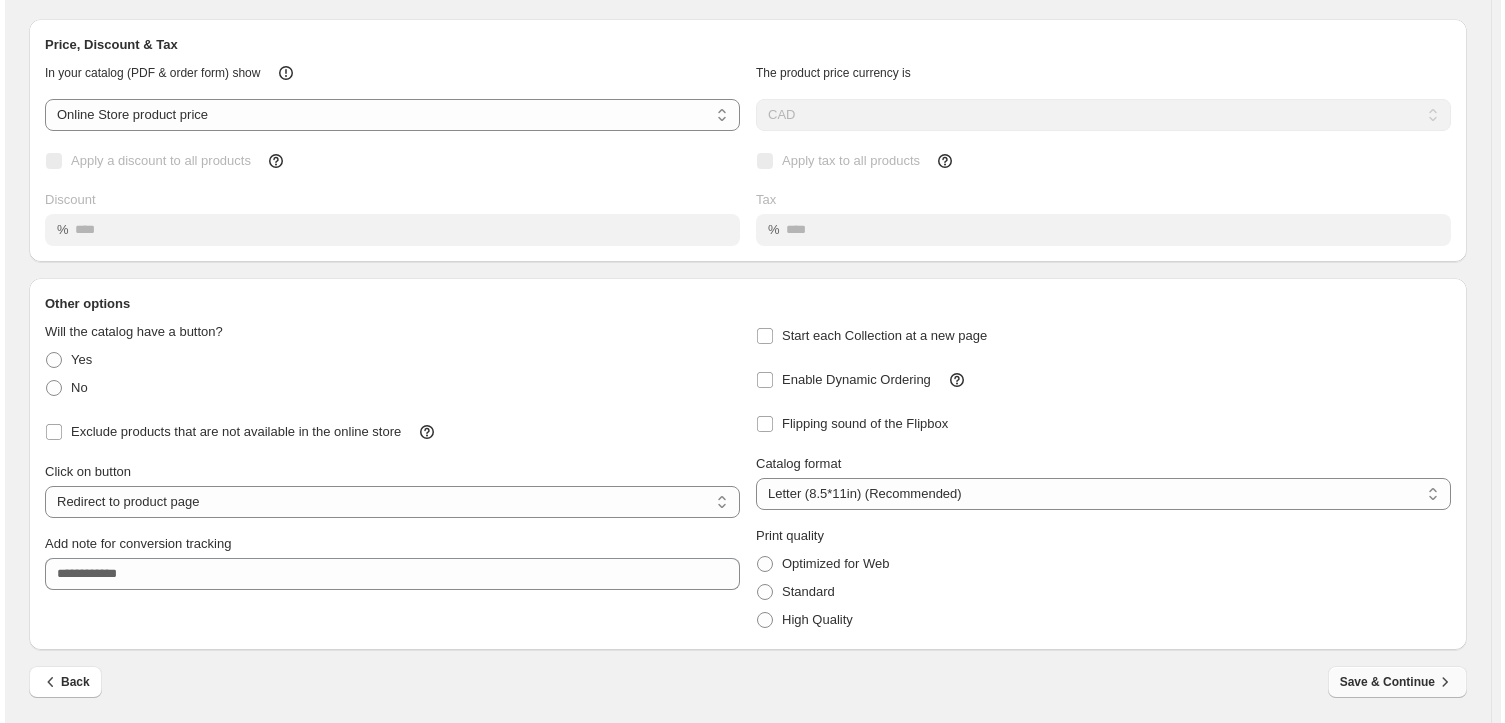 scroll, scrollTop: 0, scrollLeft: 0, axis: both 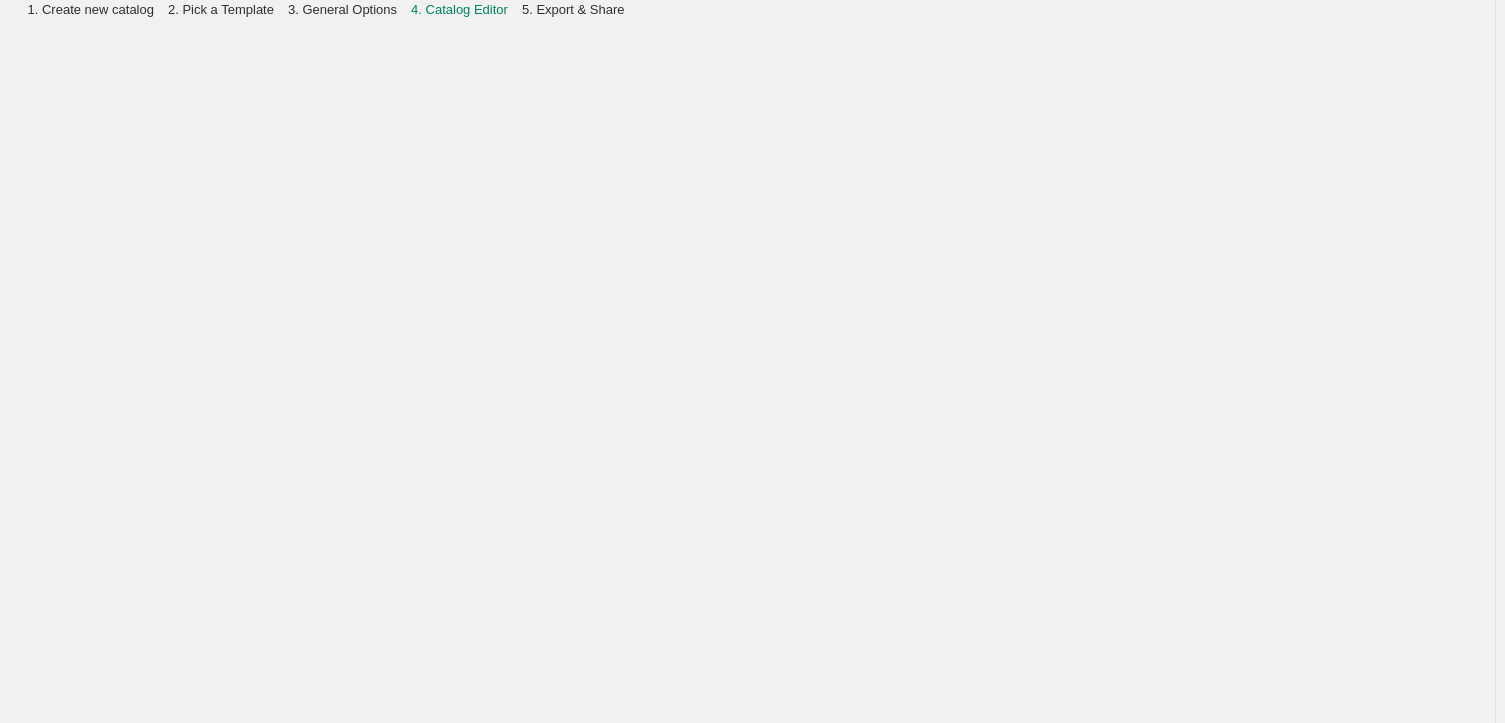 click on "4. Catalog Editor" at bounding box center (459, 9) 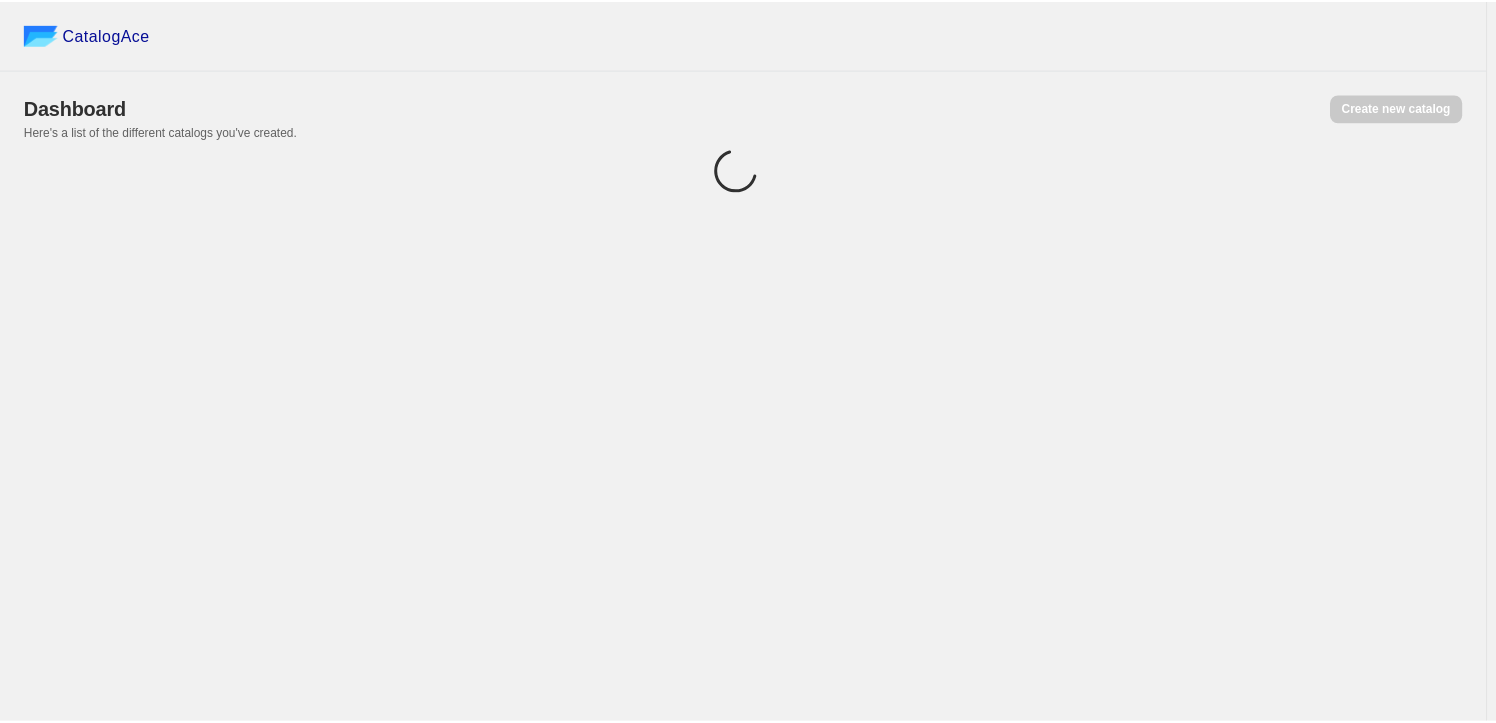 scroll, scrollTop: 0, scrollLeft: 0, axis: both 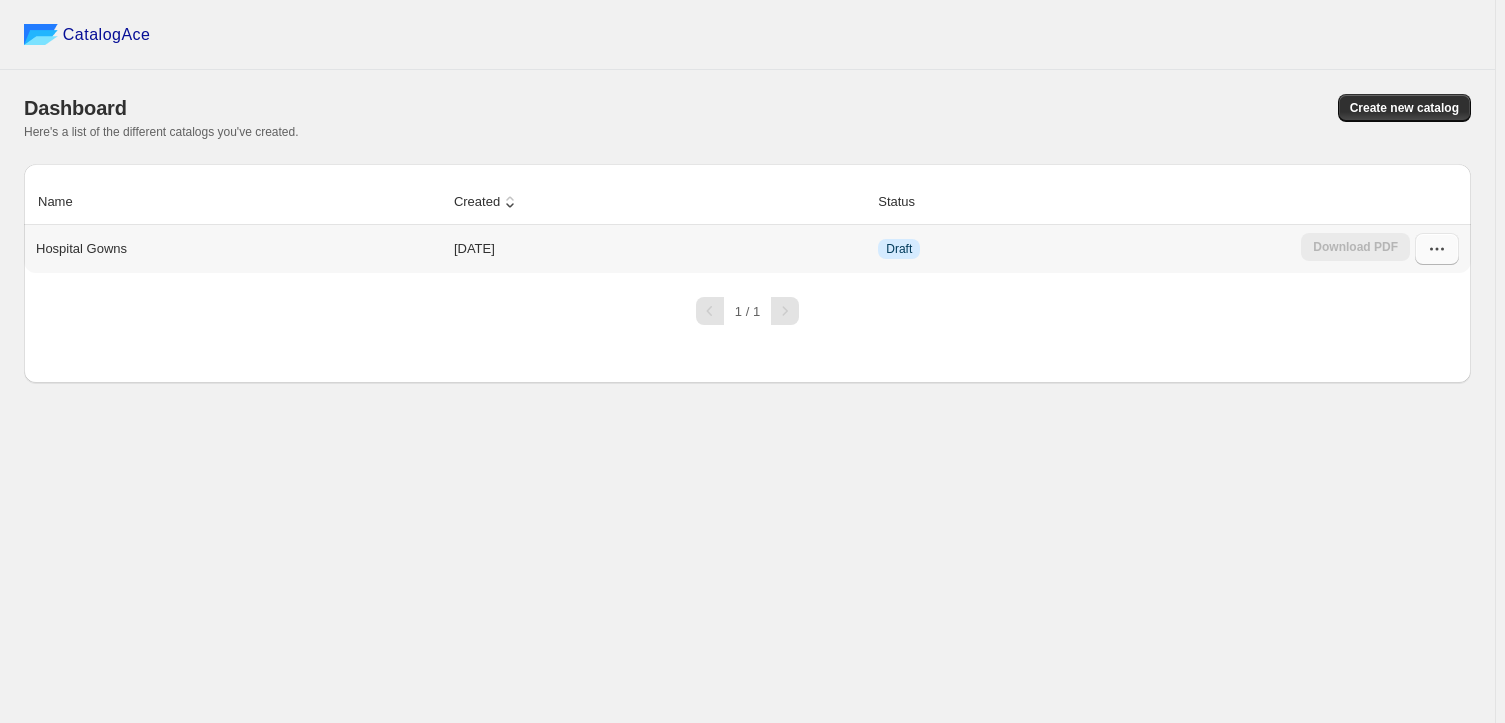 click 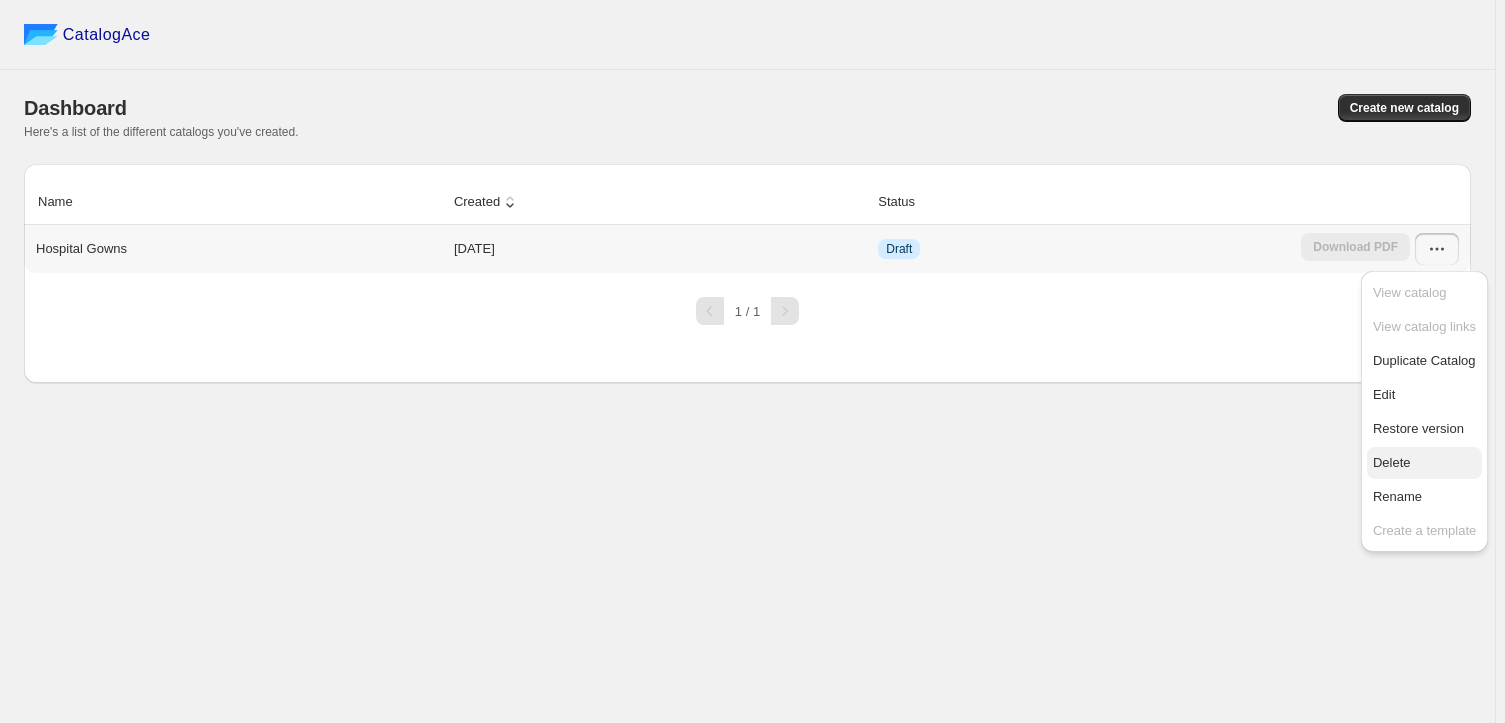 click on "Delete" at bounding box center [1392, 462] 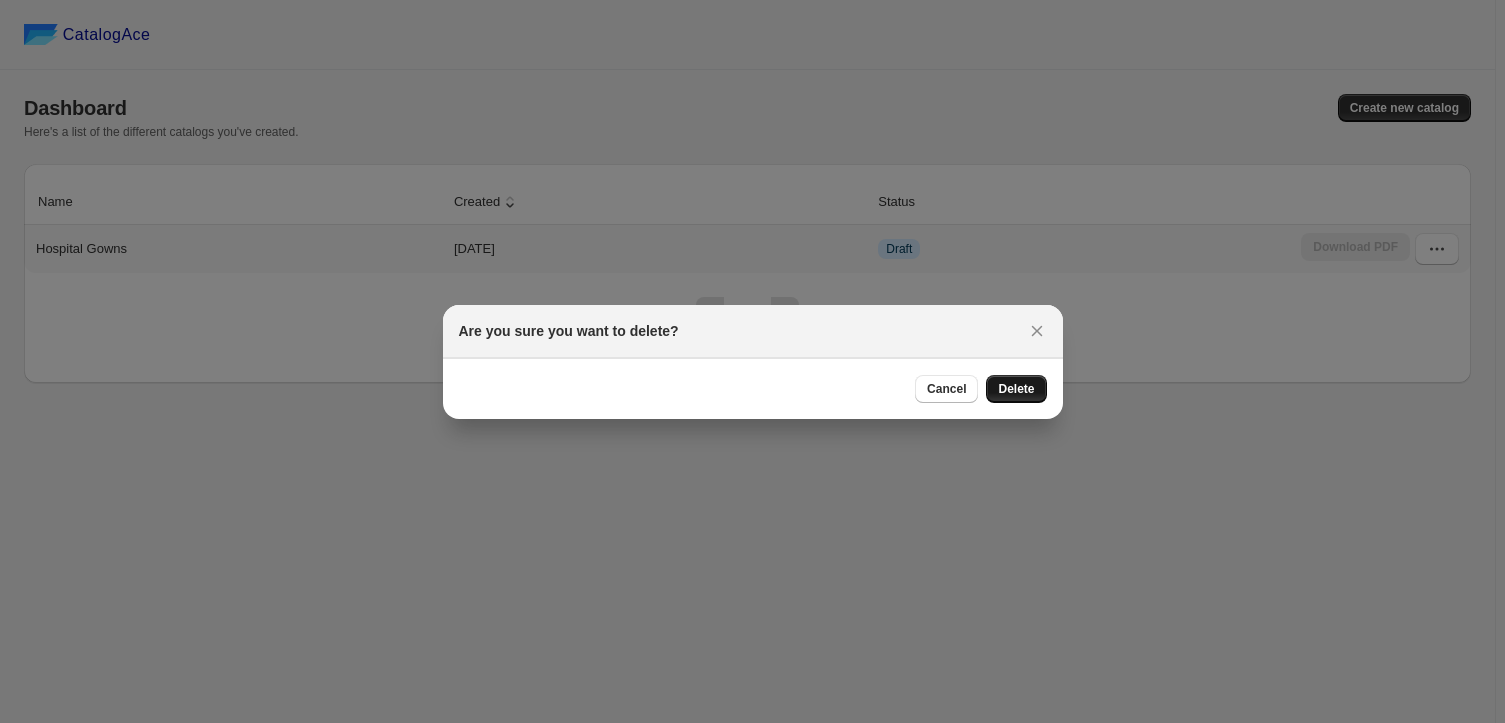 click on "Delete" at bounding box center (1016, 389) 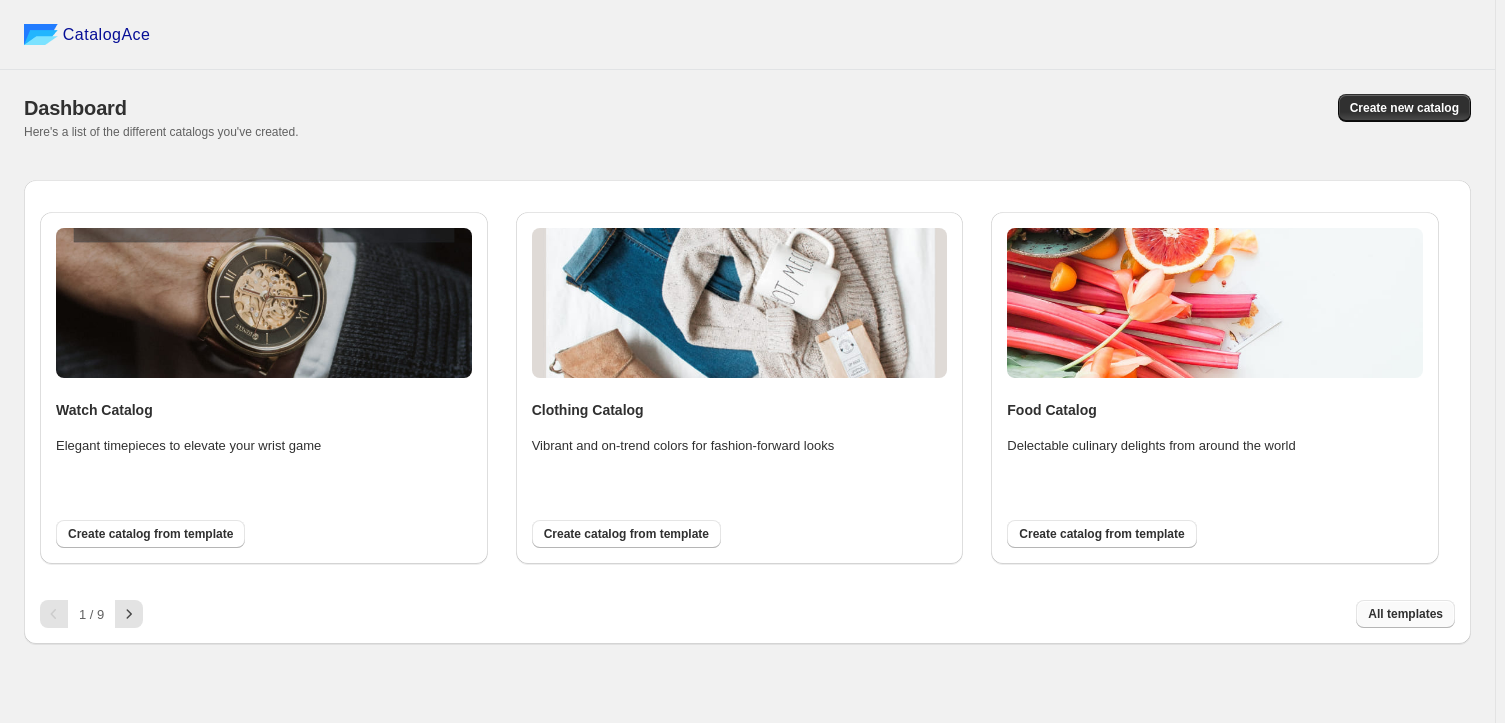 click on "All templates" at bounding box center (1405, 614) 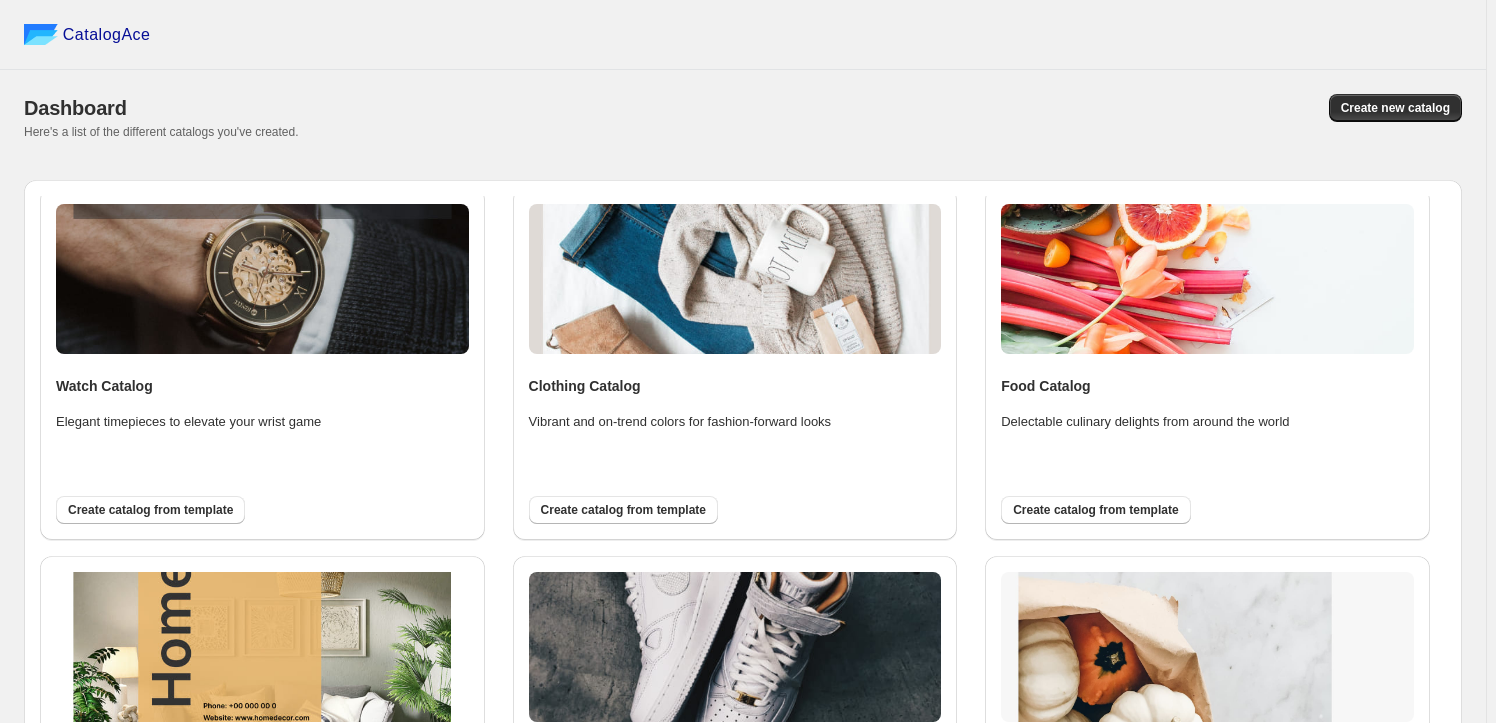scroll, scrollTop: 0, scrollLeft: 0, axis: both 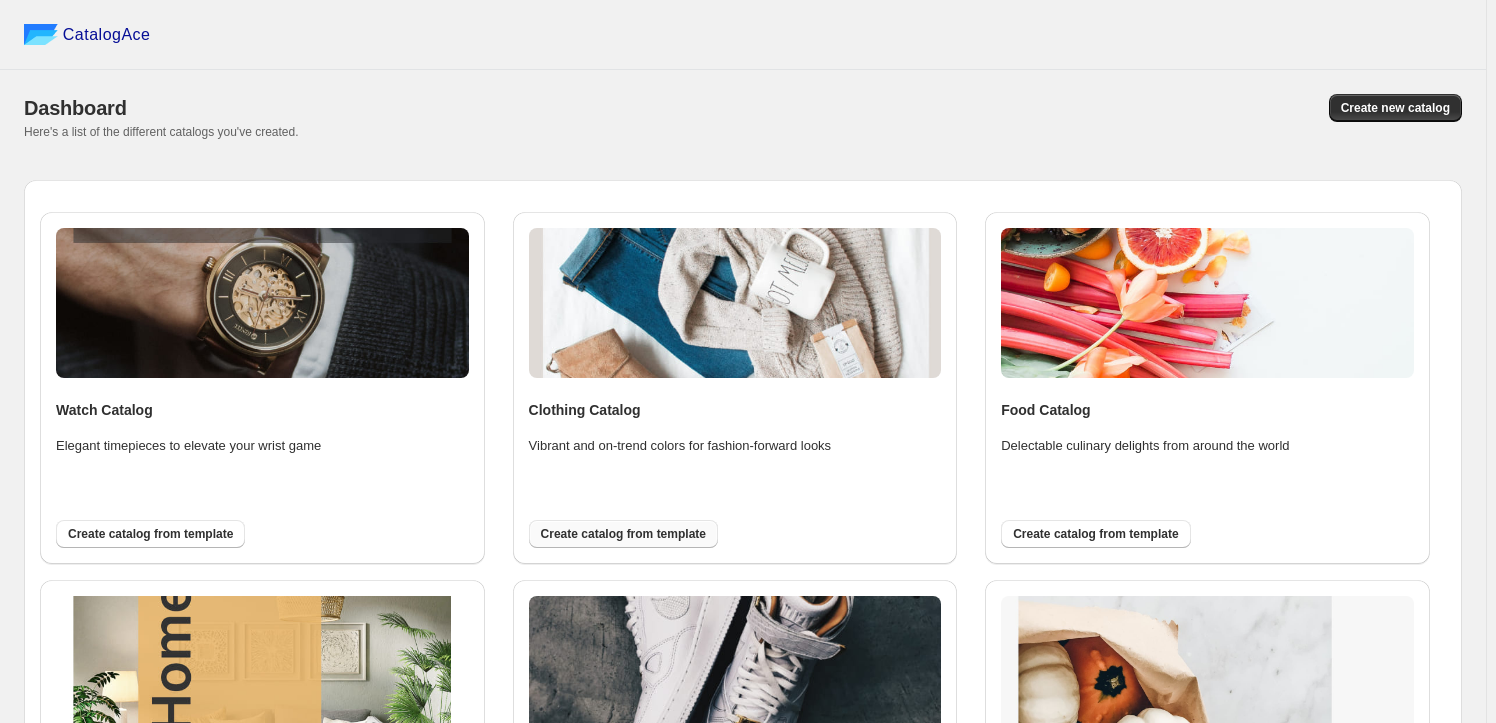 click on "Create catalog from template" at bounding box center [623, 534] 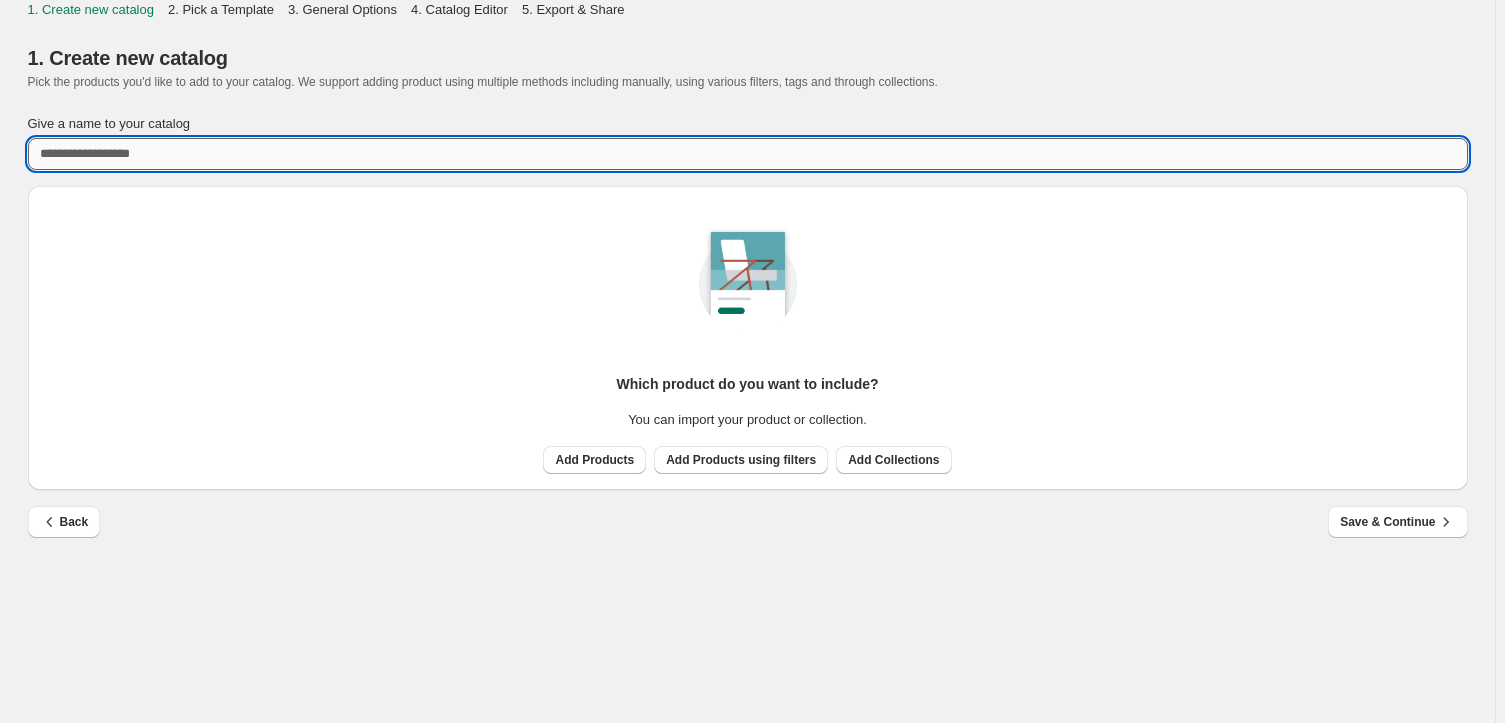 drag, startPoint x: 188, startPoint y: 152, endPoint x: 47, endPoint y: 158, distance: 141.12761 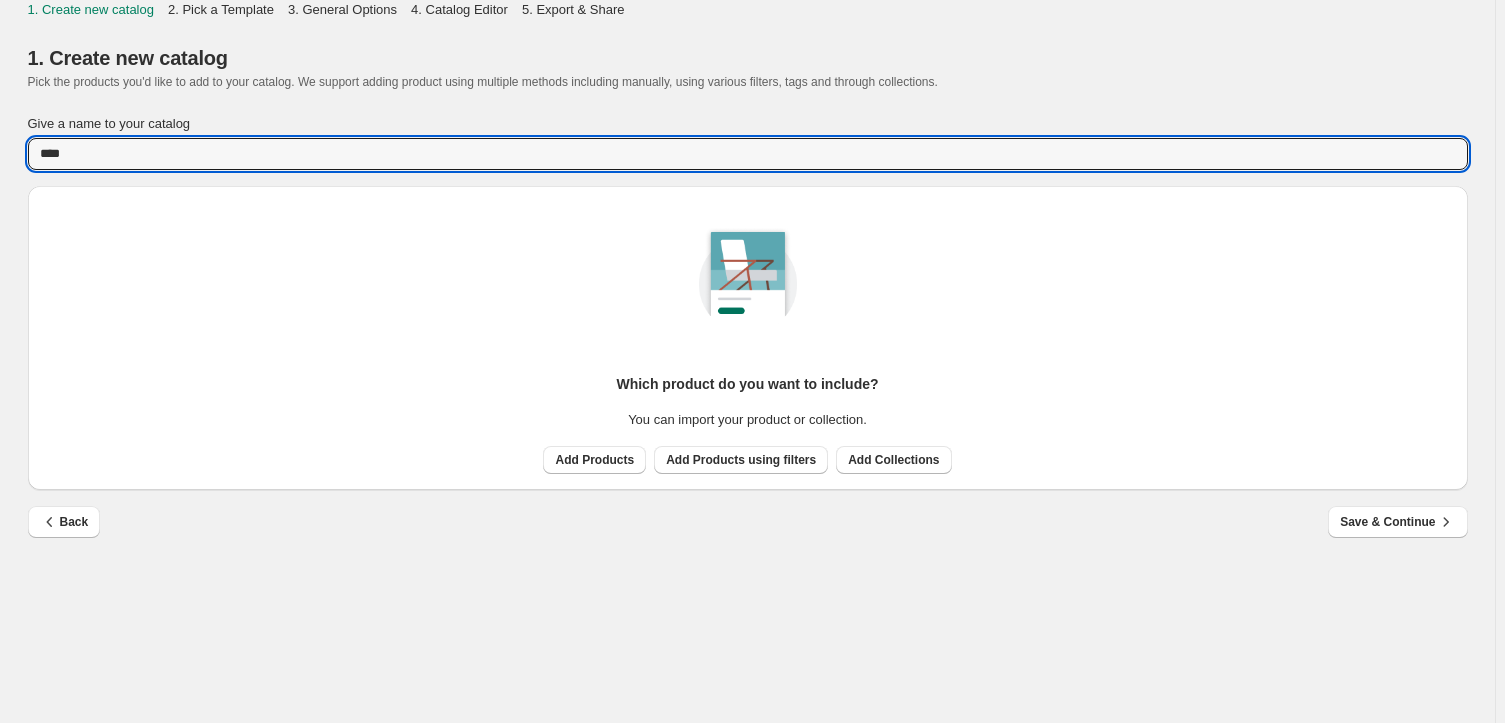 type on "****" 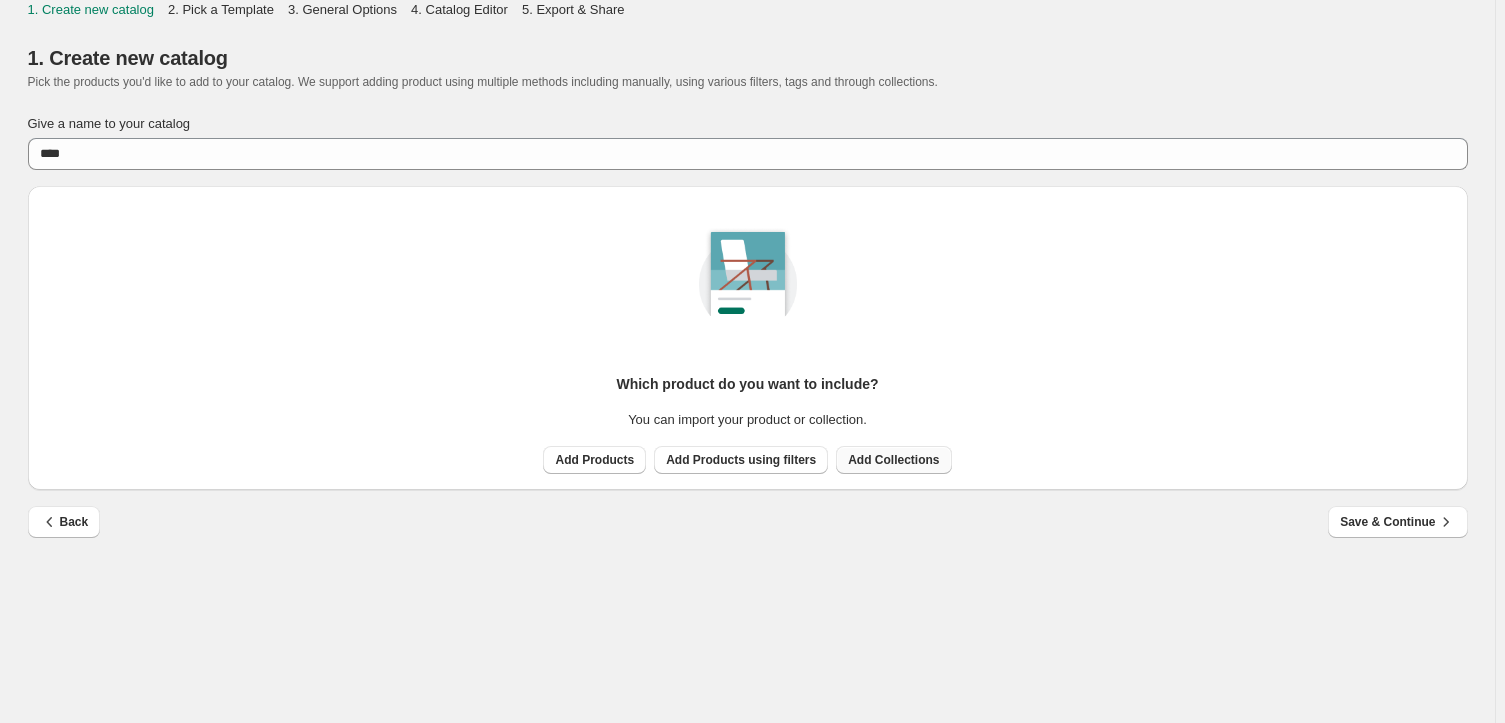 click on "Add Collections" at bounding box center [893, 460] 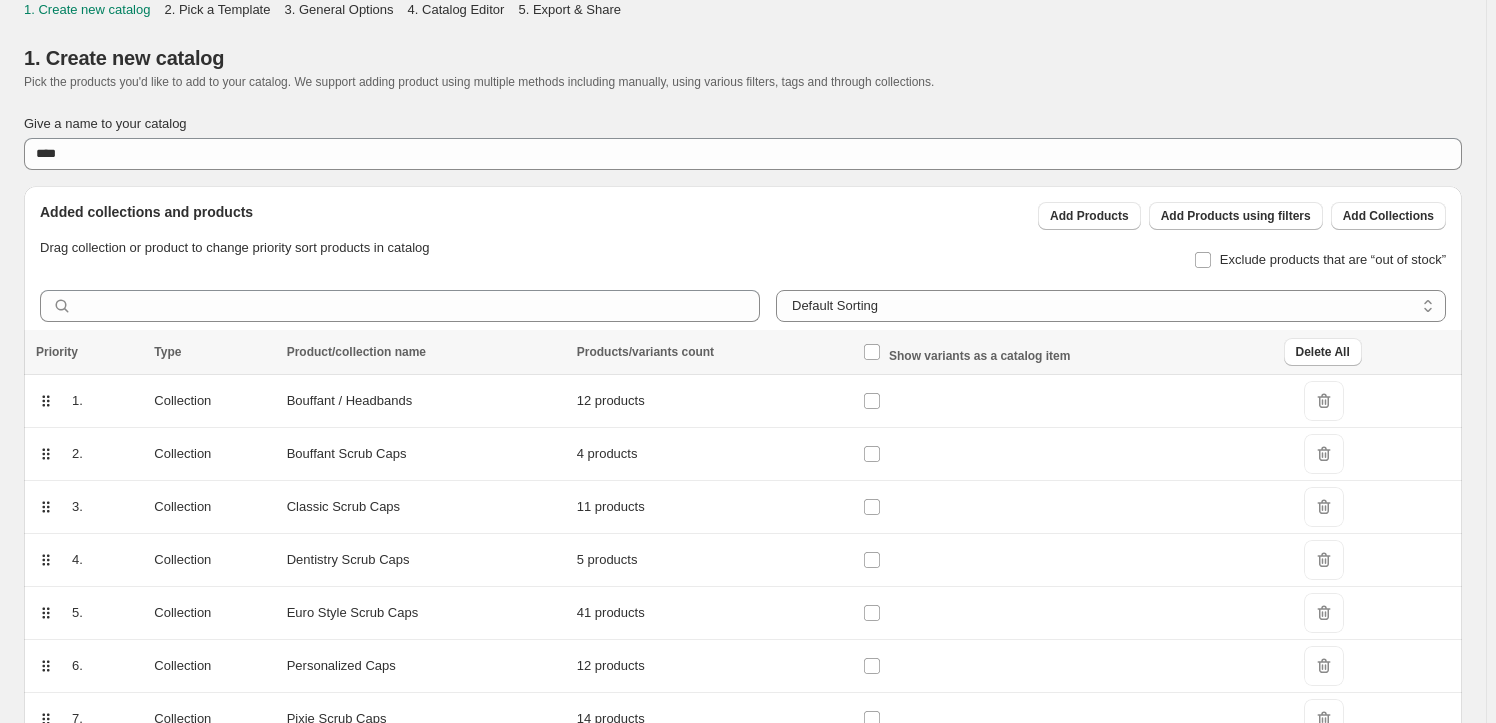 scroll, scrollTop: 201, scrollLeft: 0, axis: vertical 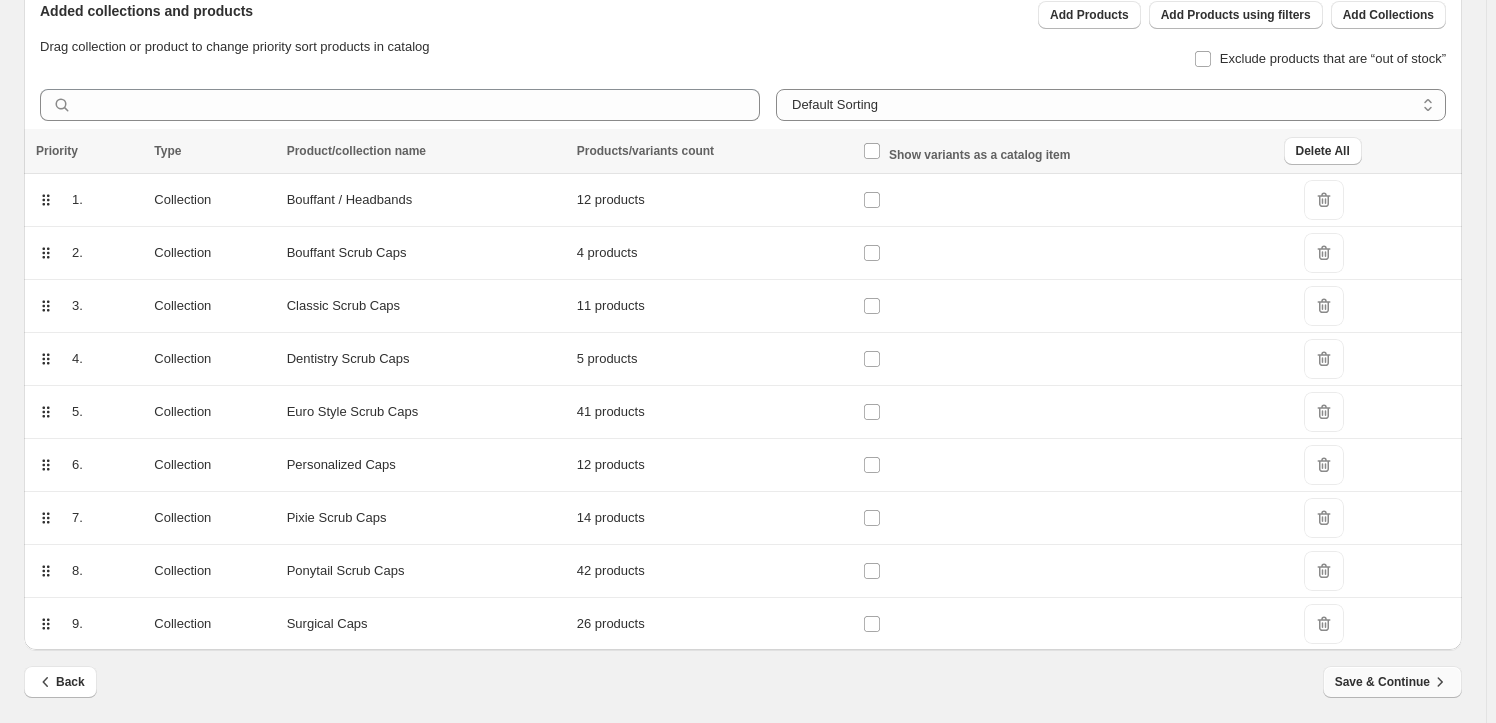 click on "Save & Continue" at bounding box center [1392, 682] 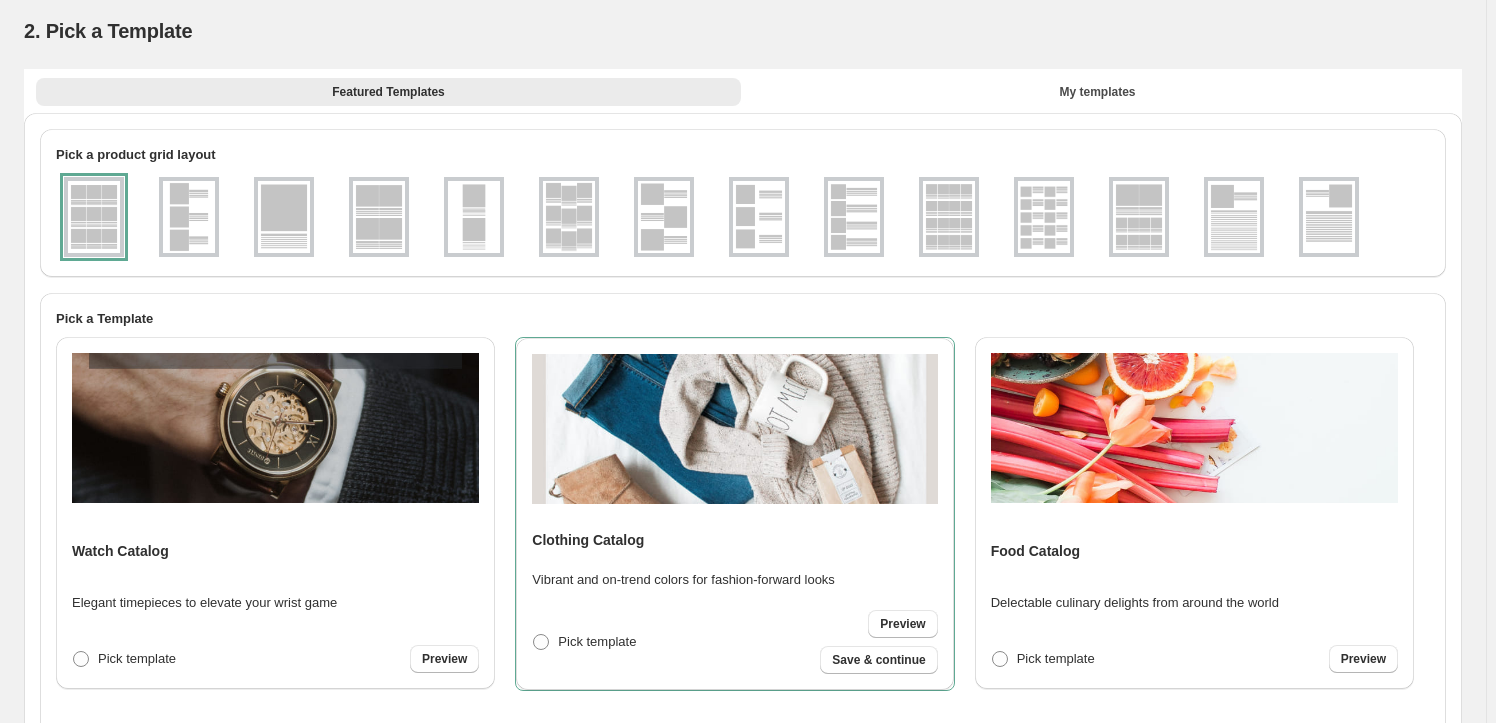 scroll, scrollTop: 0, scrollLeft: 0, axis: both 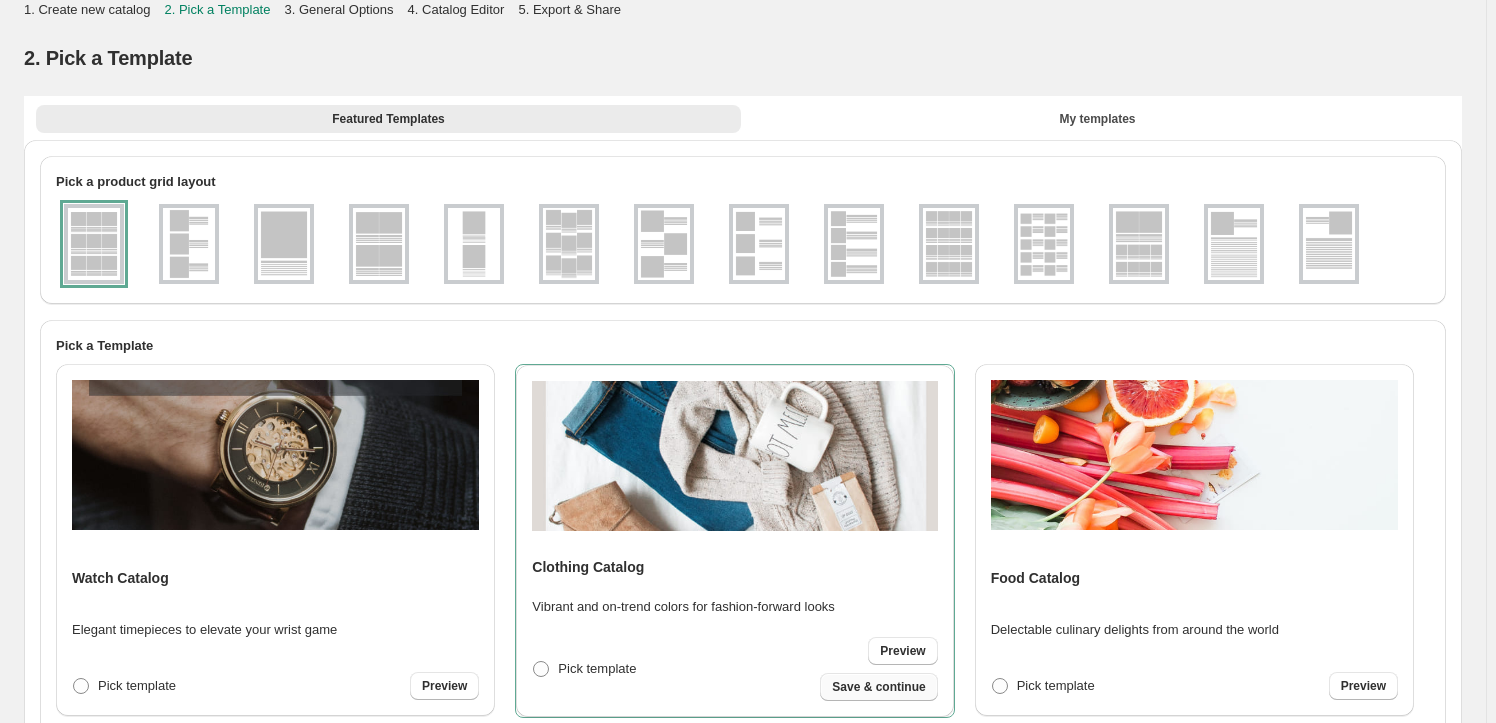 click on "Save & continue" at bounding box center (878, 687) 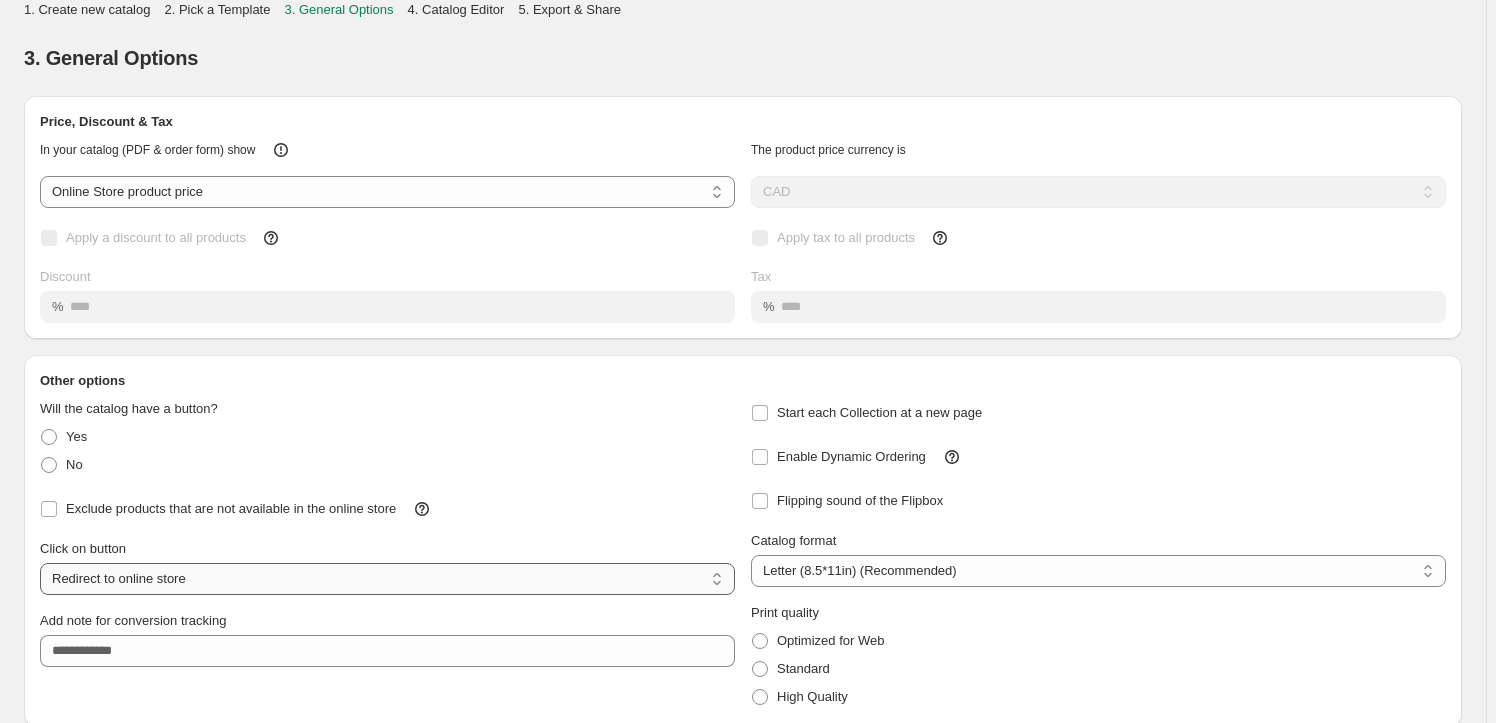 click on "**********" at bounding box center (387, 579) 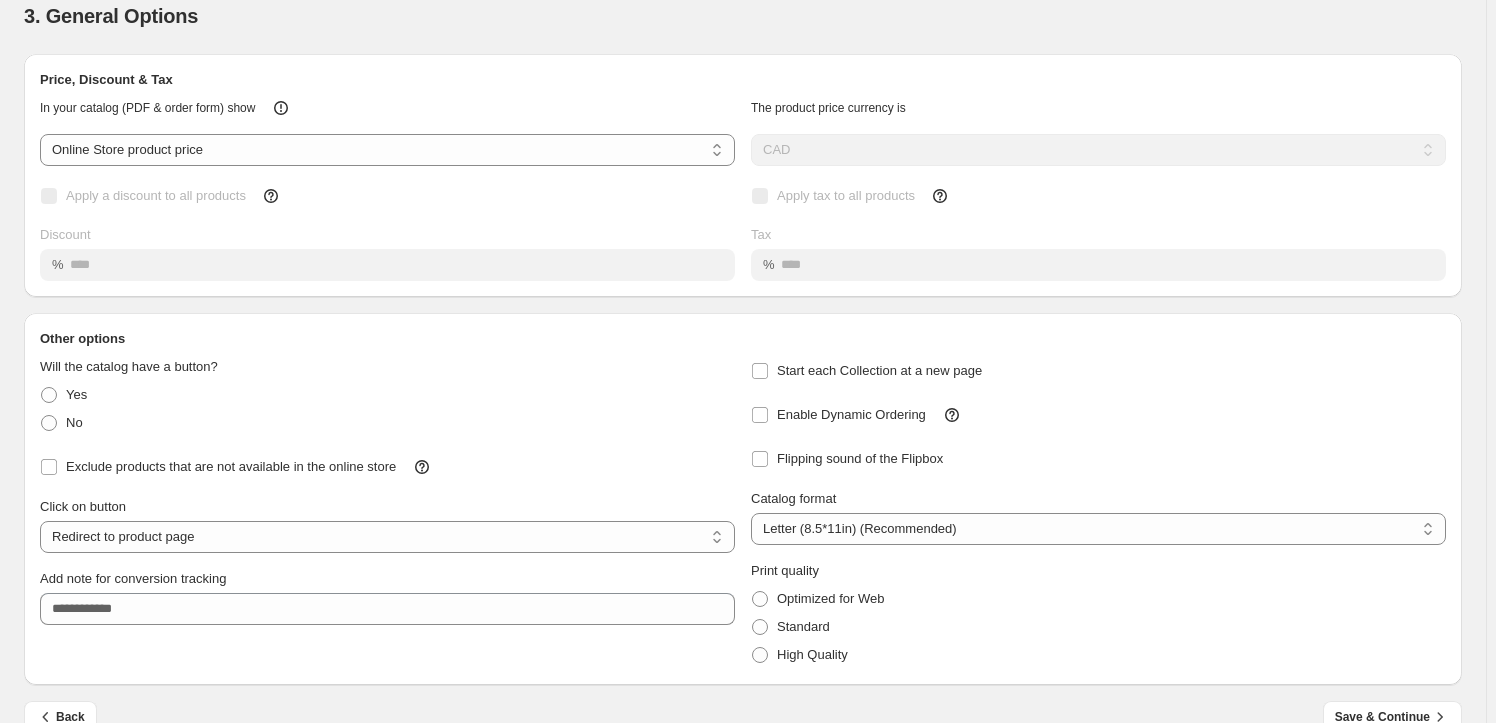 scroll, scrollTop: 77, scrollLeft: 0, axis: vertical 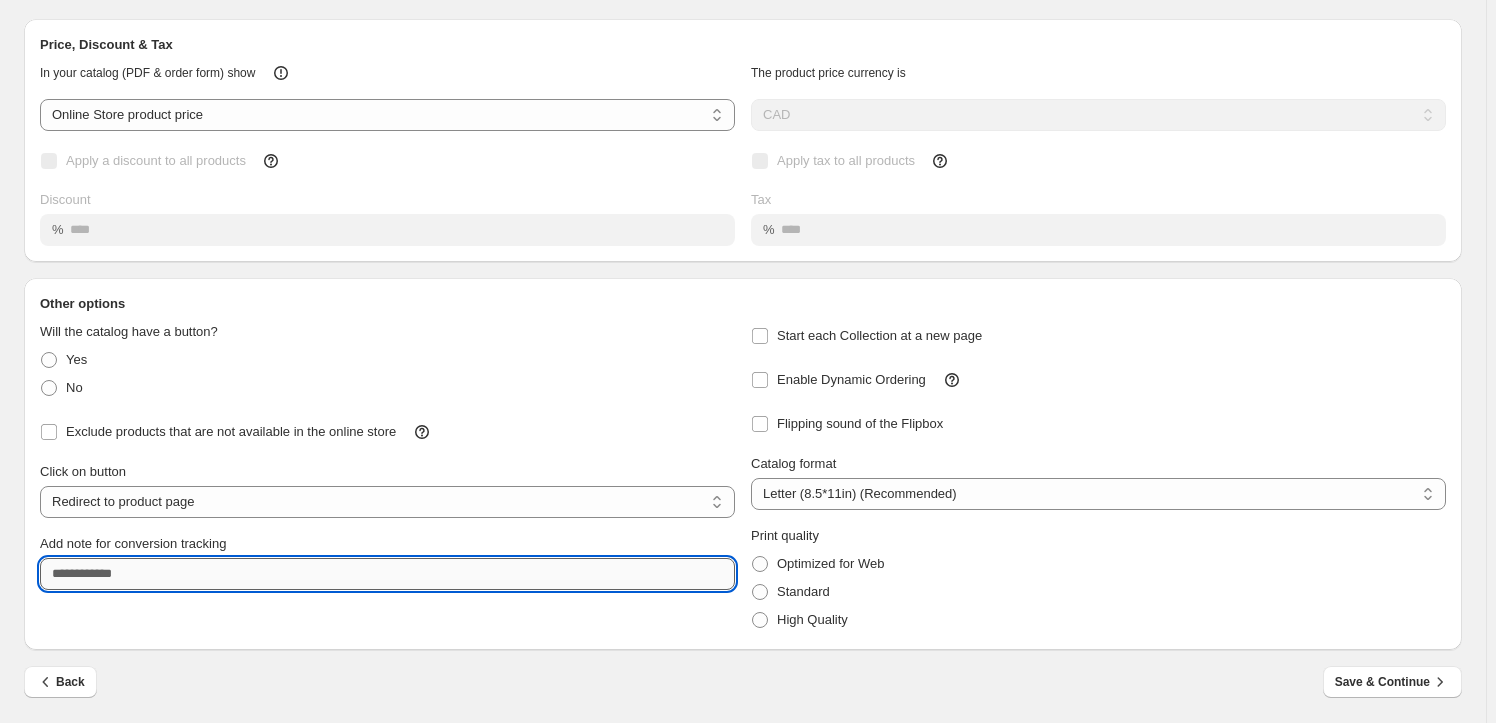 click on "Add note for conversion tracking" at bounding box center [387, 574] 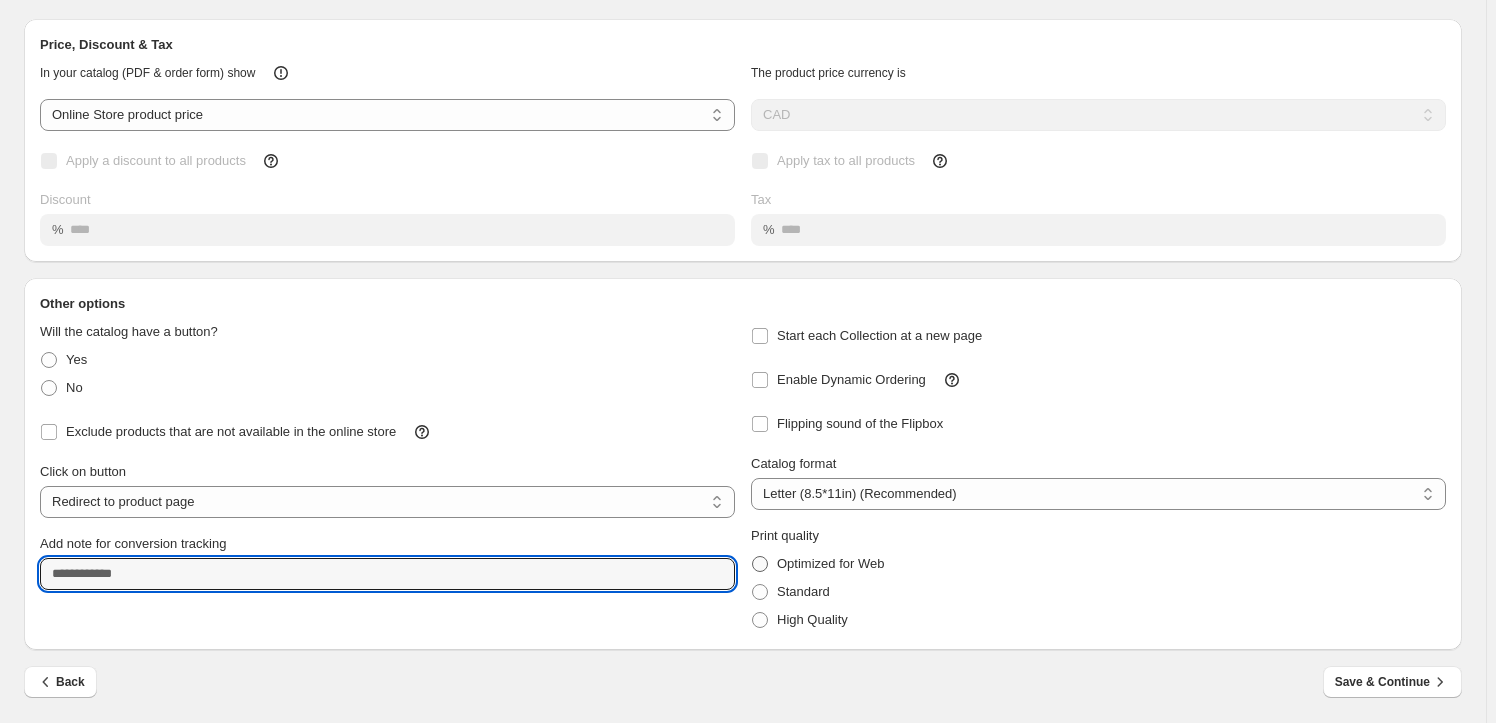 scroll, scrollTop: 0, scrollLeft: 0, axis: both 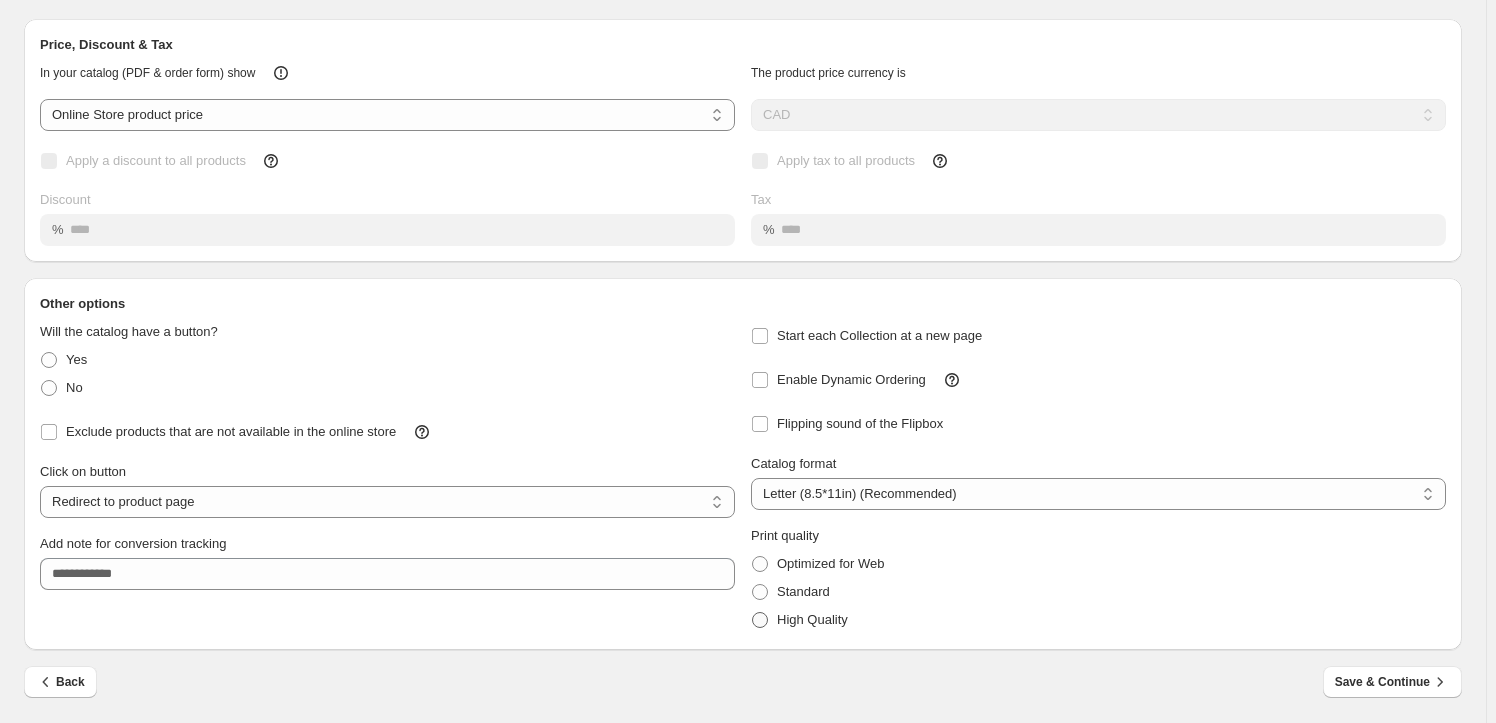 click on "High Quality" at bounding box center [812, 619] 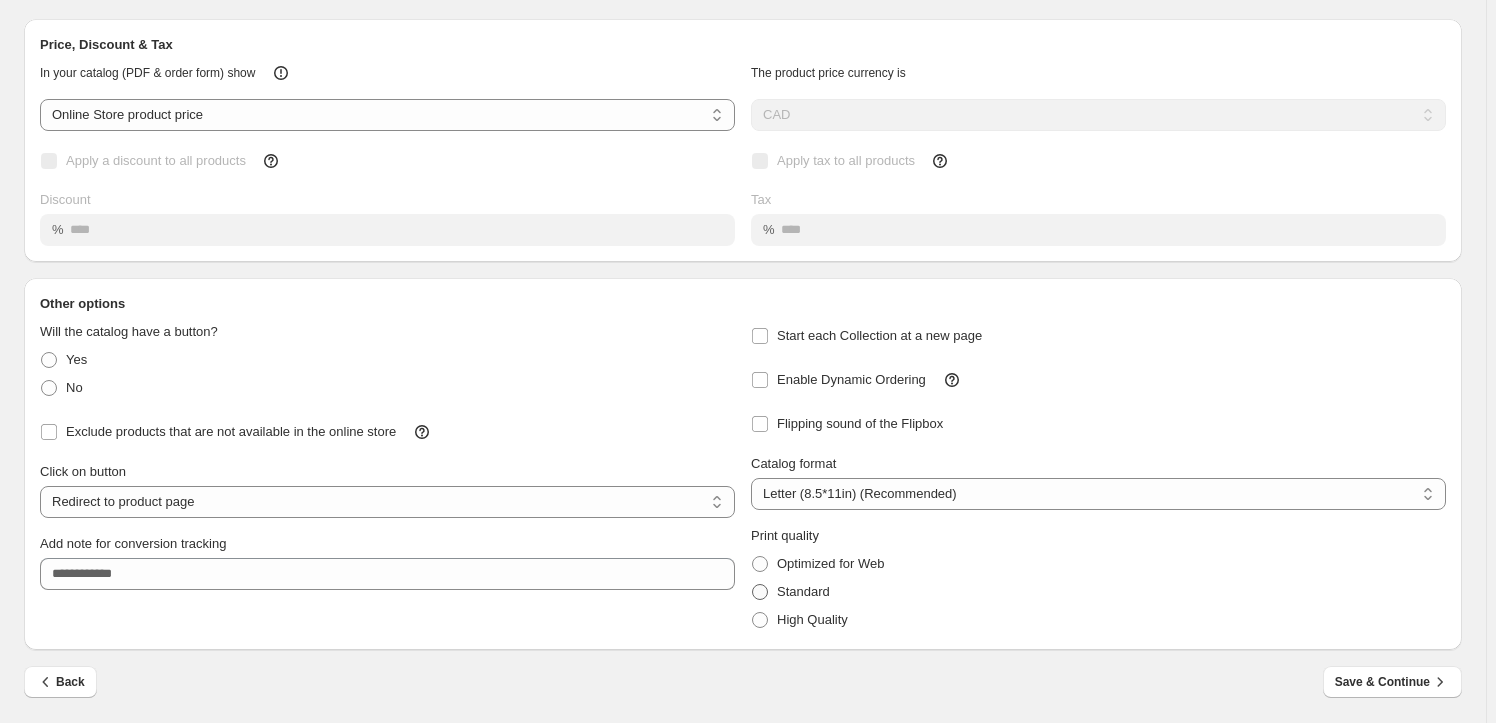 click on "Standard" at bounding box center [803, 591] 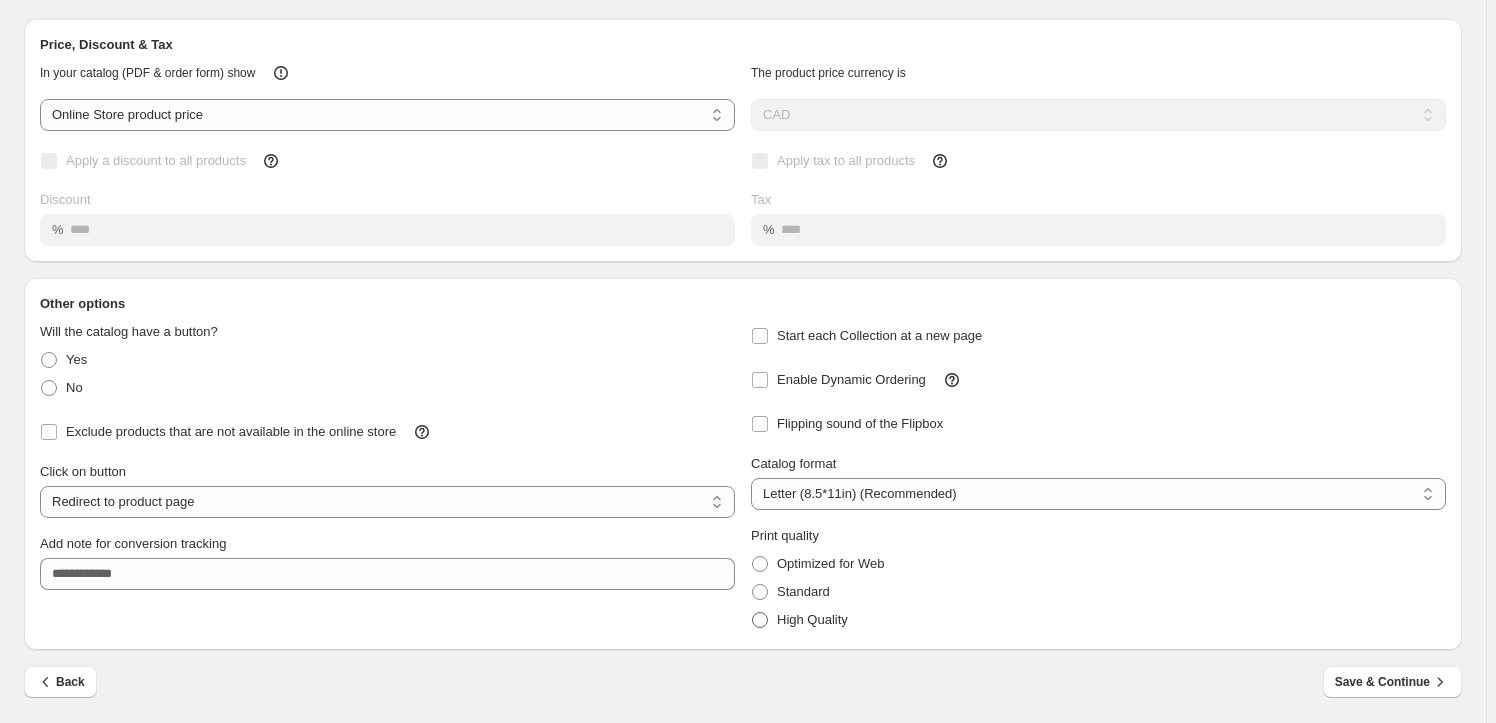 click on "High Quality" at bounding box center [812, 619] 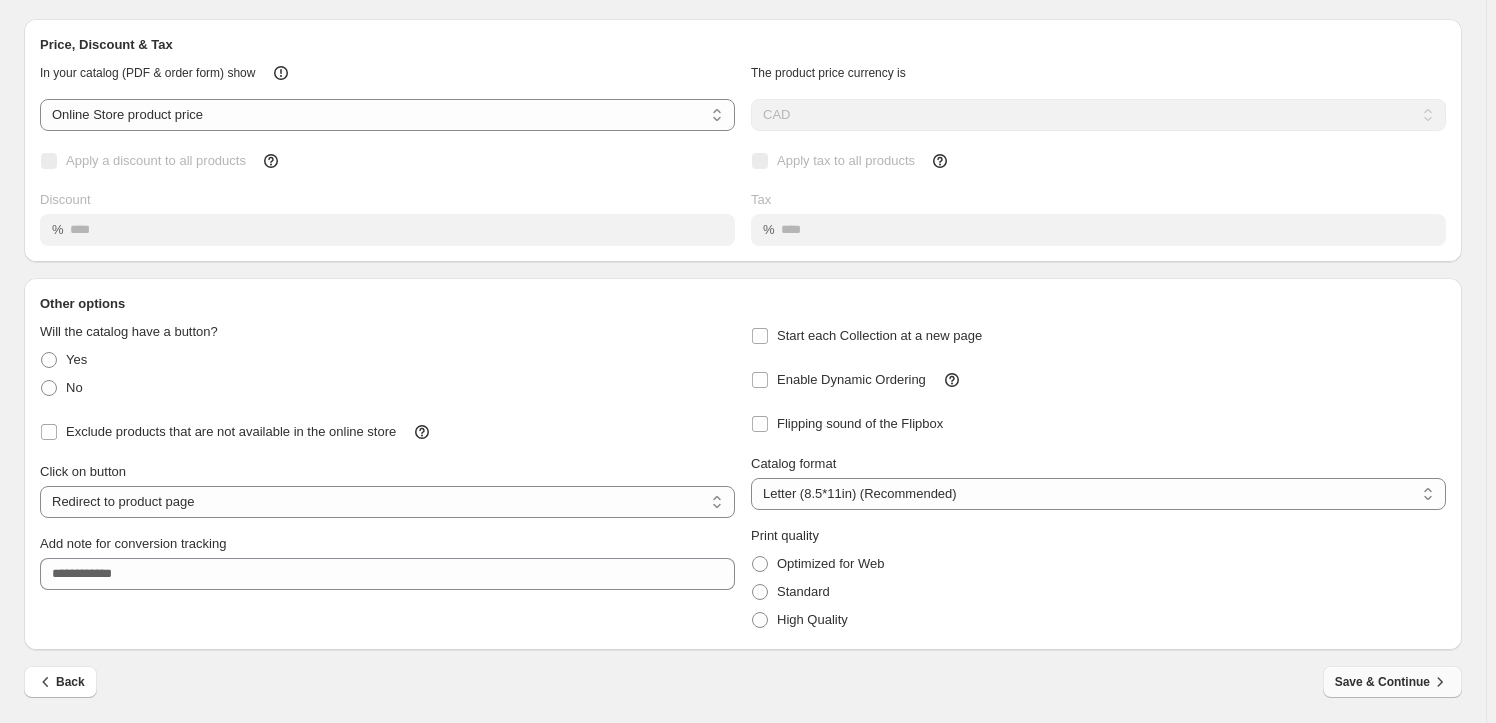 click on "Save & Continue" at bounding box center (1392, 682) 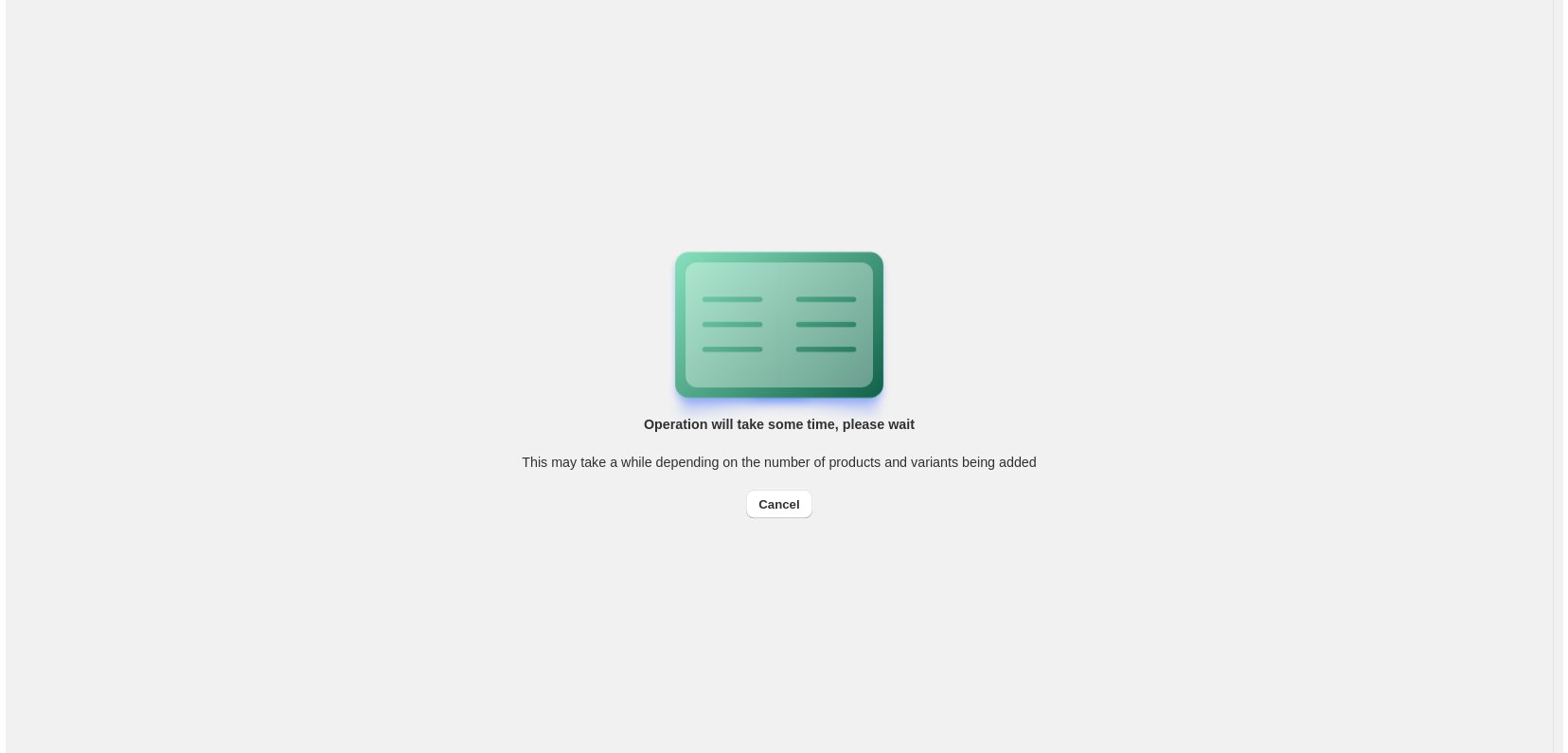 scroll, scrollTop: 0, scrollLeft: 0, axis: both 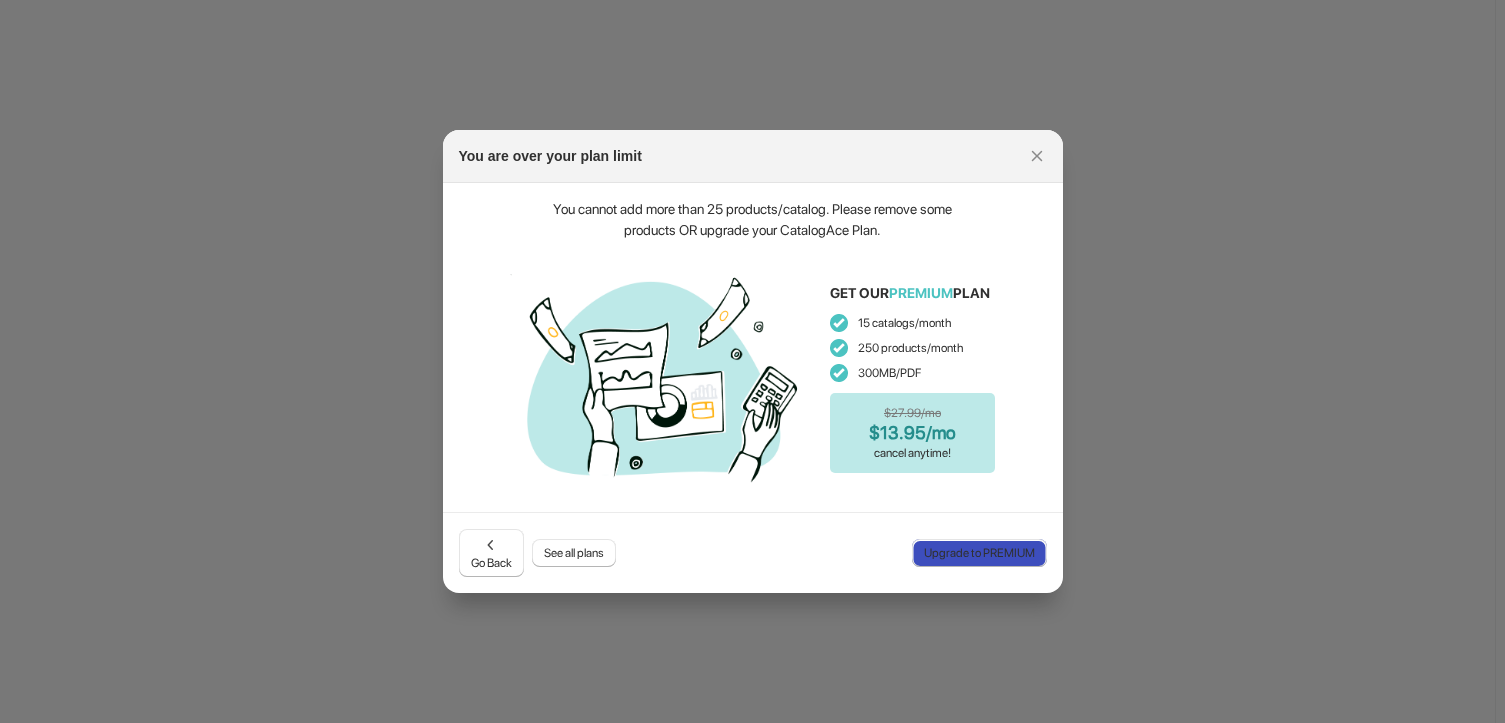 click on "Upgrade to PREMIUM" at bounding box center (979, 553) 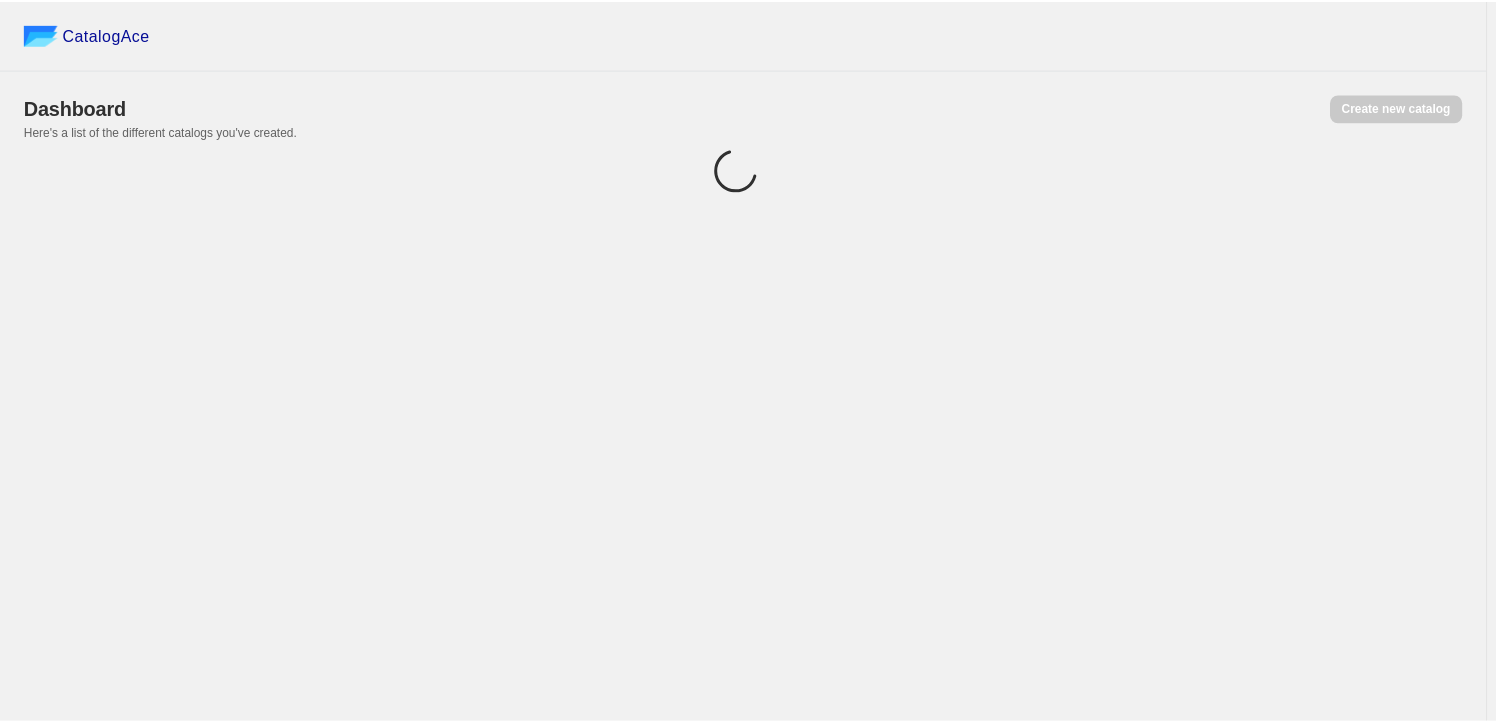 scroll, scrollTop: 0, scrollLeft: 0, axis: both 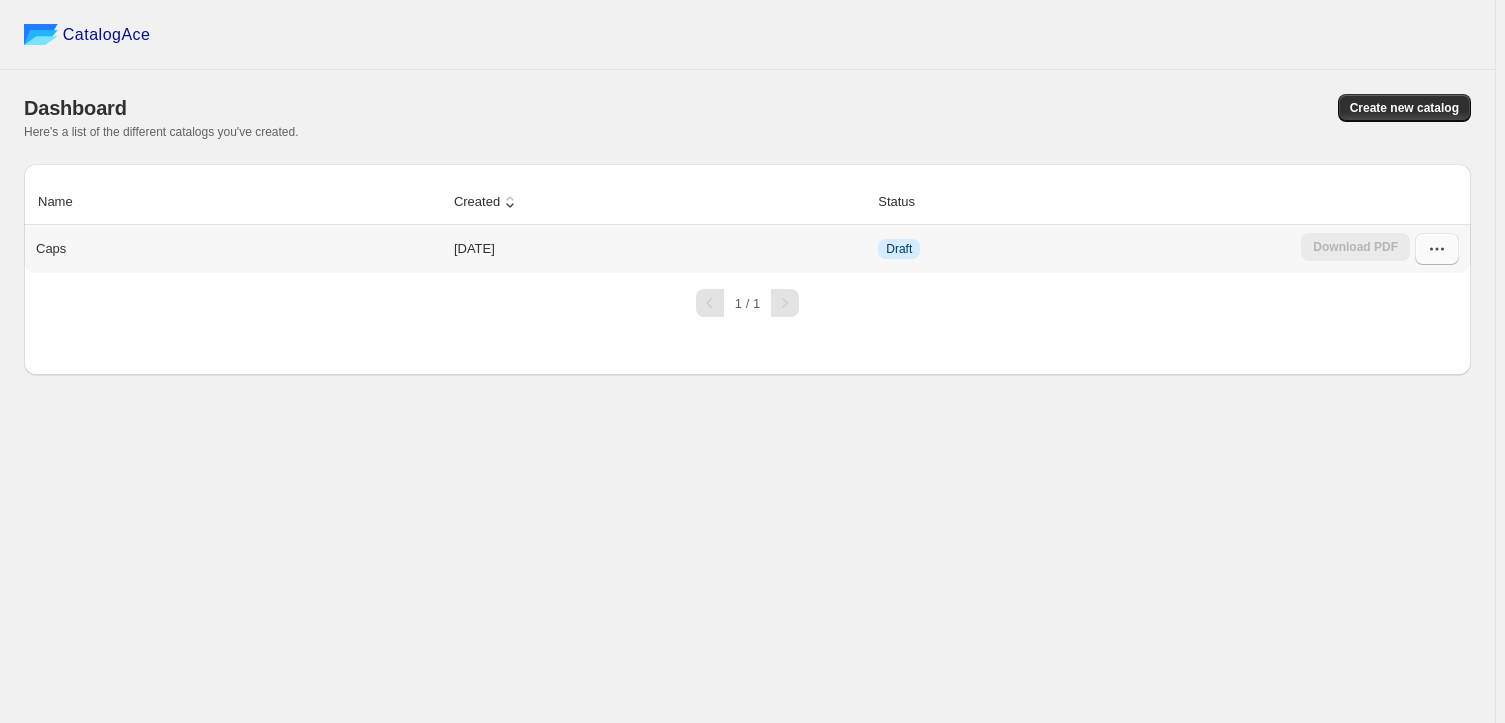 click 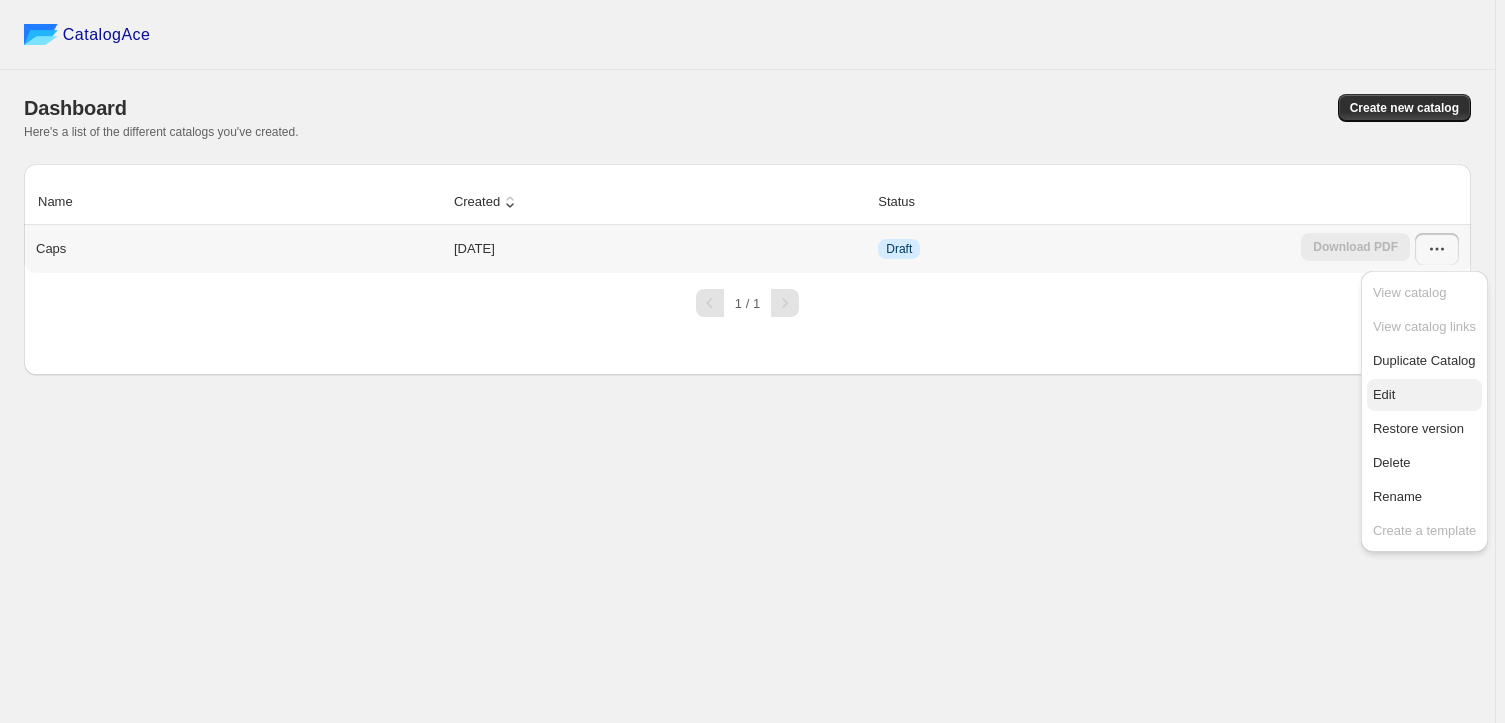 click on "Edit" at bounding box center (1384, 394) 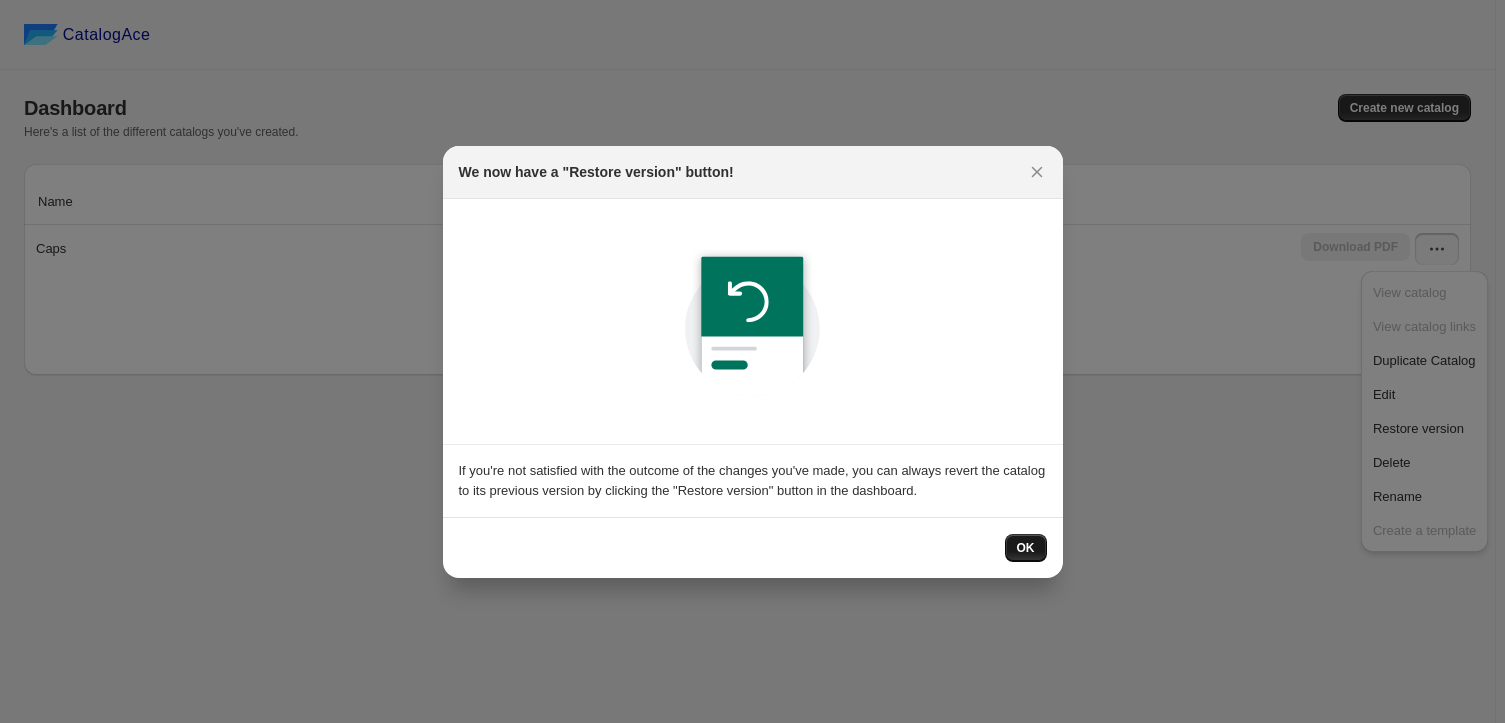 click on "OK" at bounding box center (1026, 548) 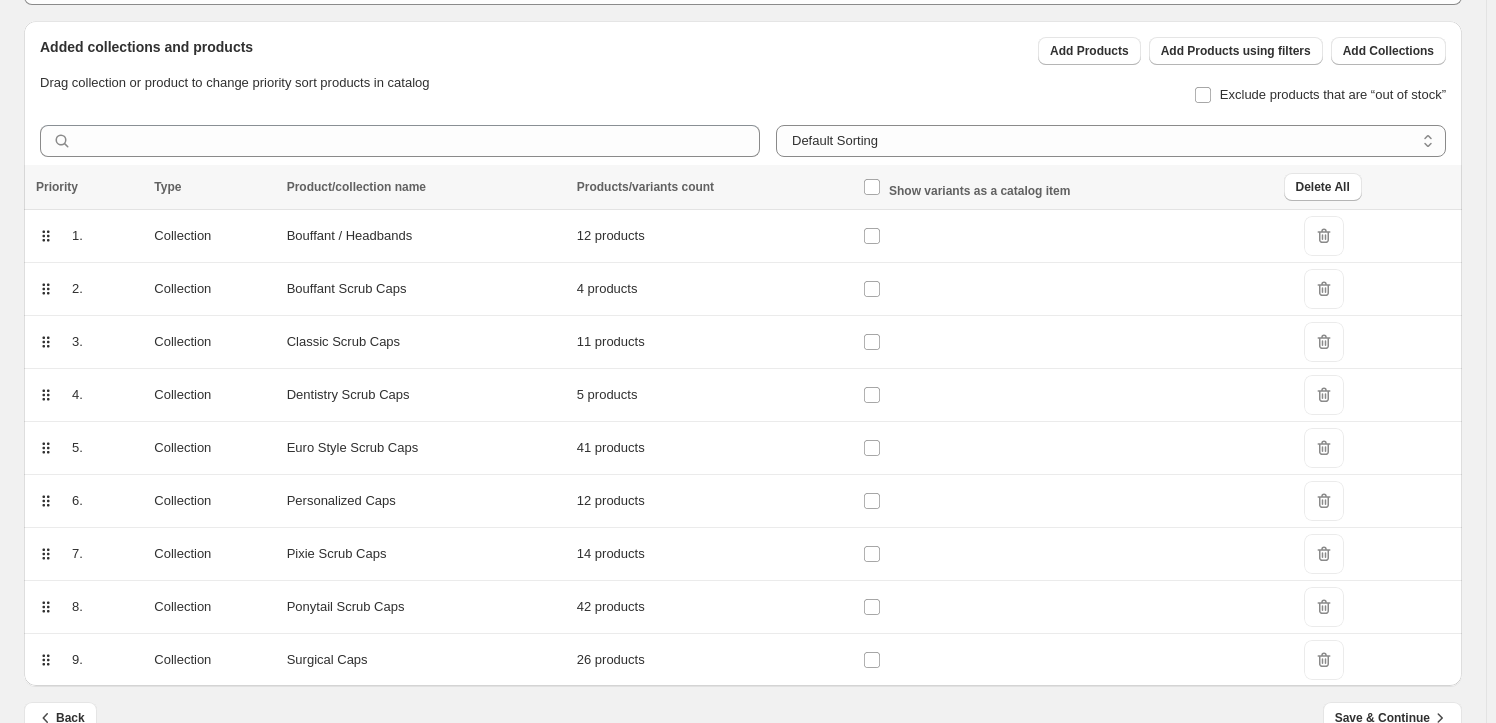 scroll, scrollTop: 201, scrollLeft: 0, axis: vertical 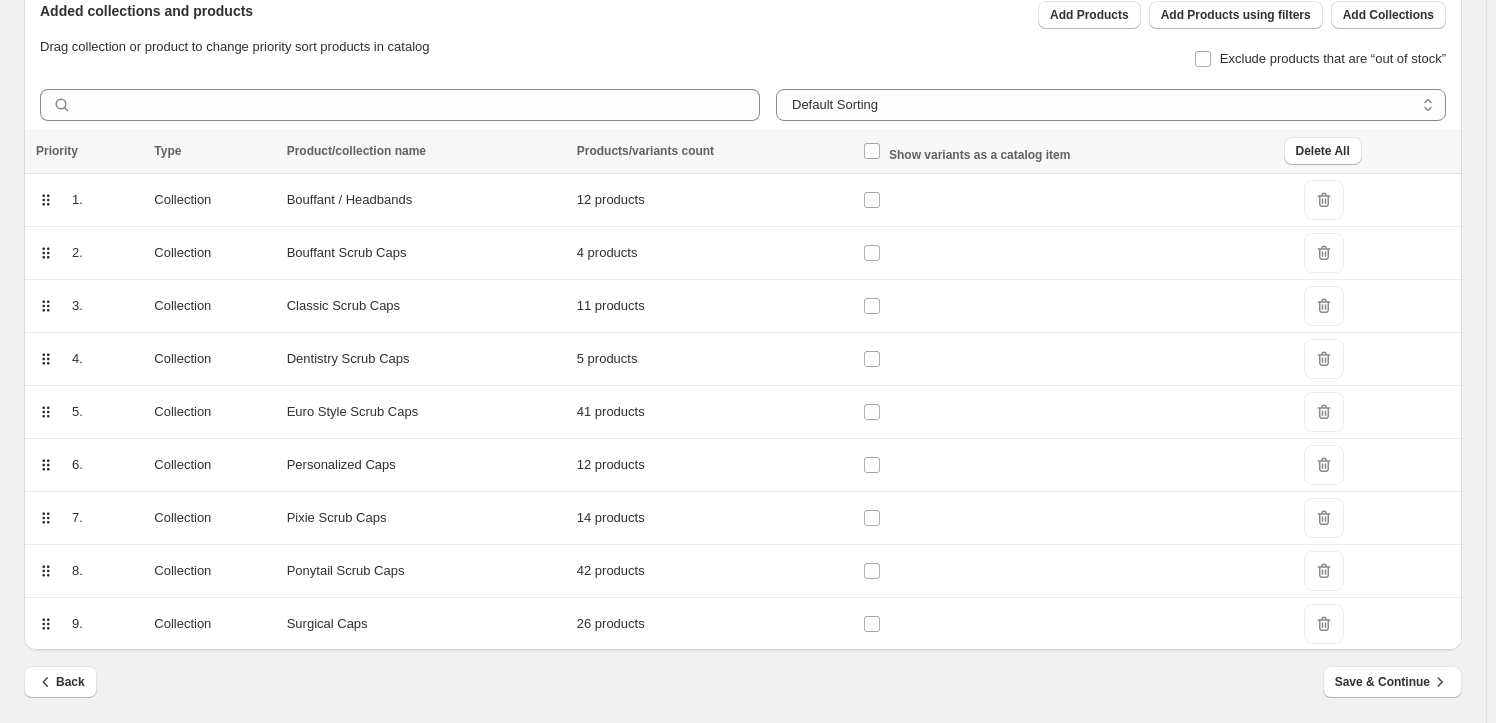 click on "DeleteIcon" at bounding box center [1324, 624] 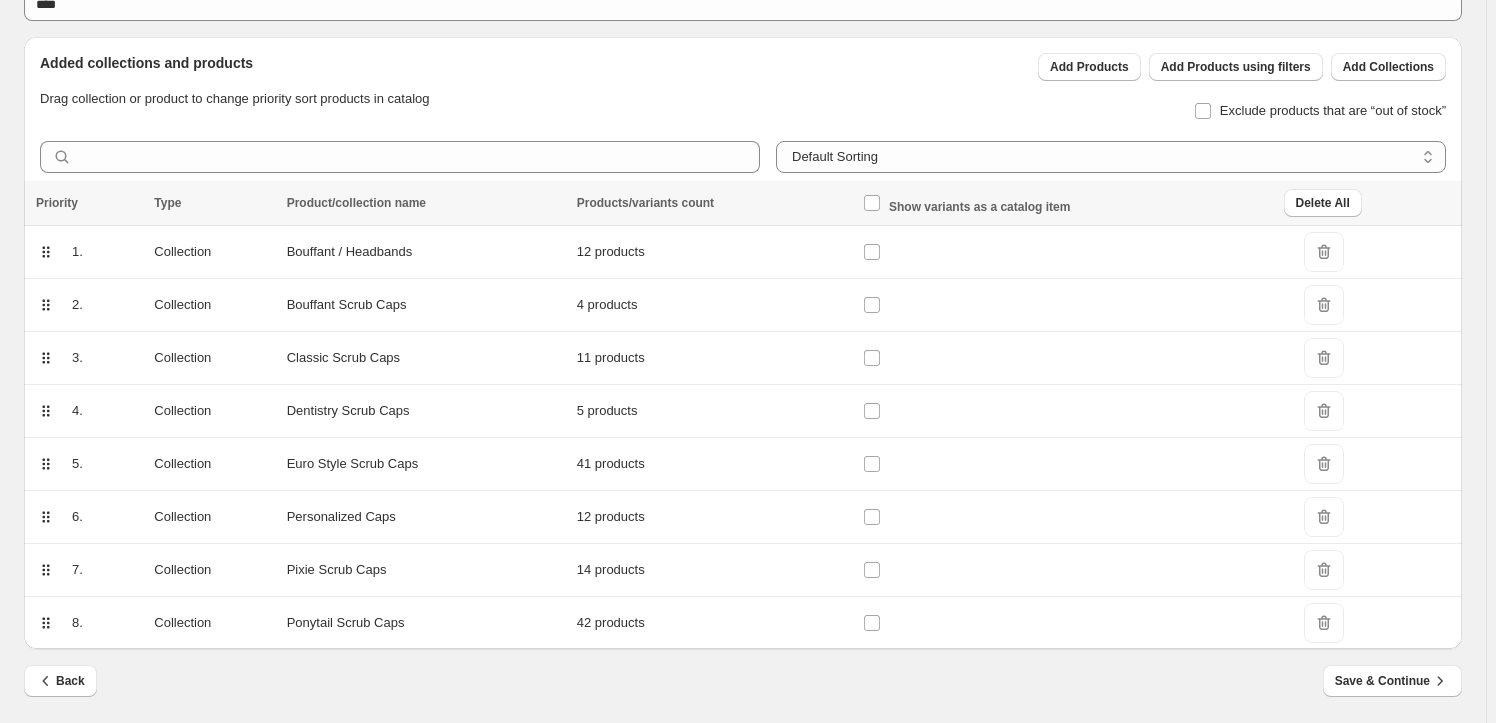 scroll, scrollTop: 149, scrollLeft: 0, axis: vertical 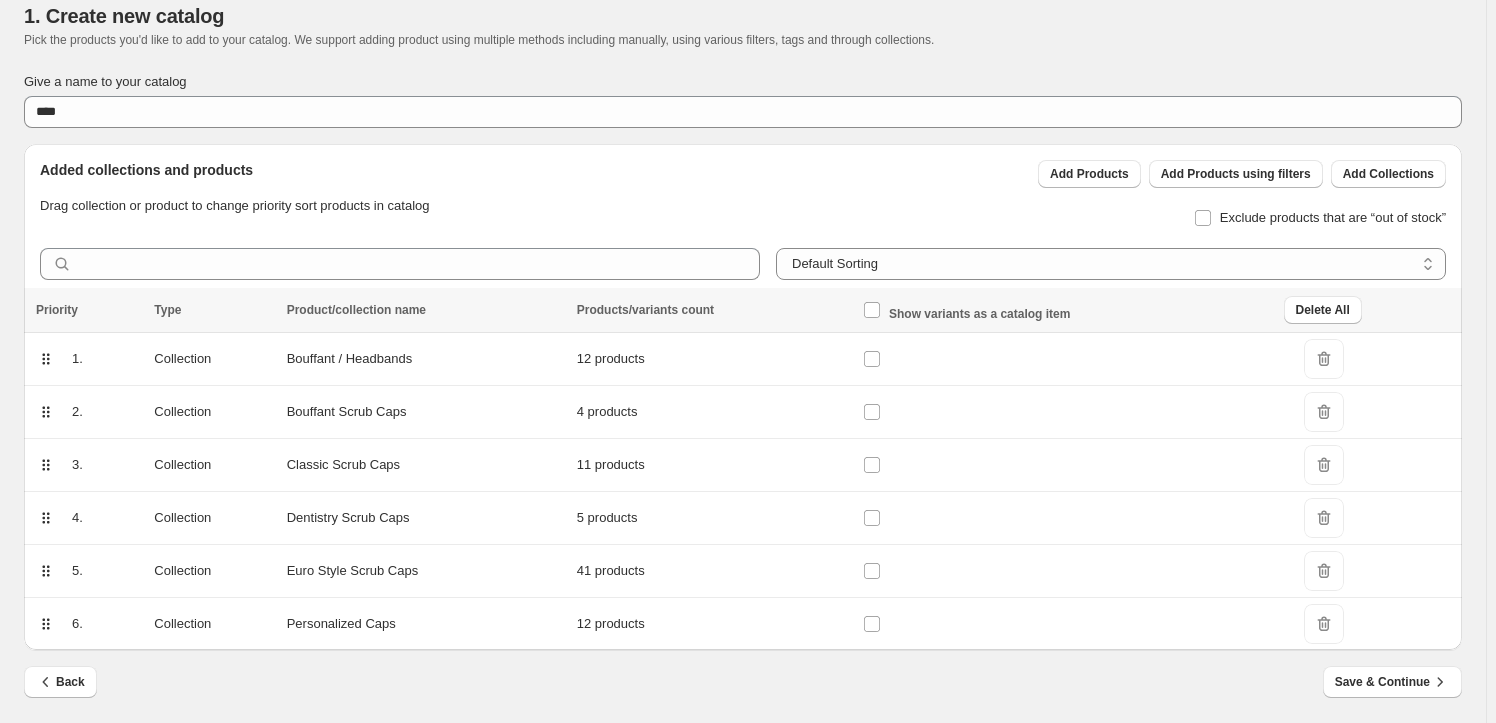 click on "DeleteIcon" at bounding box center (1324, 571) 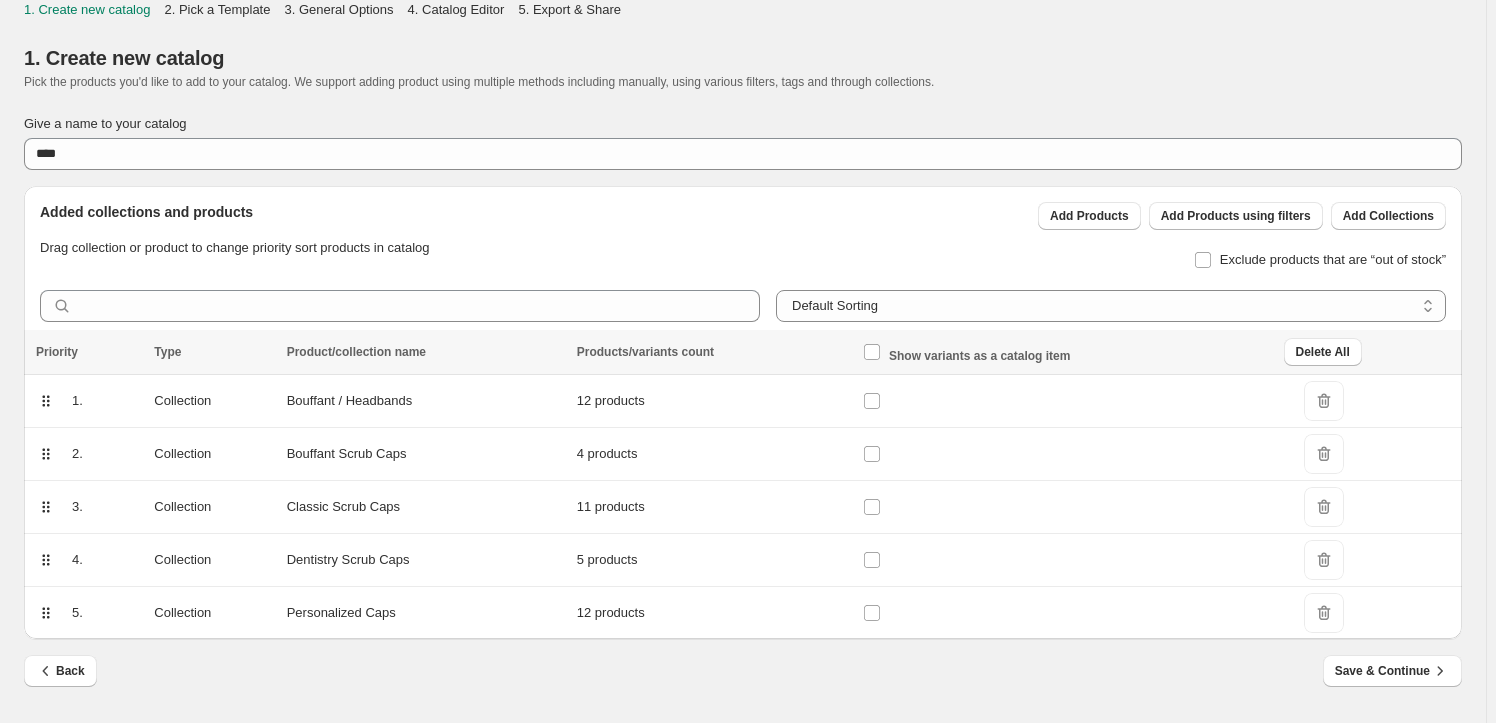scroll, scrollTop: 0, scrollLeft: 0, axis: both 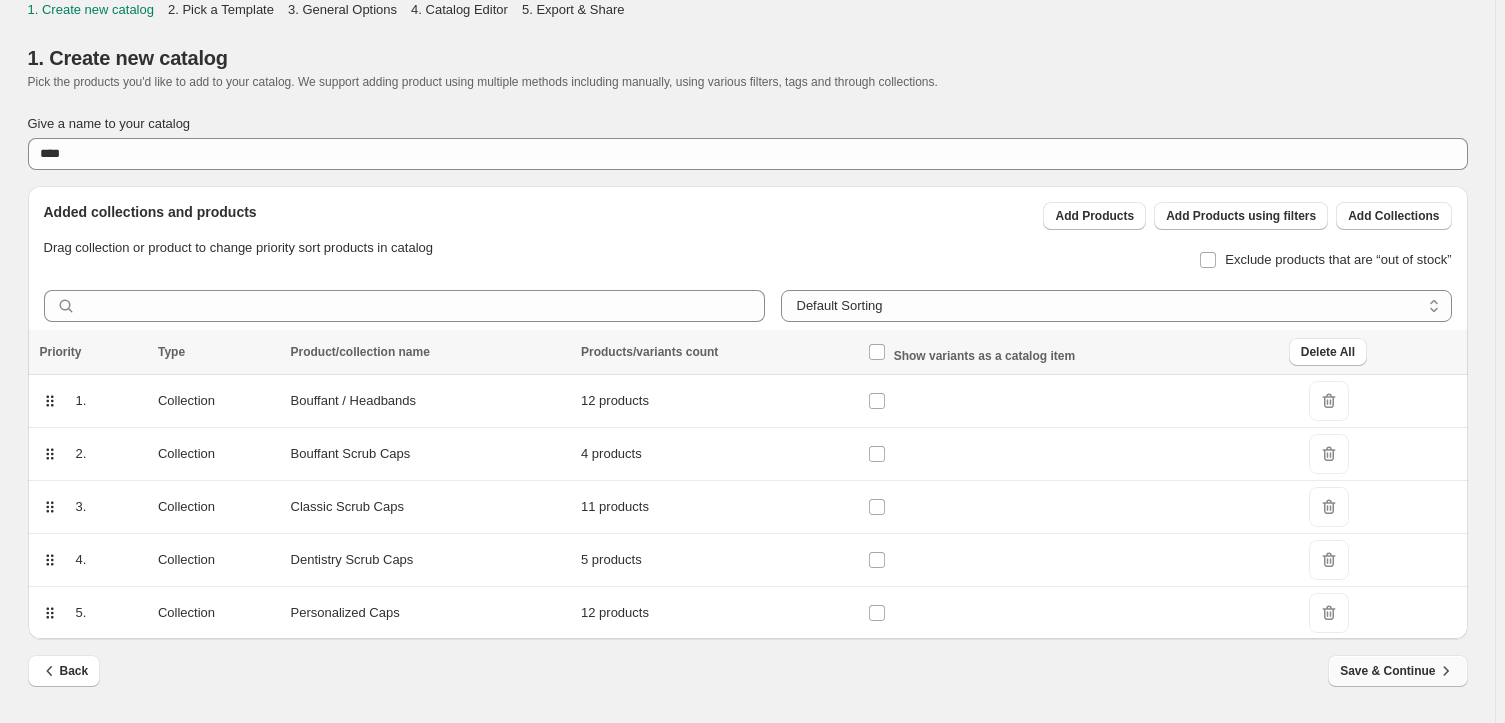 click on "Save & Continue" at bounding box center (1397, 671) 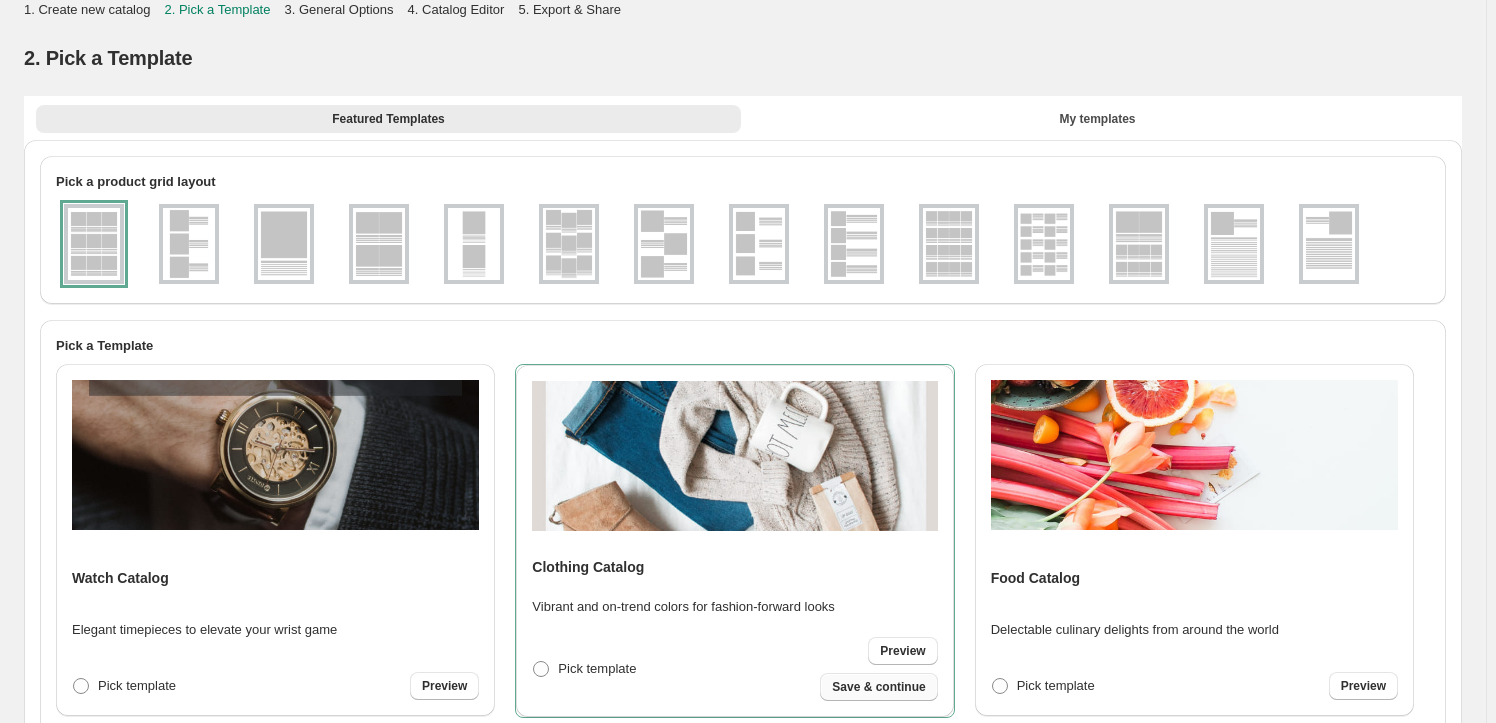 click on "Save & continue" at bounding box center (878, 687) 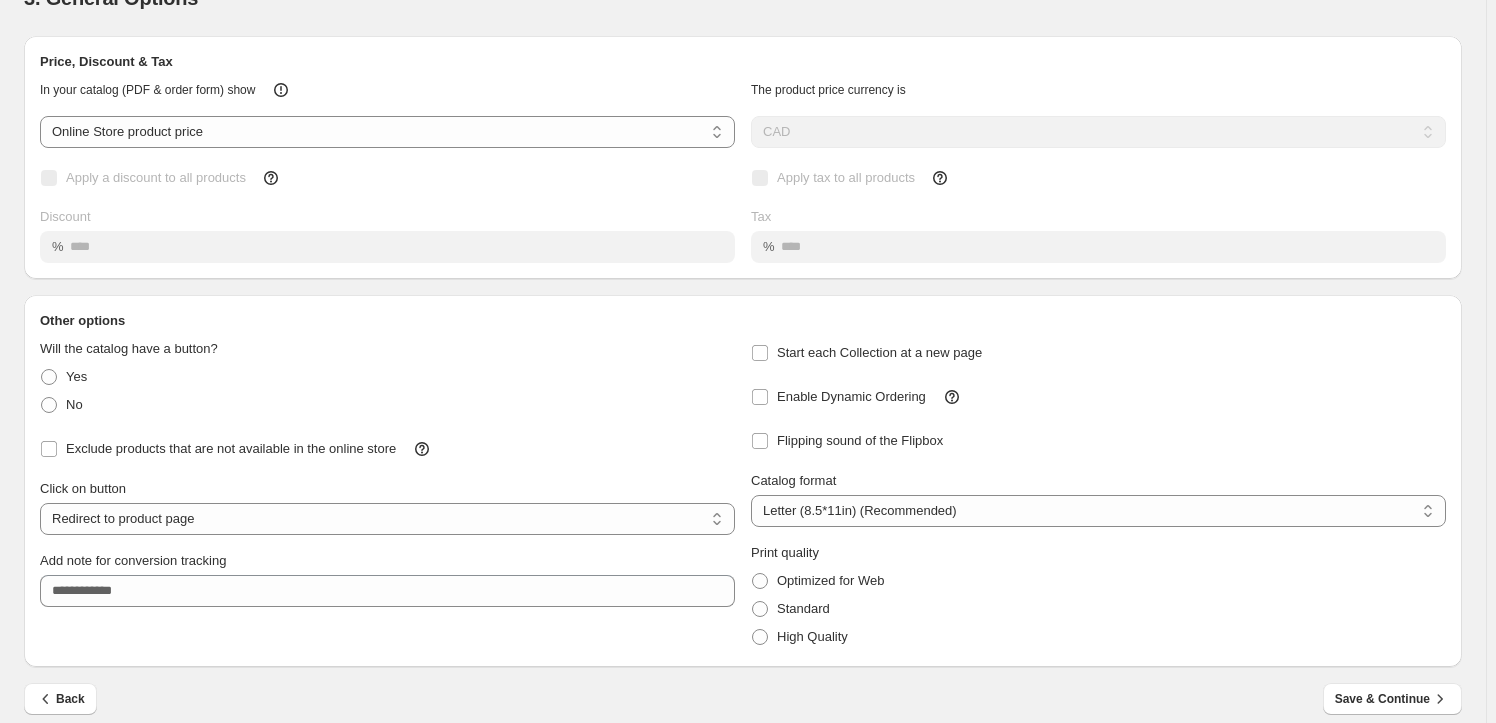 scroll, scrollTop: 77, scrollLeft: 0, axis: vertical 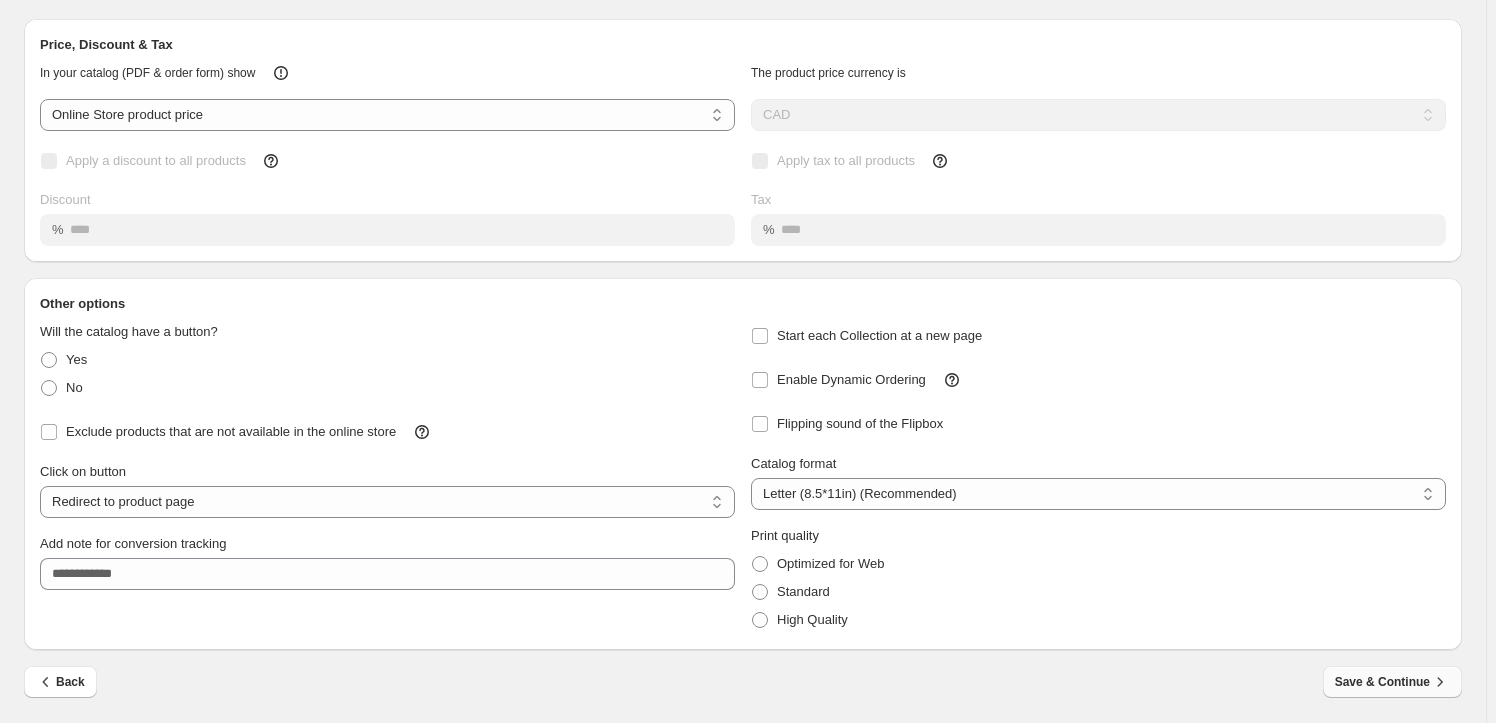 click on "Save & Continue" at bounding box center [1392, 682] 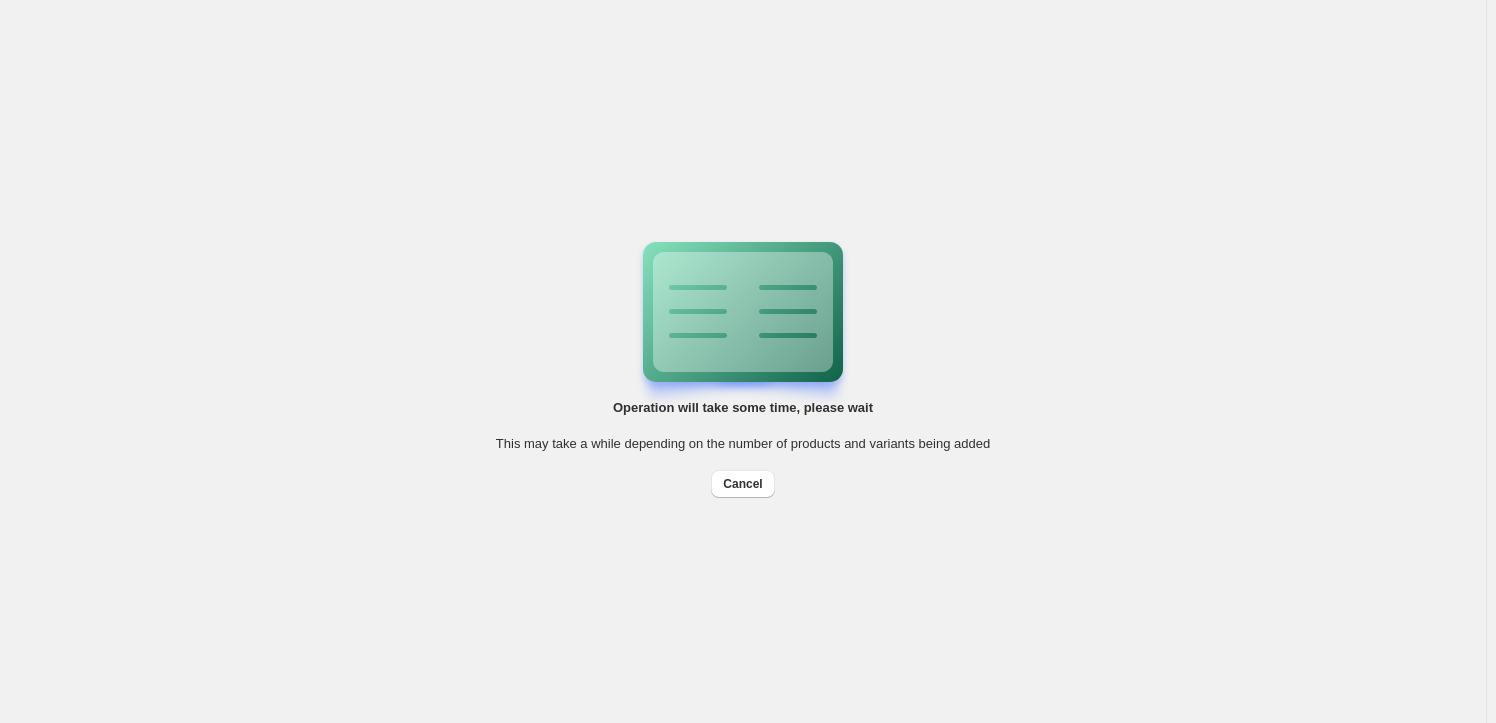 scroll, scrollTop: 0, scrollLeft: 0, axis: both 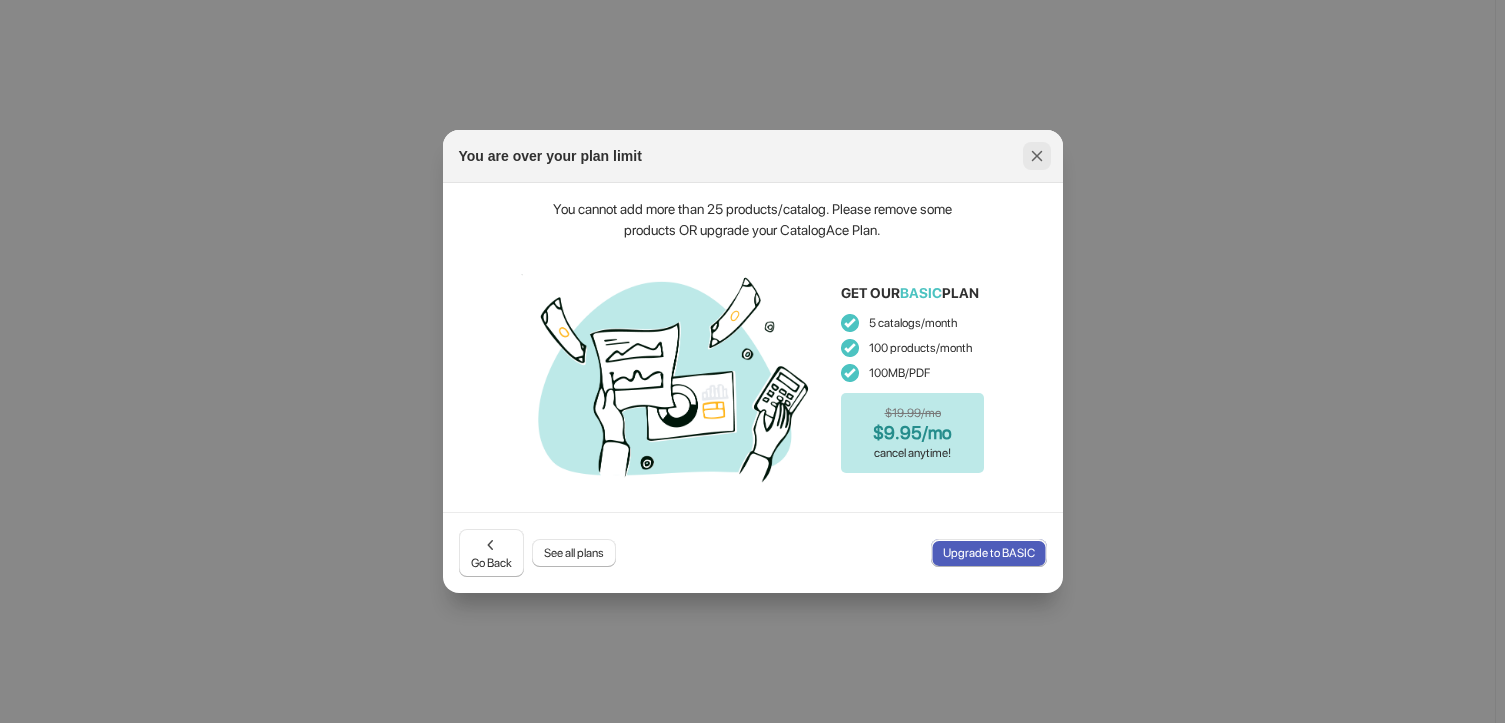 click 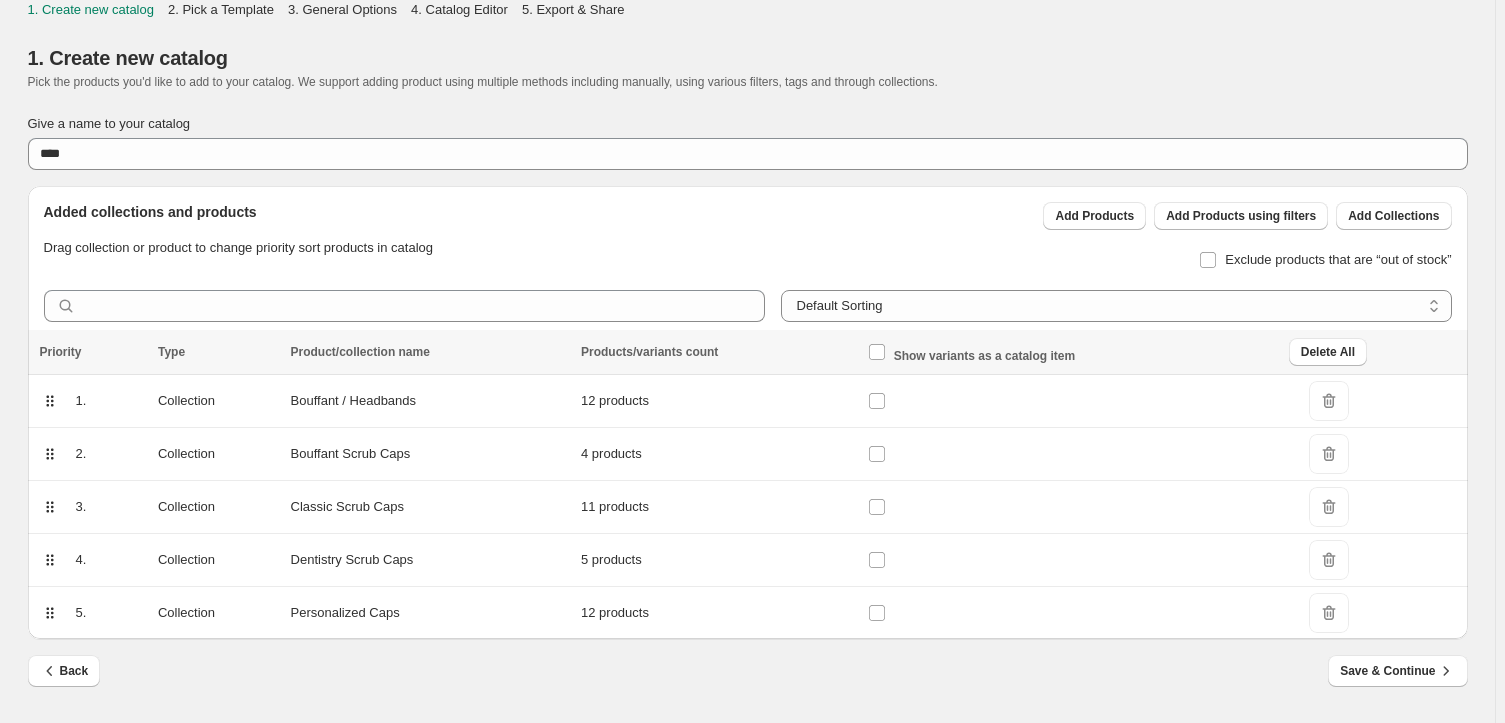 click on "DeleteIcon" at bounding box center [1329, 613] 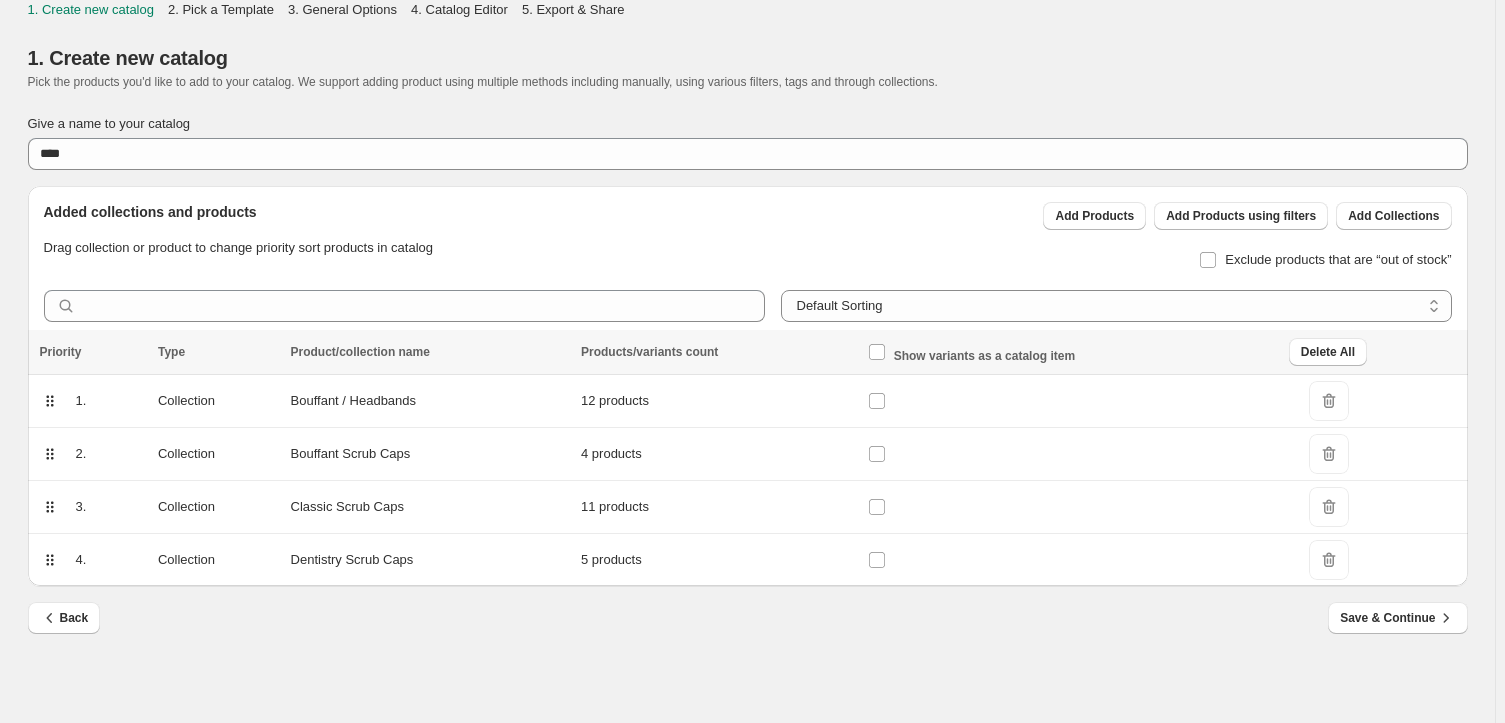 click on "DeleteIcon" at bounding box center [1329, 507] 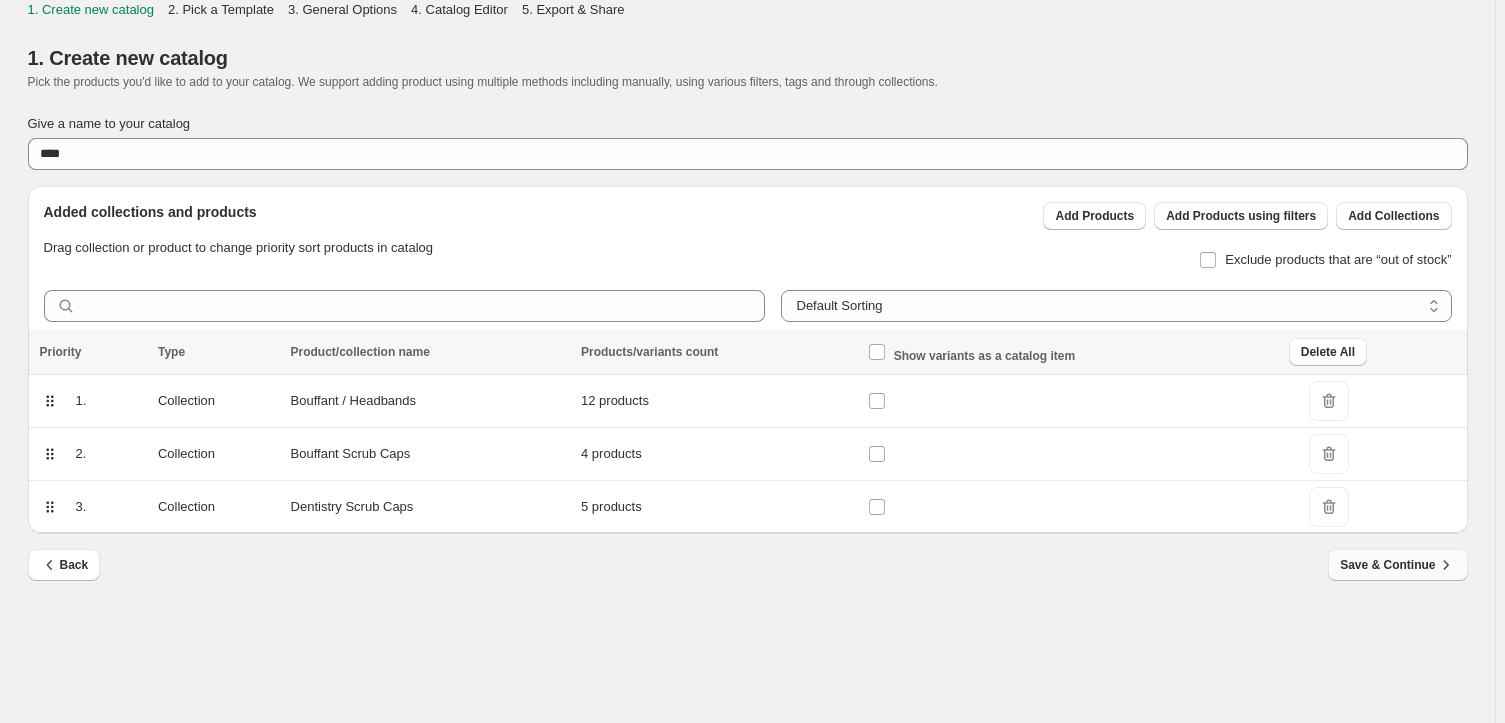 click on "Save & Continue" at bounding box center [1397, 565] 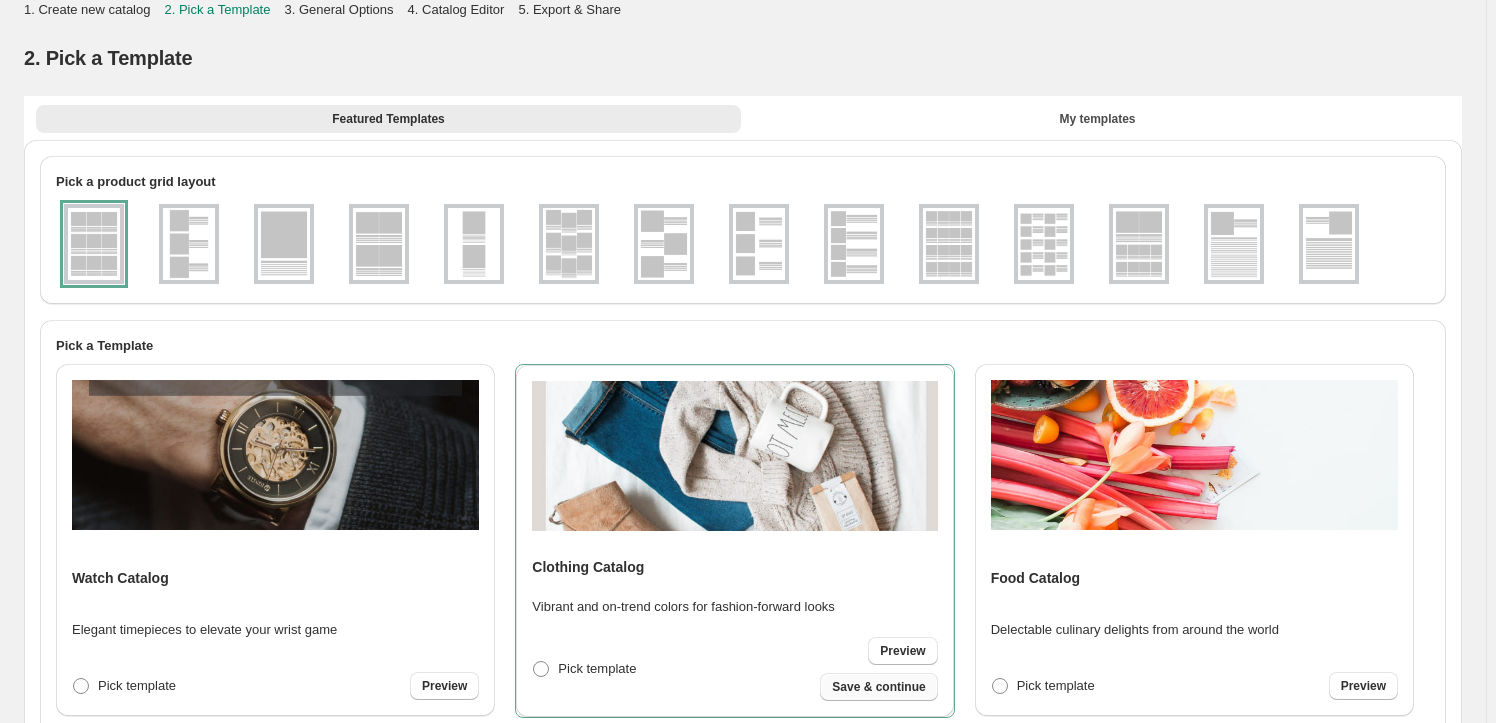 click on "Save & continue" at bounding box center (878, 687) 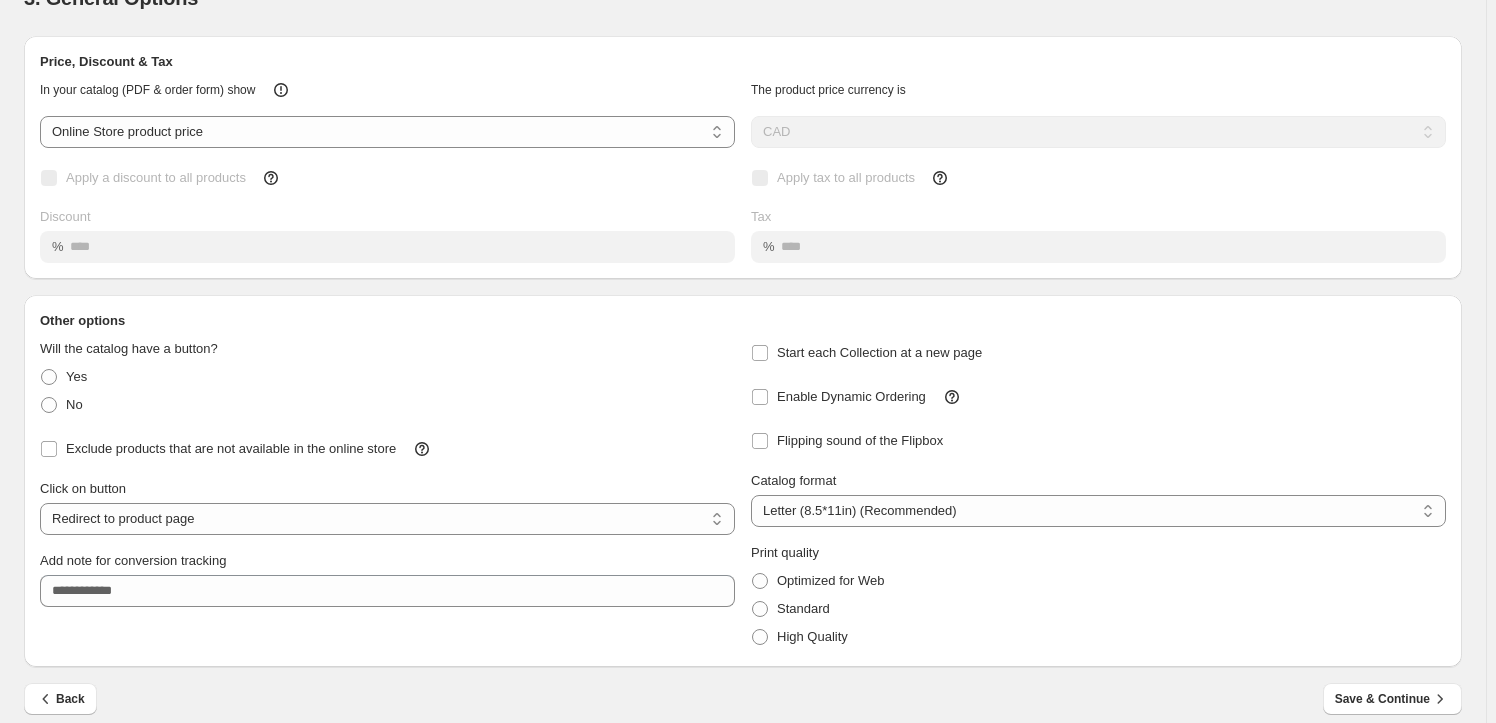 scroll, scrollTop: 77, scrollLeft: 0, axis: vertical 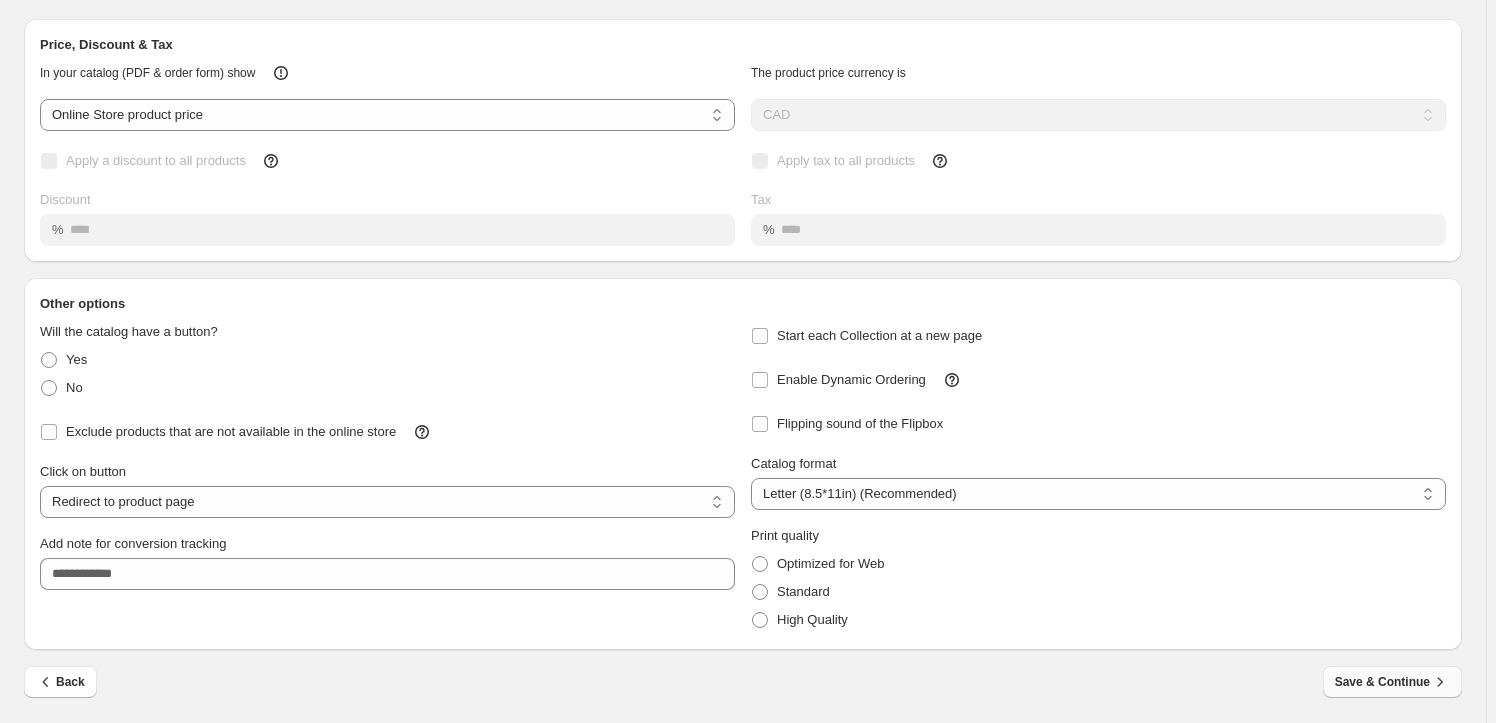click on "Save & Continue" at bounding box center (1392, 682) 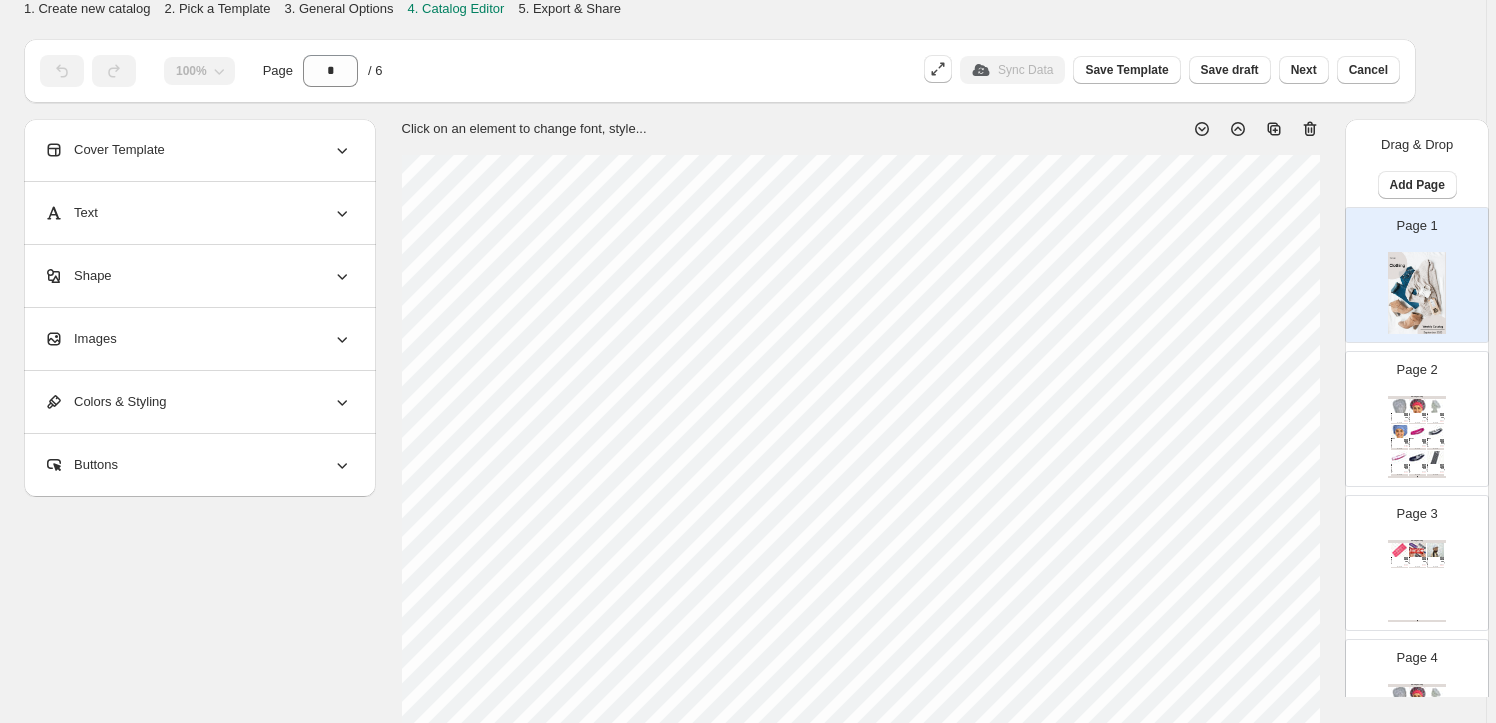 scroll, scrollTop: 0, scrollLeft: 0, axis: both 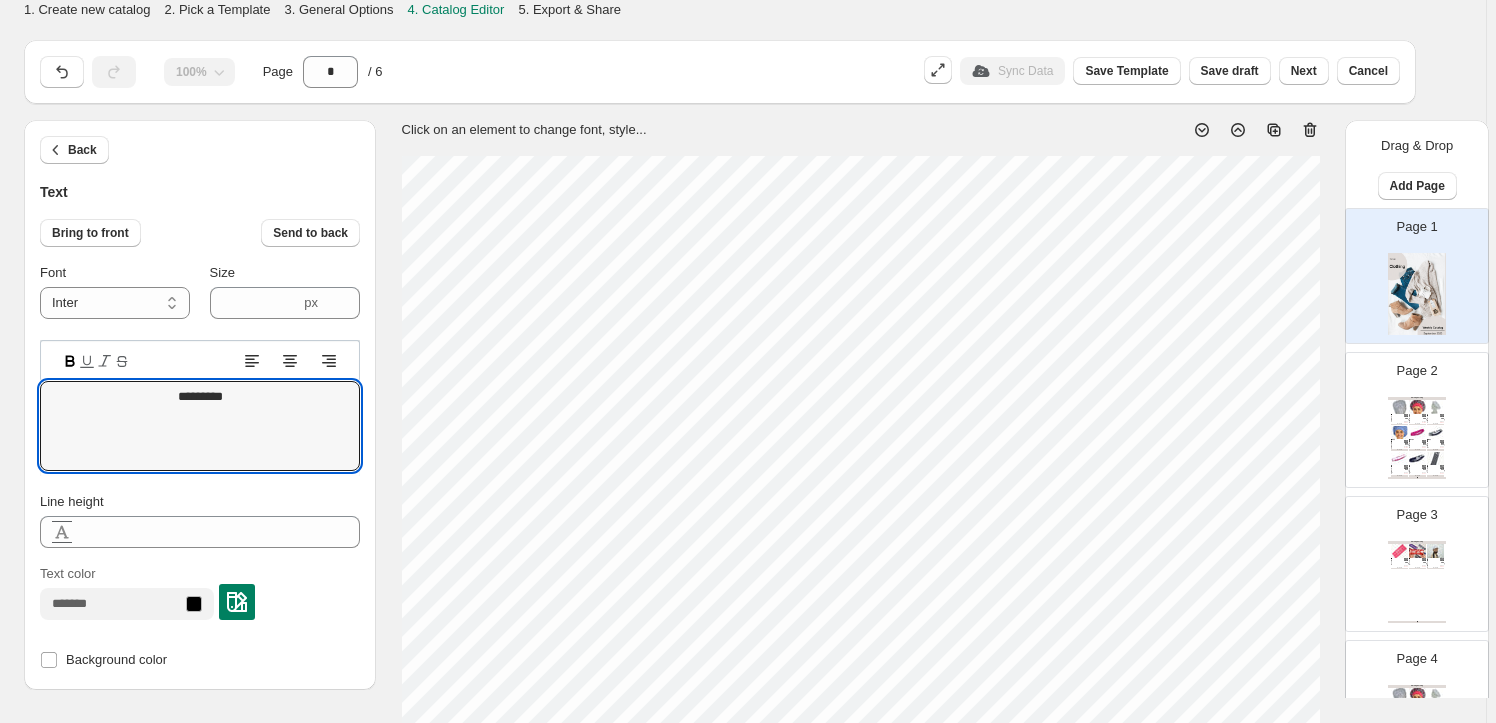 click at bounding box center (1423, 441) 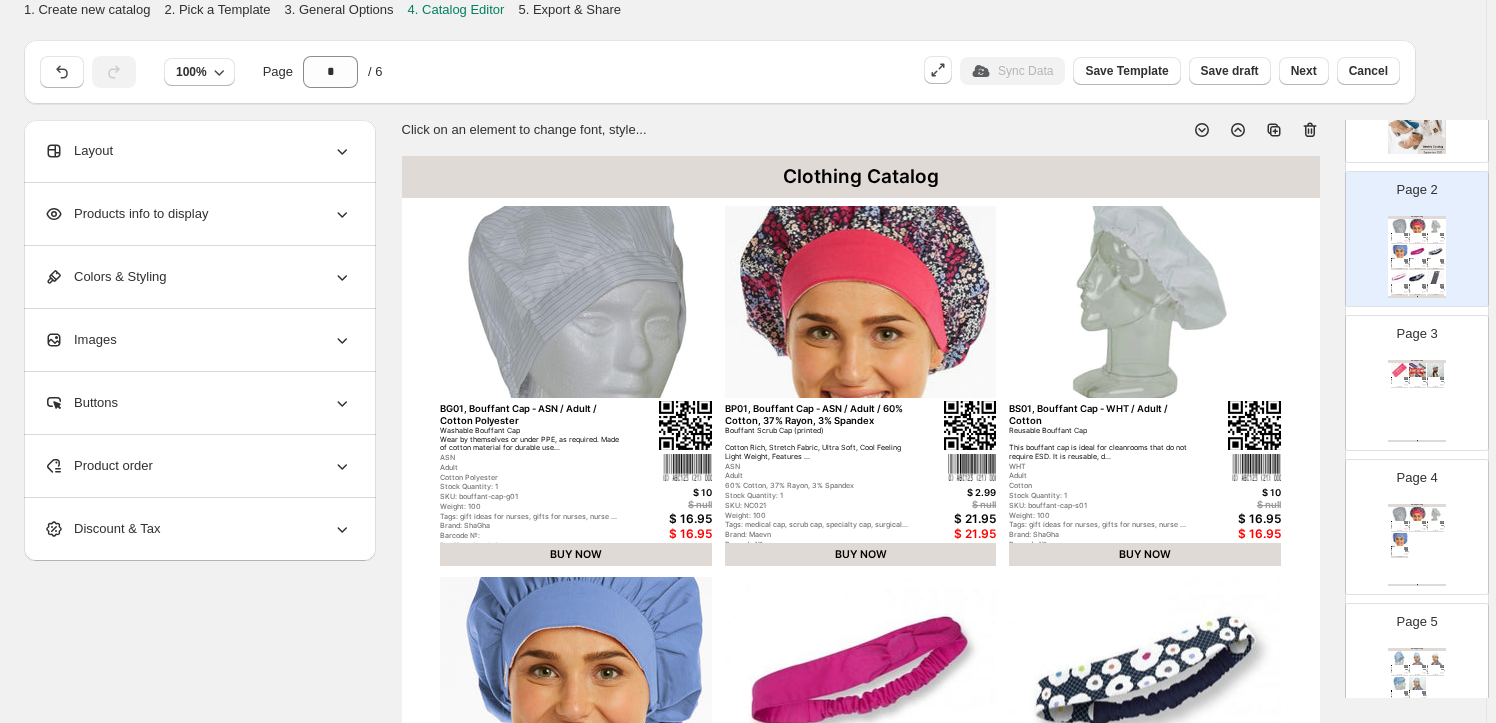 scroll, scrollTop: 272, scrollLeft: 0, axis: vertical 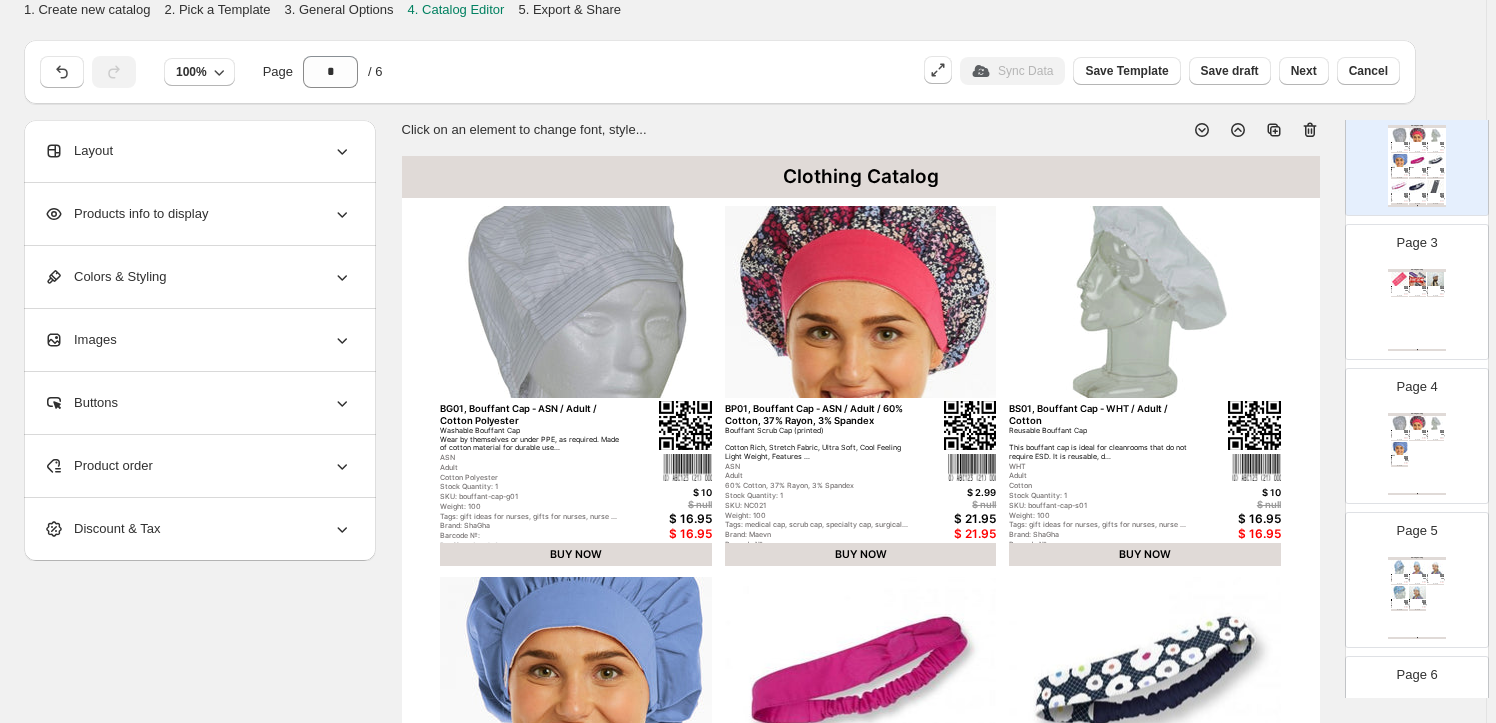 click on "Clothing Catalog BG01, Bouffant Cap - ASN / Adult / Cotton  Polyester Washable Bouffant Cap
Wear by themselves or under PPE, as required. Made of cotton material for durable use... ASN Adult Cotton  Polyester Stock Quantity:  1 SKU:  bouffant-cap-g01 Weight:  100 Tags:  gift ideas for nurses, gifts for nurses, nurse ... Brand:  ShaGha Barcode №:   Bouffant Scrub Caps $ 10 $ null $ 16.95 $ 16.95 BUY NOW BP01, Bouffant Cap - ASN / Adult / 60% Cotton, 37% Rayon, 3% Spandex Bouffant Scrub Cap (printed)
Cotton Rich, Stretch Fabric, Ultra Soft, Cool Feeling
Light Weight, Features ... ASN Adult 60% Cotton, 37% Rayon, 3% Spandex Stock Quantity:  1 SKU:  NC021 Weight:  100 Tags:  medical cap, scrub cap, specialty cap, surgical... Brand:  Maevn Barcode №:   Bouffant Scrub Caps $ 2.99 $ null $ 21.95 $ 21.95 BUY NOW BS01, Bouffant Cap - WHT / Adult / Cotton Reusable Bouffant Cap
This bouffant cap is ideal for cleanrooms that do not require ESD. It is reusable, d... WHT Adult Cotton Stock Quantity:  1 Weight:  100" at bounding box center (1417, 454) 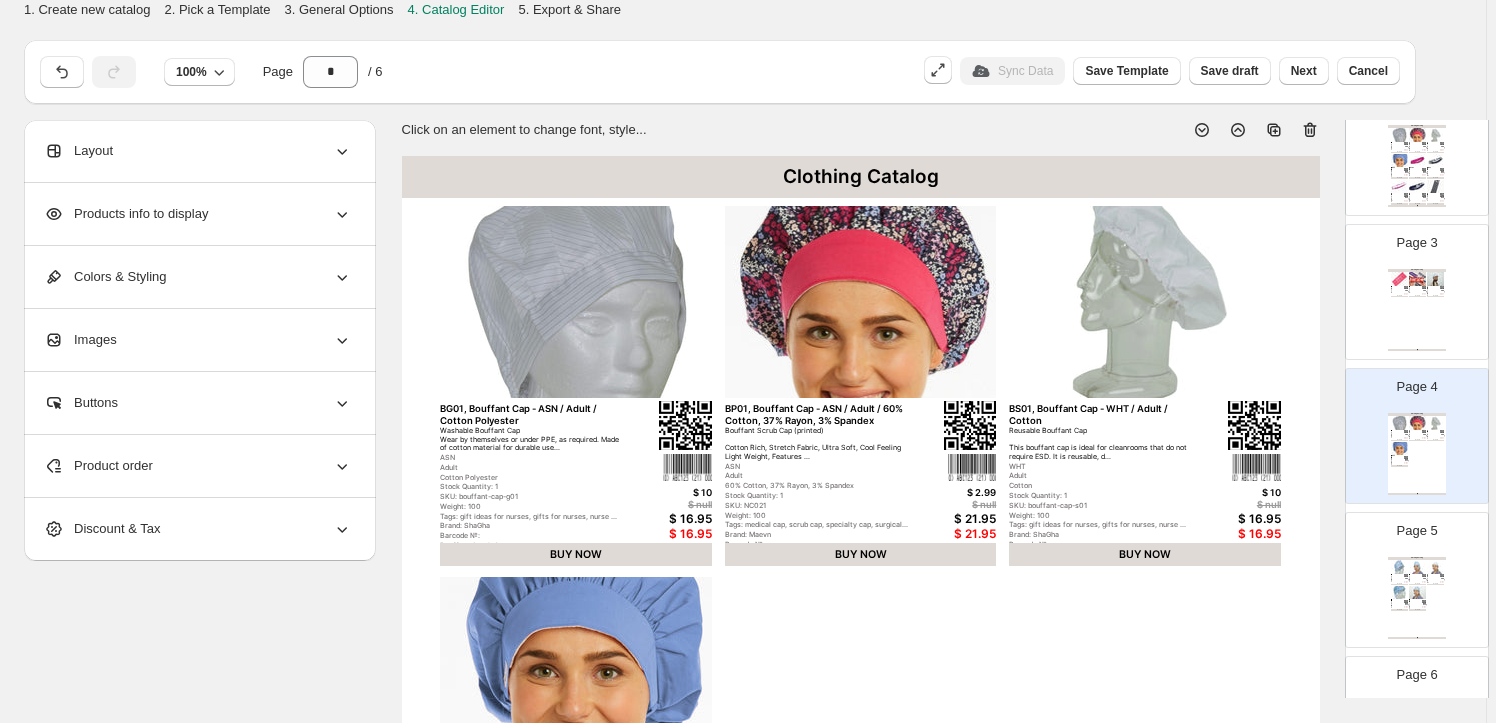 click at bounding box center [1417, 592] 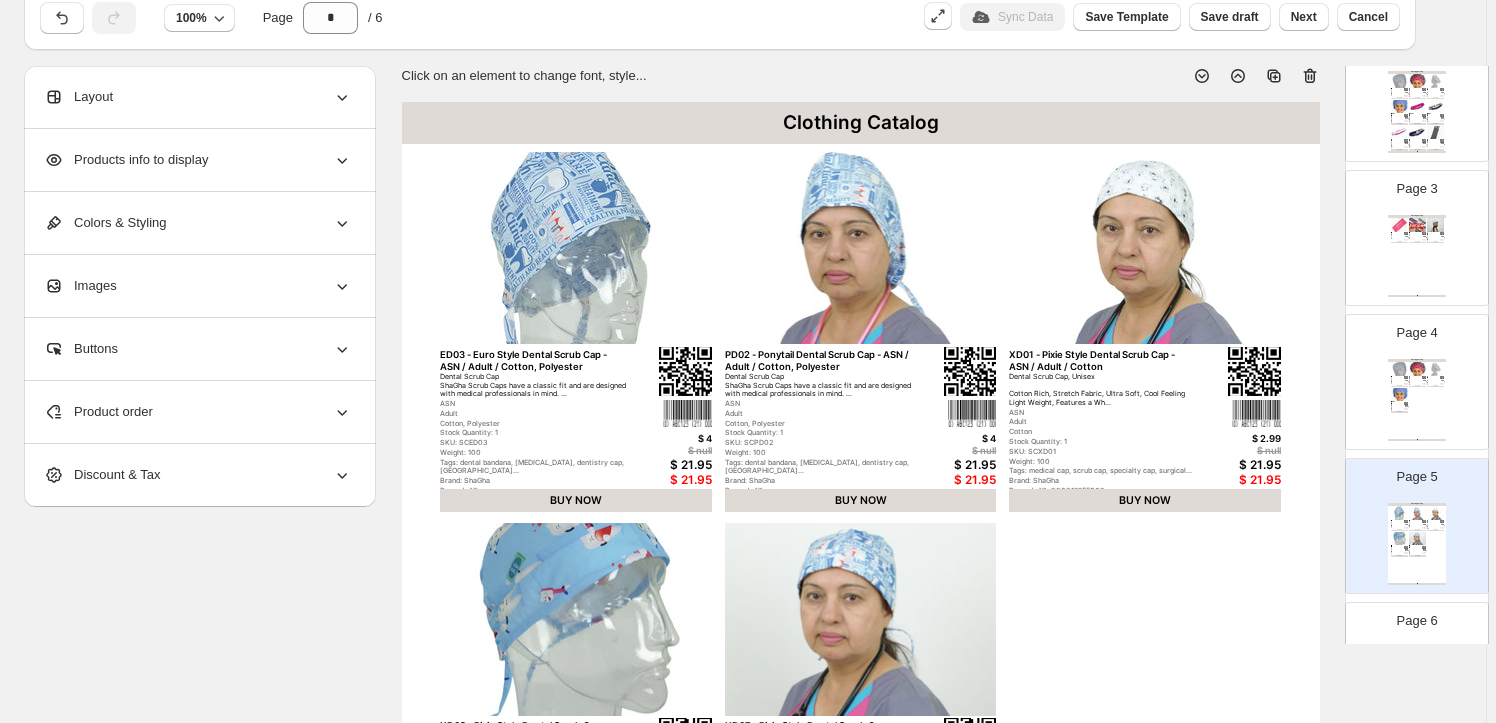 scroll, scrollTop: 0, scrollLeft: 0, axis: both 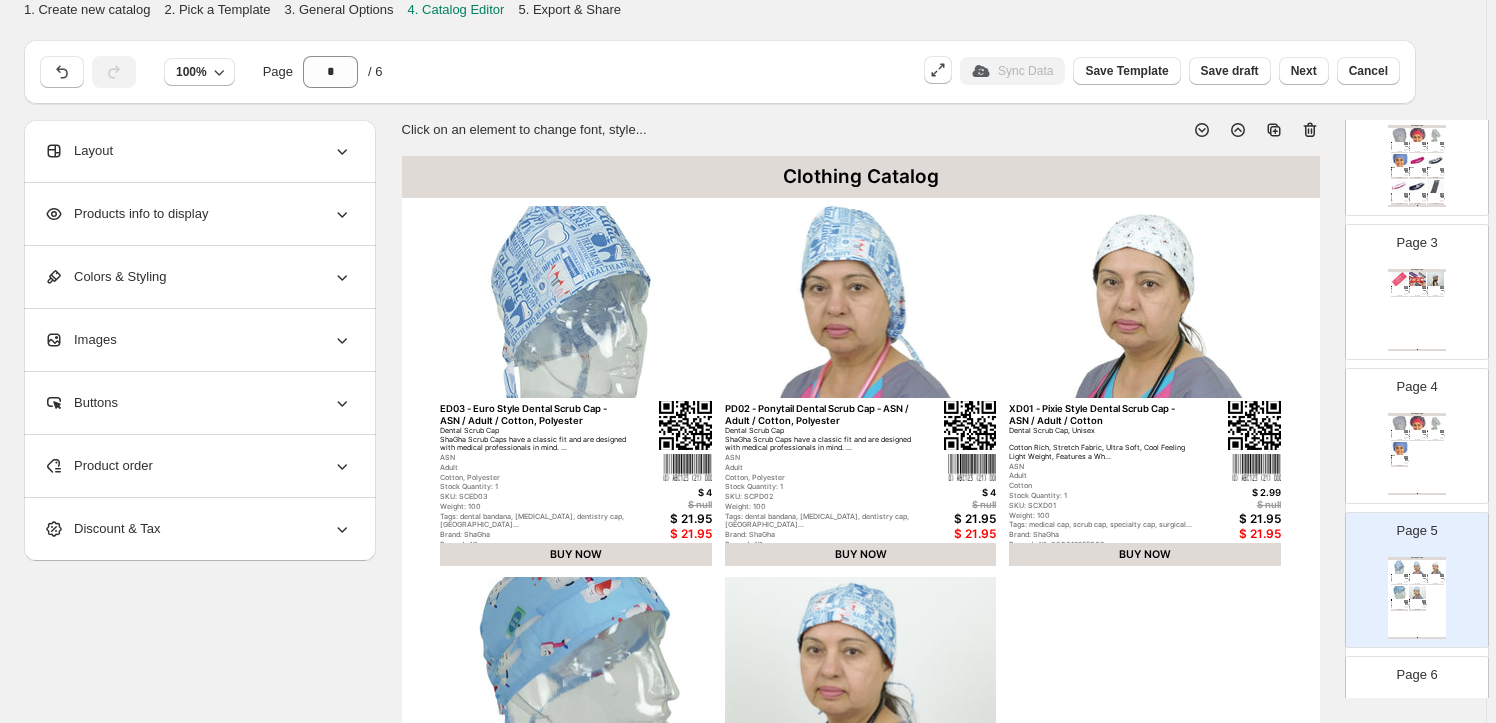 click on "Layout" at bounding box center [78, 151] 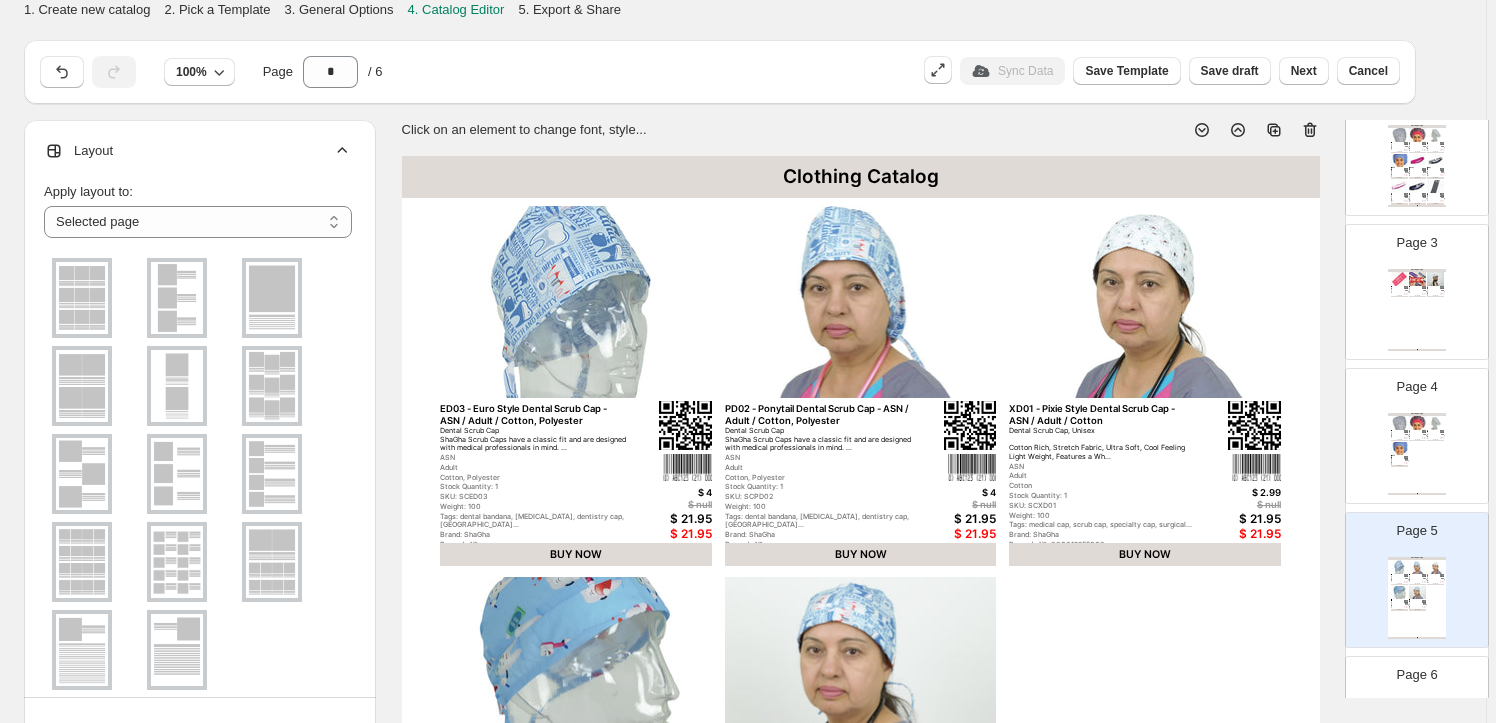 click at bounding box center [272, 386] 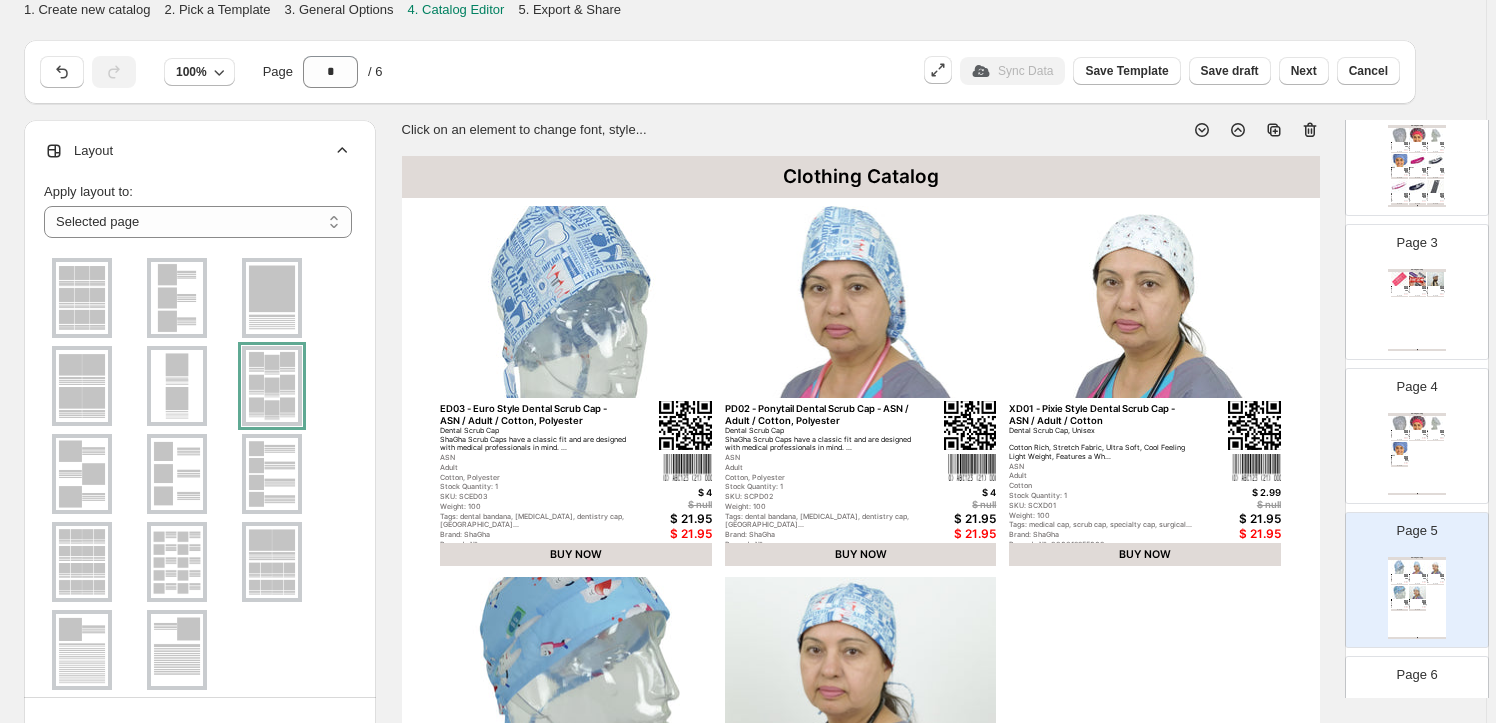 click at bounding box center (272, 386) 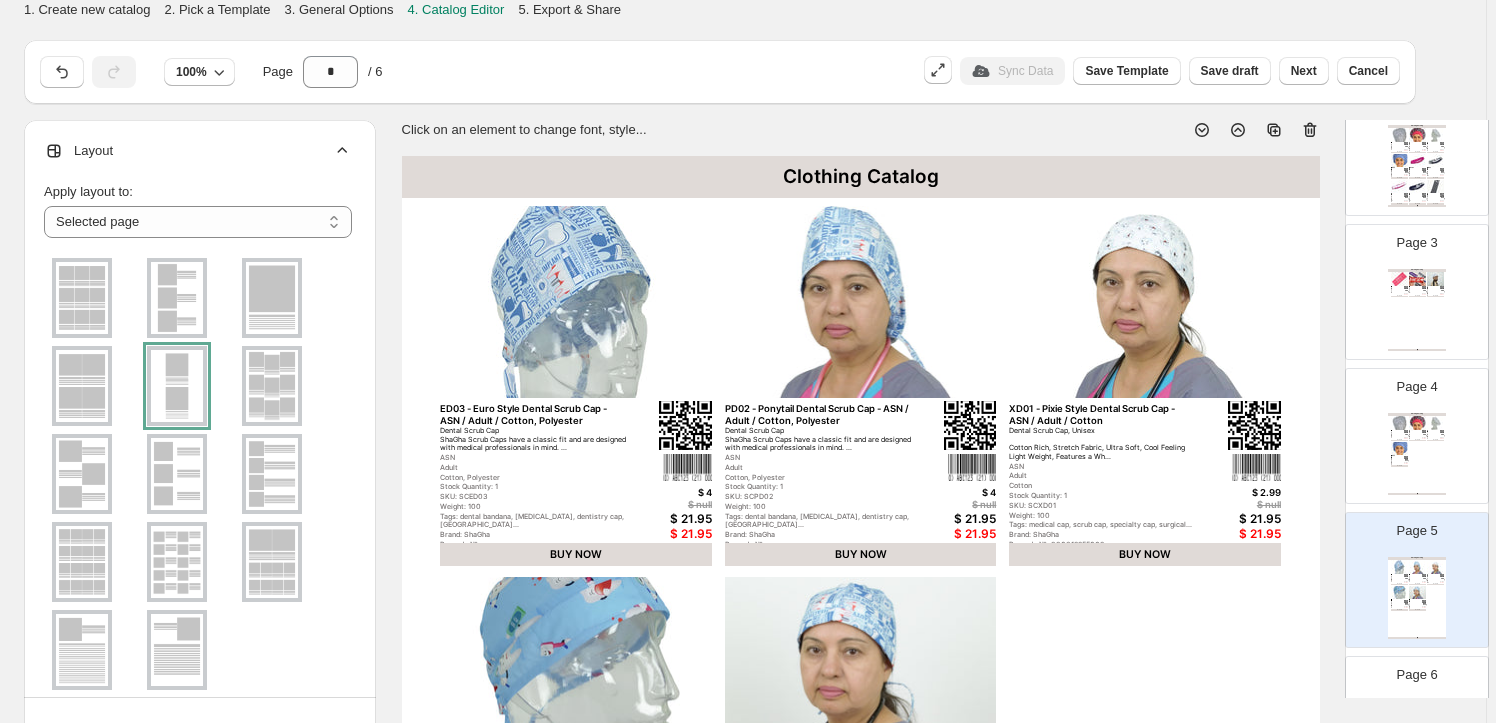 click at bounding box center [82, 386] 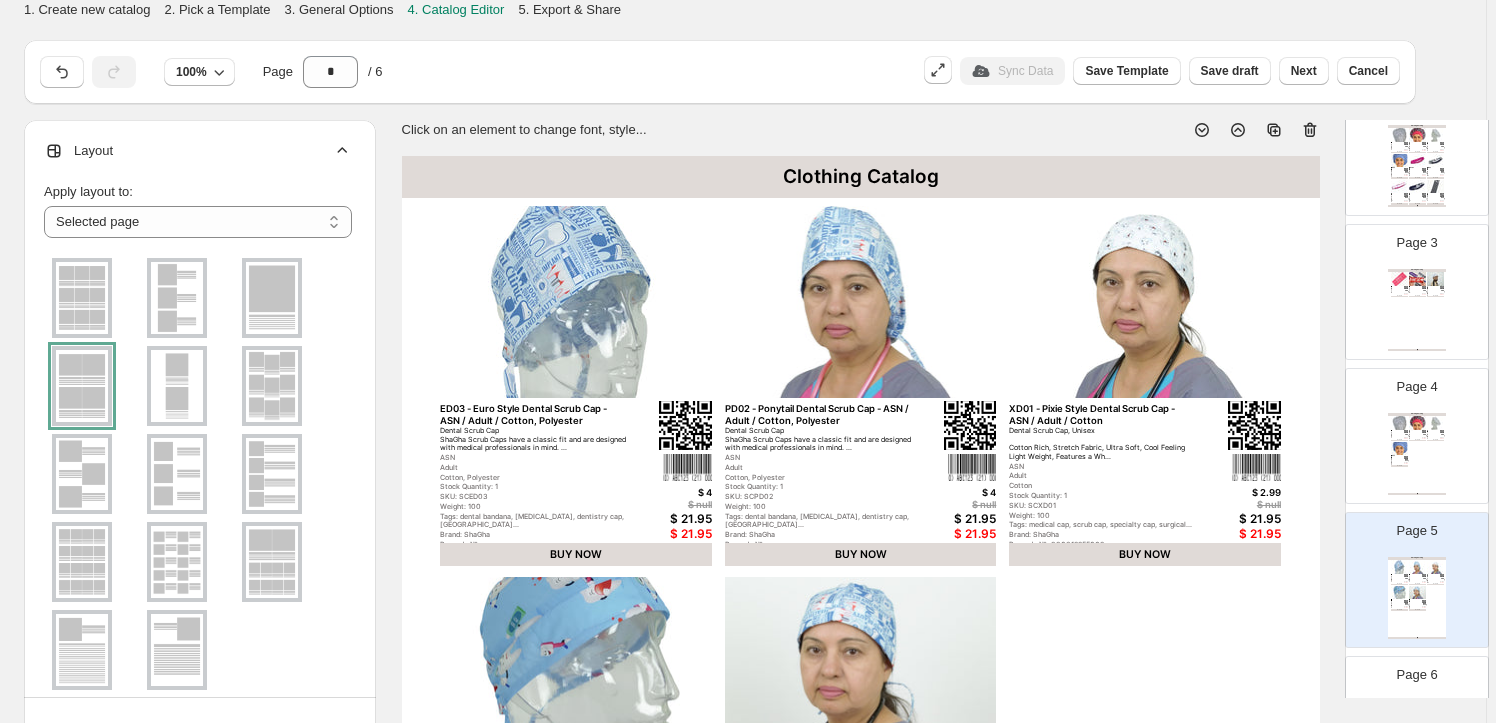 click at bounding box center (82, 298) 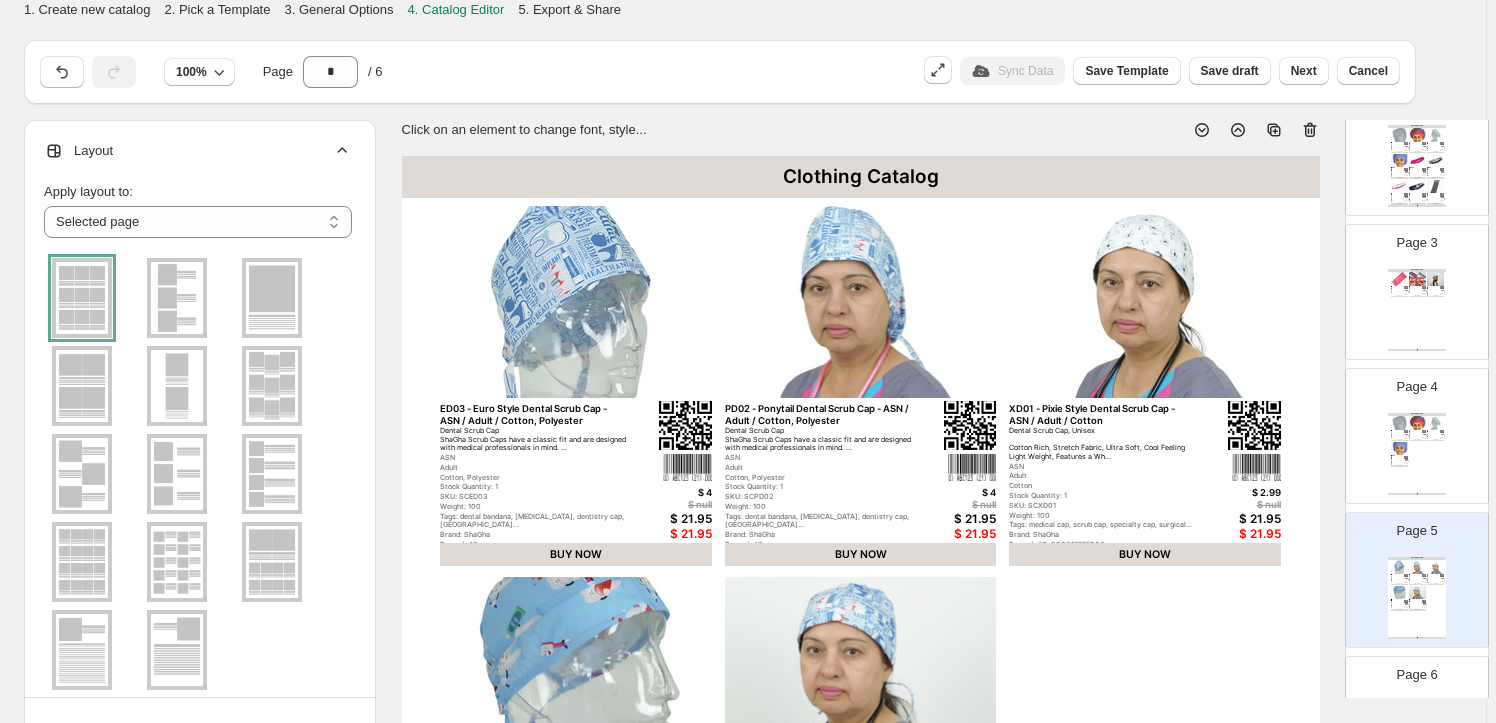 click at bounding box center [82, 298] 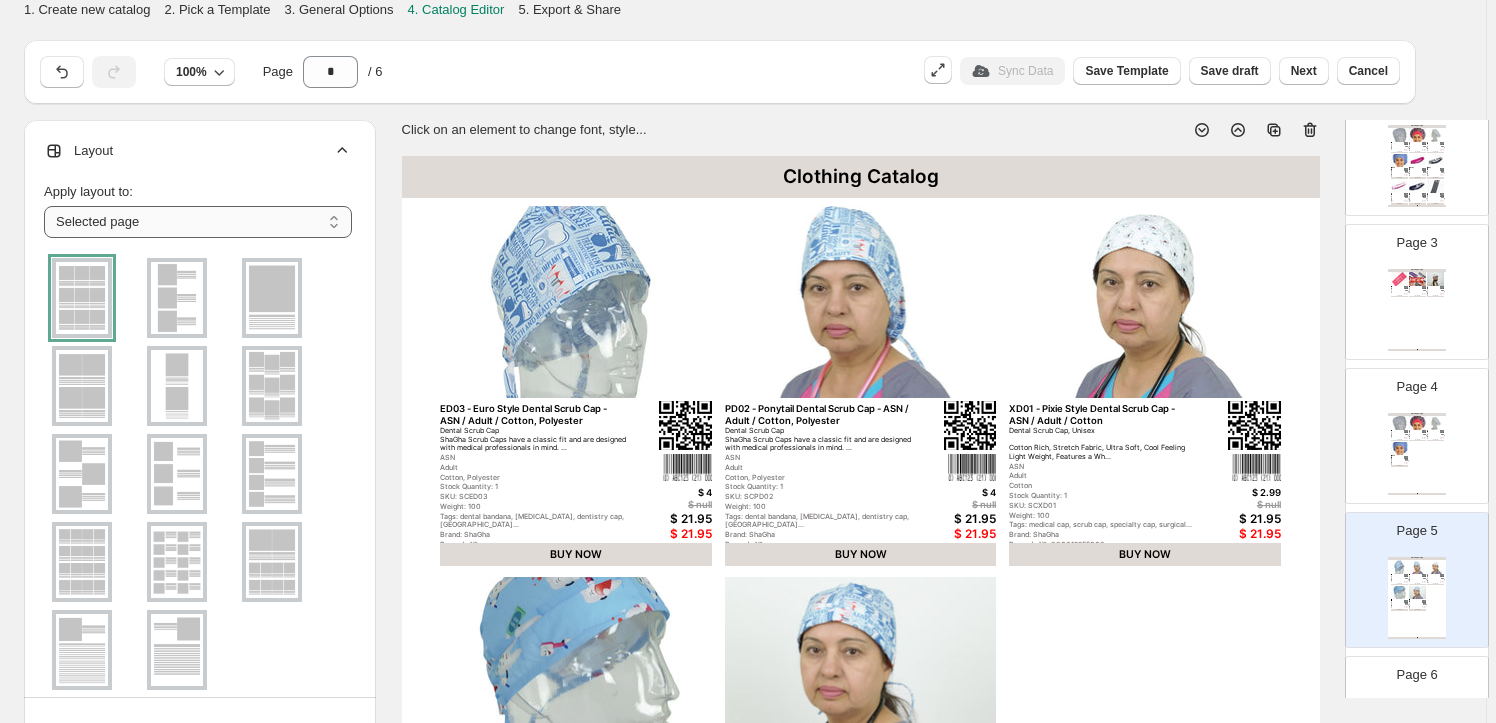 click on "**********" at bounding box center [198, 222] 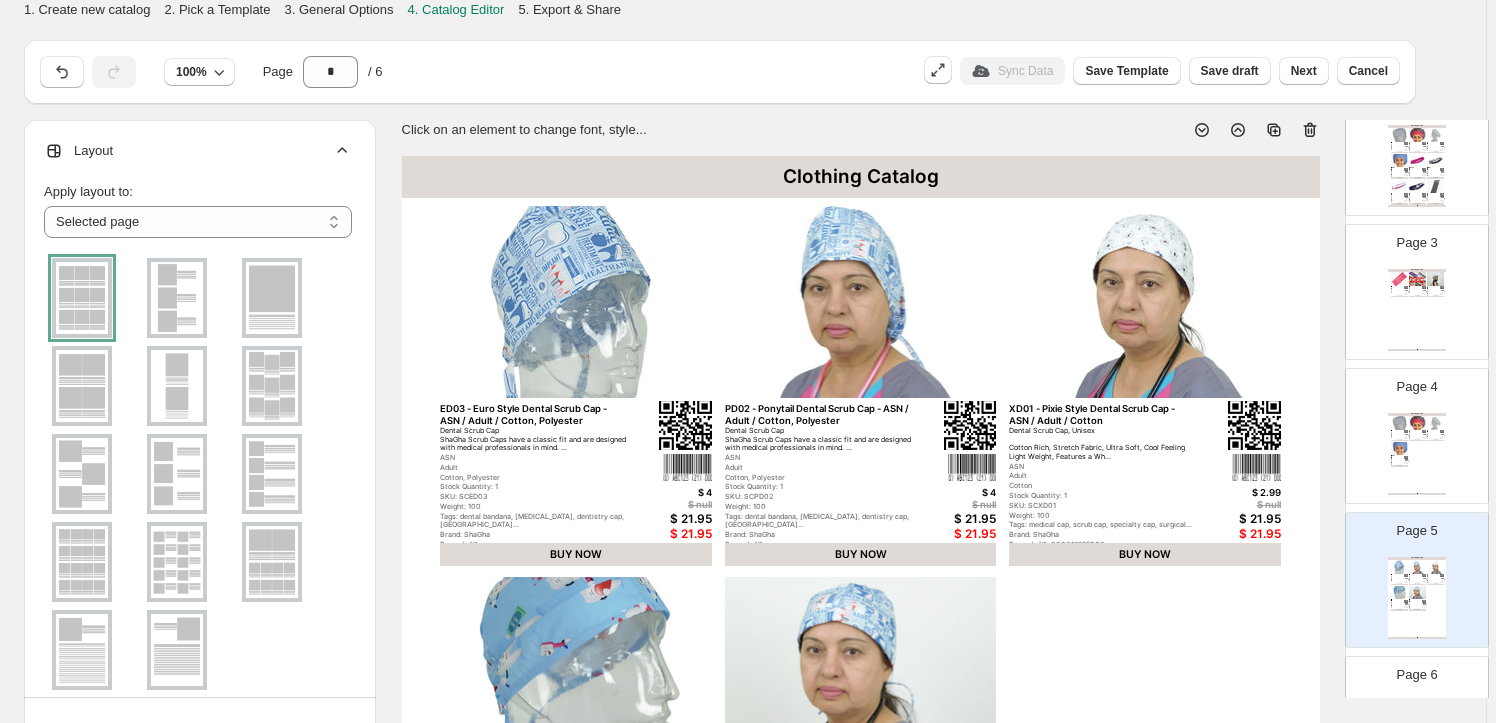 click at bounding box center (82, 298) 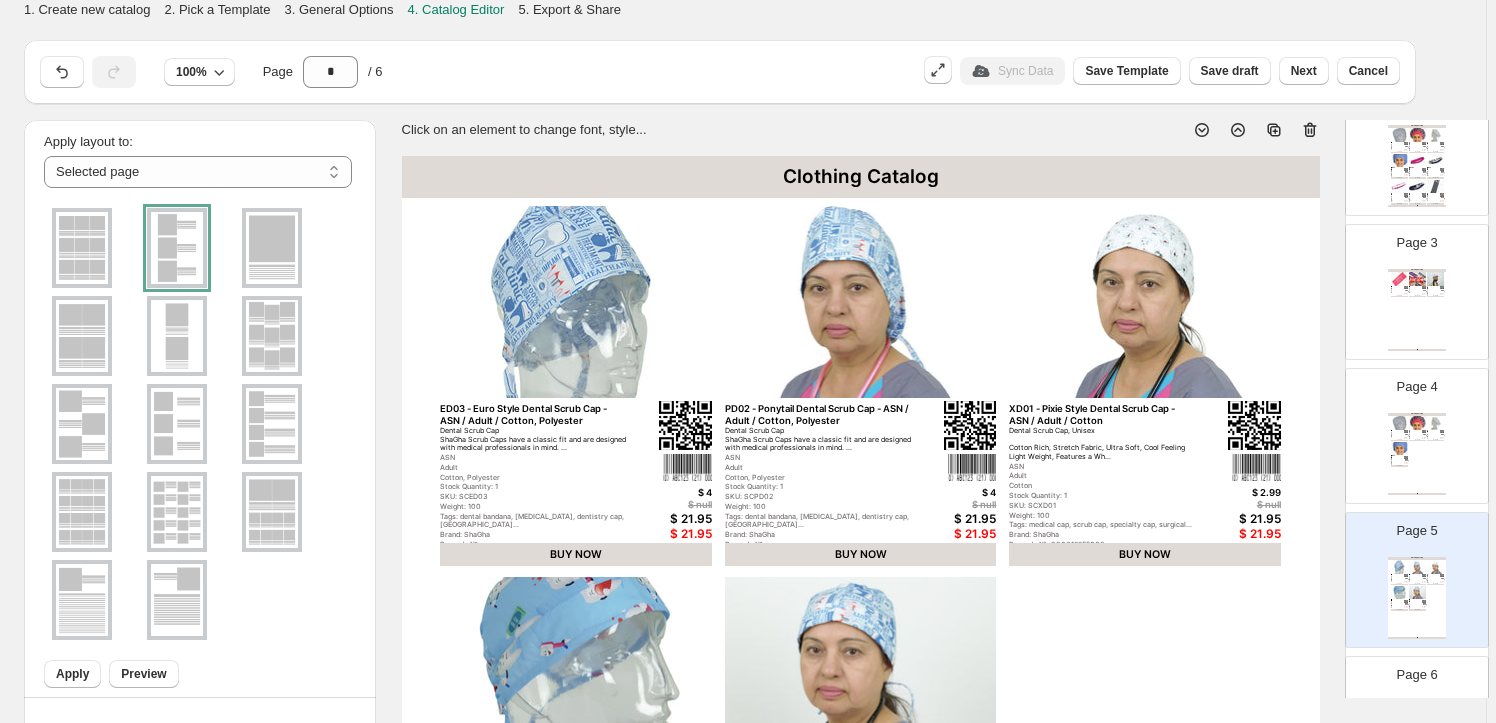 scroll, scrollTop: 76, scrollLeft: 0, axis: vertical 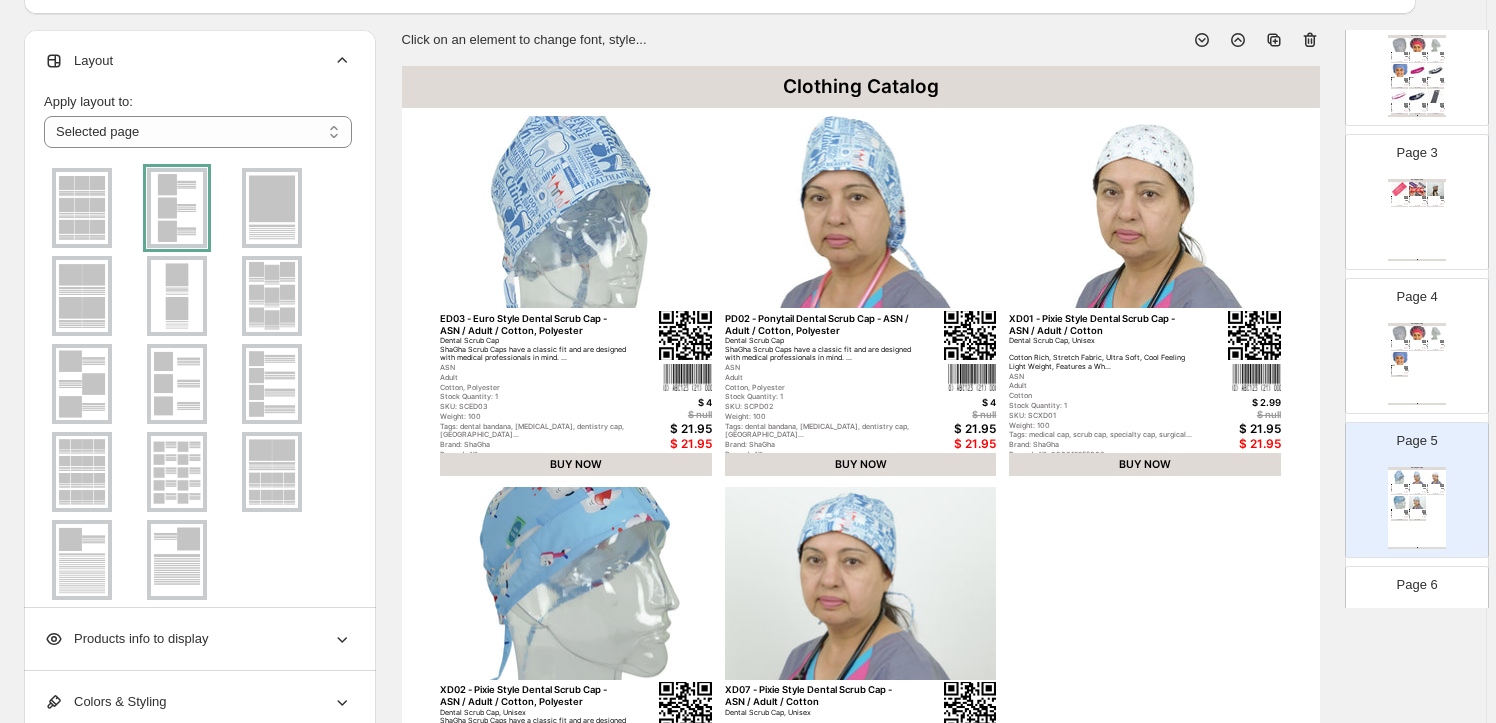 click at bounding box center (82, 296) 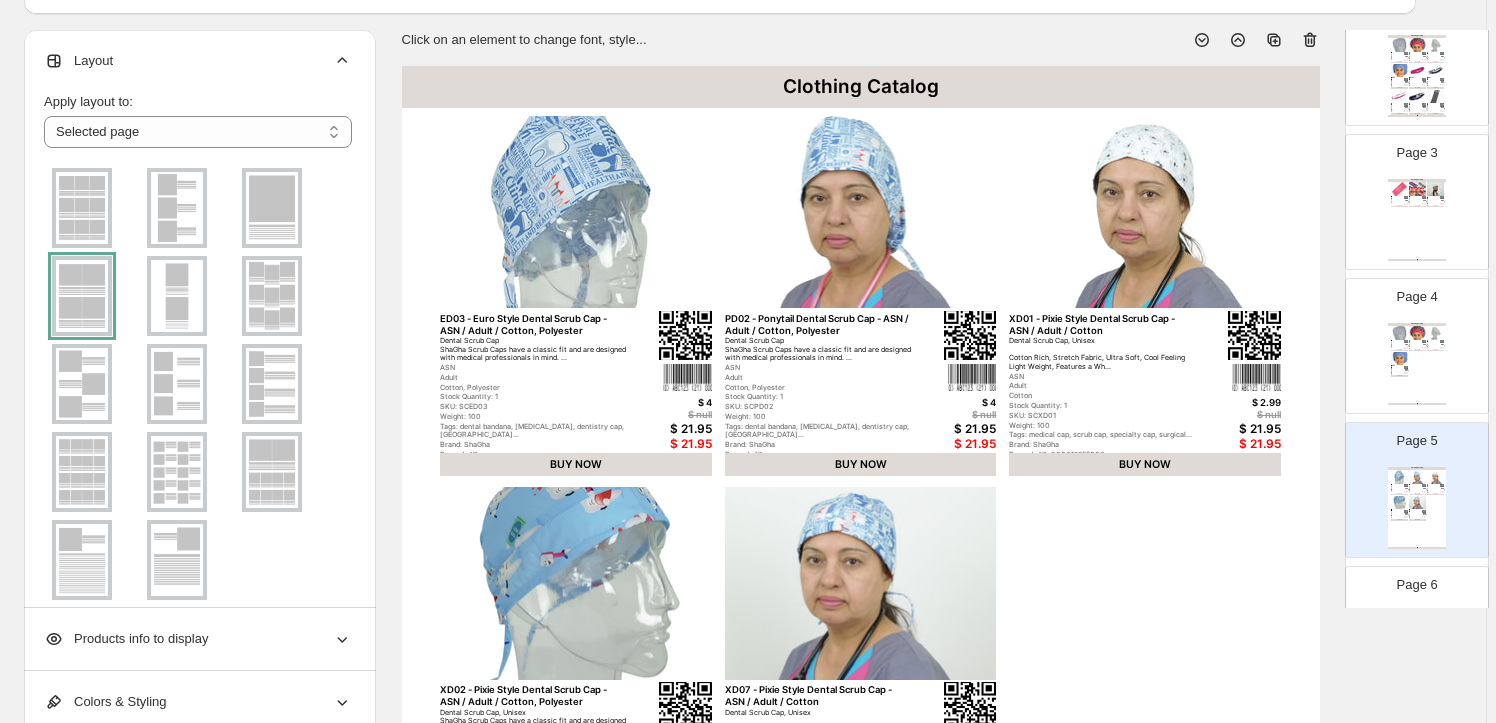 click at bounding box center [272, 296] 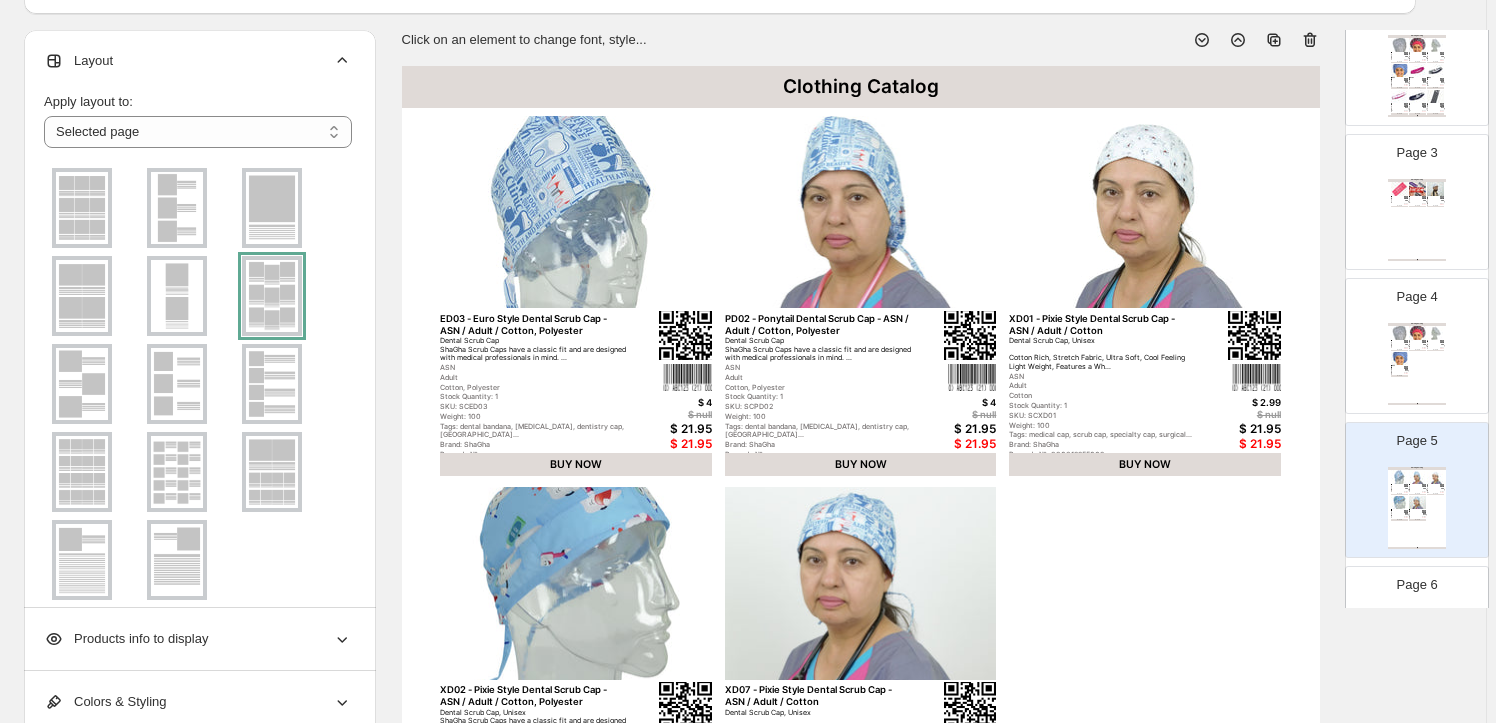 scroll, scrollTop: 76, scrollLeft: 0, axis: vertical 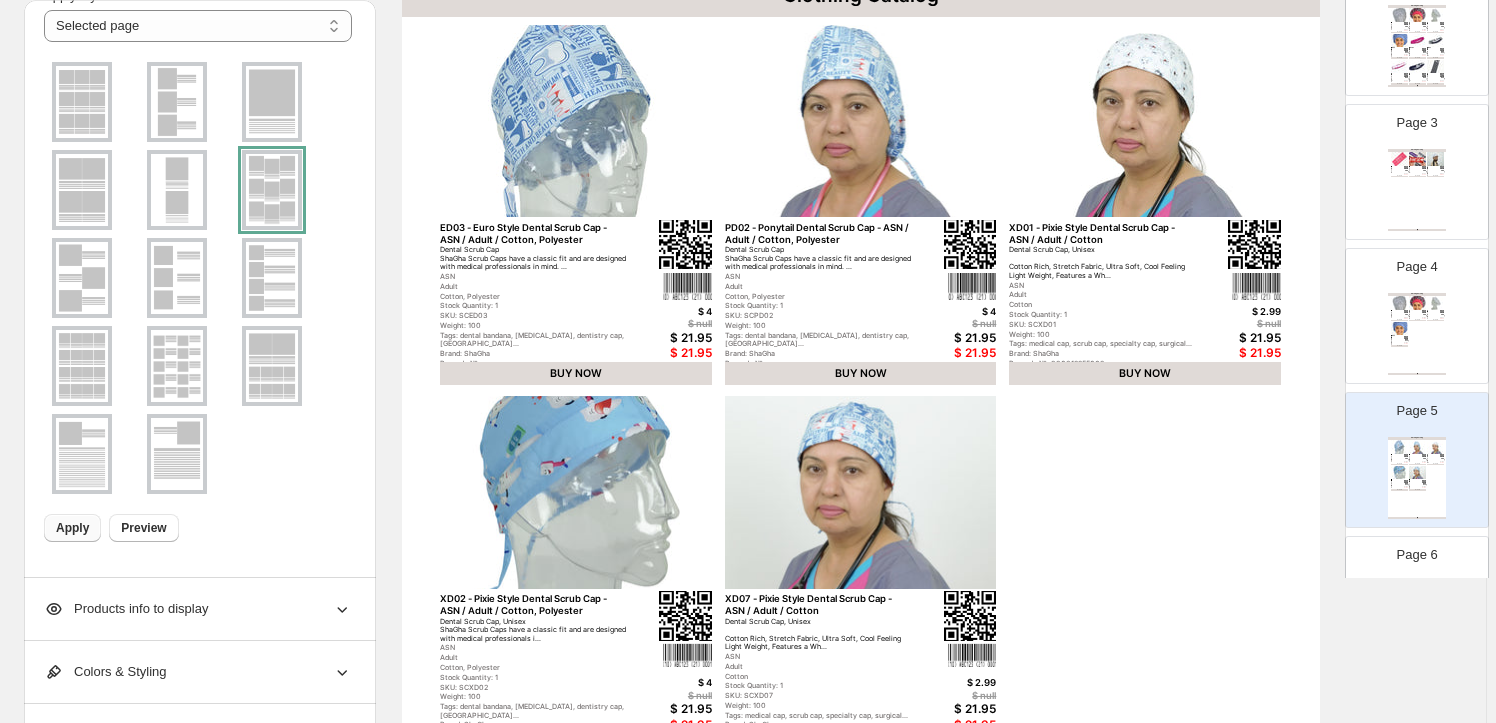 click on "Apply" at bounding box center (72, 528) 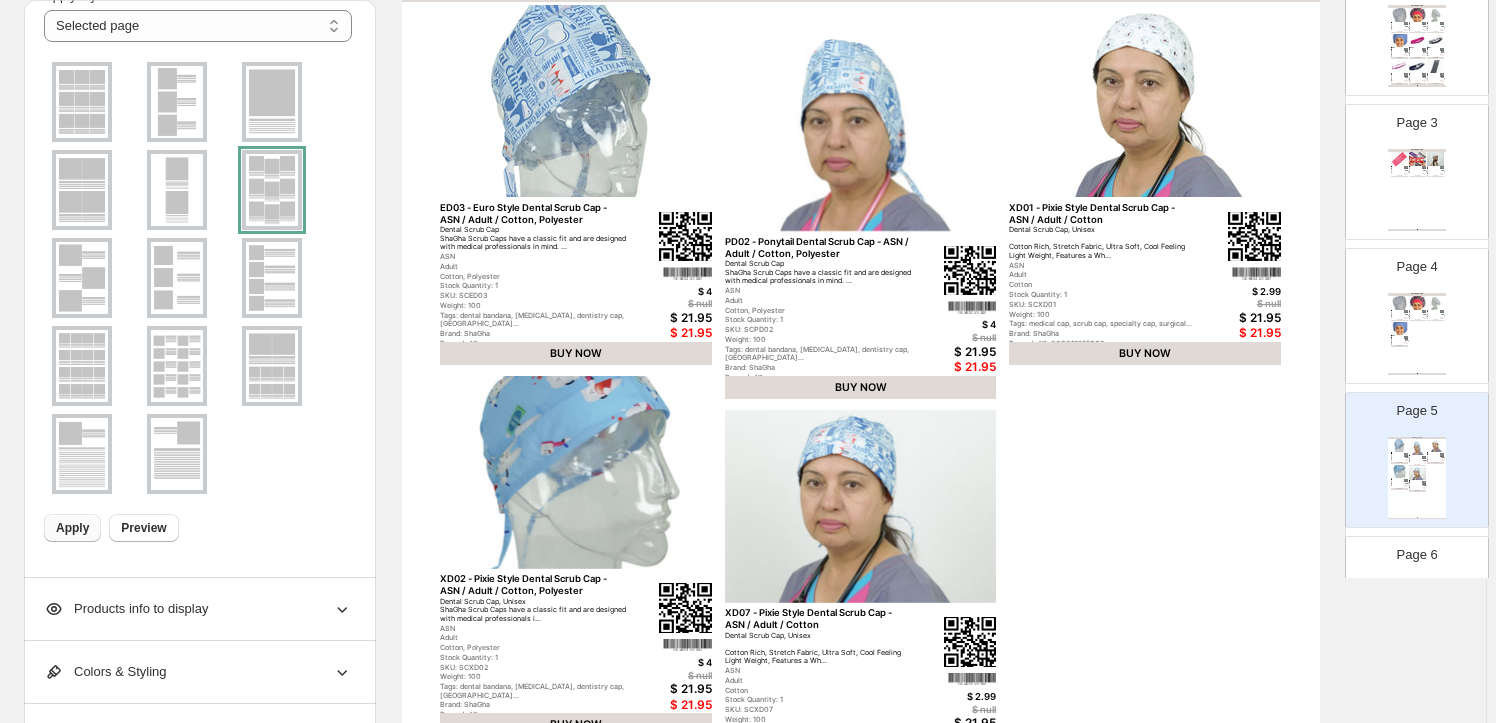 click at bounding box center [82, 278] 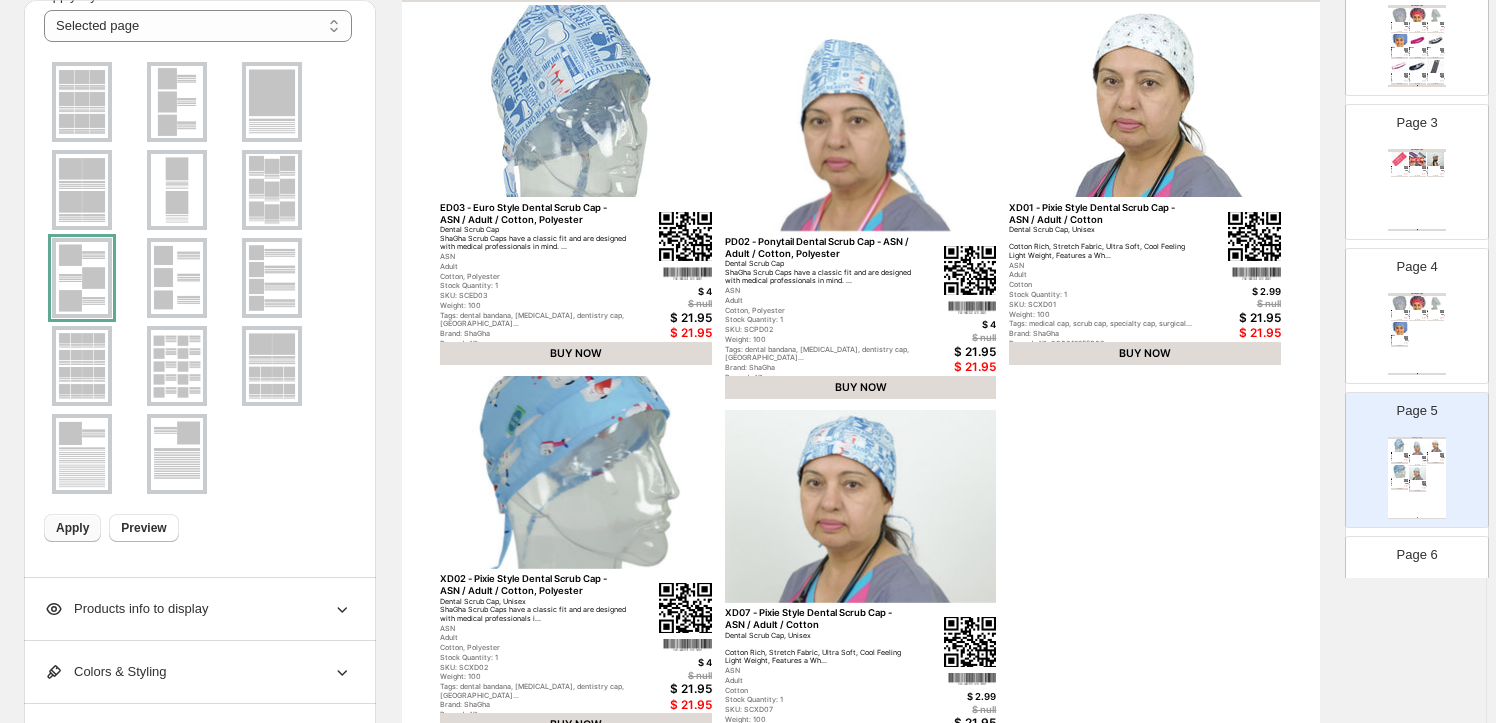 click on "Apply" at bounding box center (72, 528) 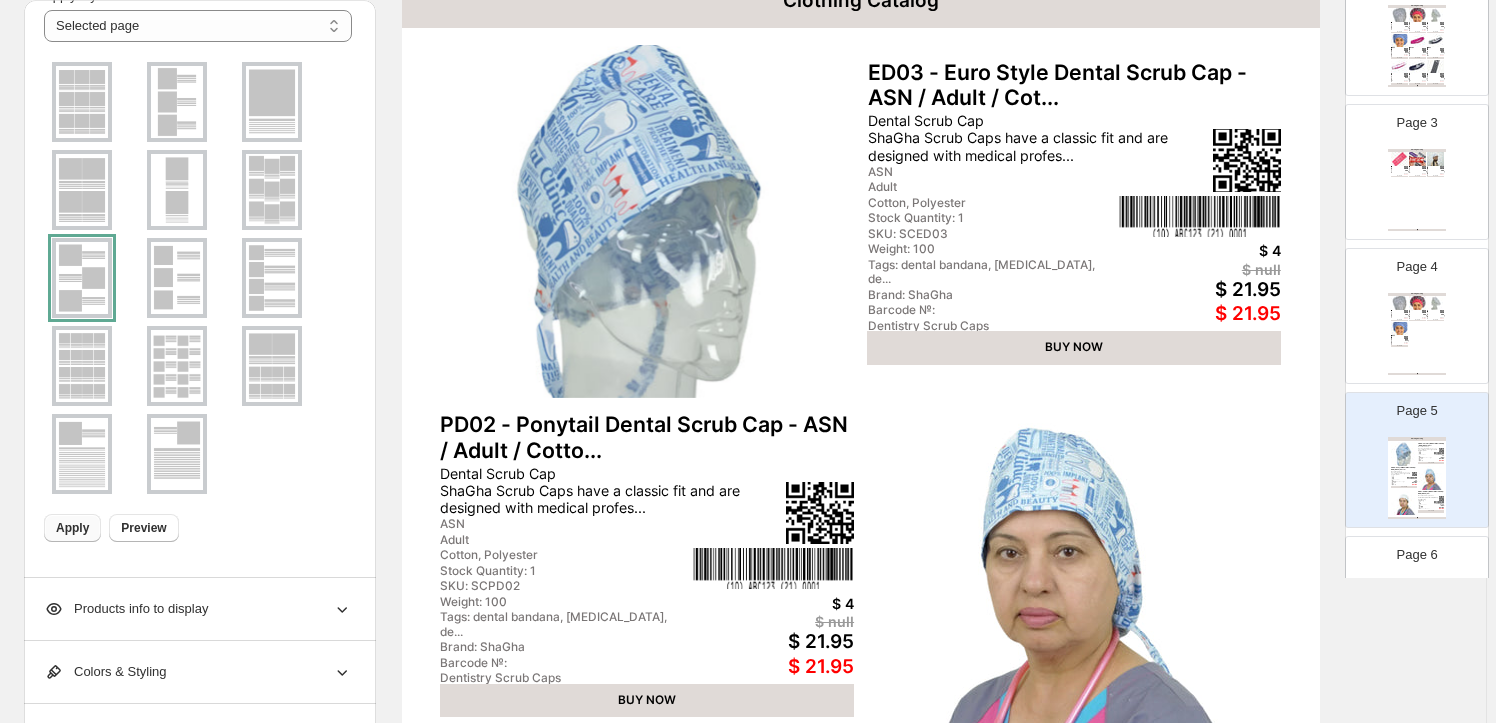 click at bounding box center [82, 366] 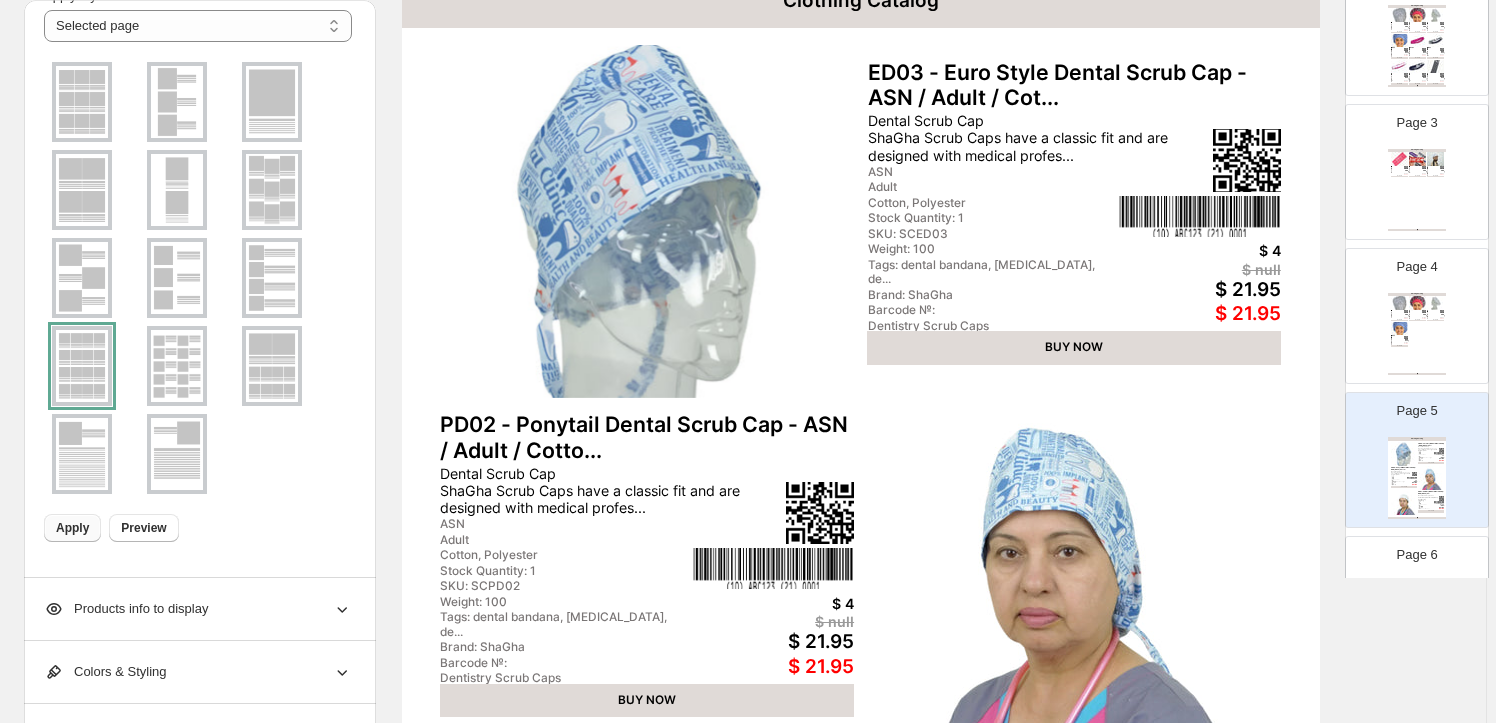 click on "Apply" at bounding box center (72, 528) 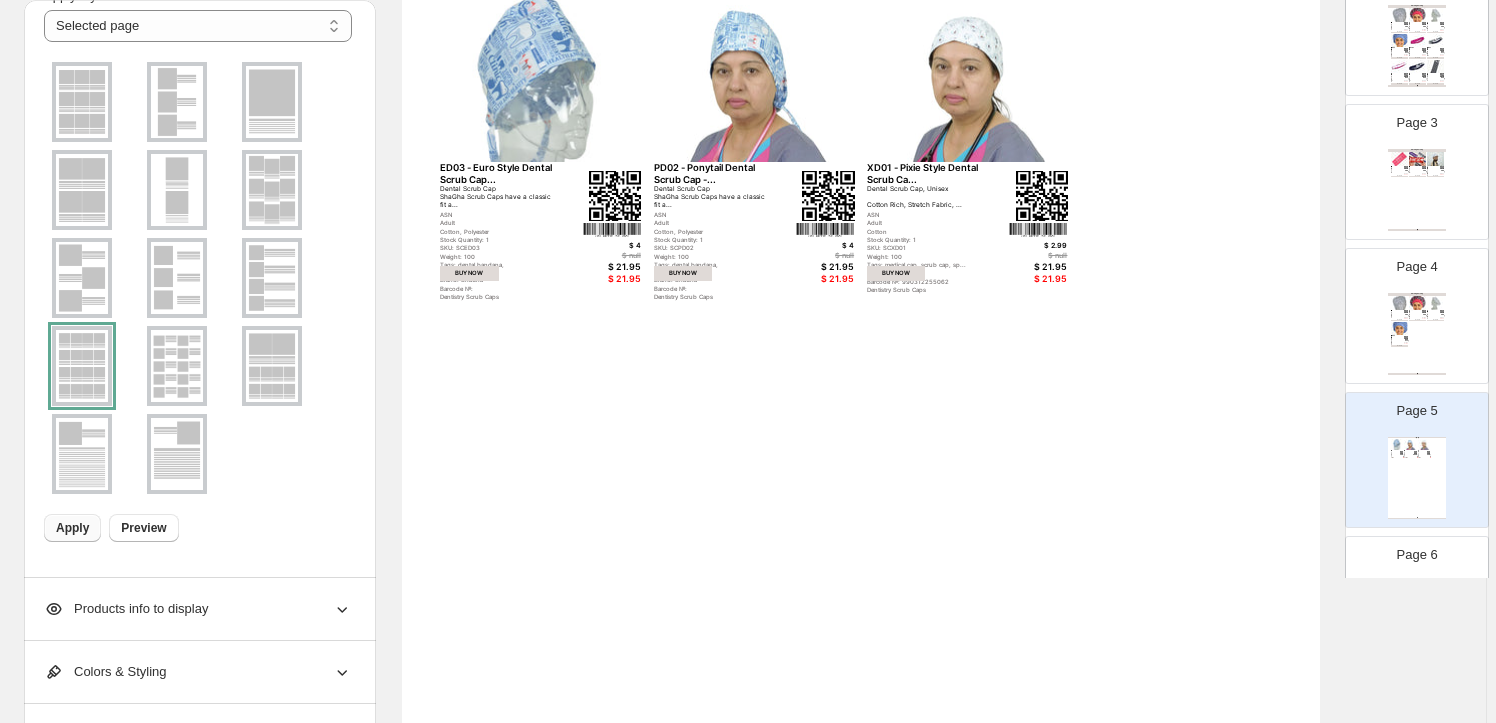 scroll, scrollTop: 0, scrollLeft: 0, axis: both 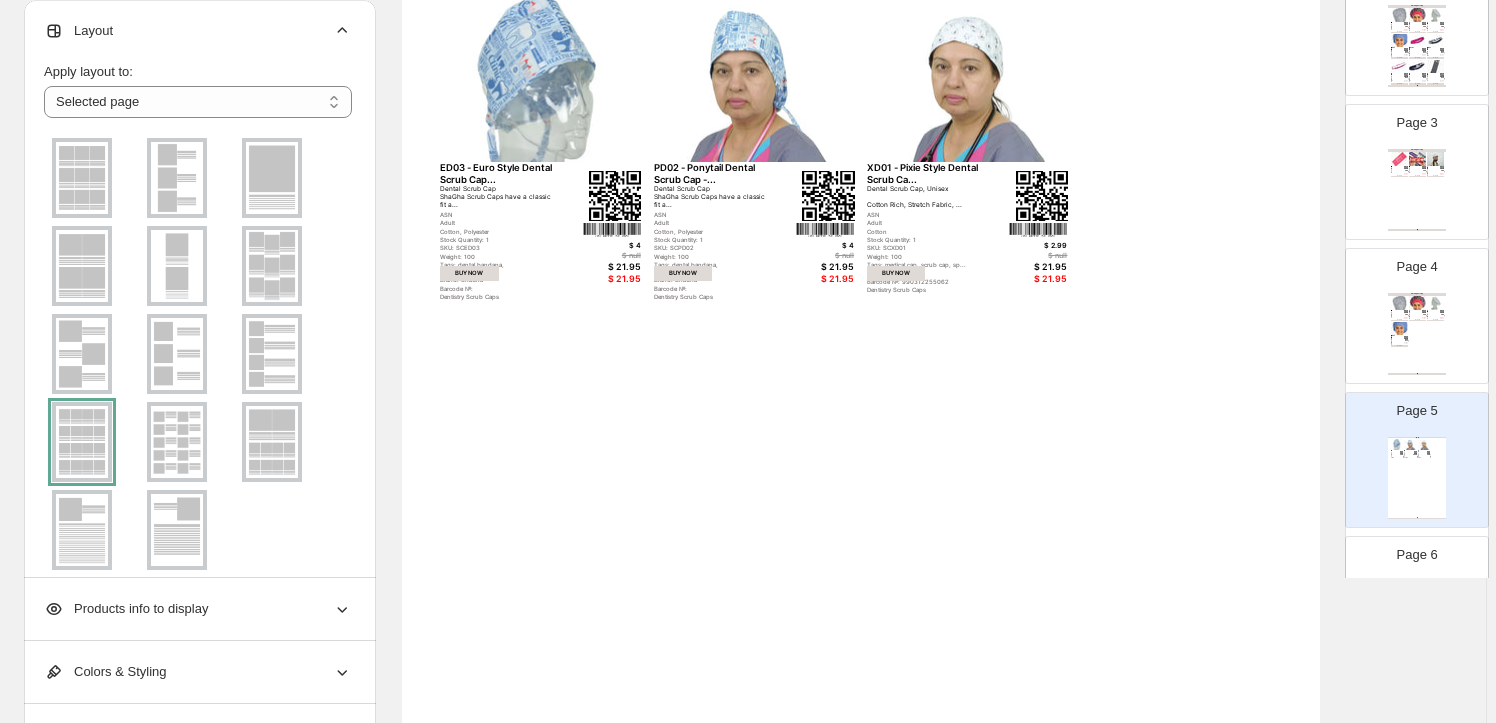 click at bounding box center [82, 178] 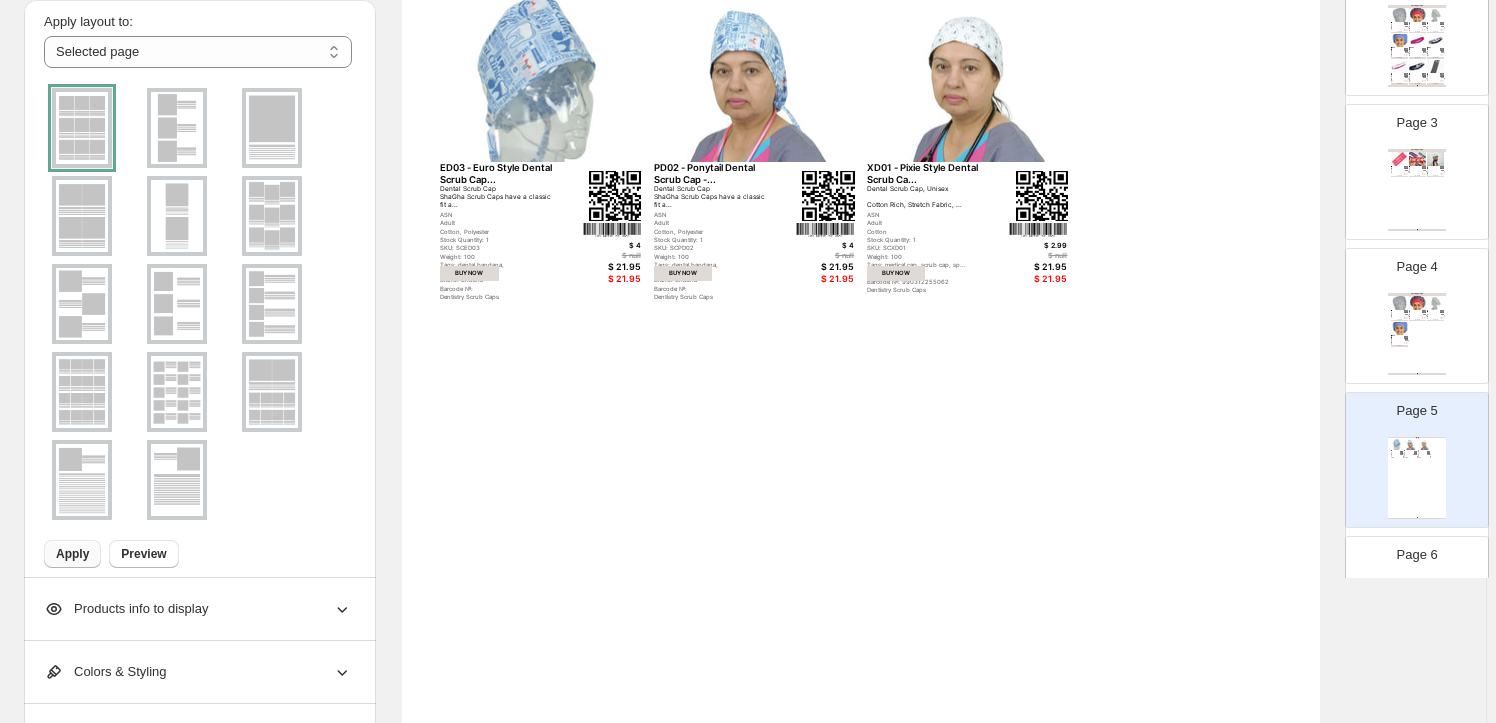 scroll, scrollTop: 76, scrollLeft: 0, axis: vertical 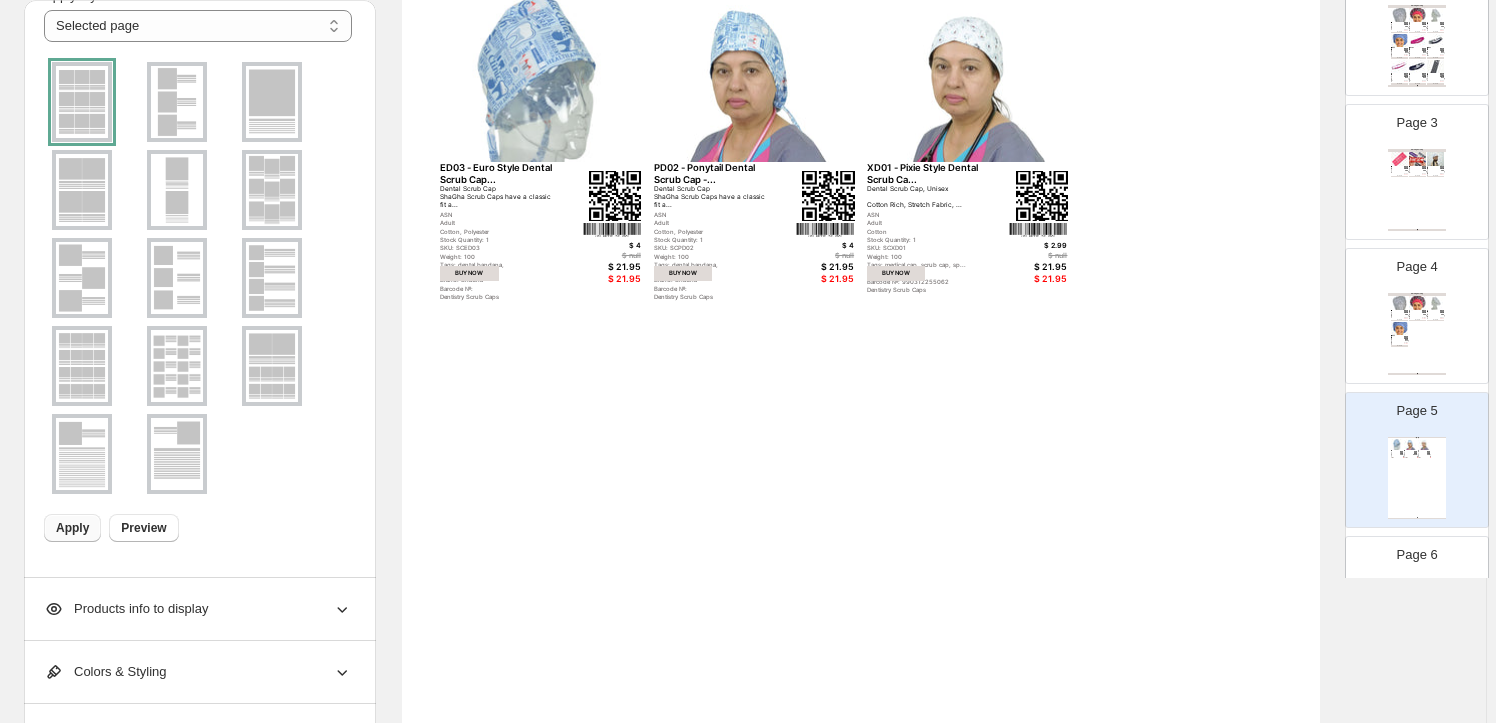 click on "Apply" at bounding box center (72, 528) 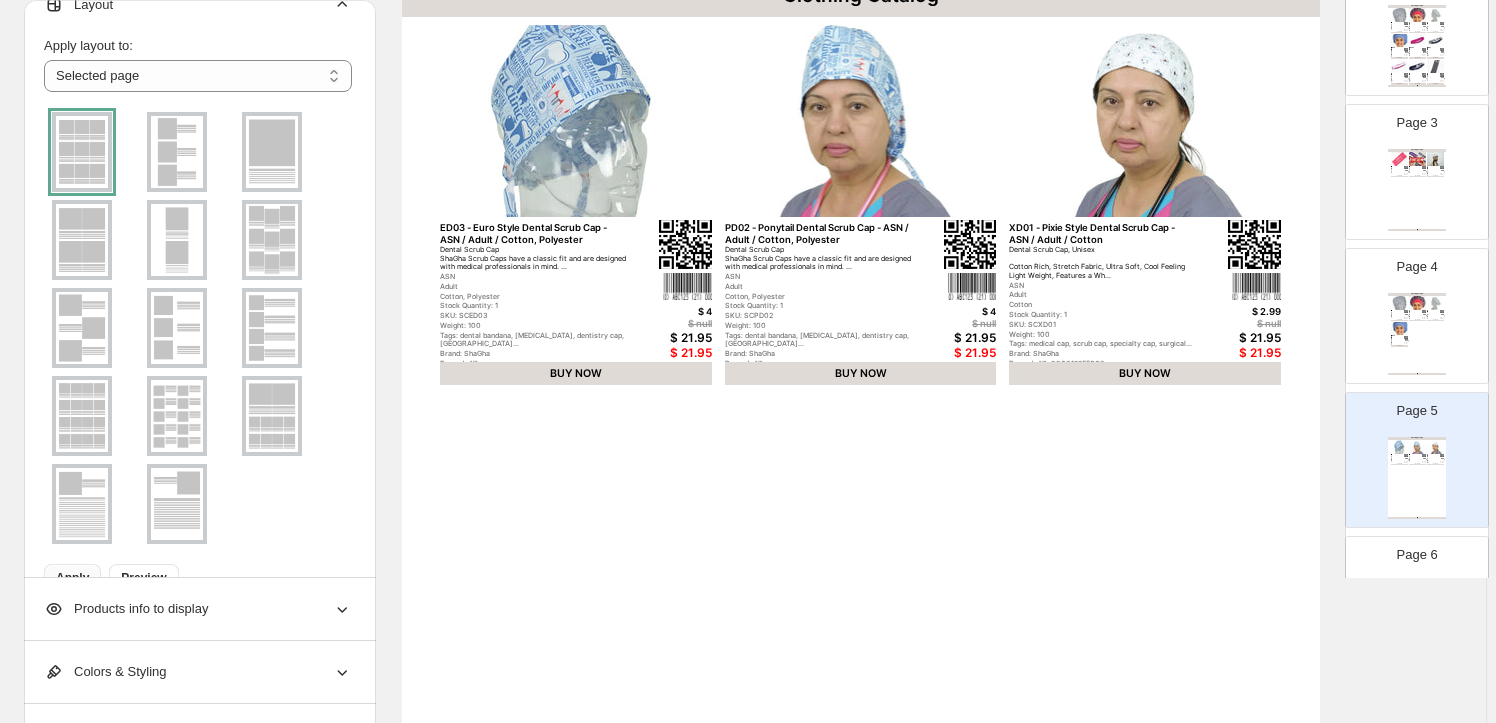 scroll, scrollTop: 0, scrollLeft: 0, axis: both 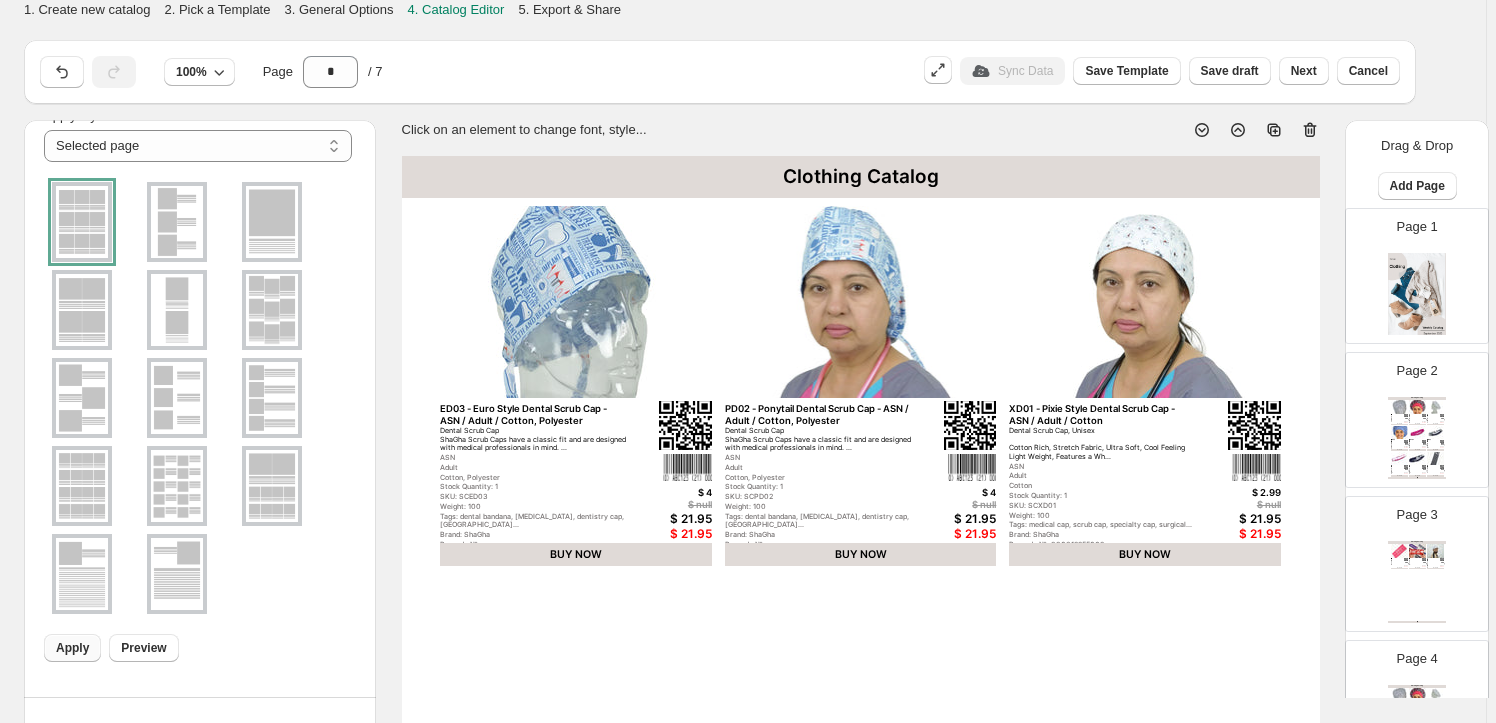 click at bounding box center [1417, 294] 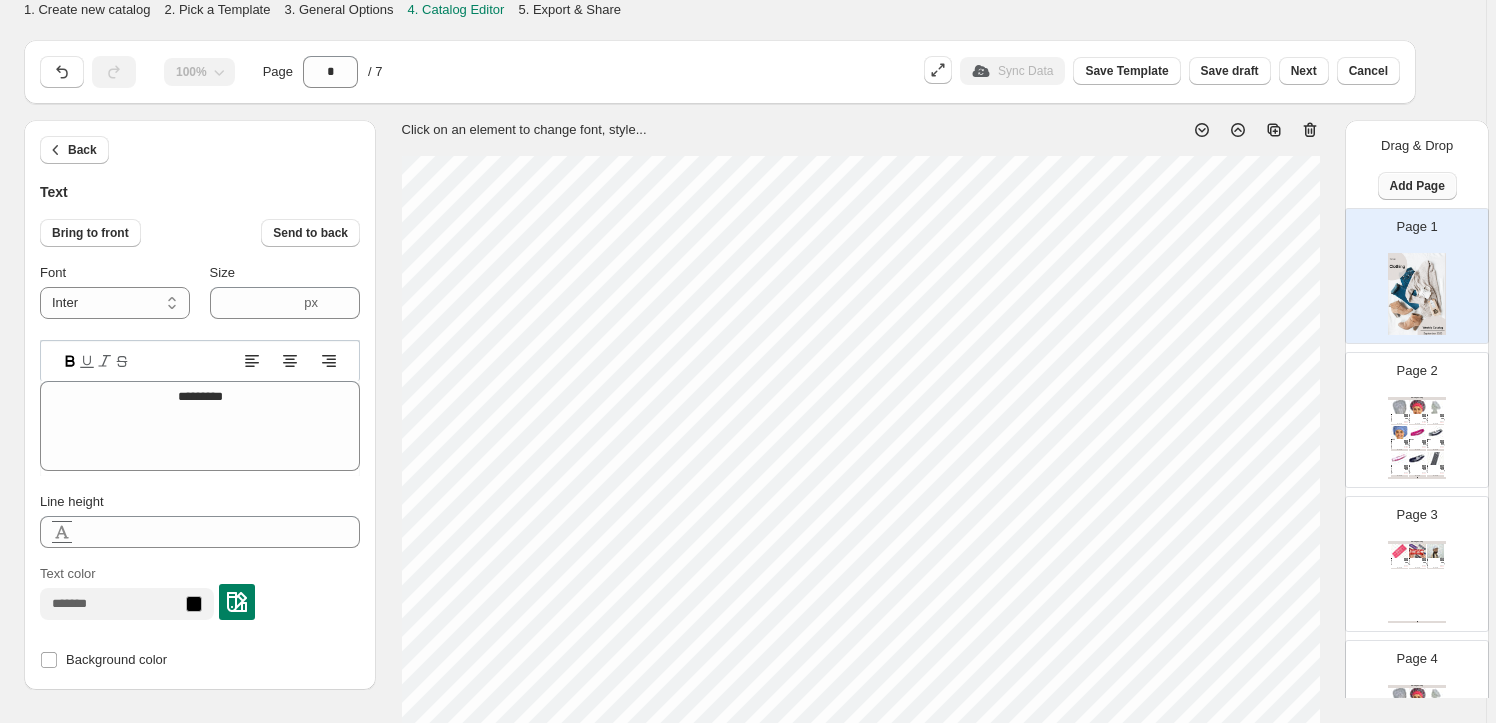 click on "Add Page" at bounding box center (1417, 186) 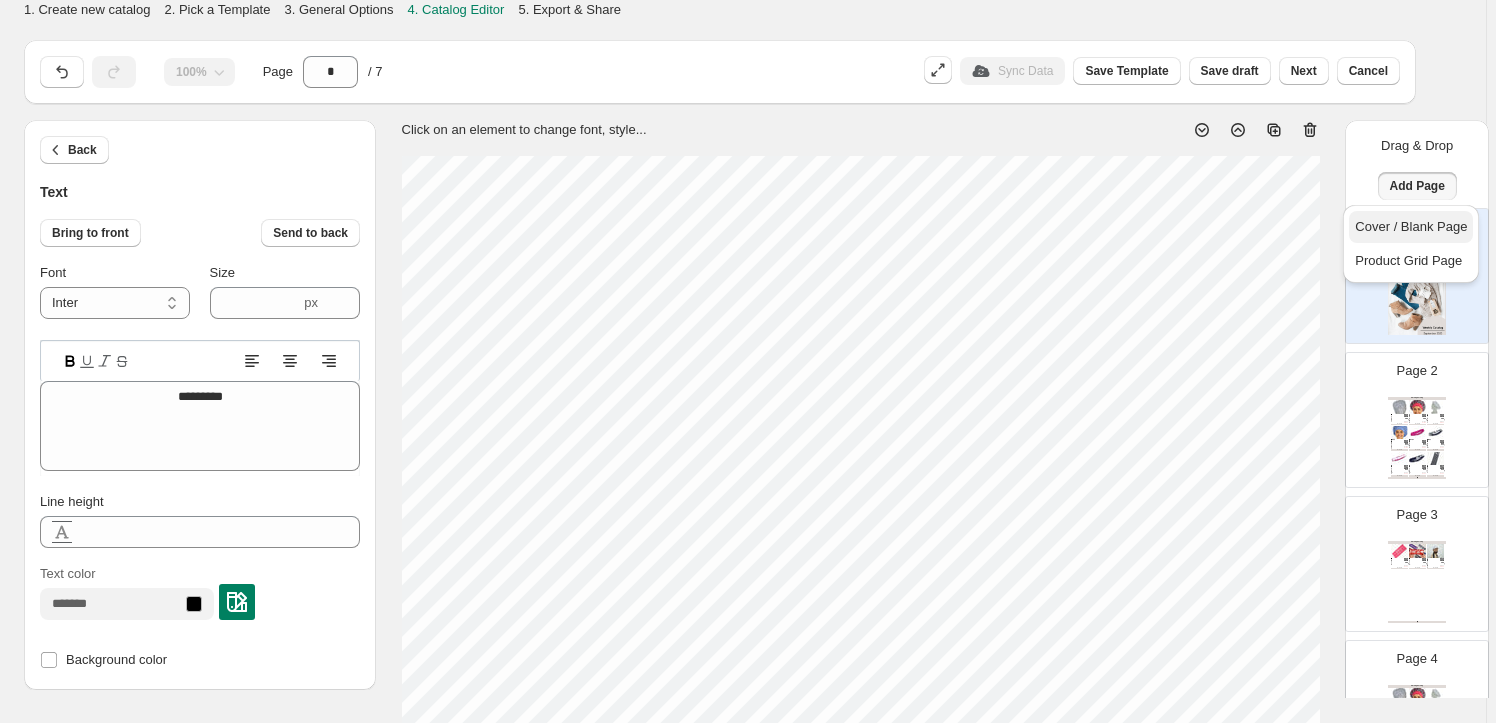 click on "Cover / Blank Page" at bounding box center (1411, 226) 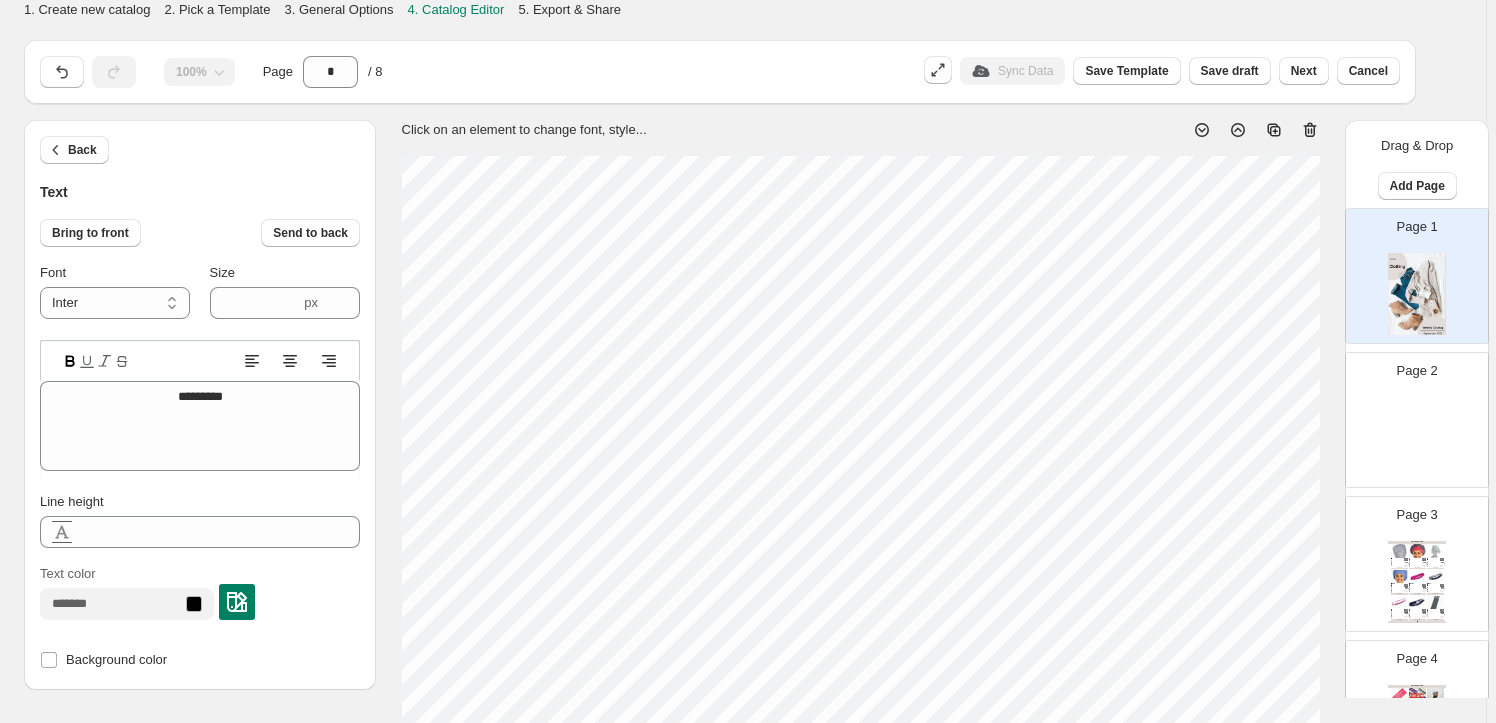 click on "Page 2" at bounding box center [1417, 371] 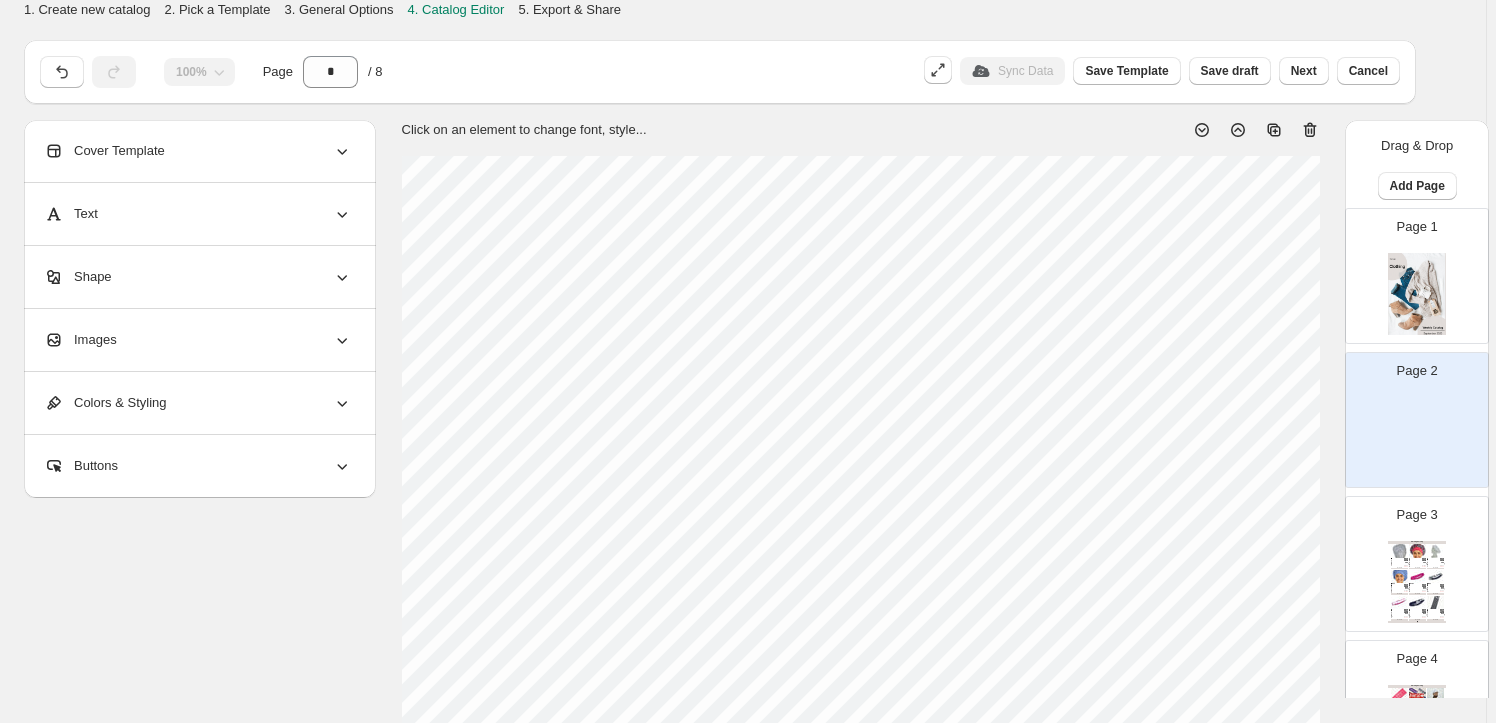 click on "Cover Template" at bounding box center (104, 151) 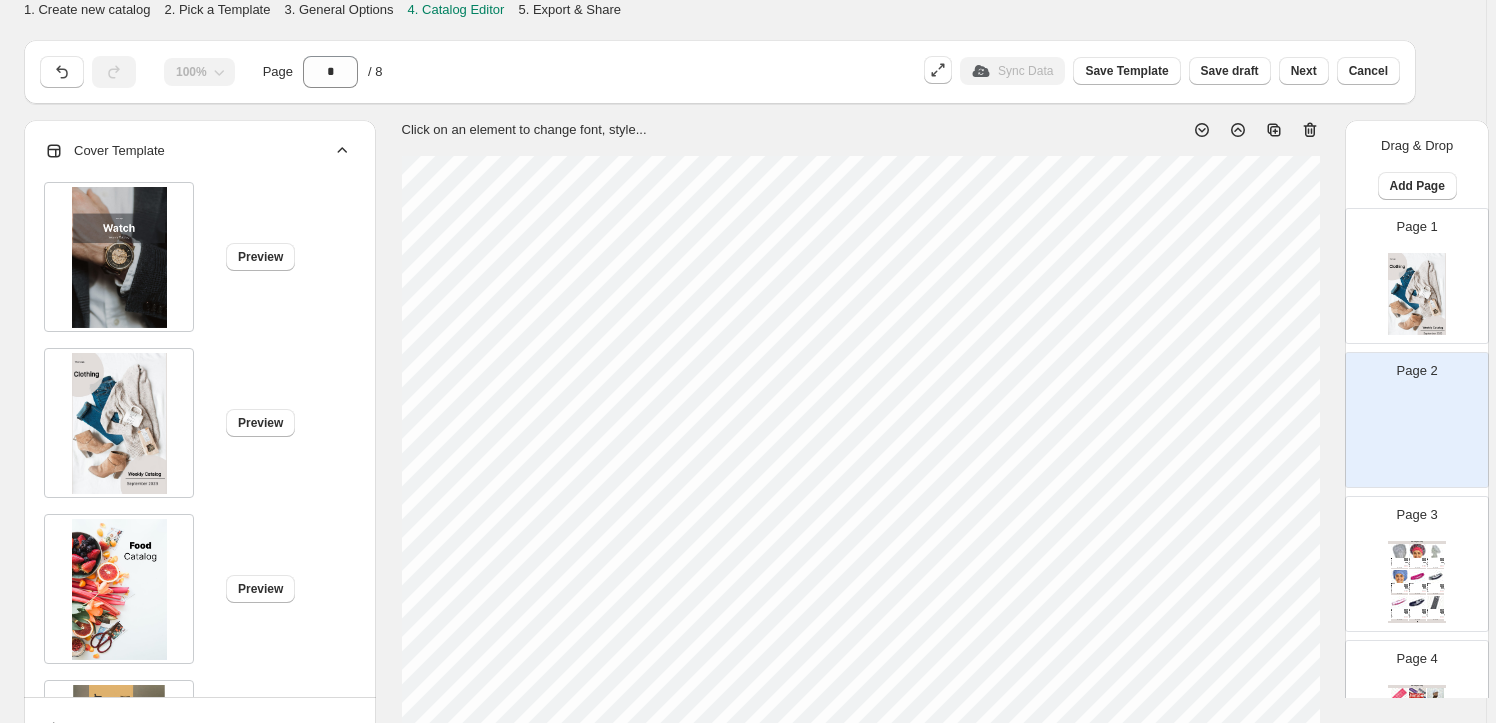 click on "Cover Template" at bounding box center [104, 151] 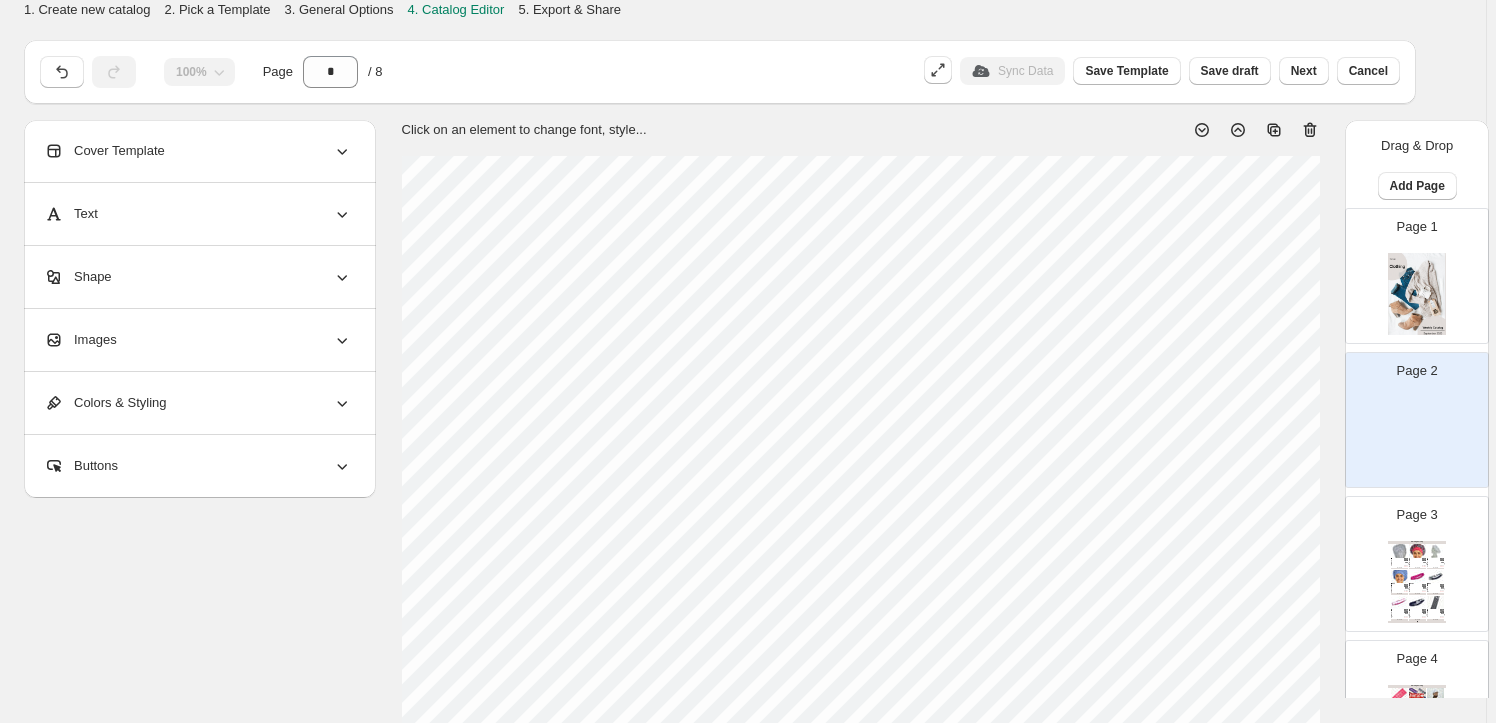 click on "Shape" at bounding box center (78, 277) 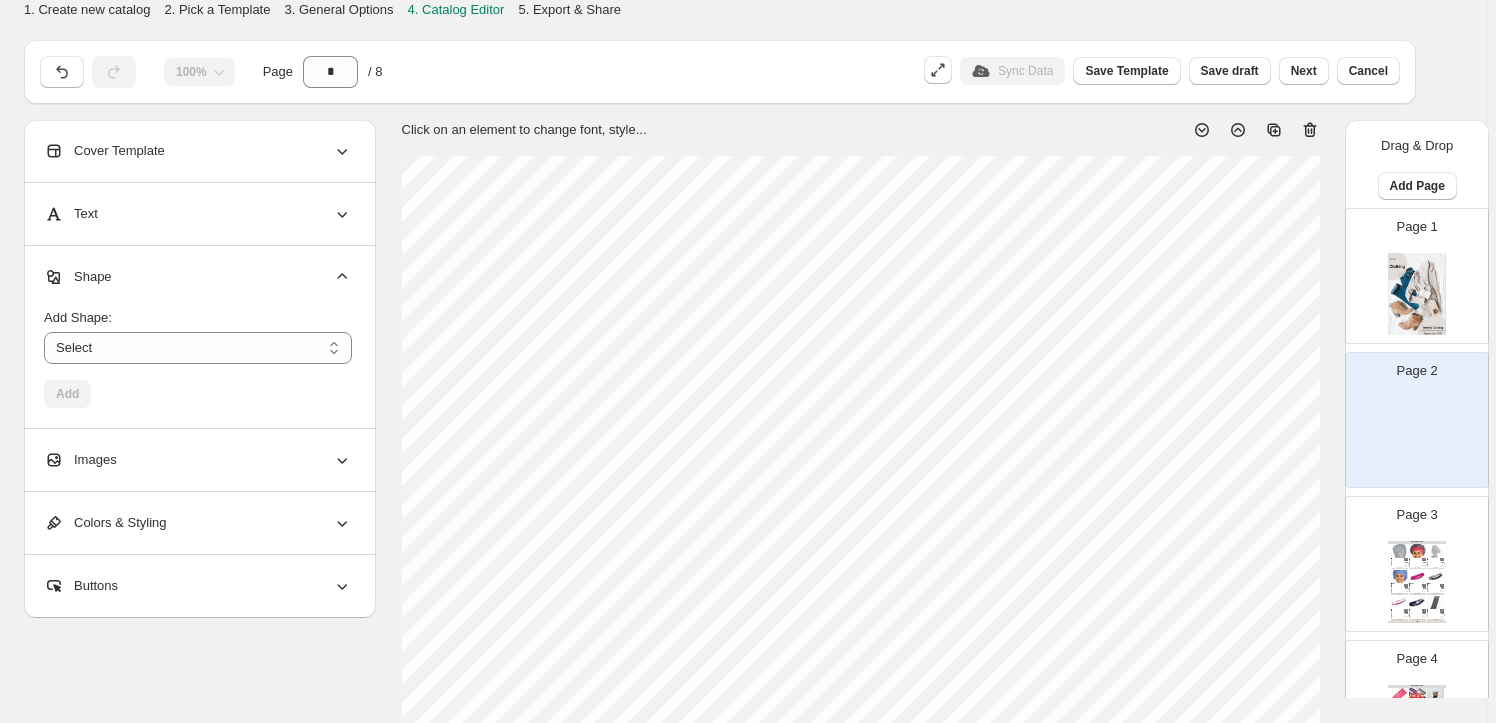 click on "Images" at bounding box center (80, 460) 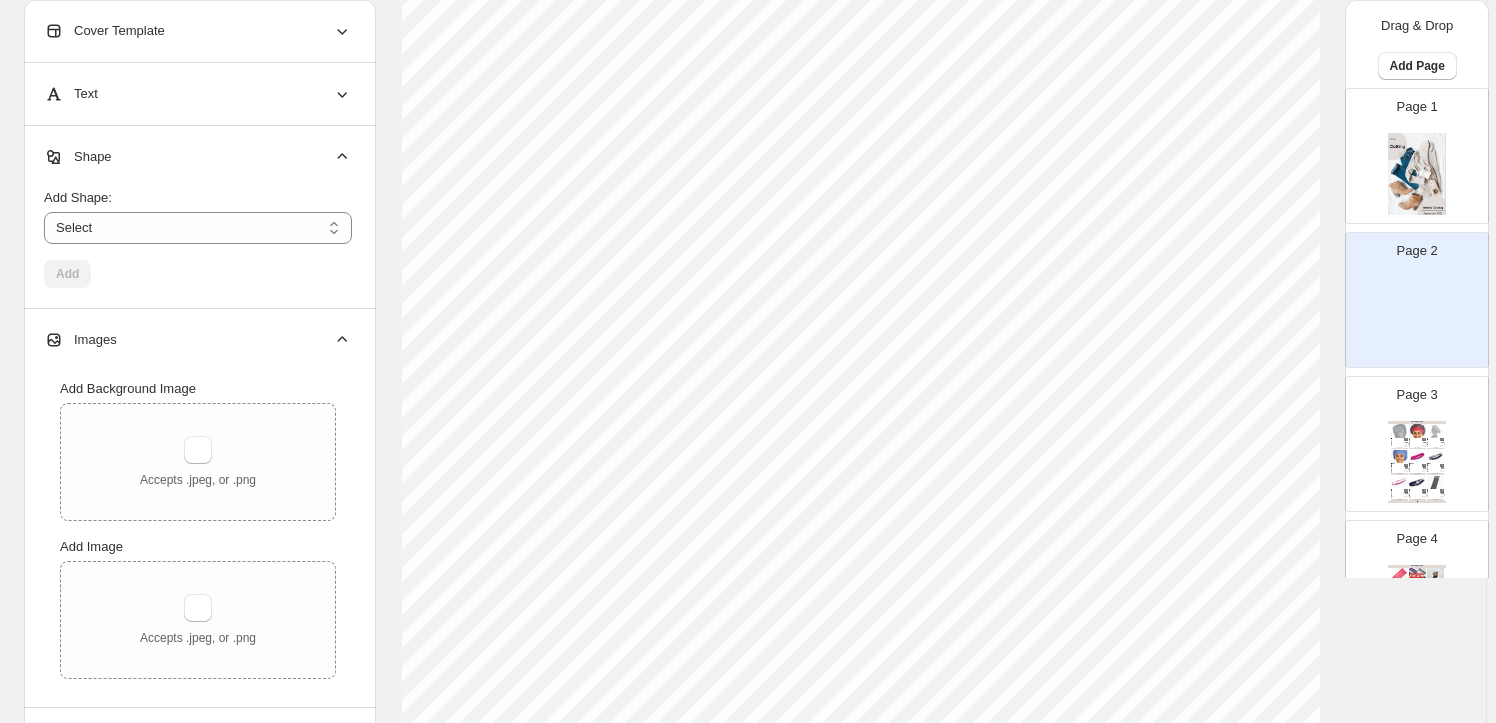 scroll, scrollTop: 272, scrollLeft: 0, axis: vertical 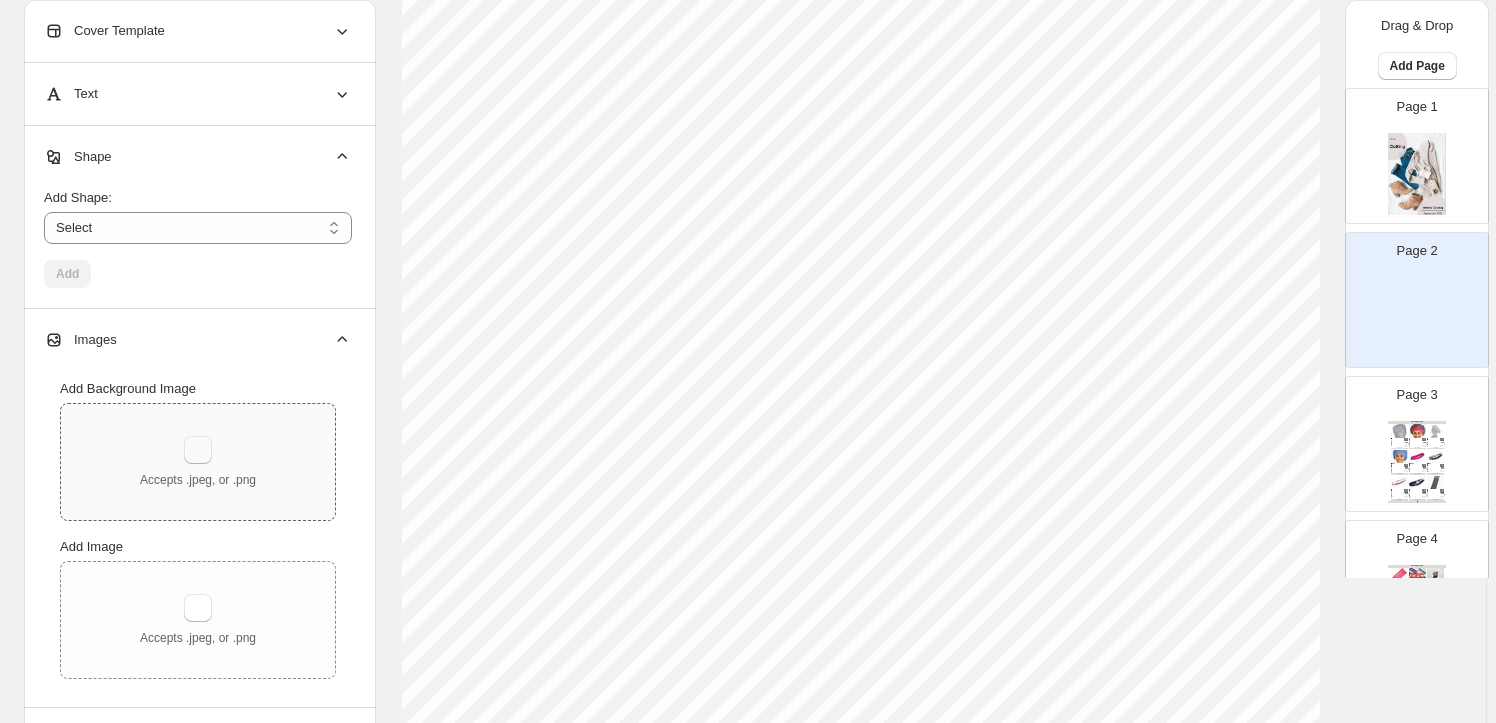 click at bounding box center (198, 450) 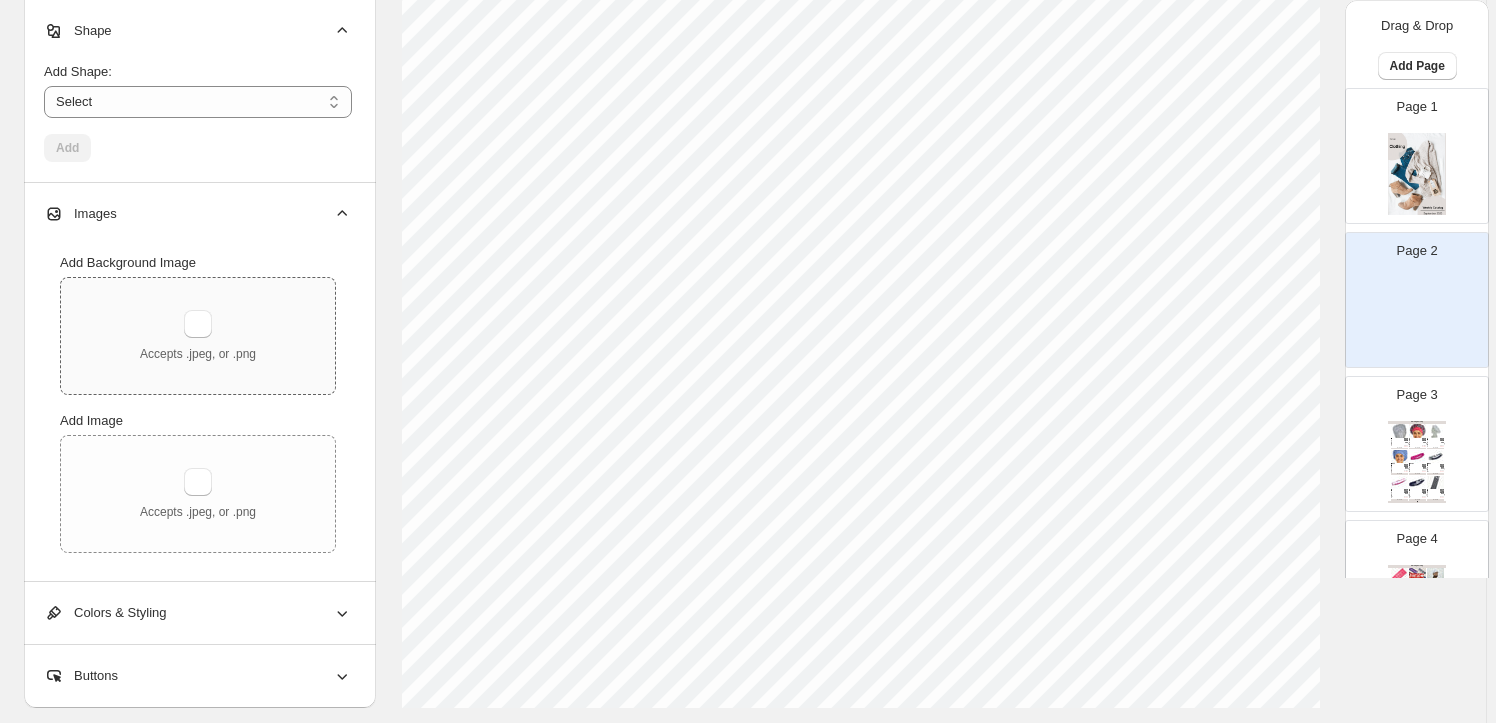 scroll, scrollTop: 702, scrollLeft: 0, axis: vertical 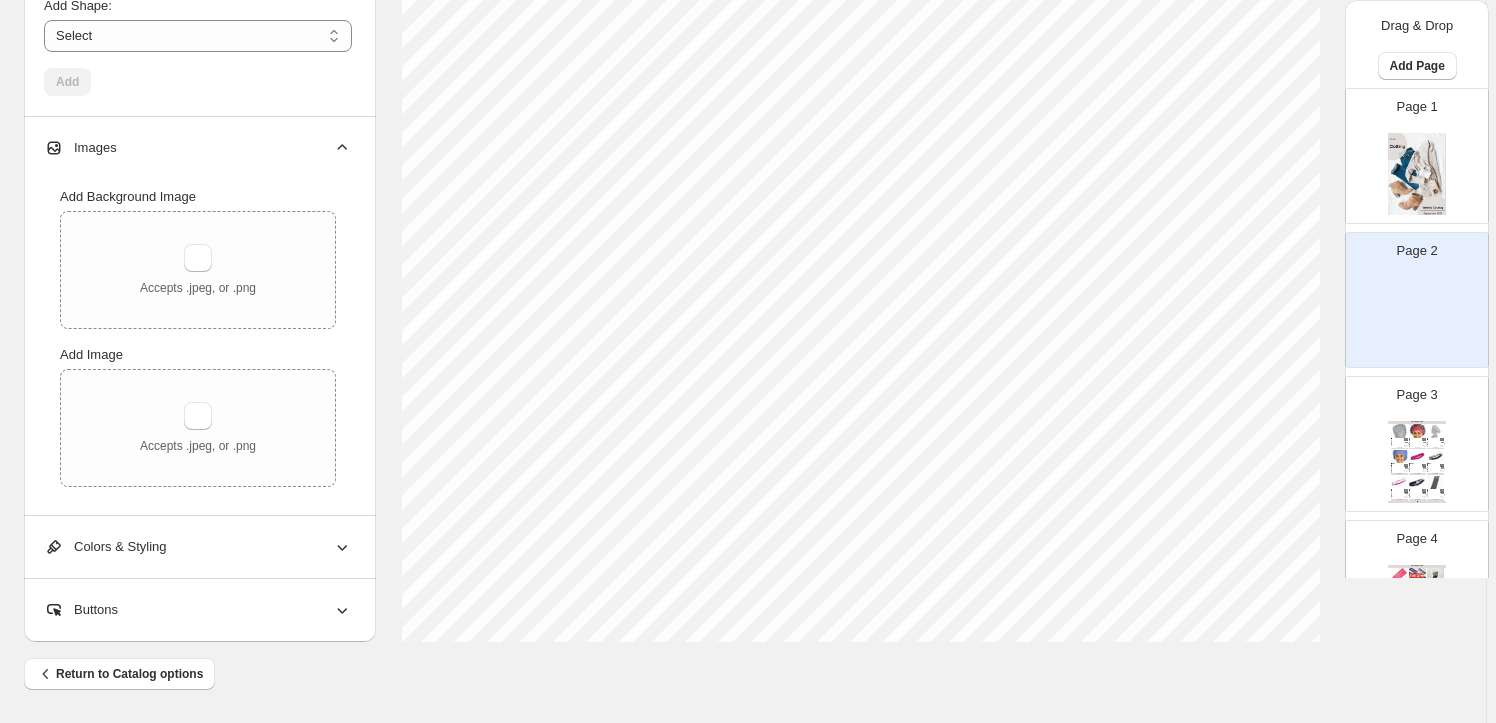 click on "Buttons" at bounding box center (198, 610) 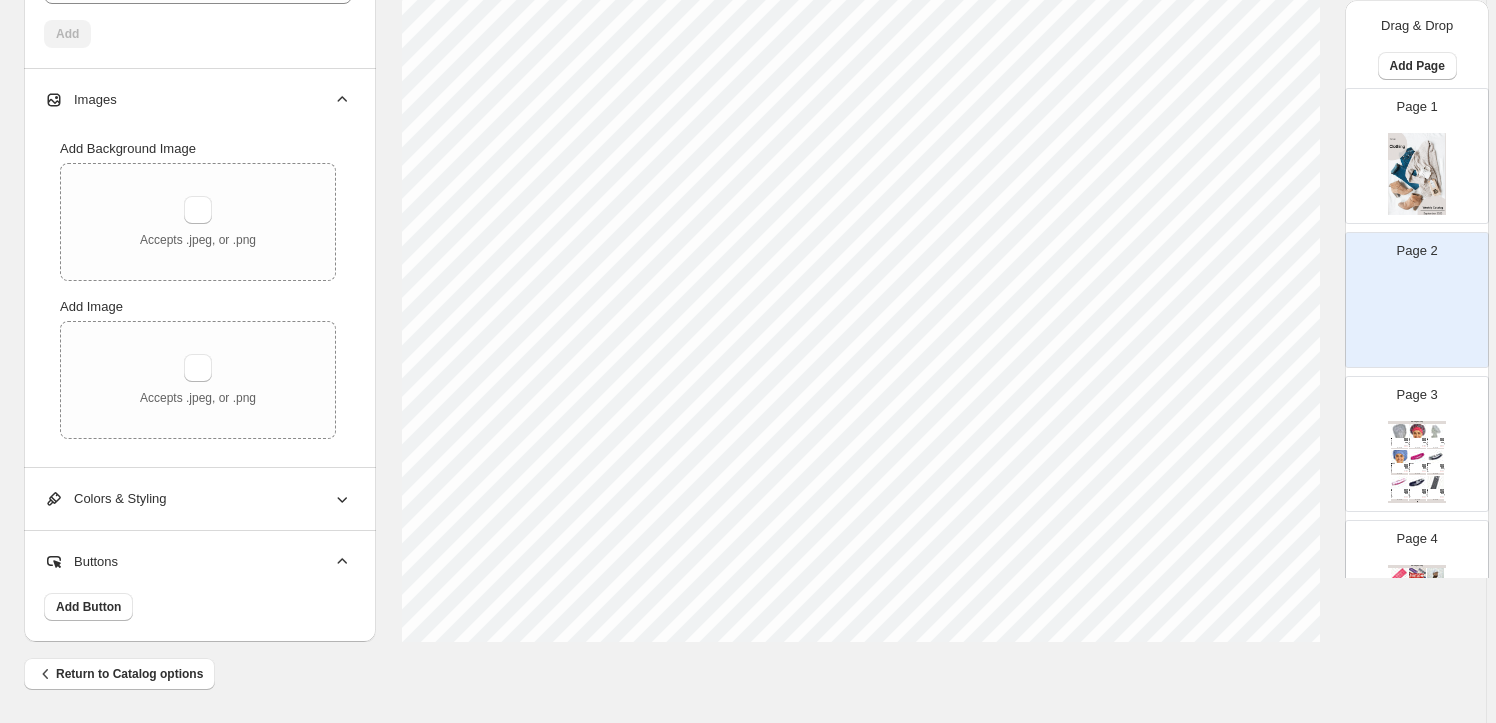 click on "Page 1" at bounding box center (1409, 148) 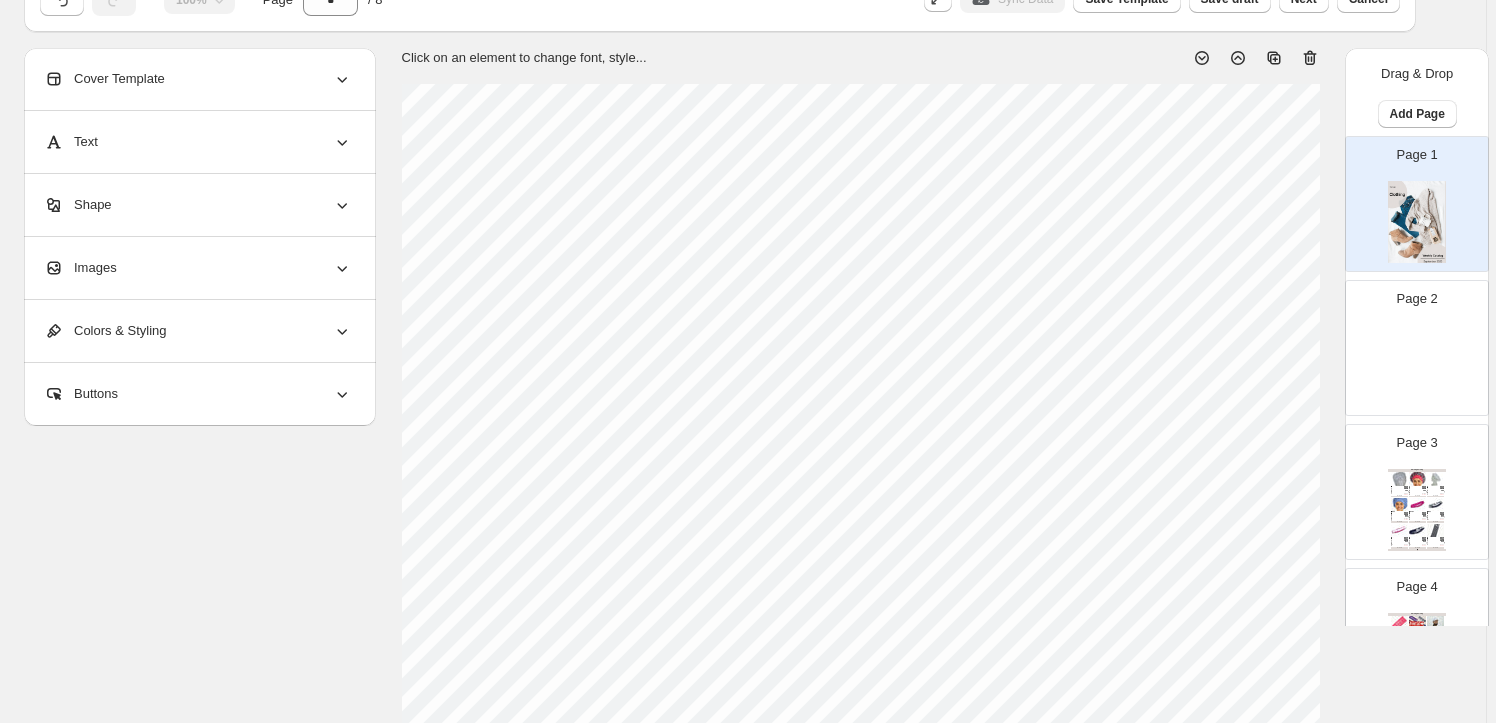 scroll, scrollTop: 0, scrollLeft: 0, axis: both 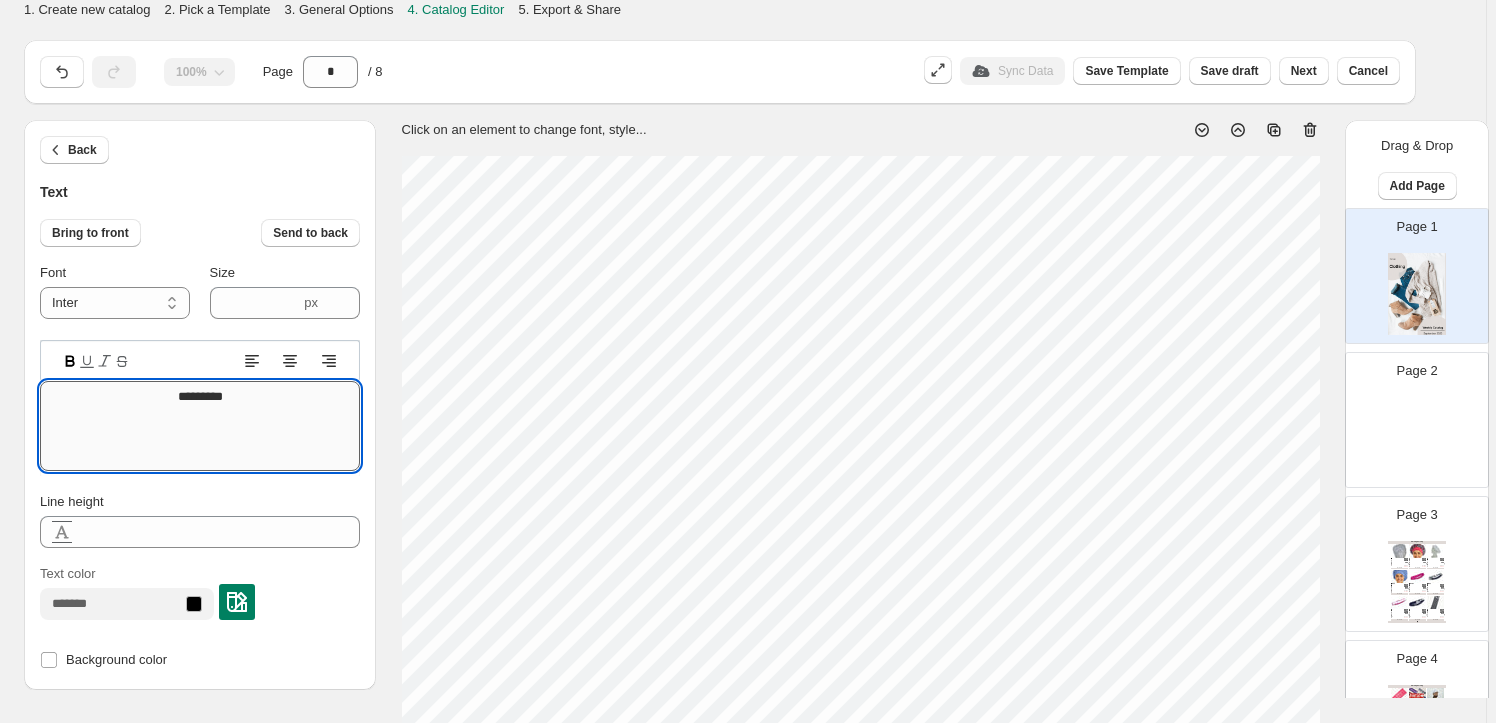 click on "*********" at bounding box center [200, 426] 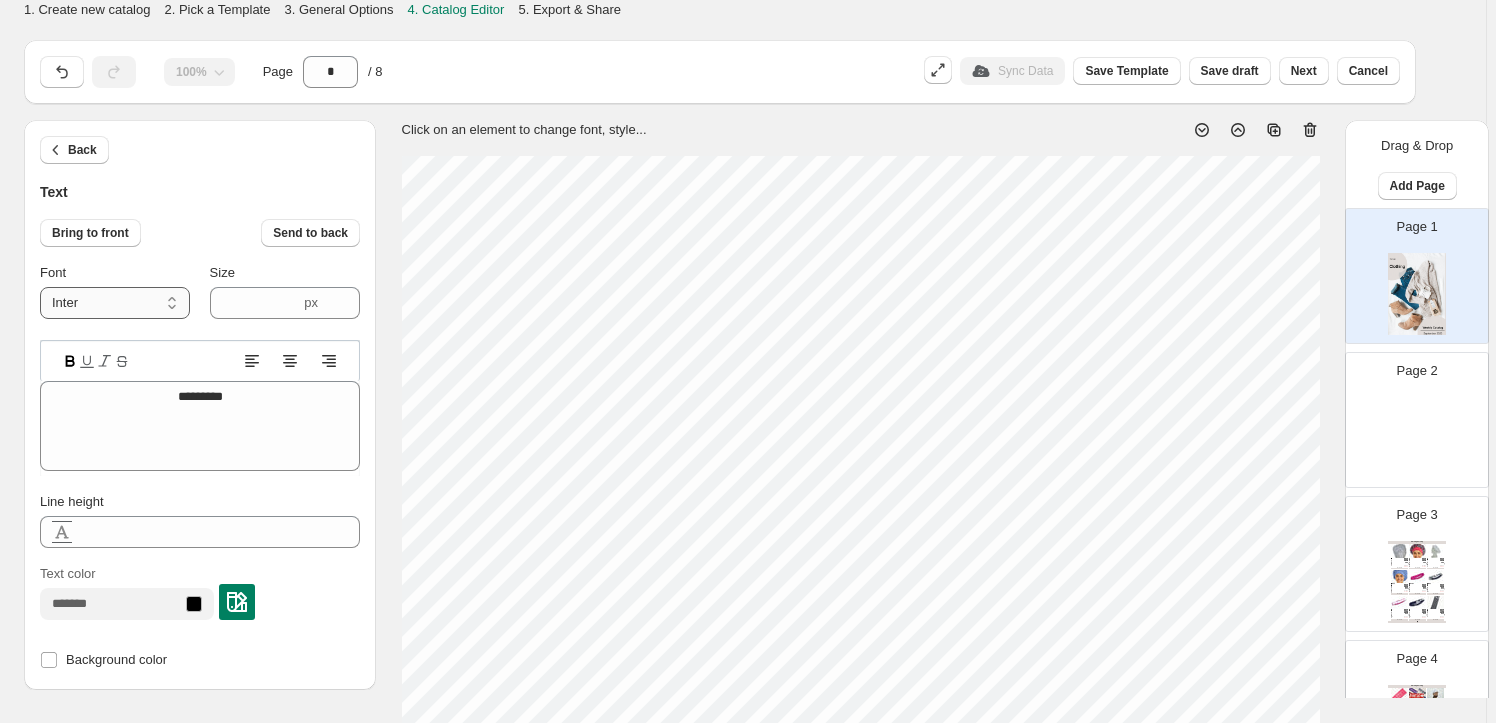 click on "**********" at bounding box center (115, 303) 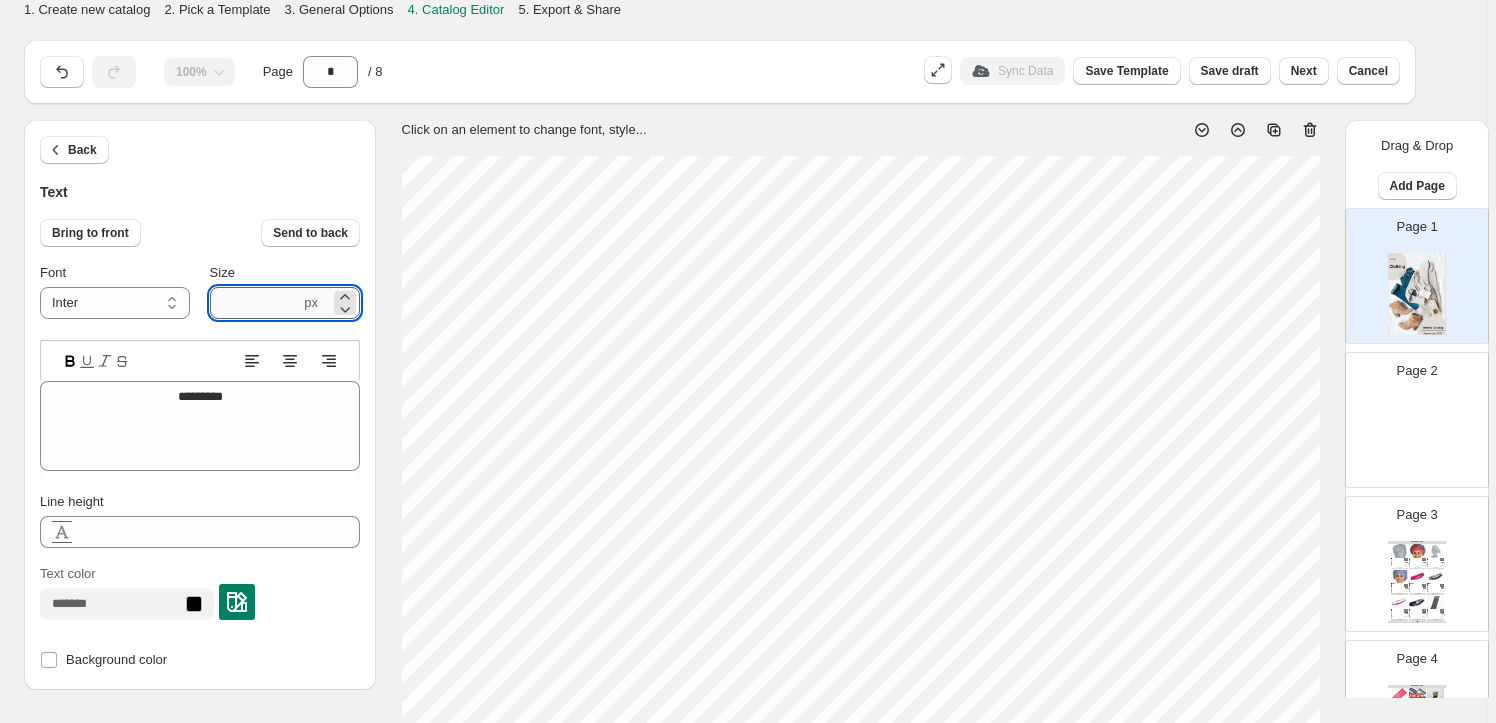 click on "****" at bounding box center (255, 303) 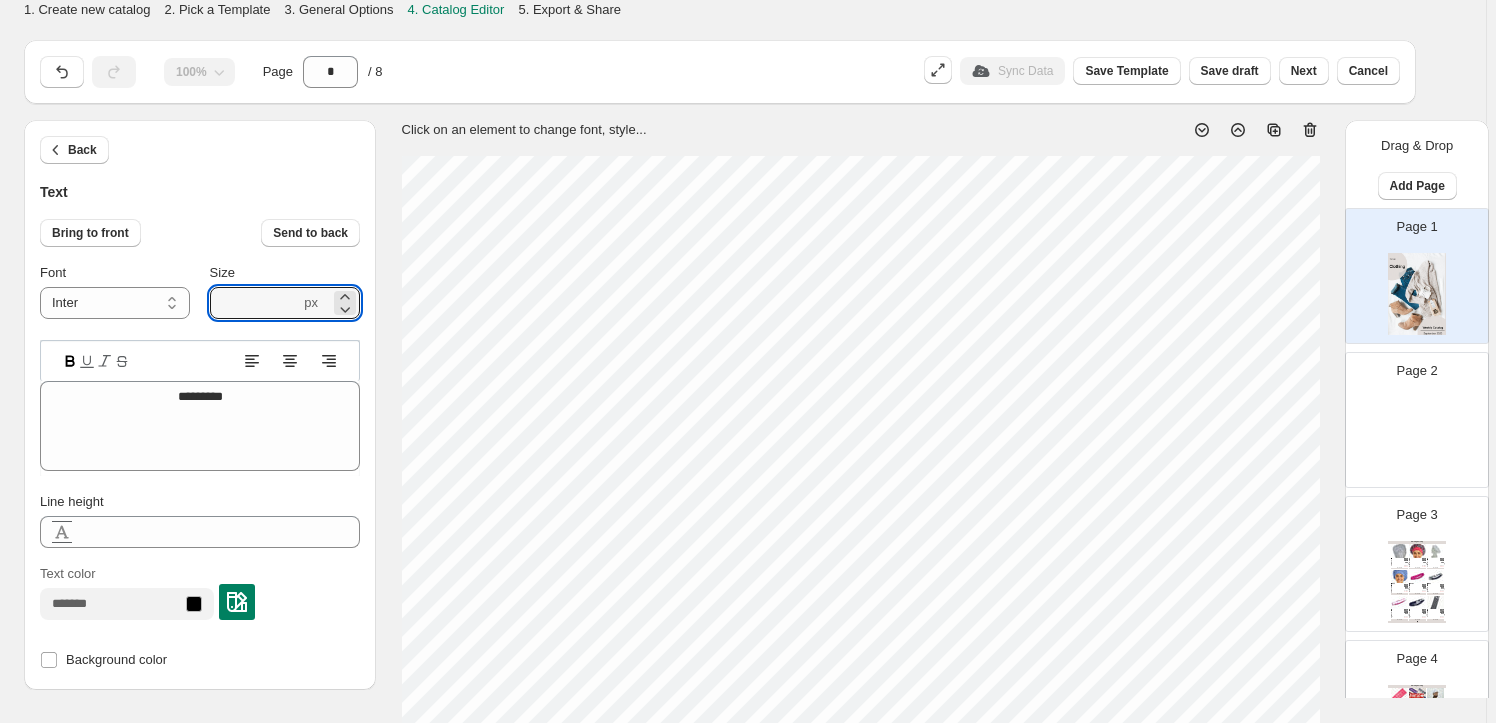 type on "****" 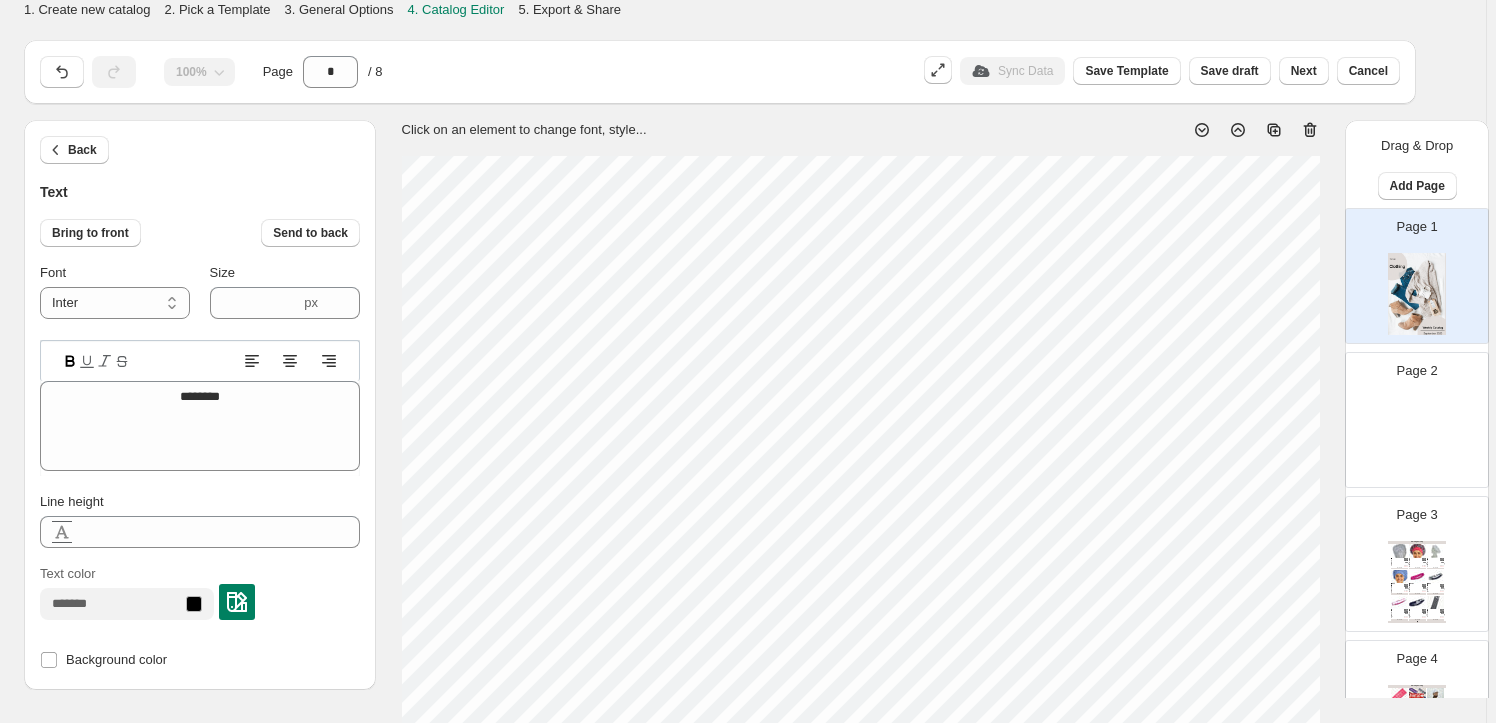 type on "****" 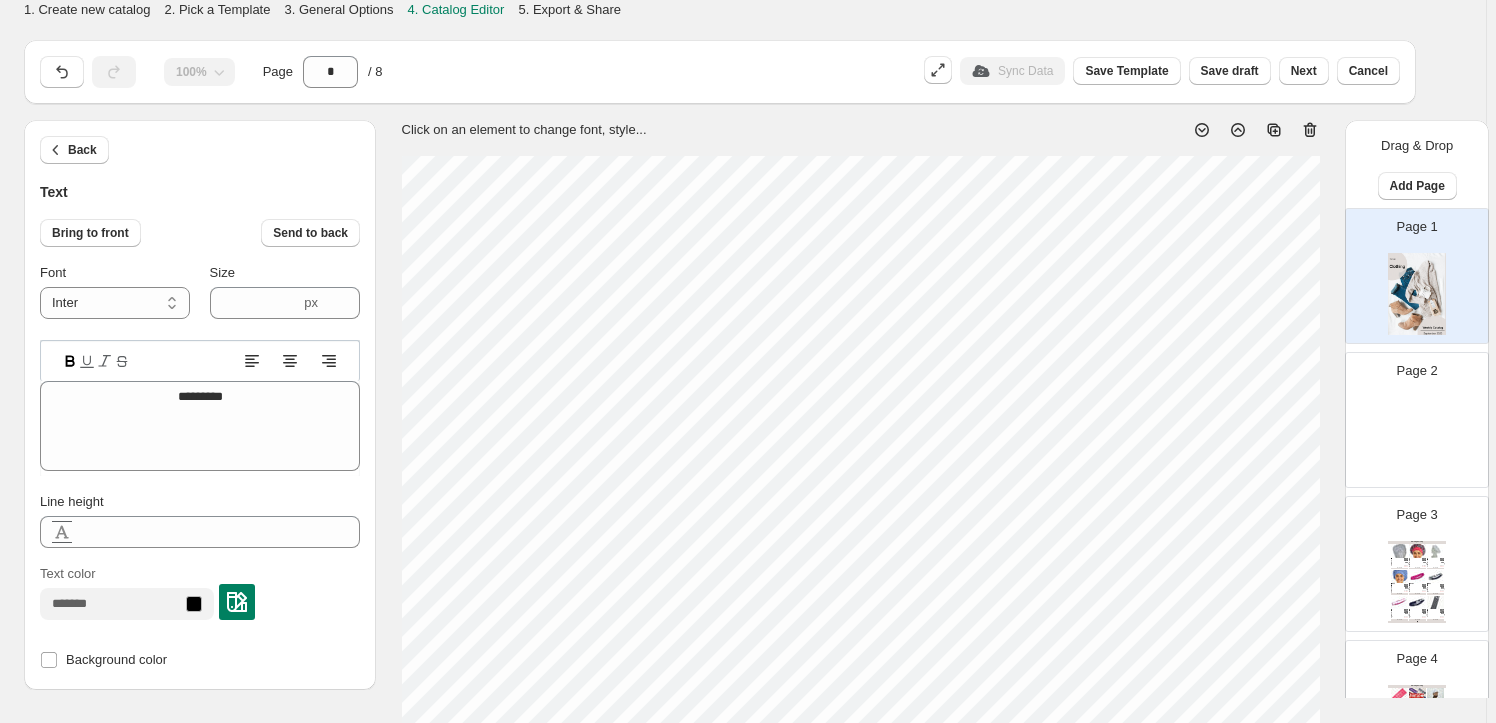 scroll, scrollTop: 14, scrollLeft: 6, axis: both 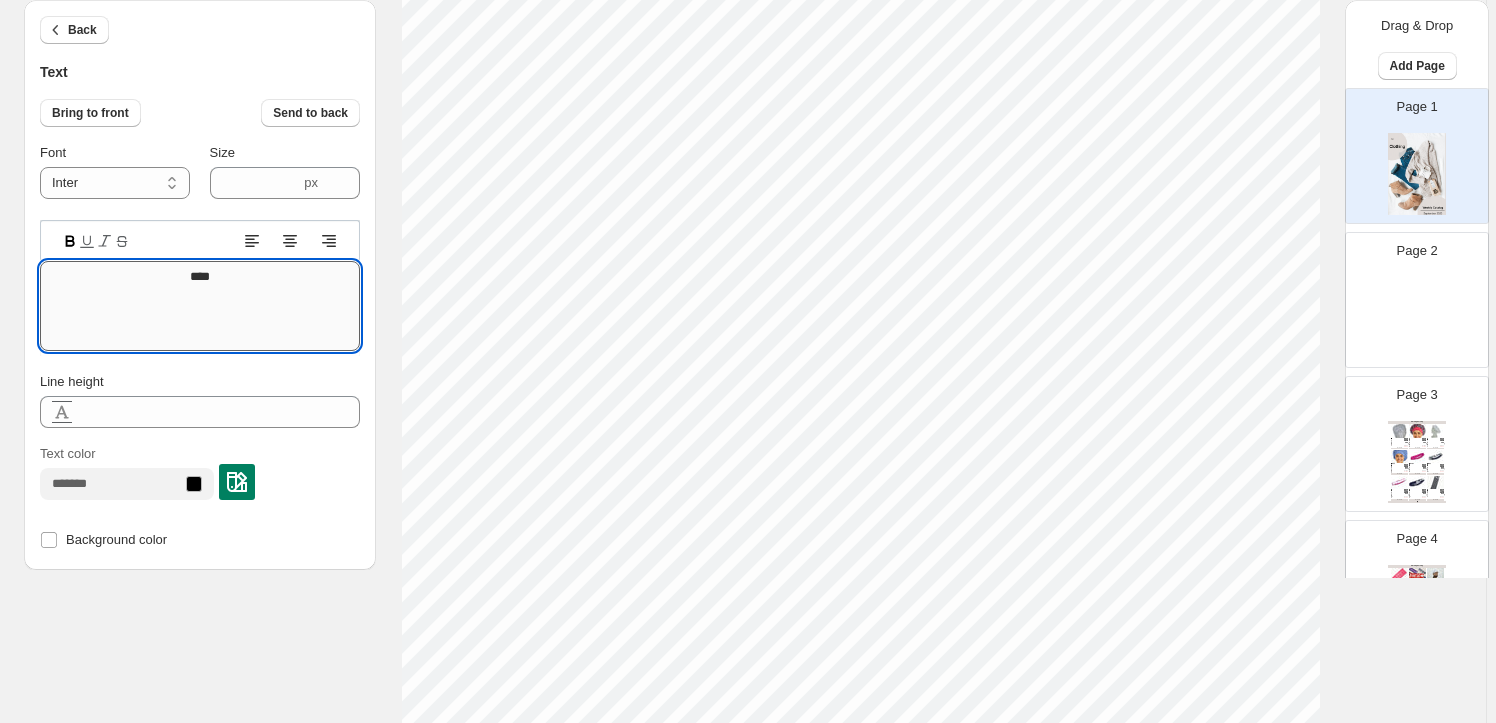 type on "***" 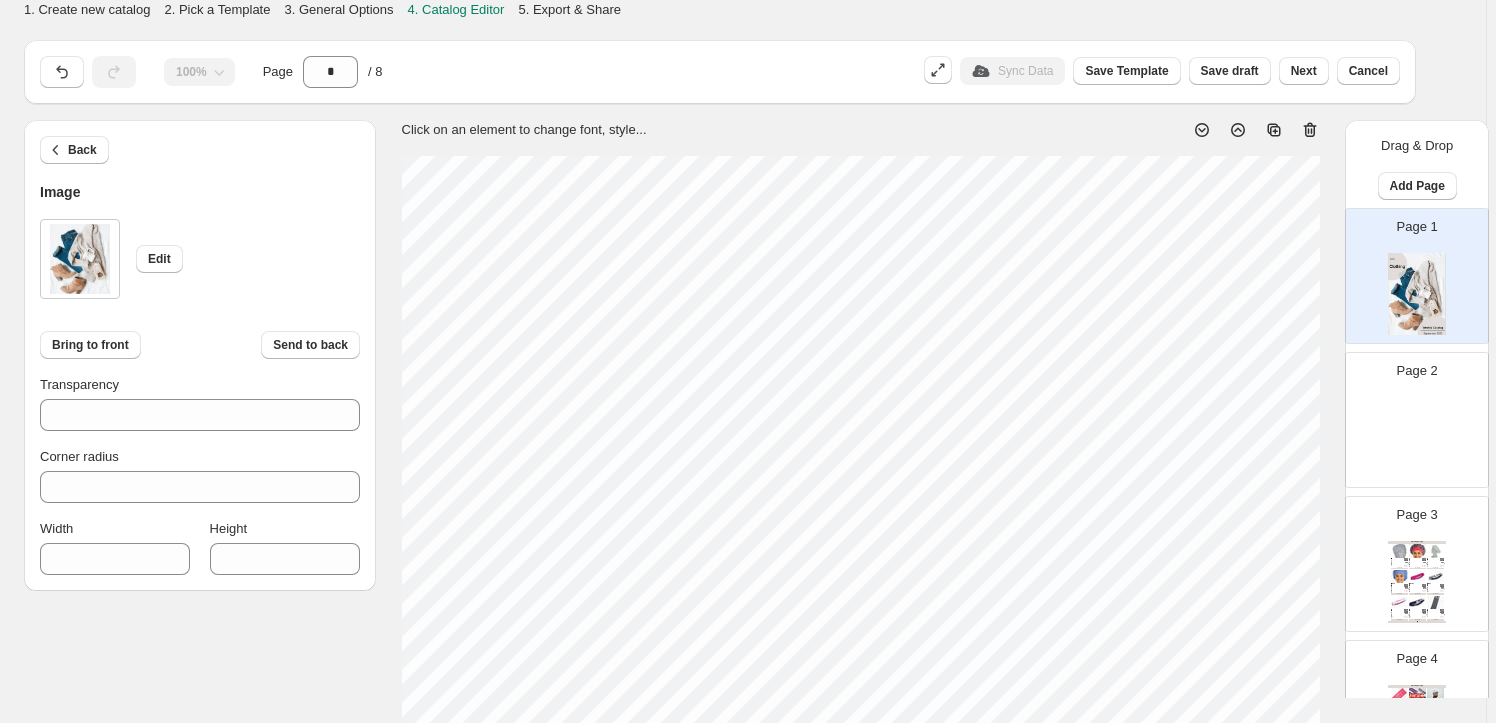 scroll, scrollTop: 181, scrollLeft: 0, axis: vertical 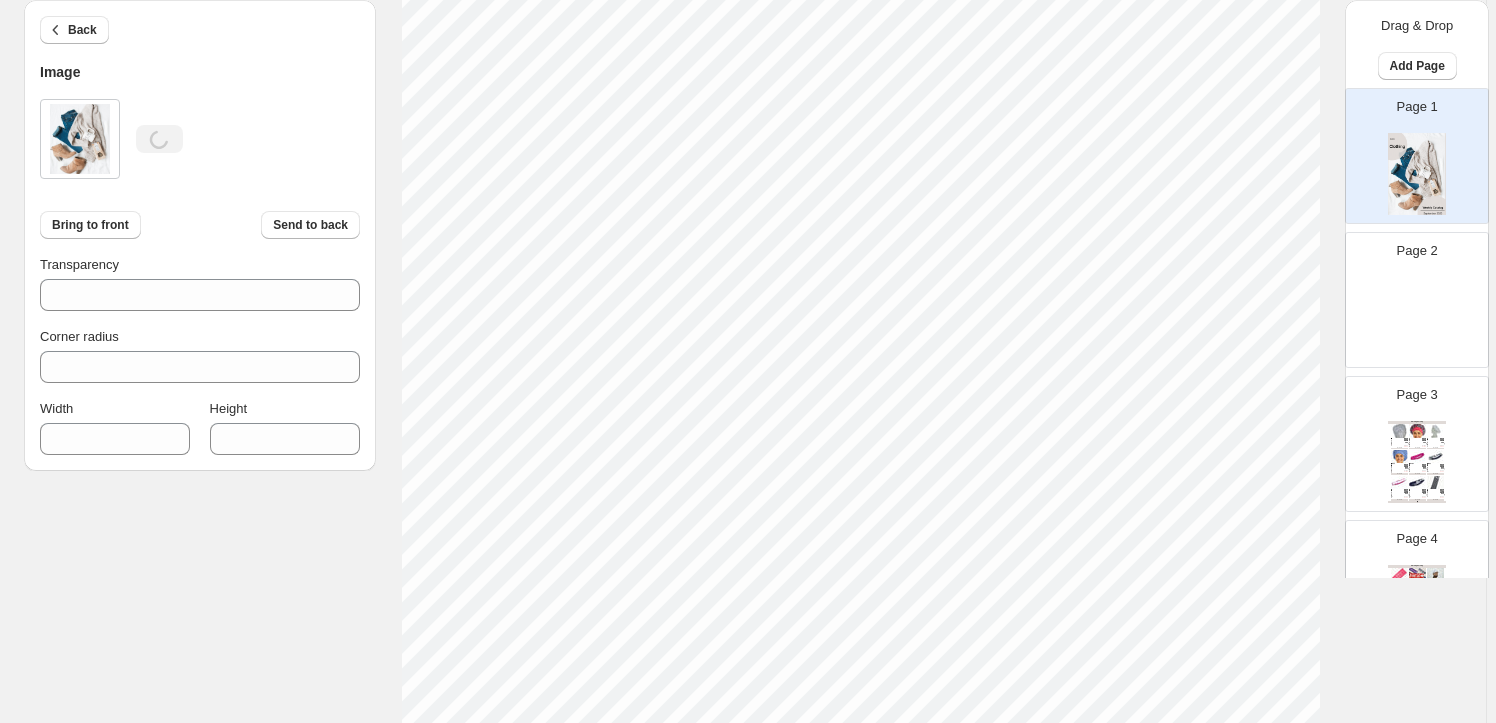 type on "***" 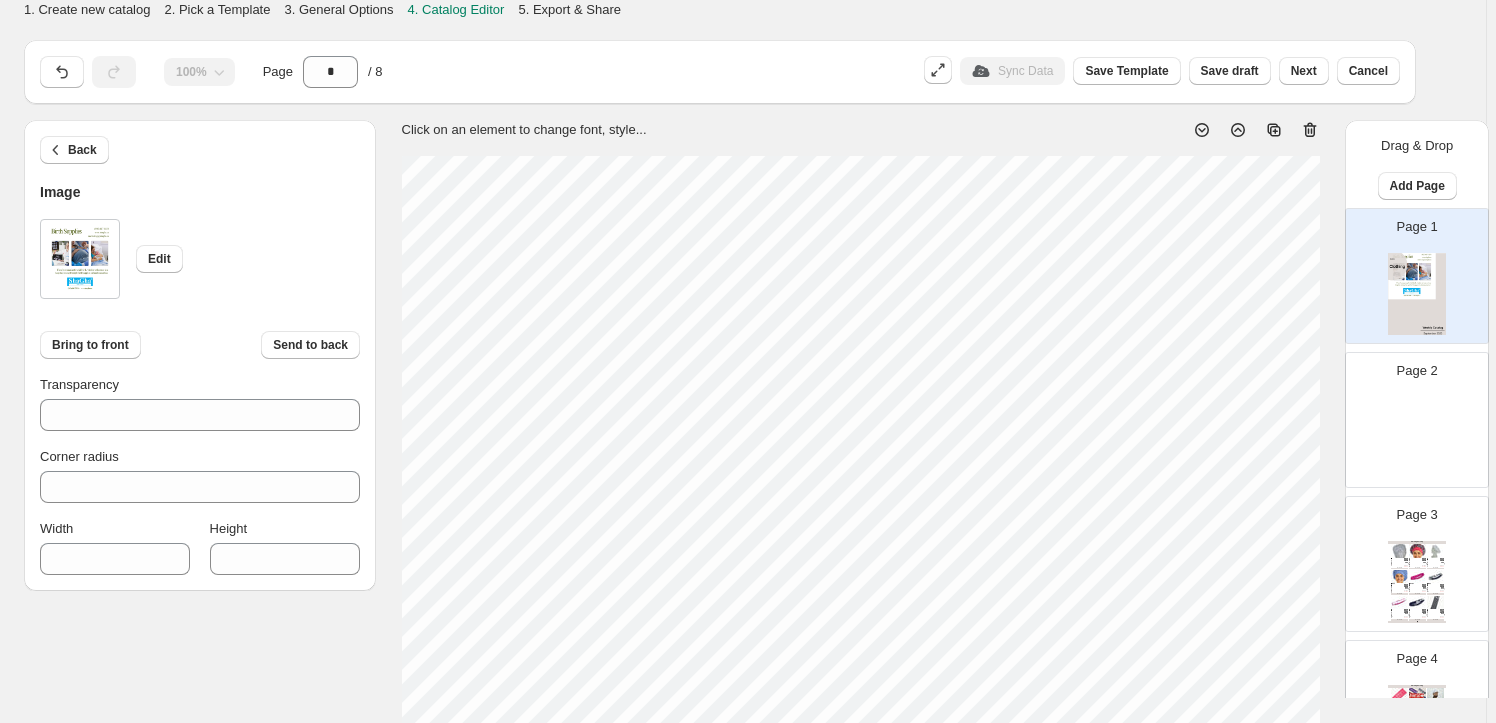 scroll, scrollTop: 0, scrollLeft: 0, axis: both 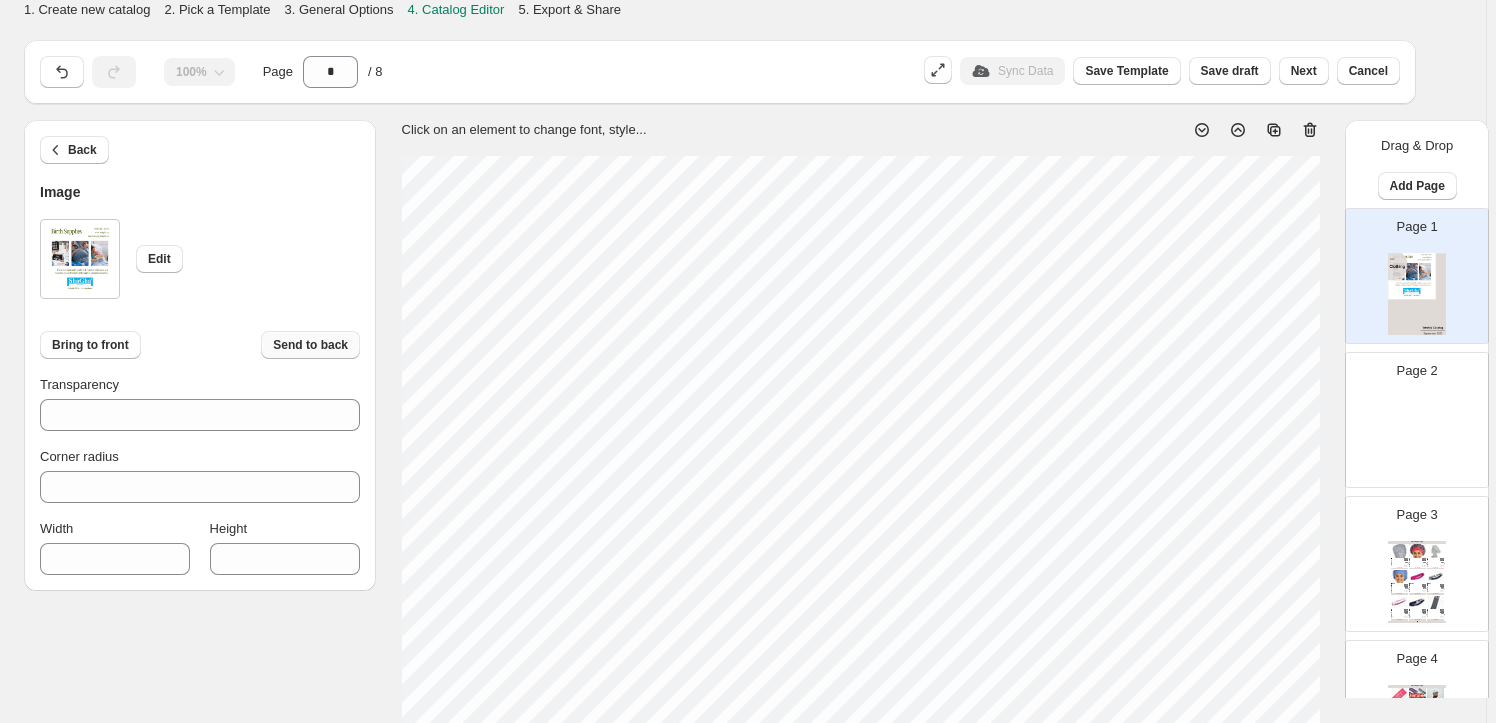 click on "Send to back" at bounding box center (310, 345) 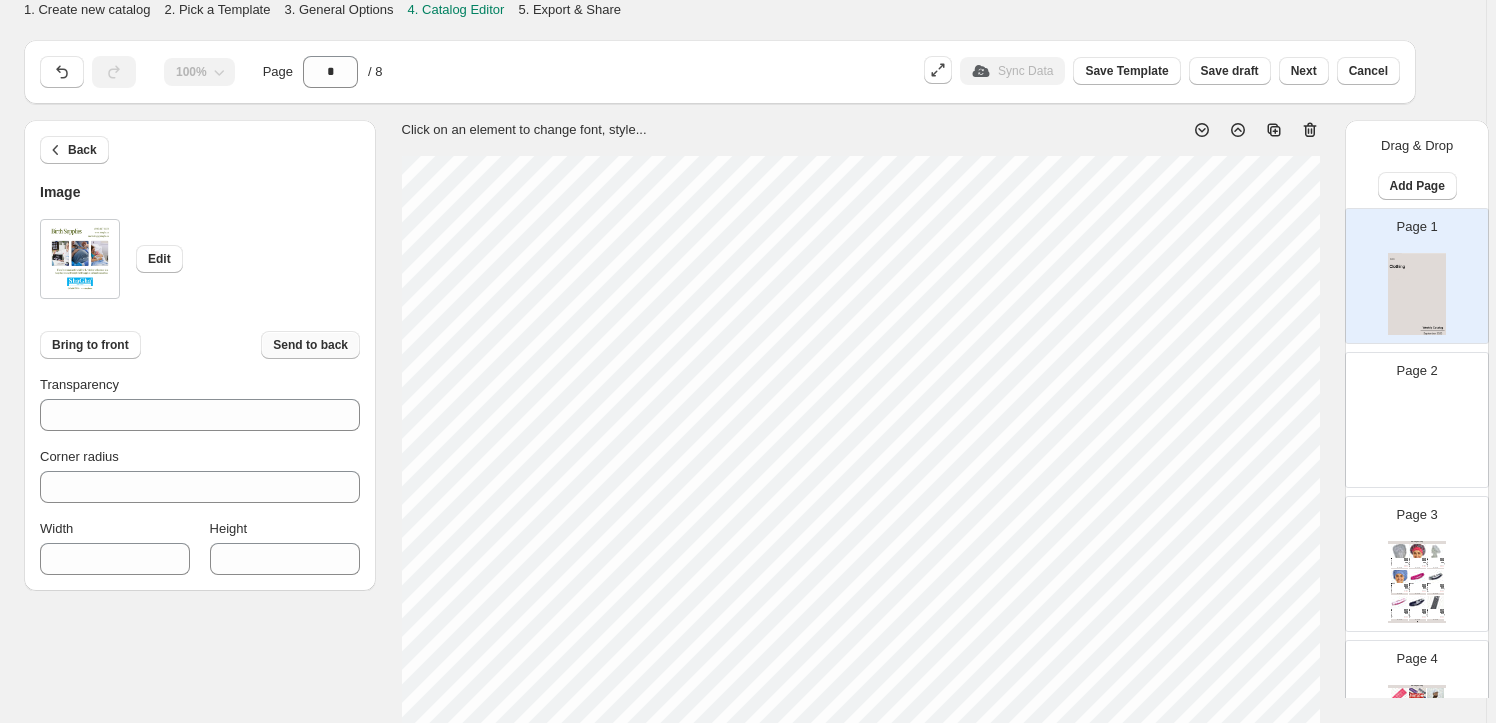 click on "Send to back" at bounding box center (310, 345) 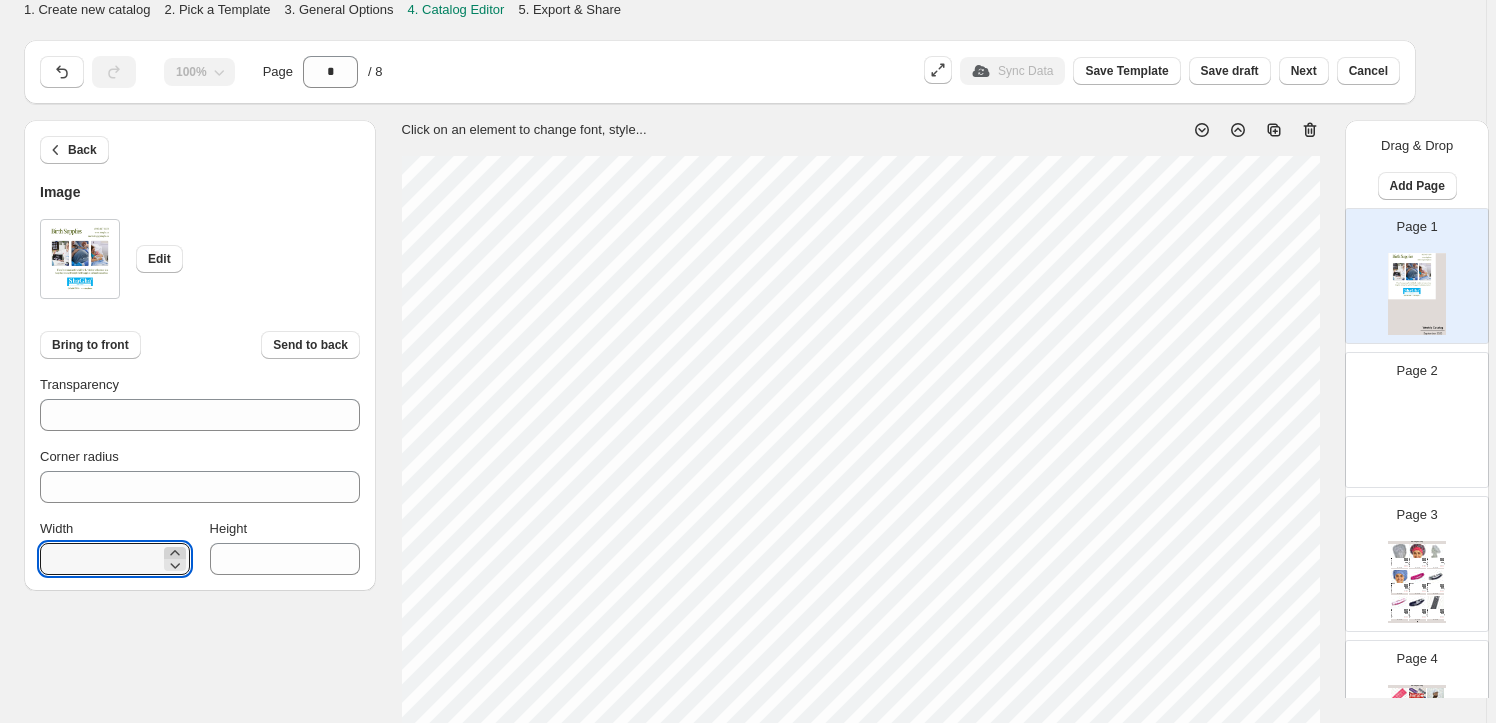 click 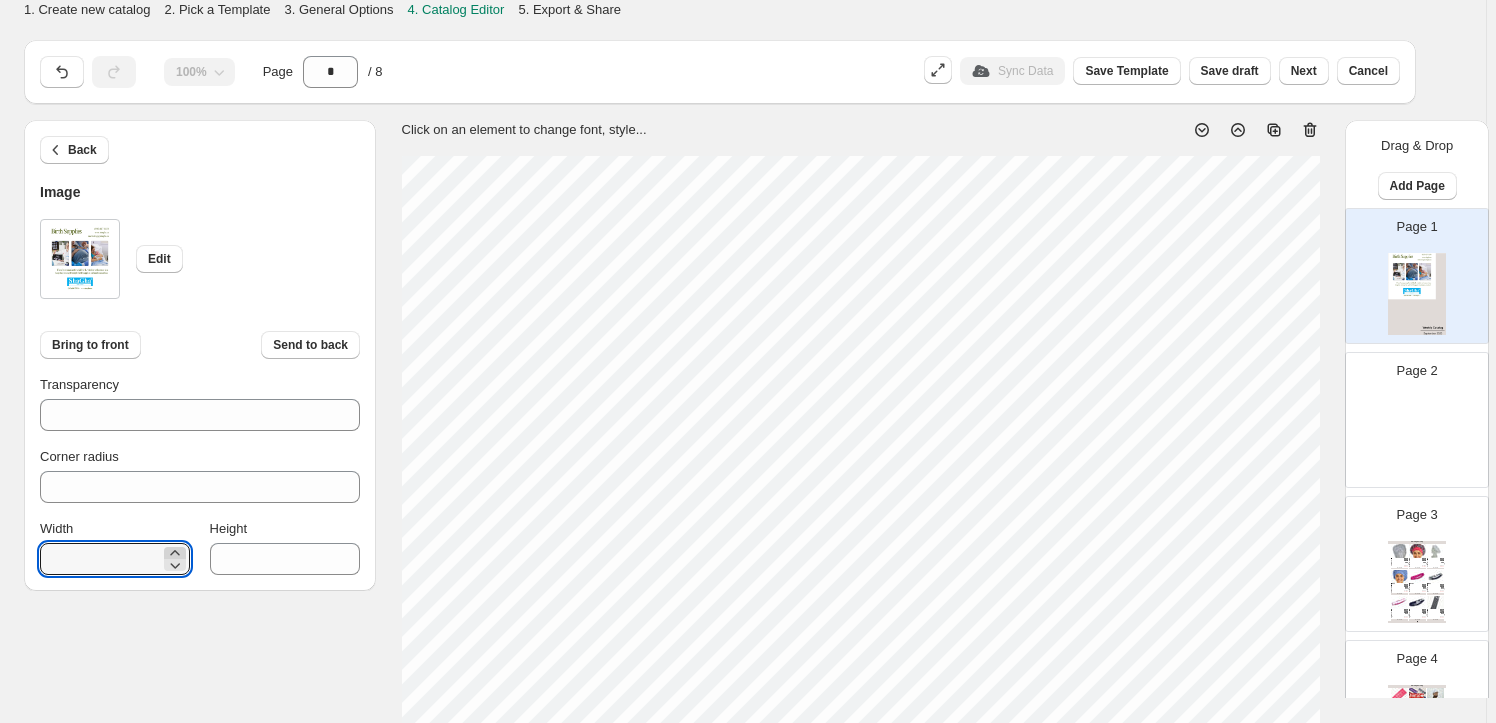 click 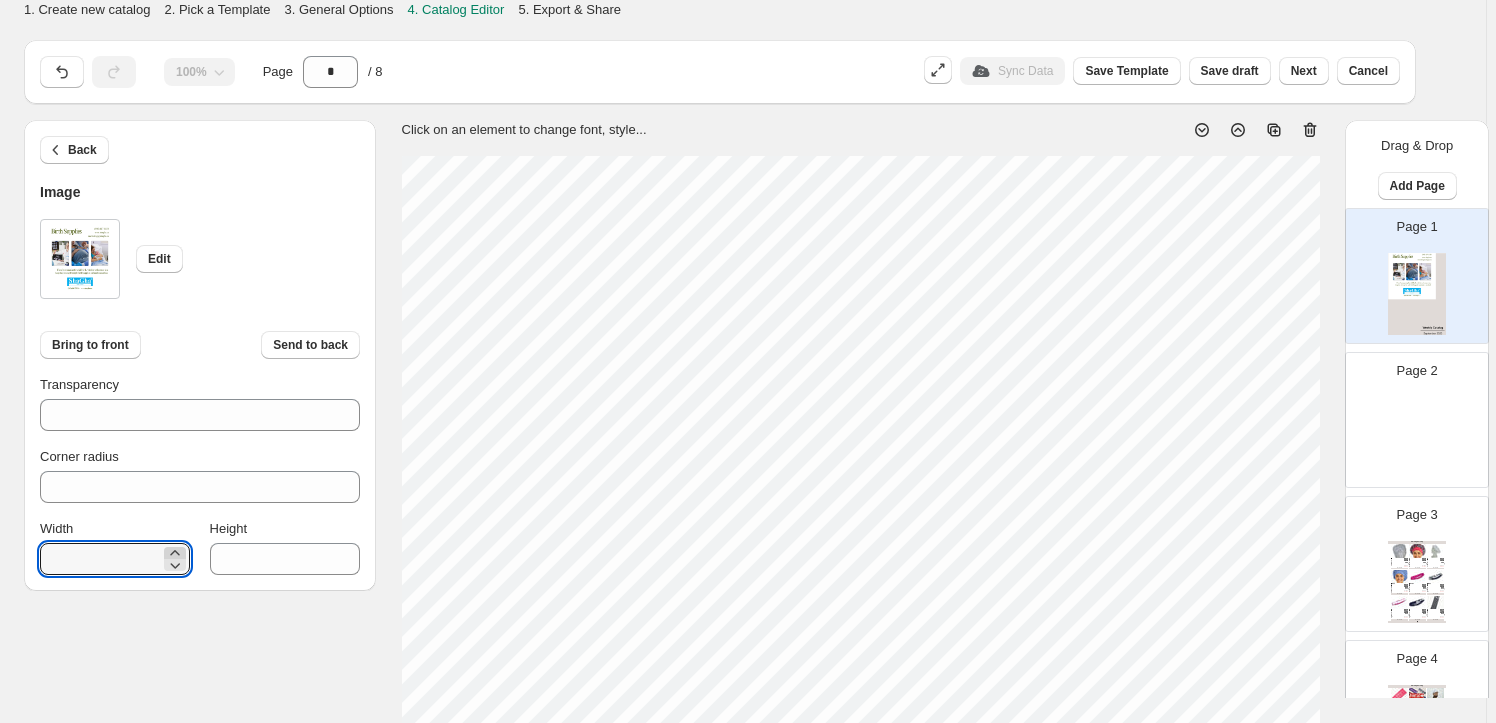 click 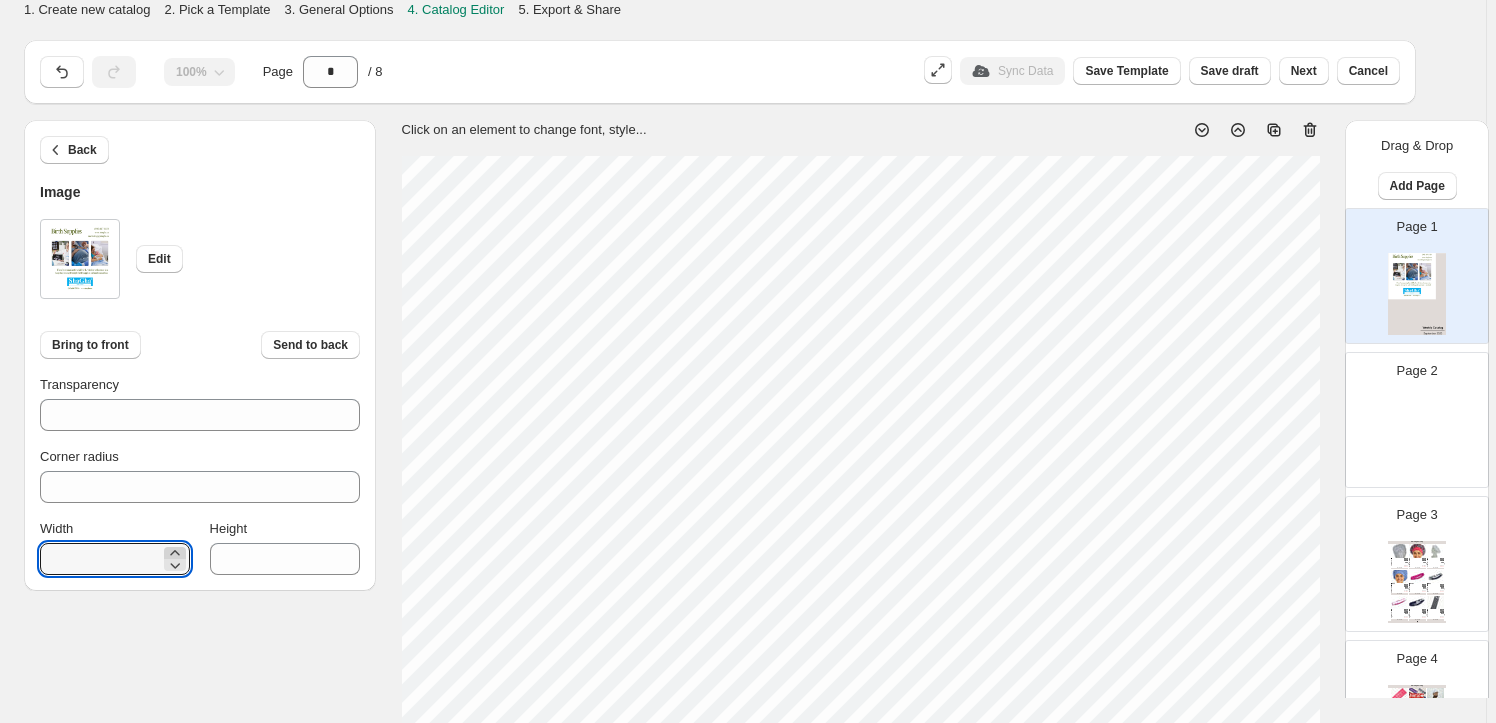 click 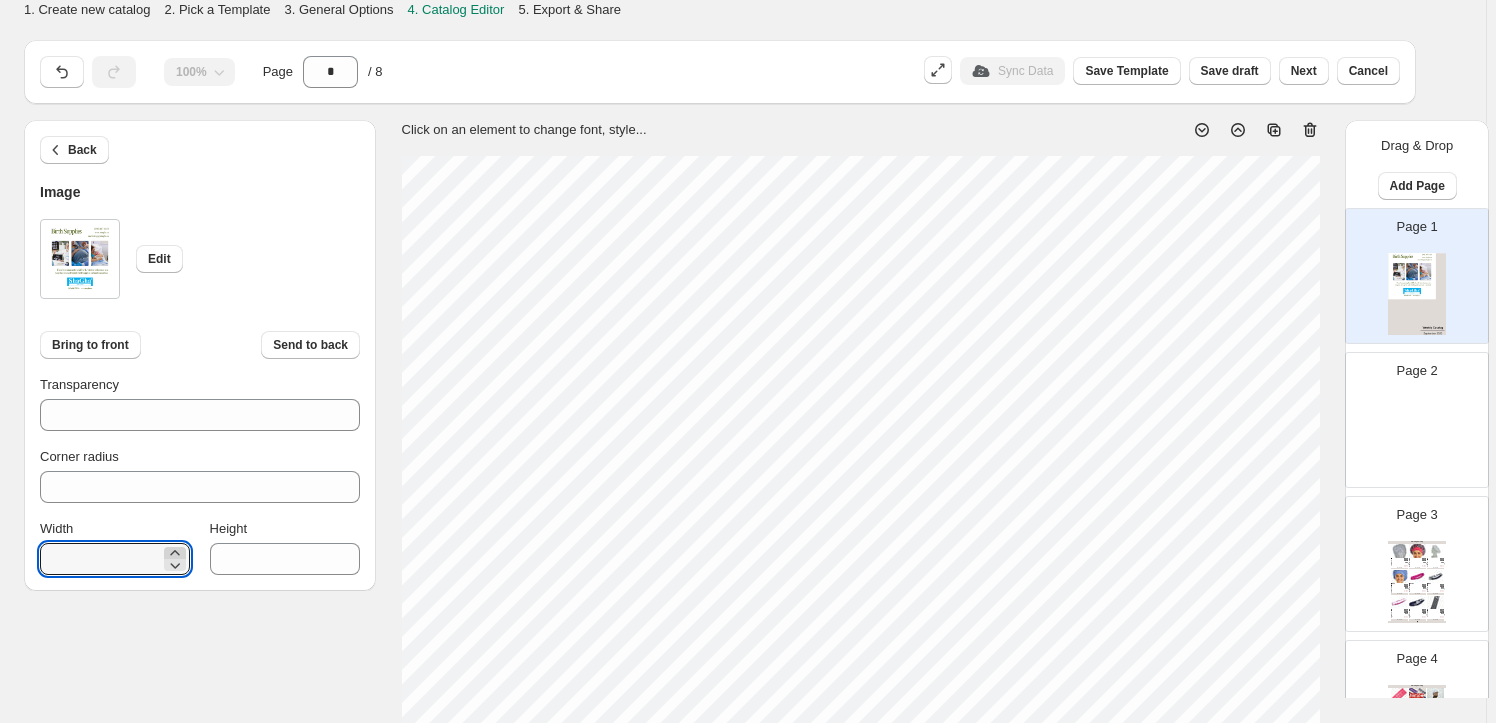 click 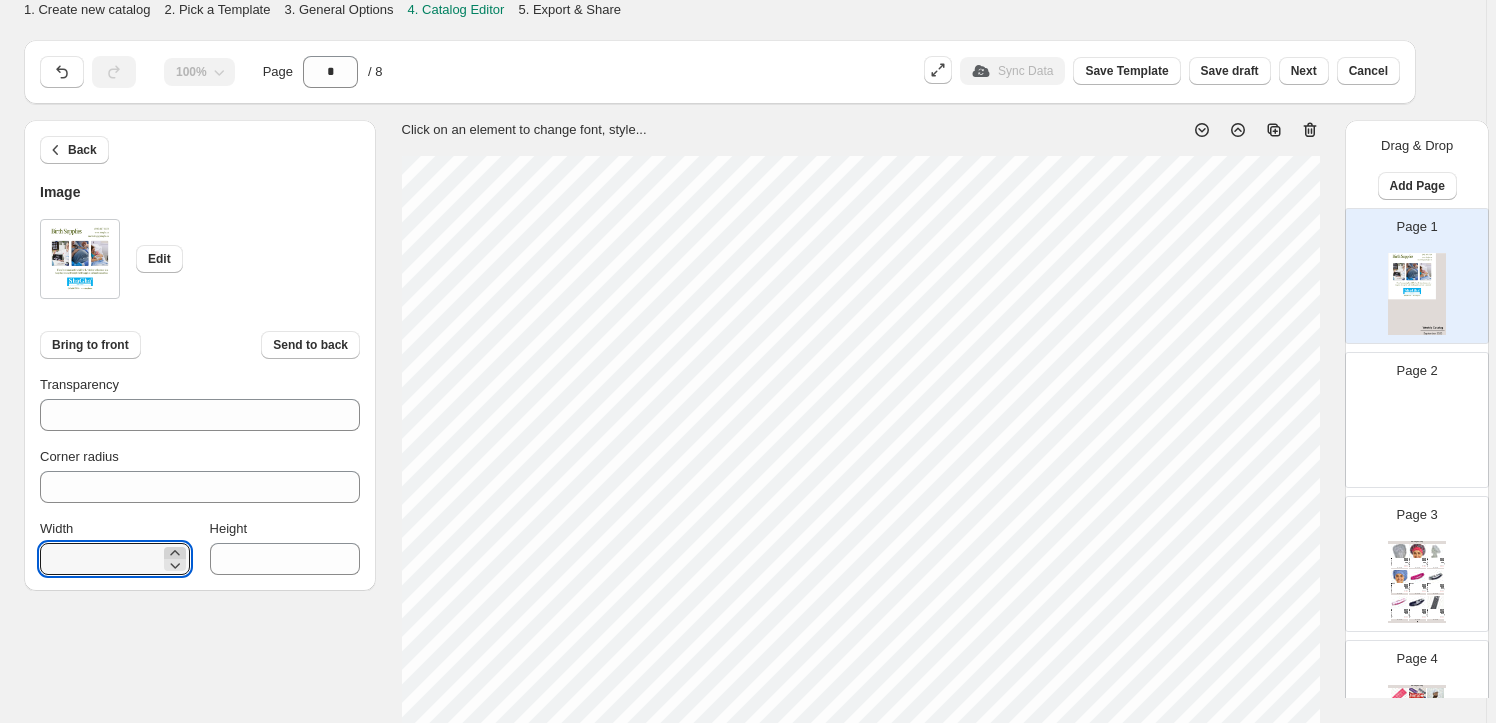 click 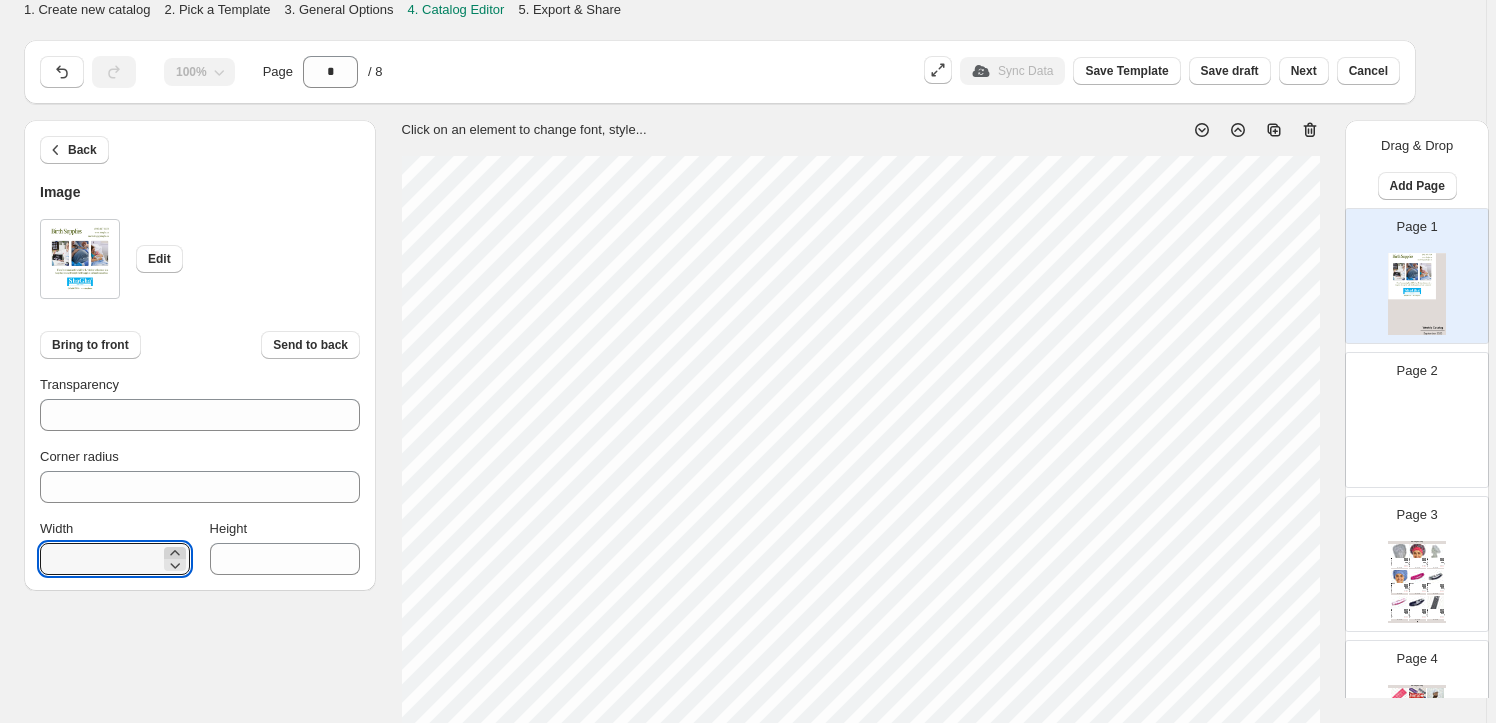 click 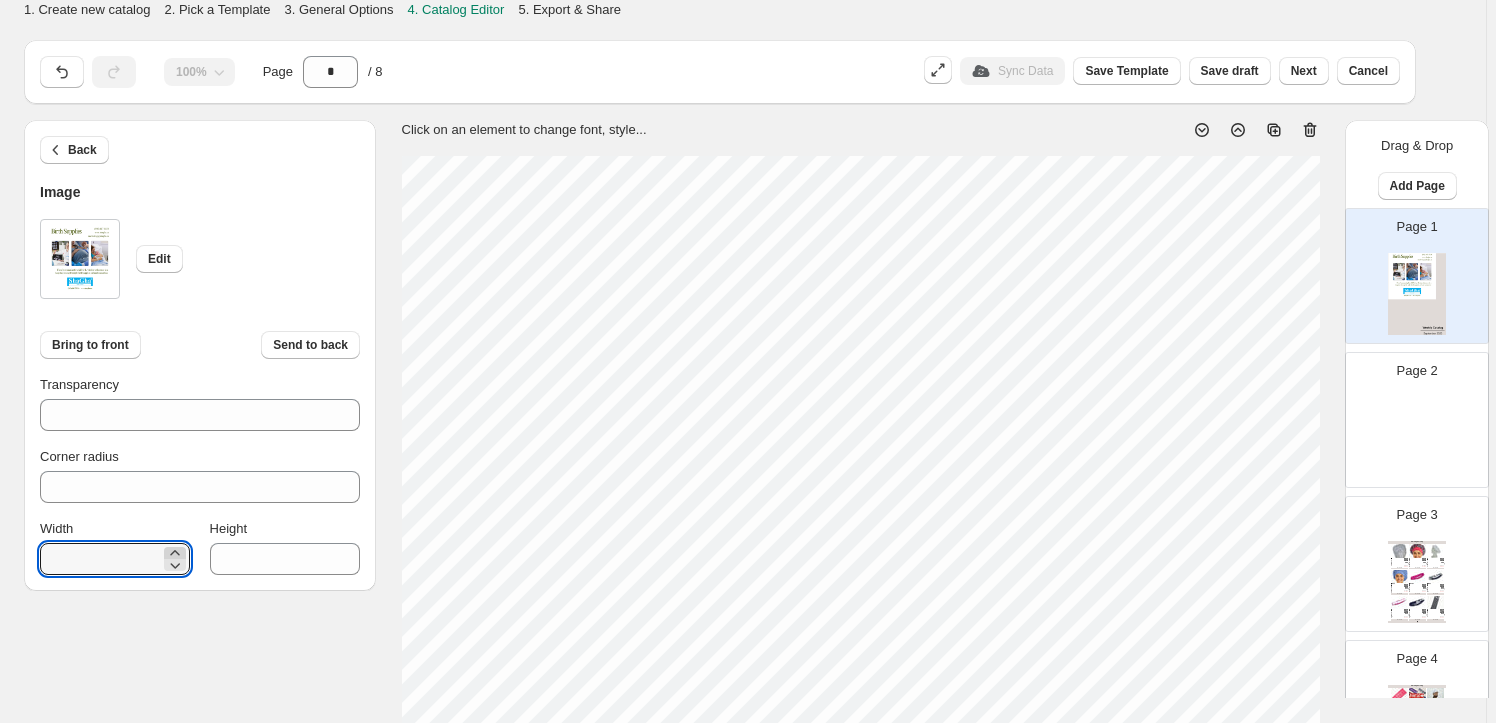 click 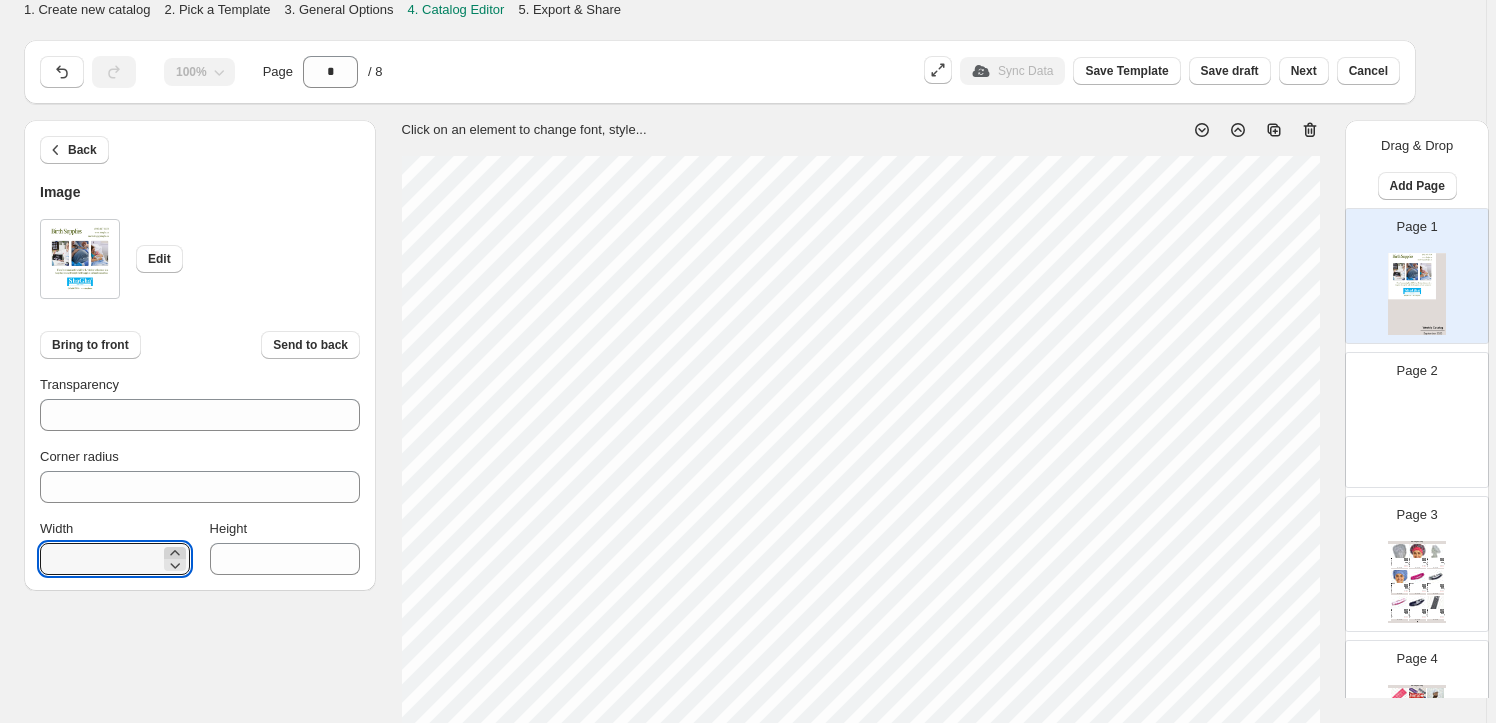 click 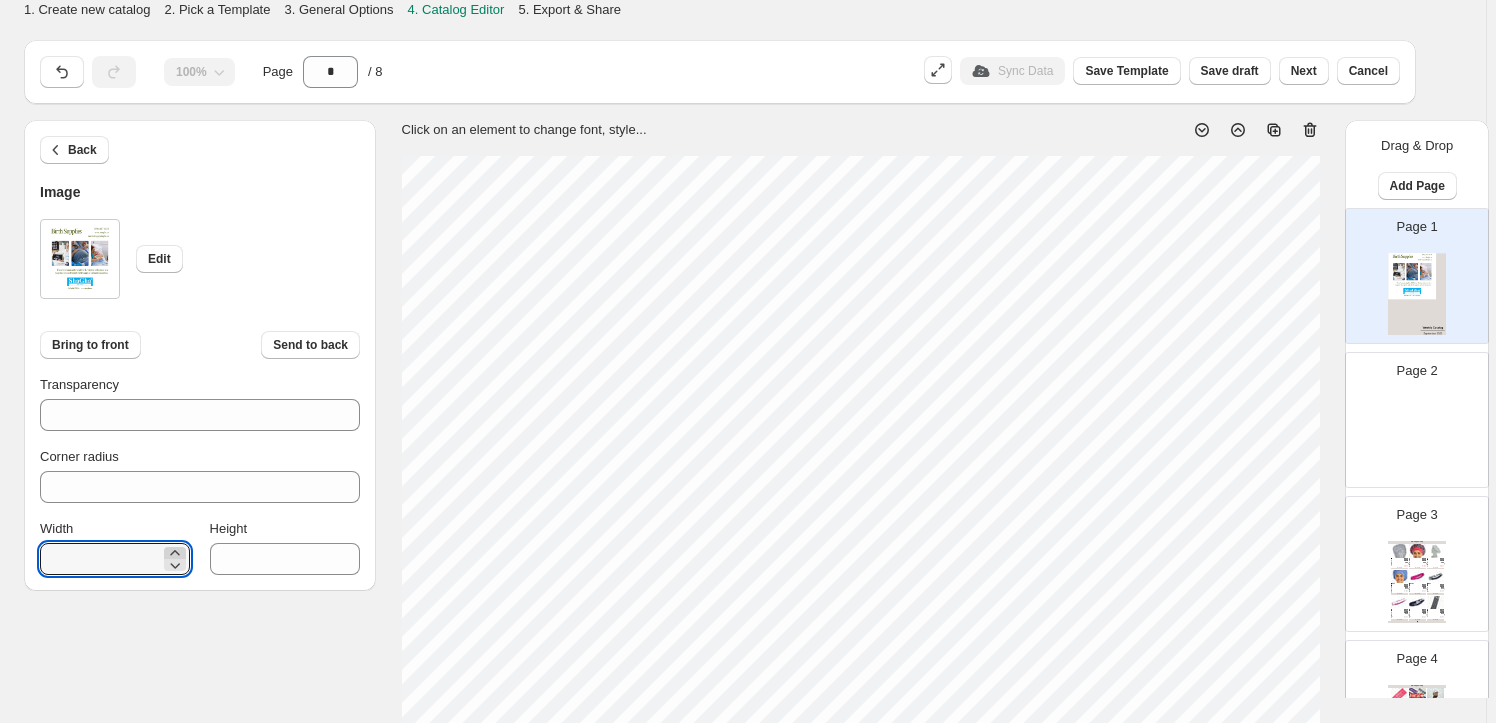 click 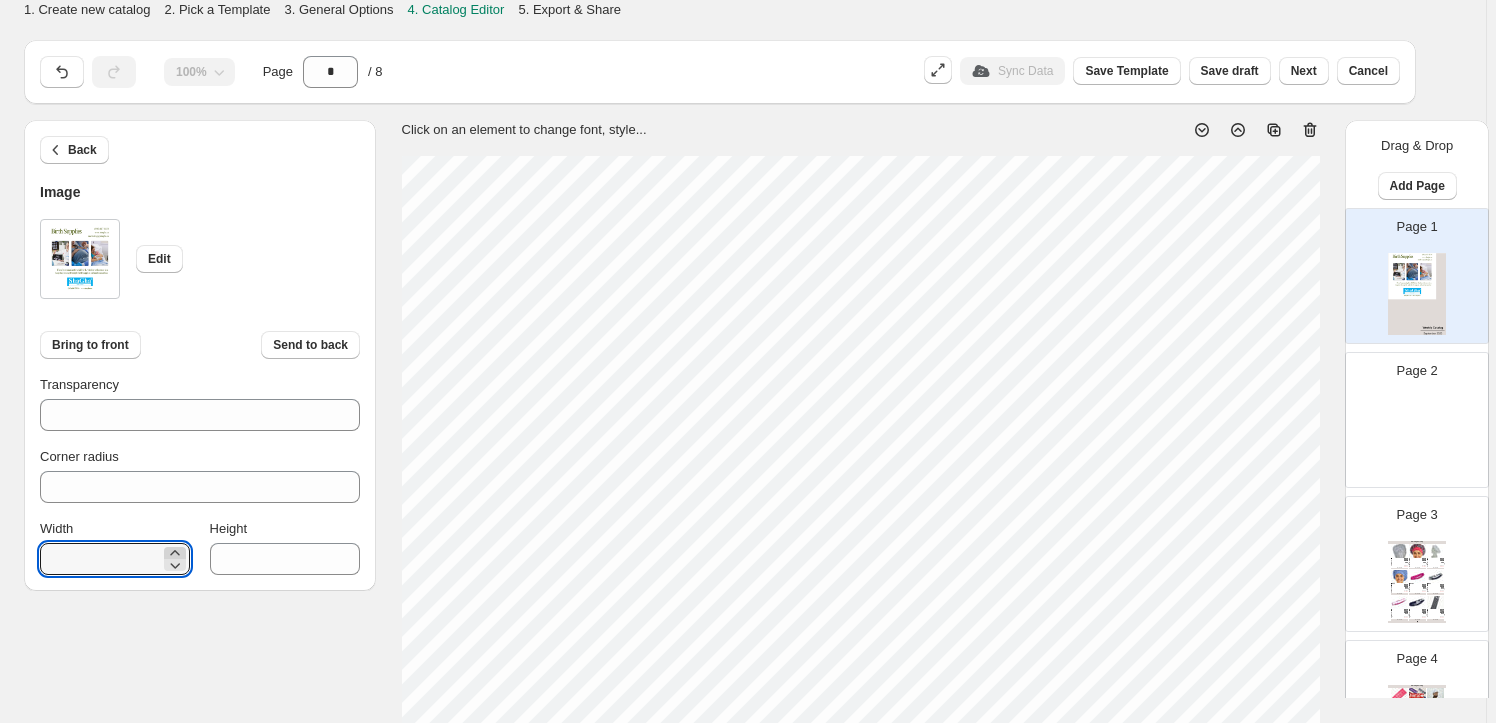 type on "***" 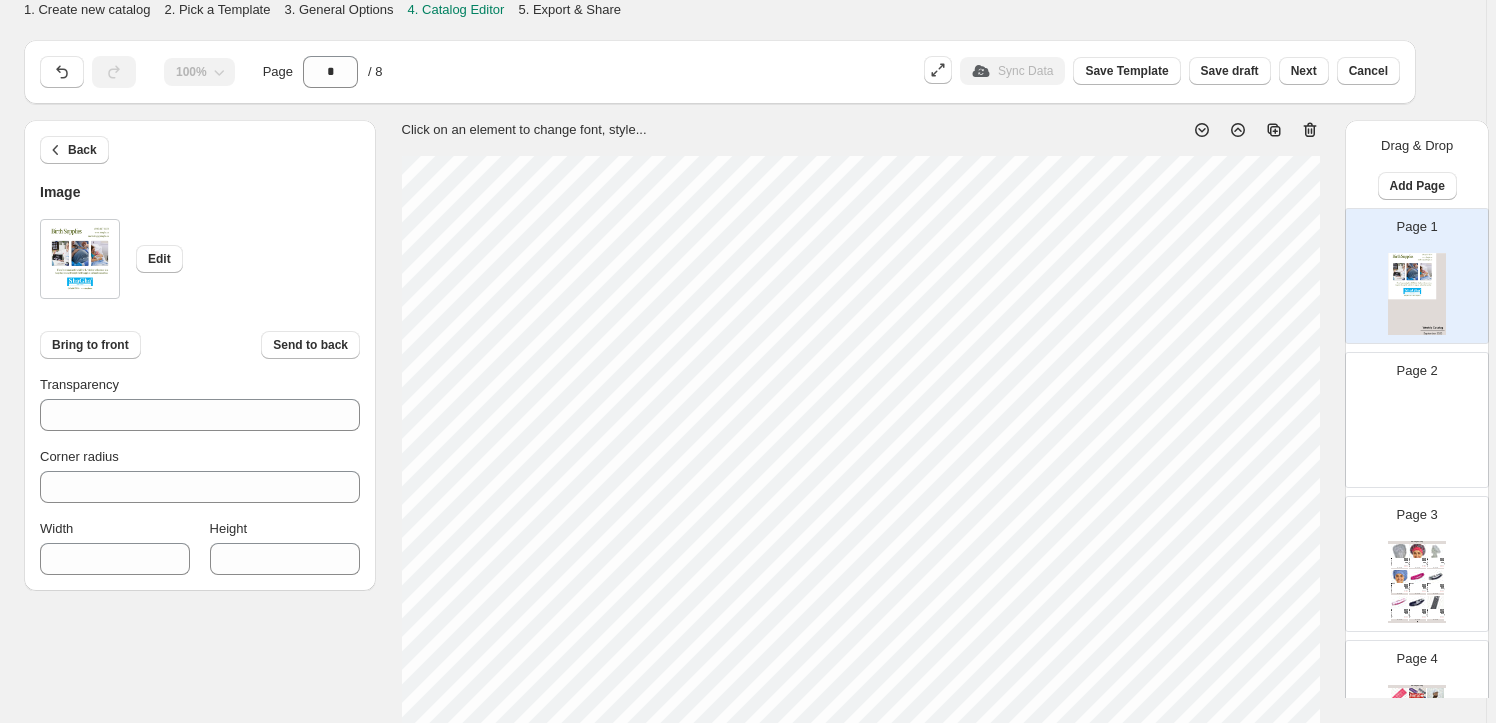 click at bounding box center [1417, 294] 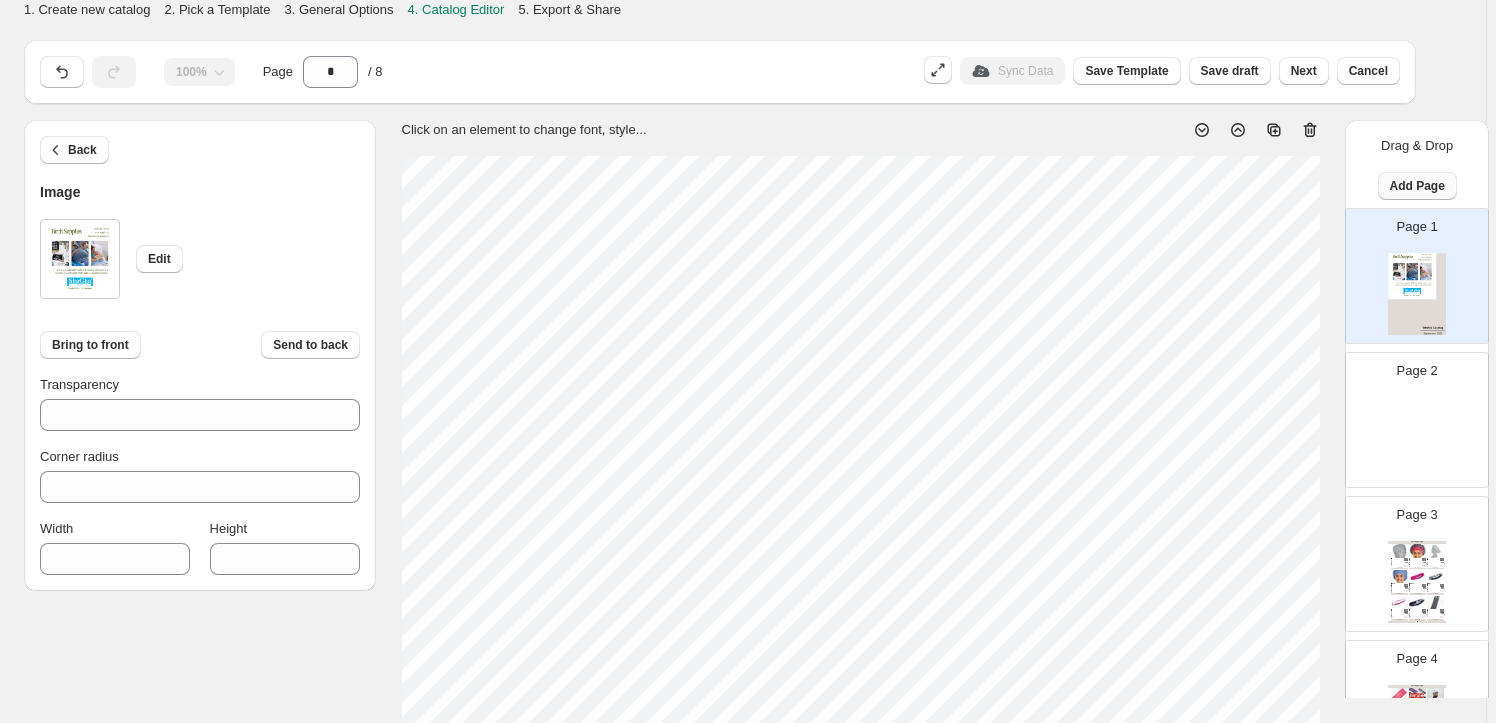 click on "Add Page" at bounding box center (1417, 186) 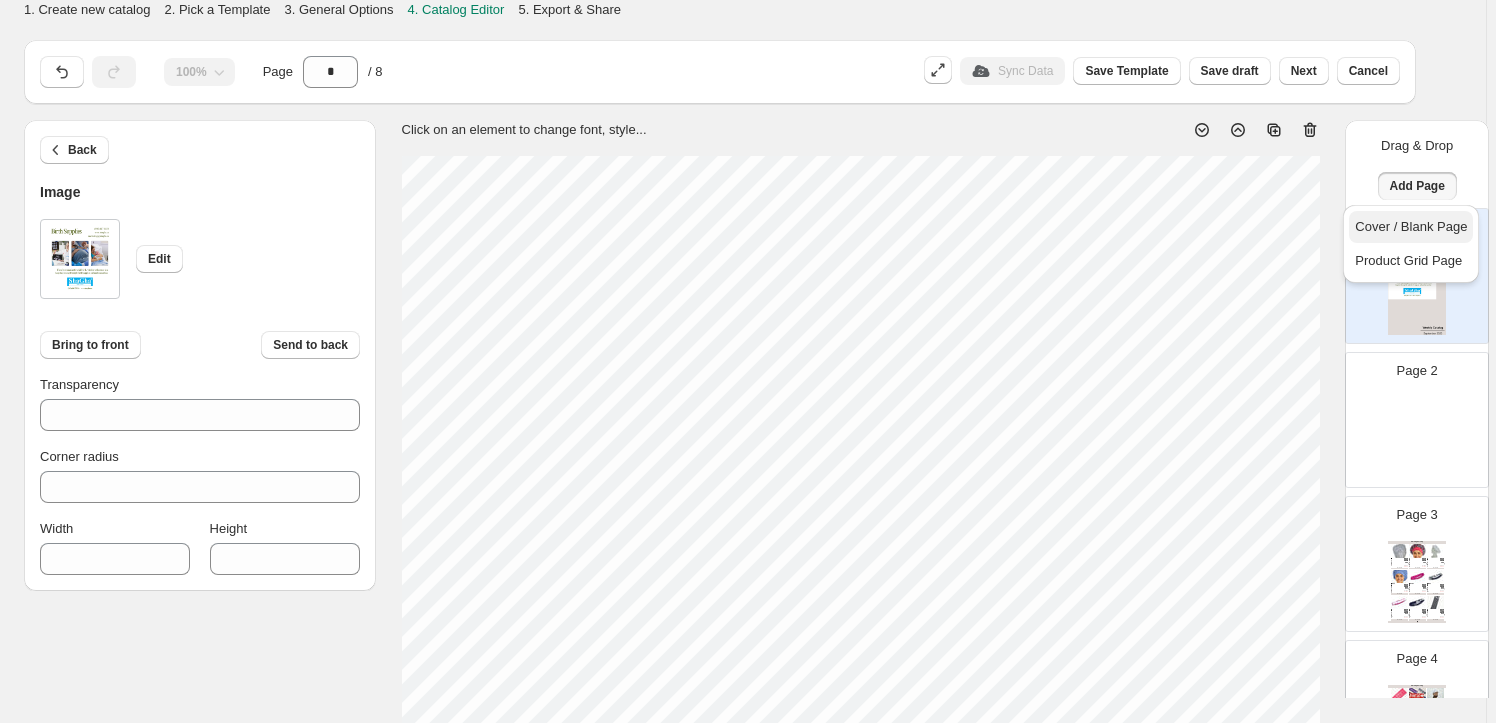 click on "Cover / Blank Page" at bounding box center [1411, 226] 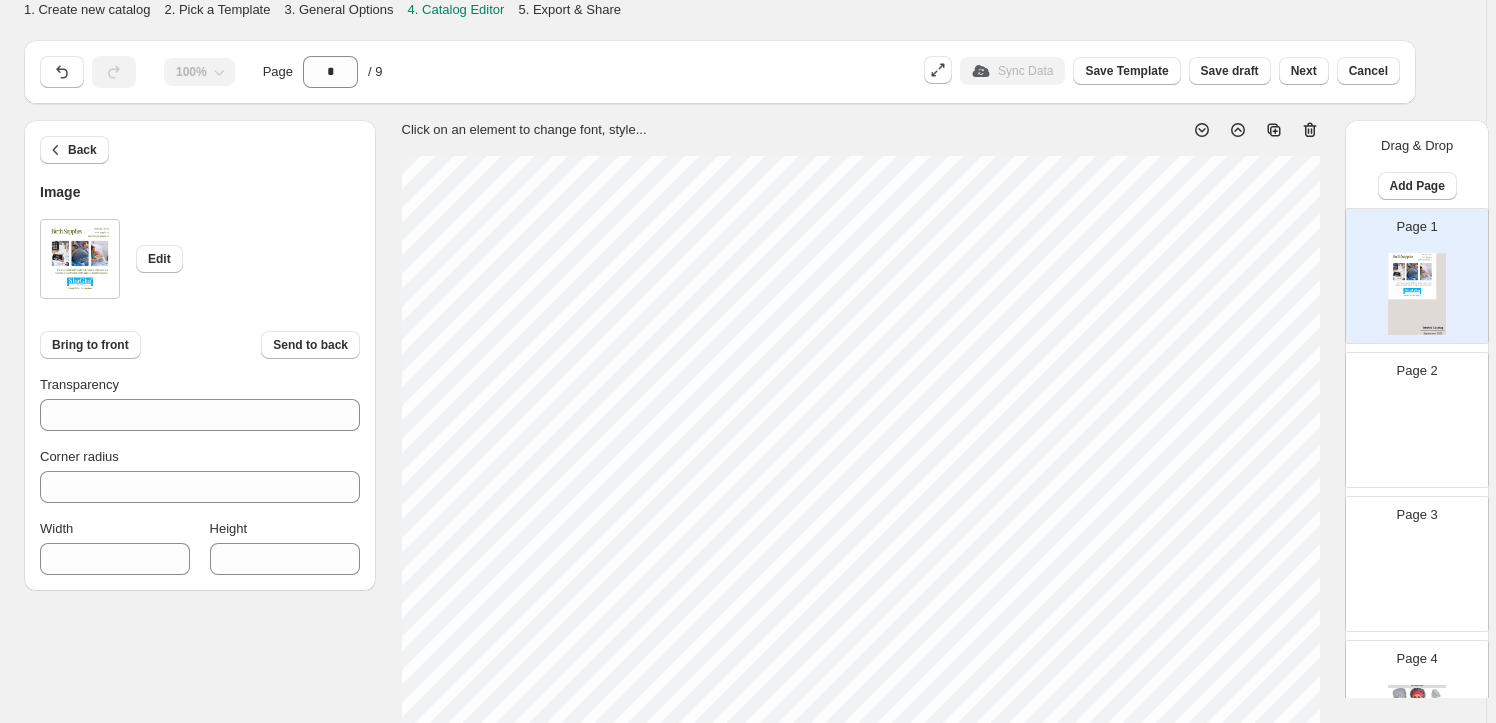 click at bounding box center [1417, 438] 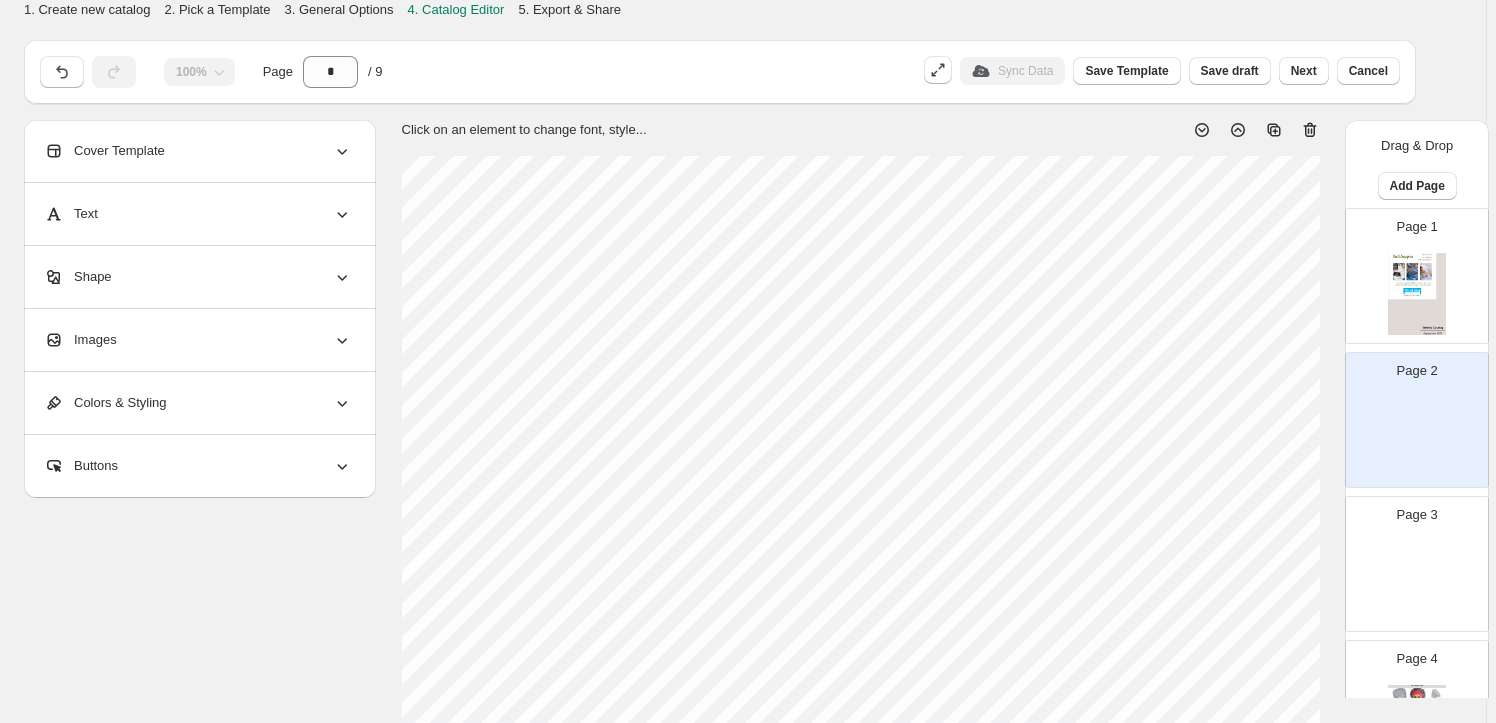 click 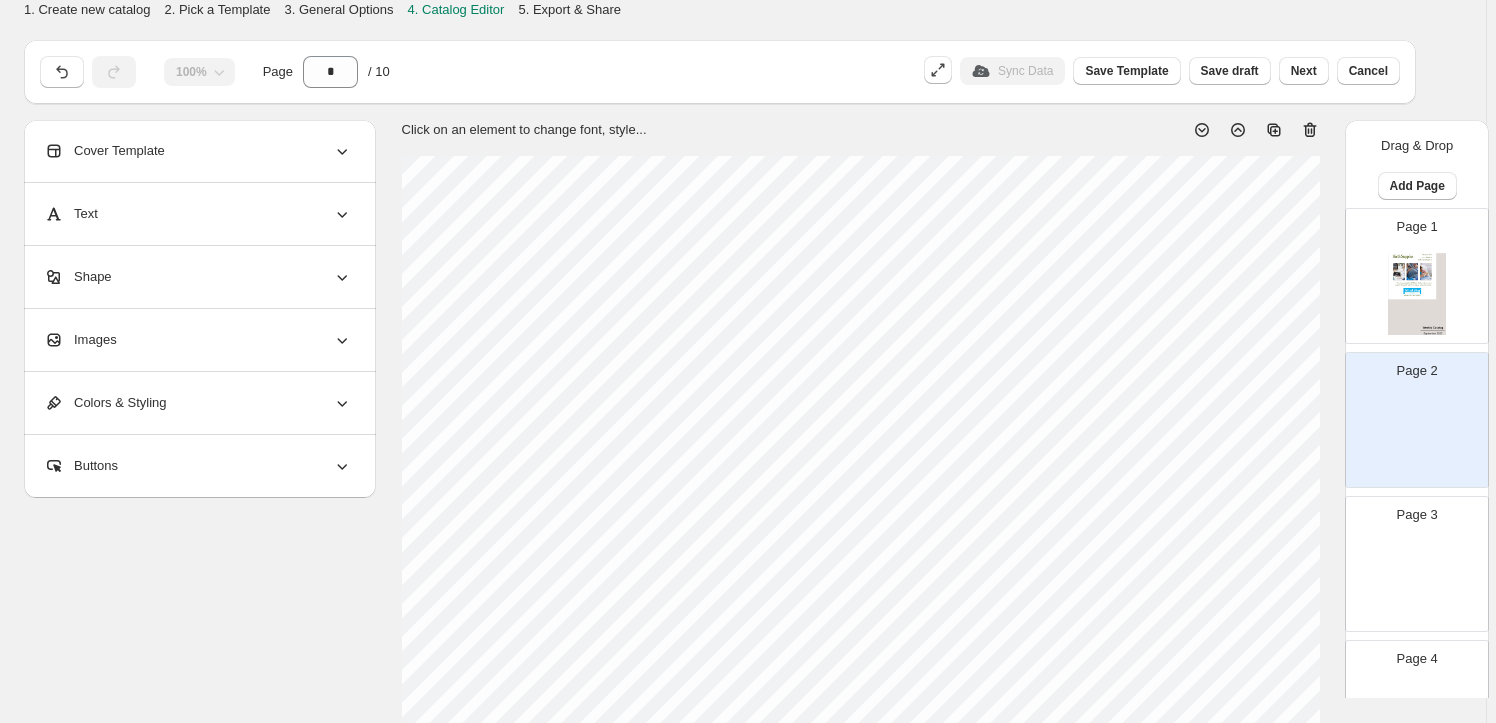 click on "Images" at bounding box center (80, 340) 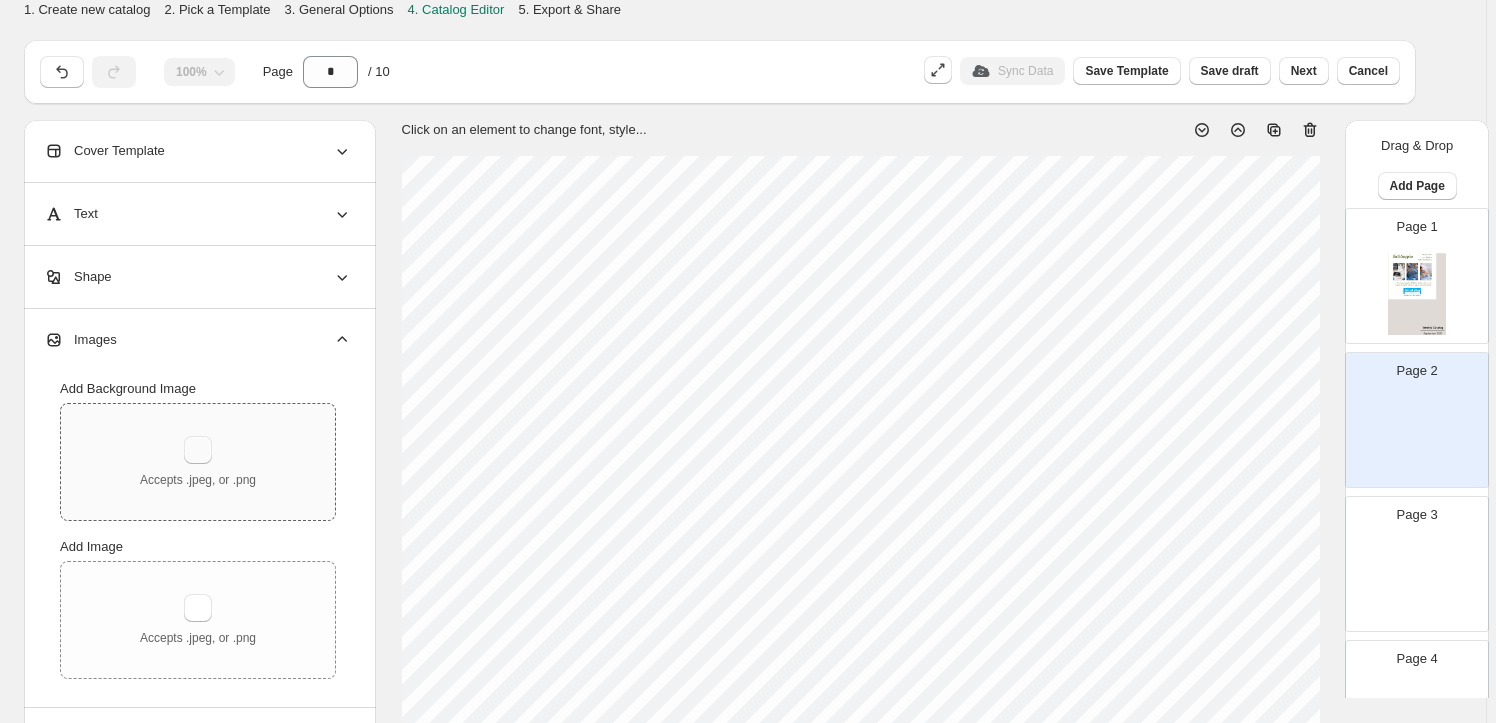 click at bounding box center [198, 450] 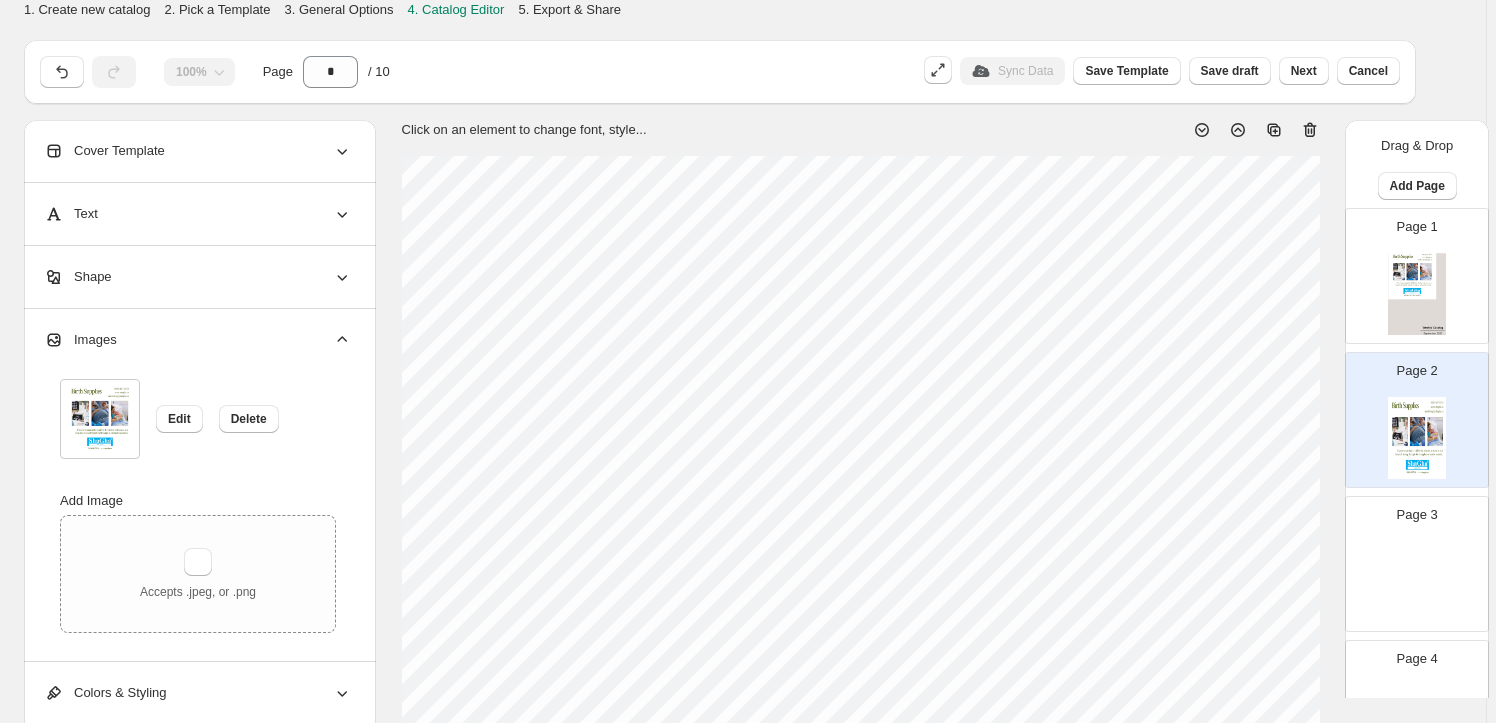 click at bounding box center (1417, 294) 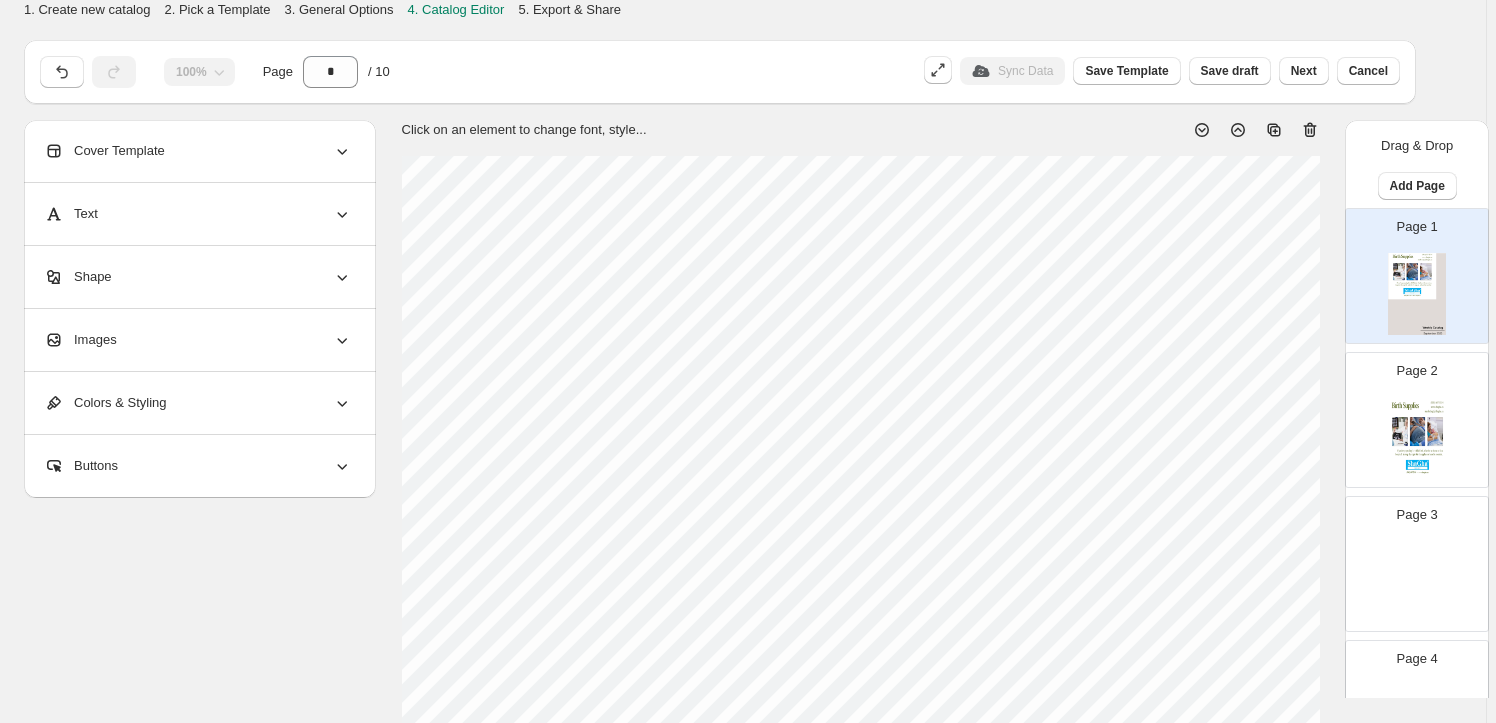 click 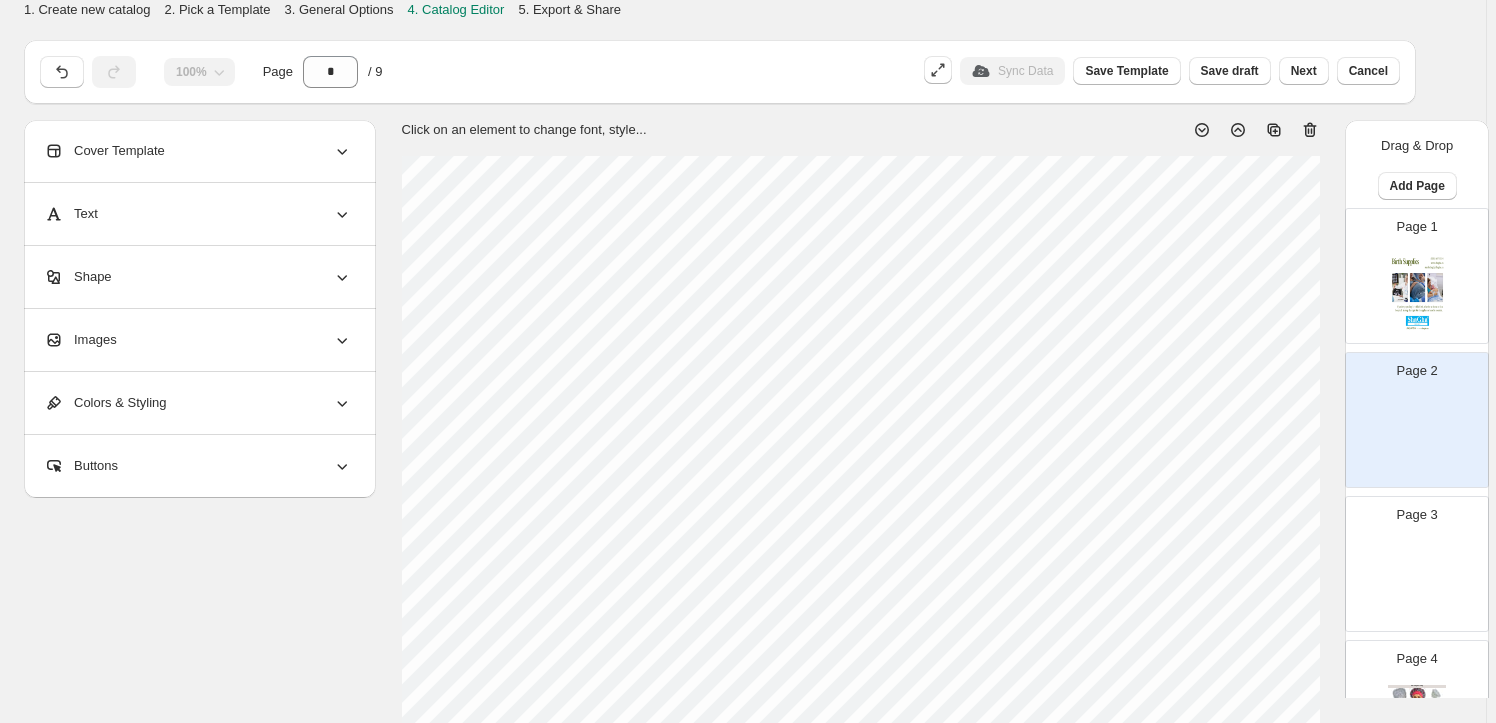 click on "Page 1" at bounding box center (1417, 227) 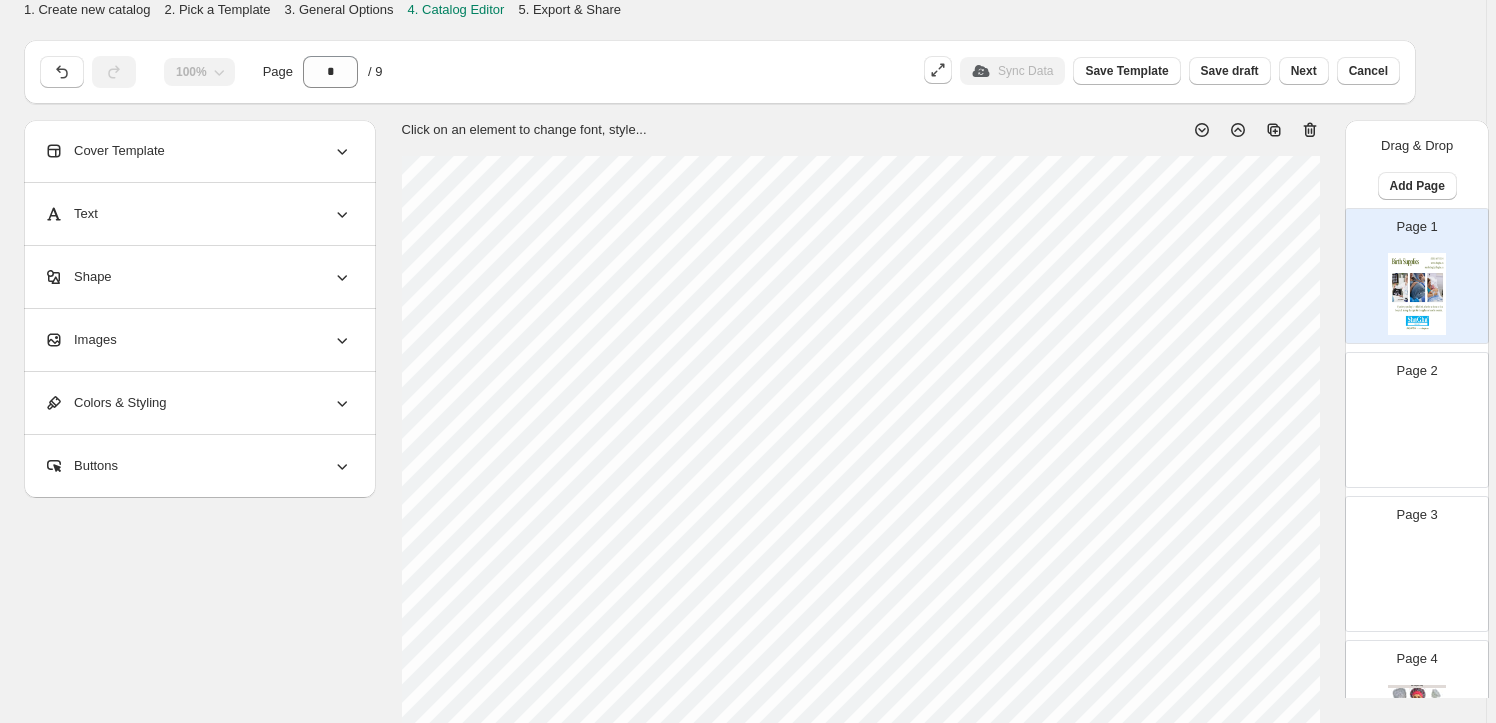 click on "Page 2" at bounding box center (1417, 371) 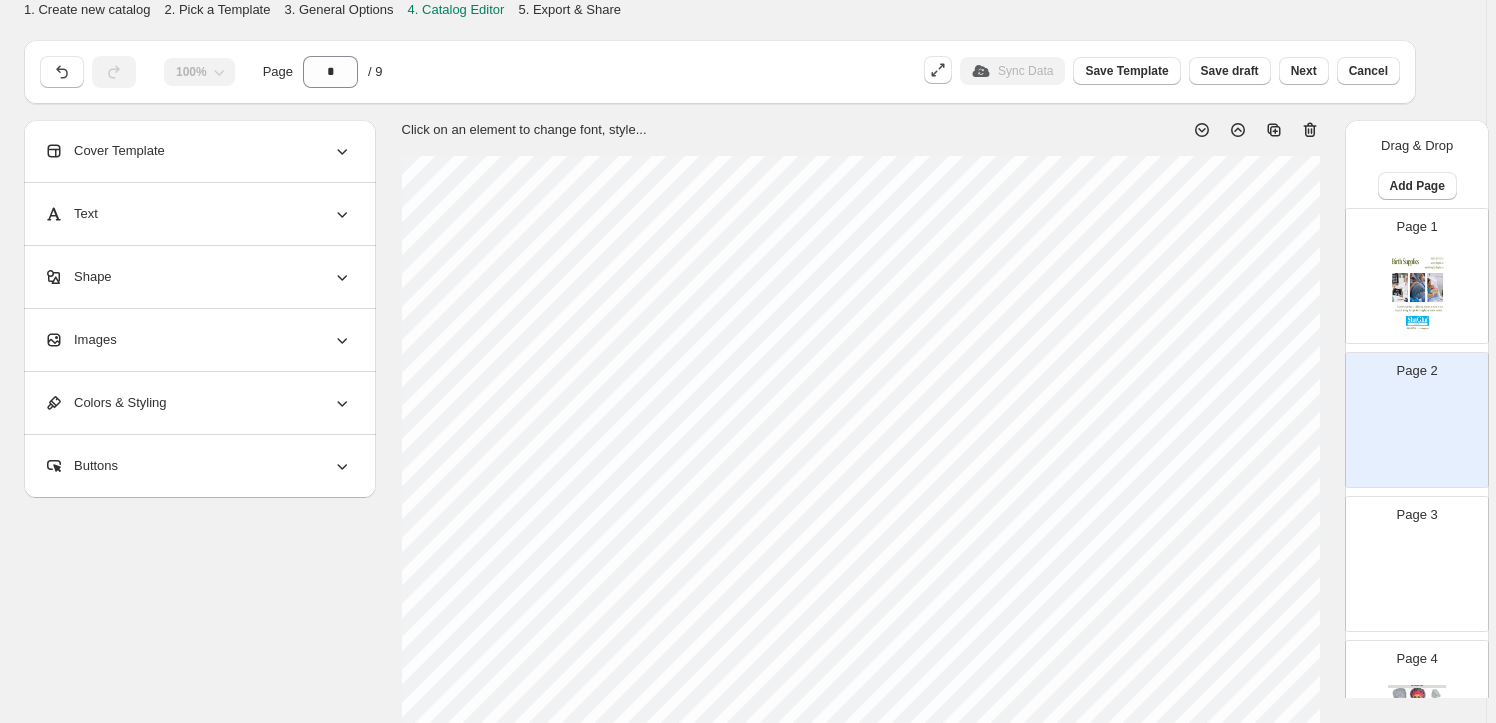 click 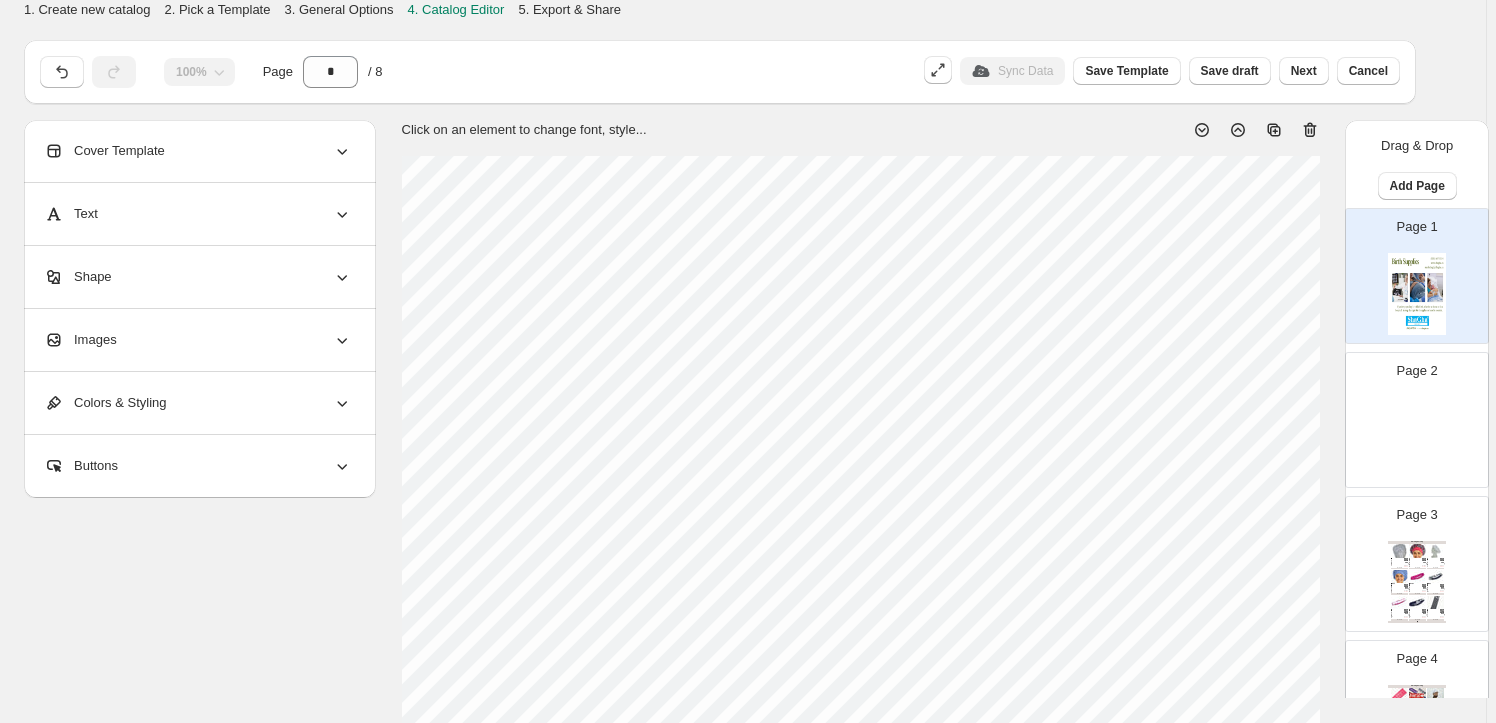 click on "Page 2" at bounding box center [1409, 412] 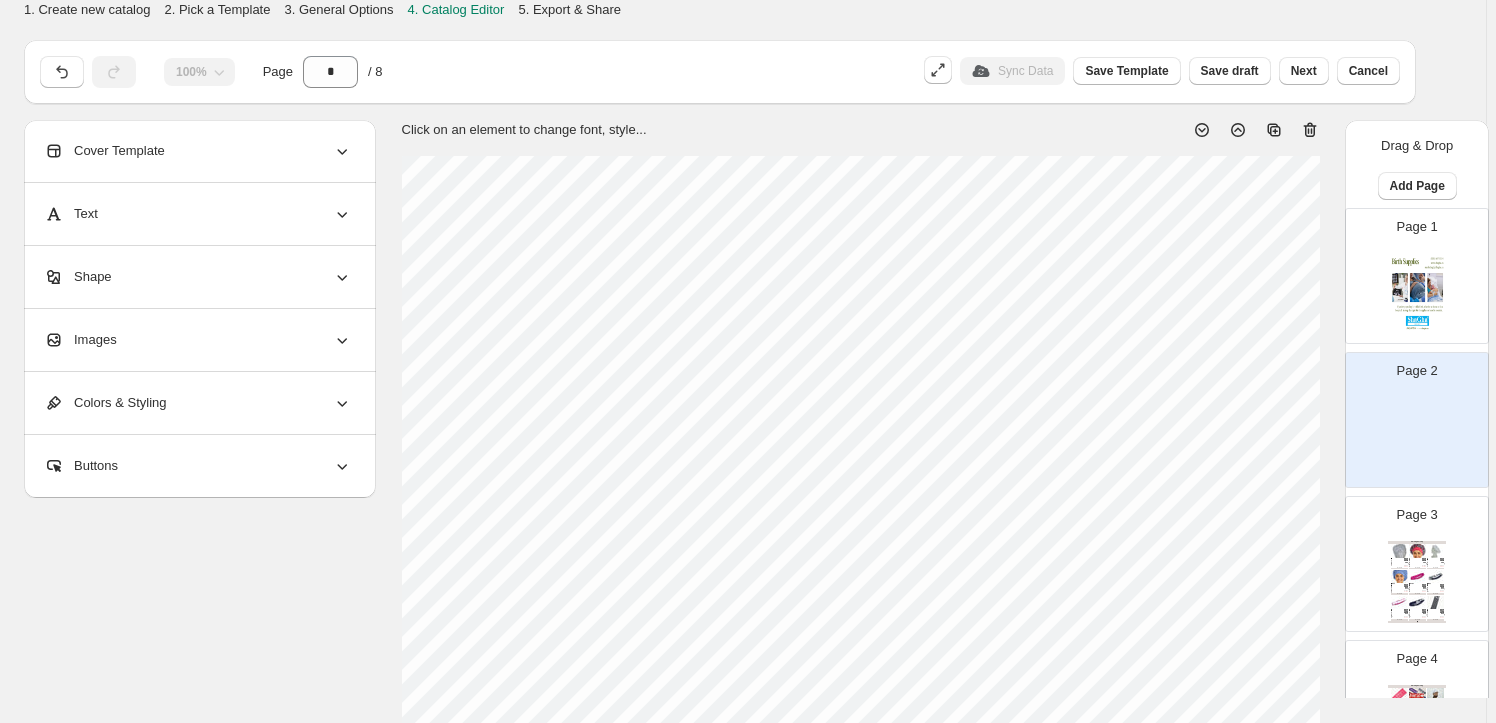 click 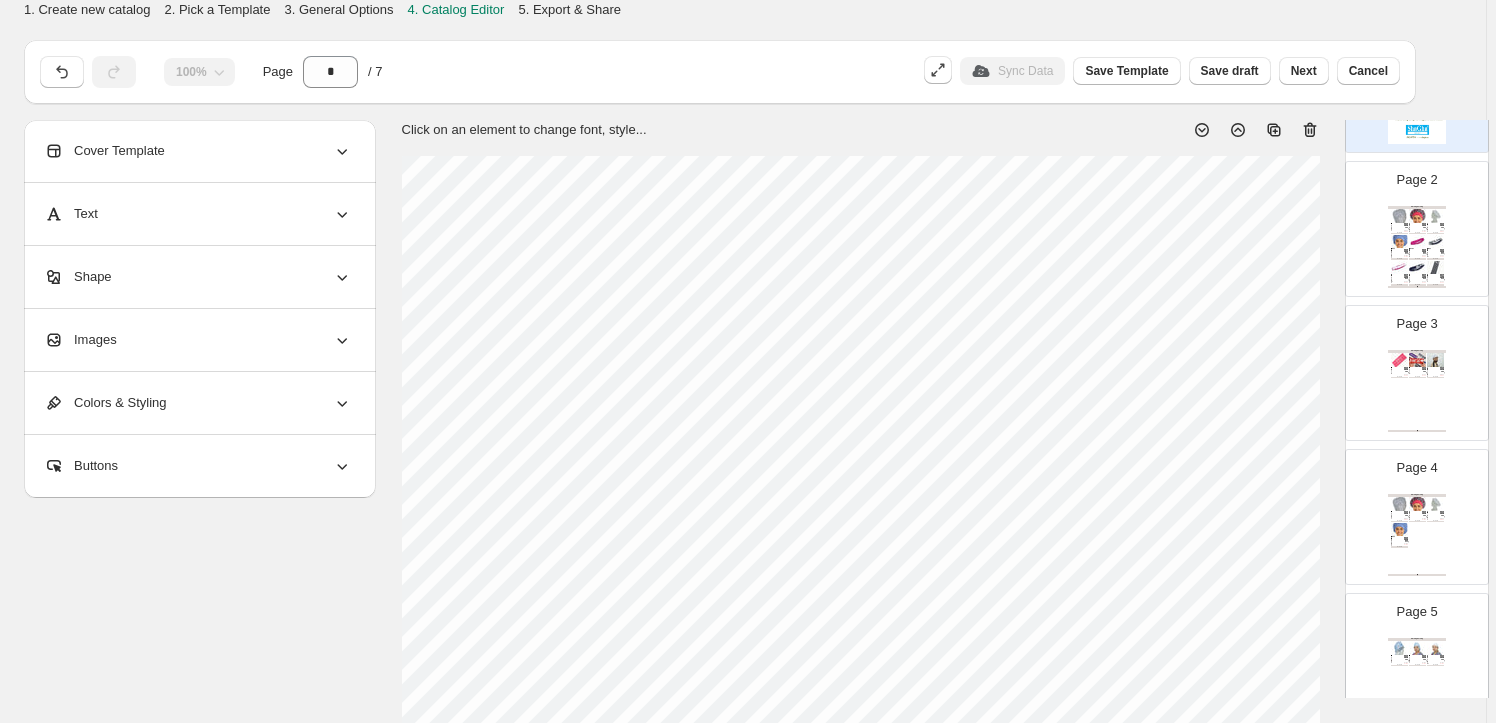 scroll, scrollTop: 198, scrollLeft: 0, axis: vertical 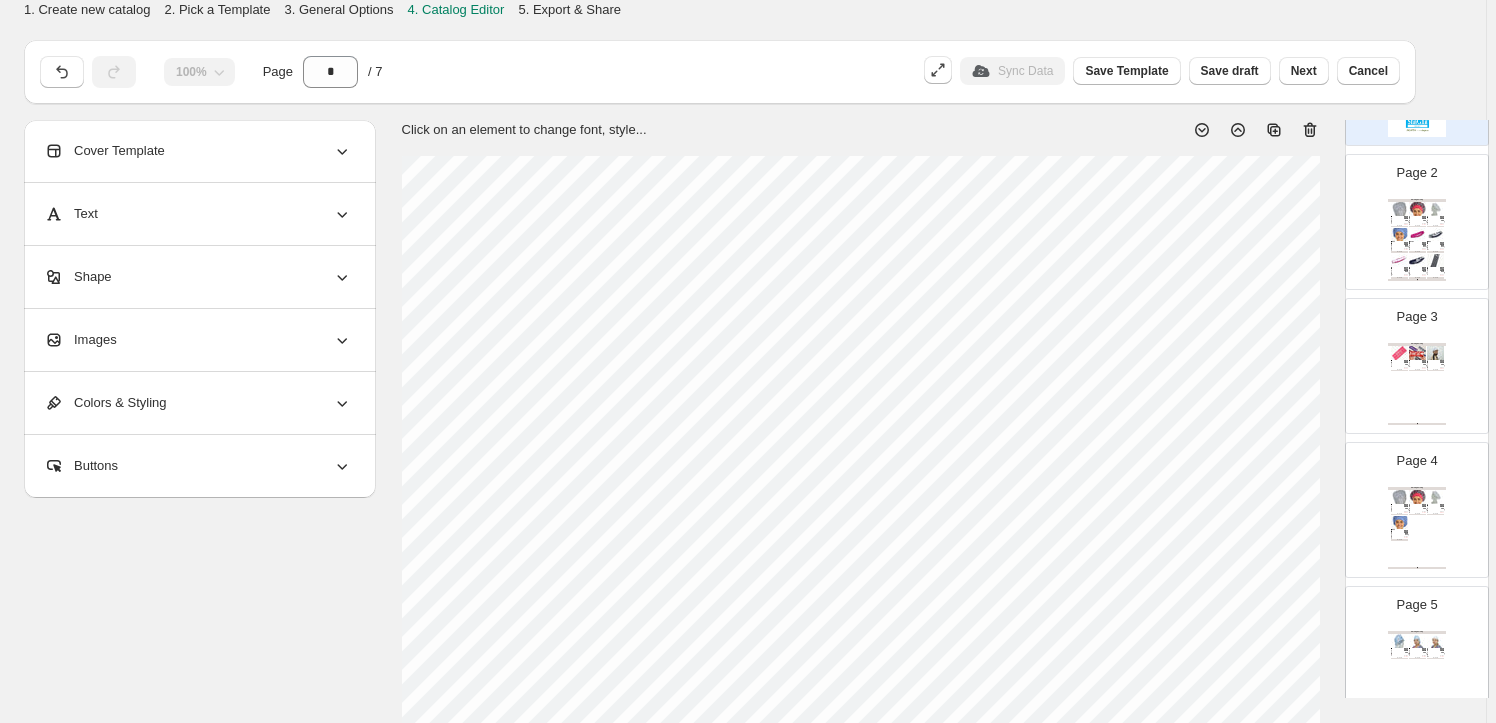 click at bounding box center [1435, 234] 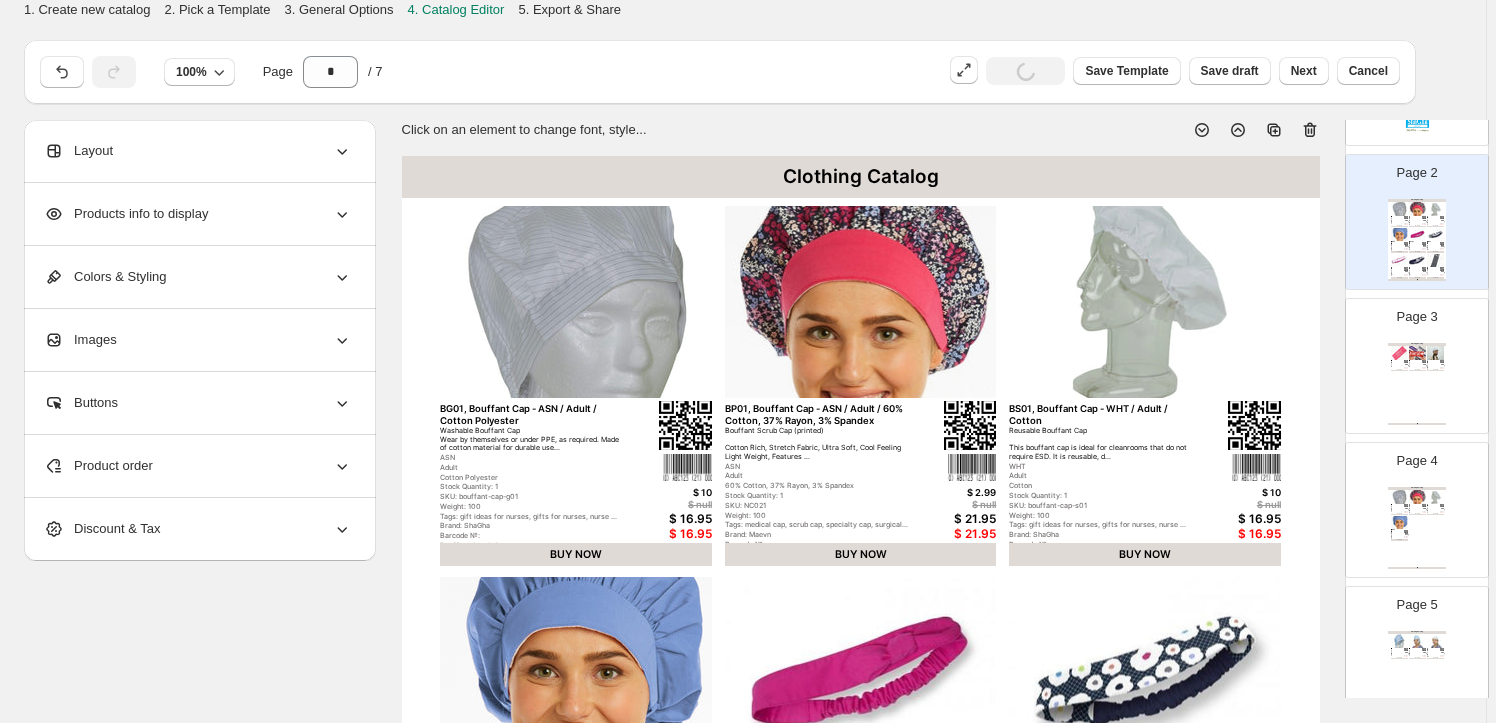 click on "Bouffant Scrub Cap (printed)
Cotton Rich, Stretch Fabric, Ultra Soft, Cool Feeling
Light Weight, Features ..." at bounding box center (1415, 506) 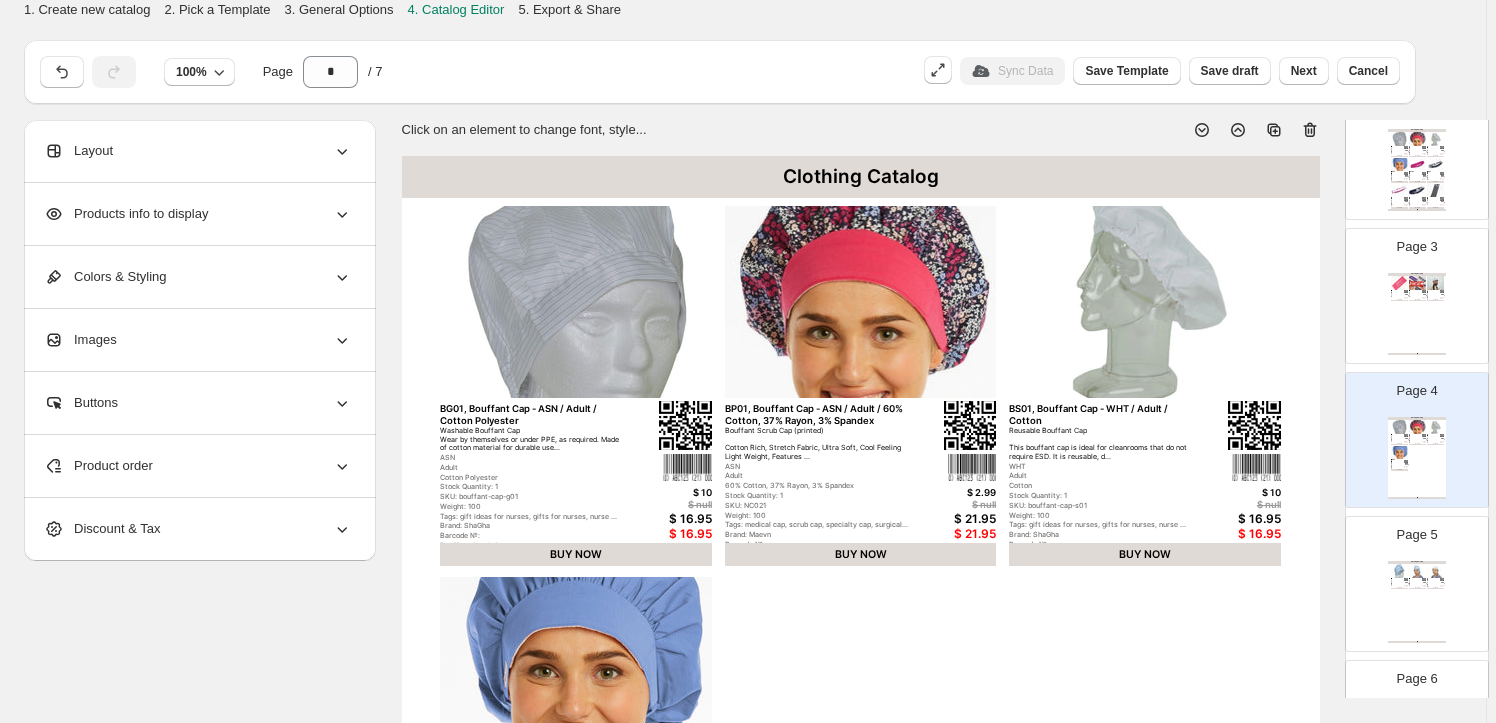 scroll, scrollTop: 289, scrollLeft: 0, axis: vertical 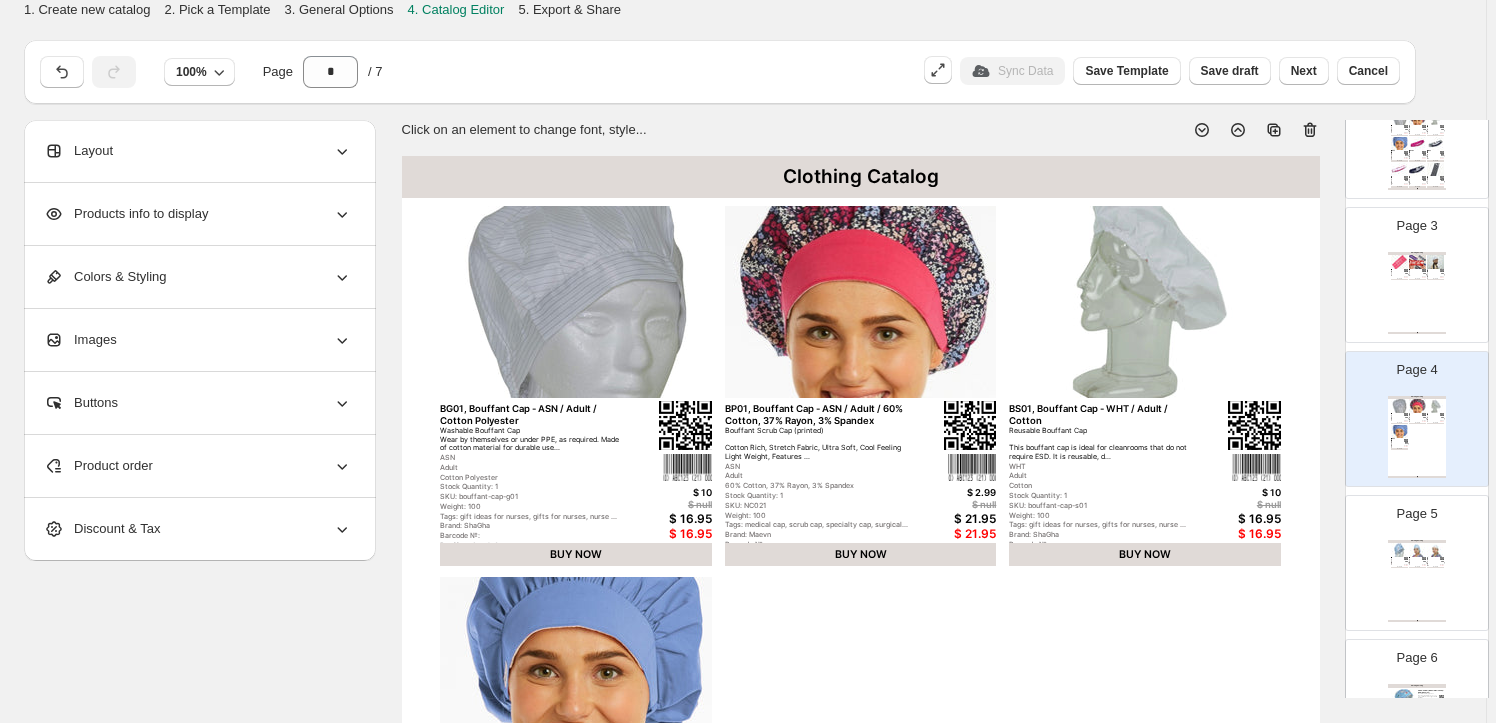 click on "Clothing Catalog" at bounding box center [1417, 541] 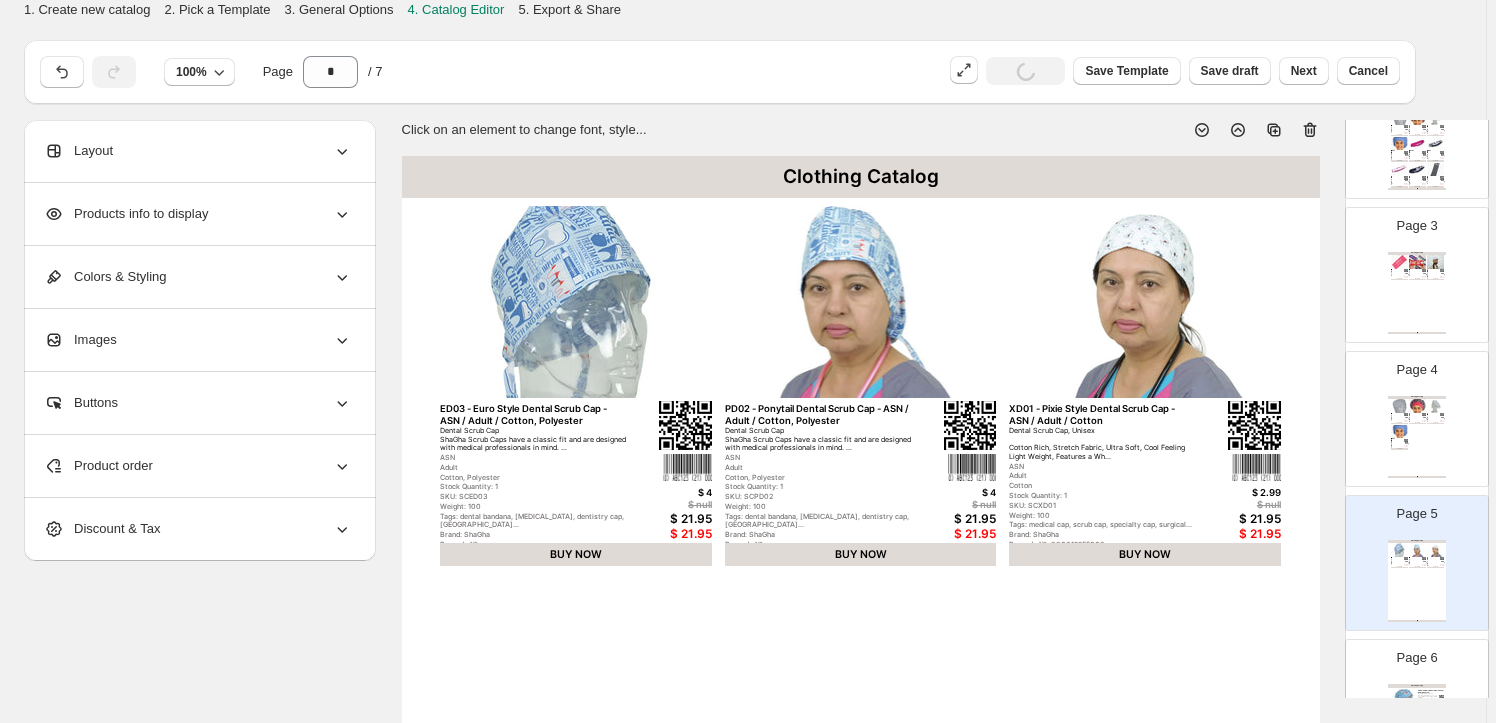 click on "Page 6" at bounding box center (1417, 658) 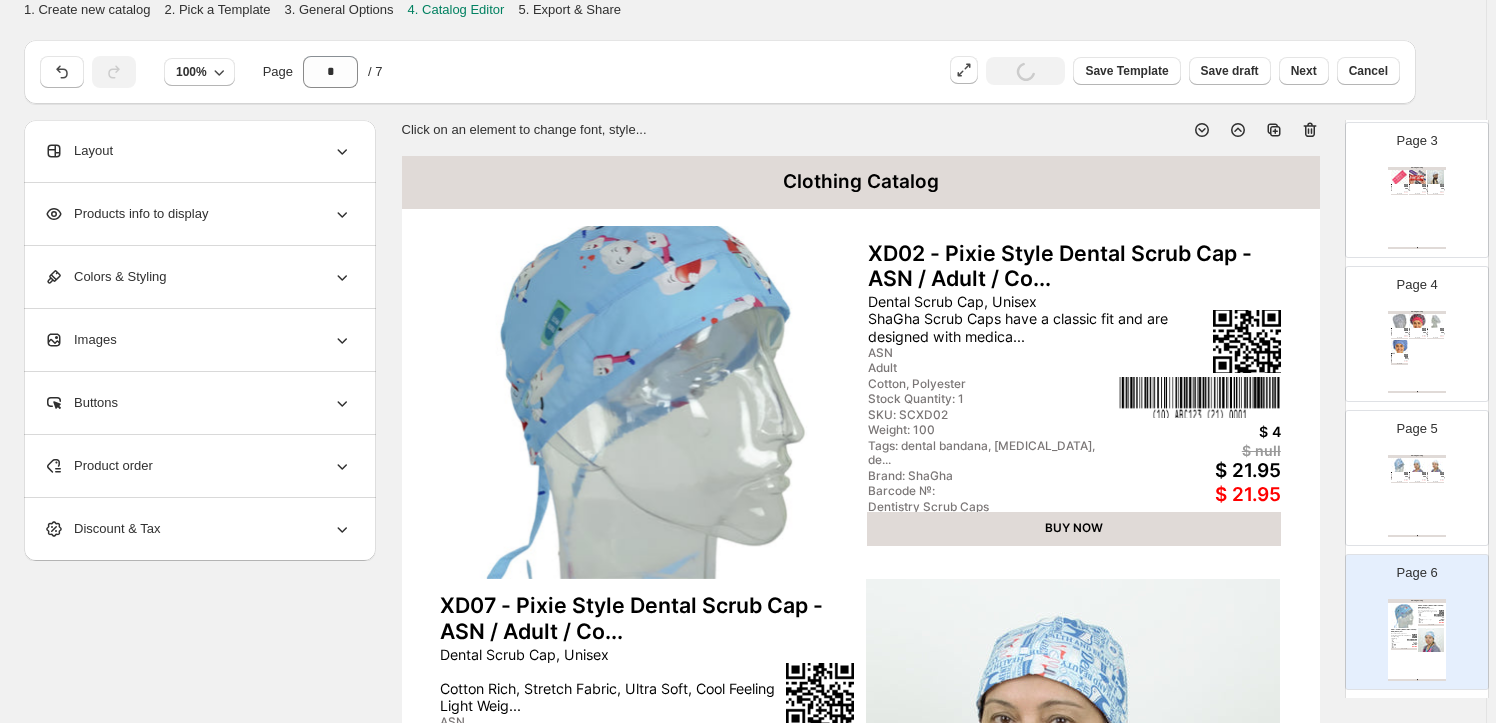 scroll, scrollTop: 560, scrollLeft: 0, axis: vertical 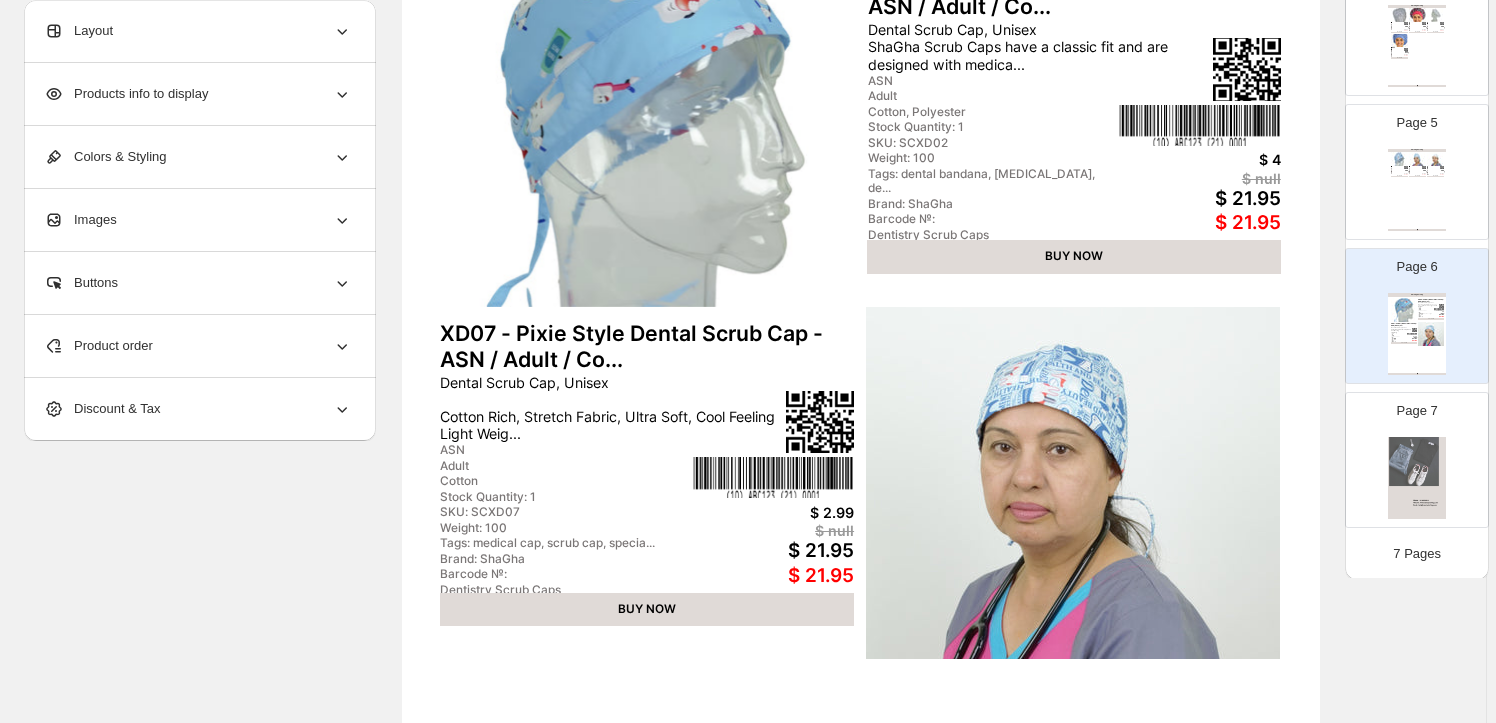 click at bounding box center [1417, 478] 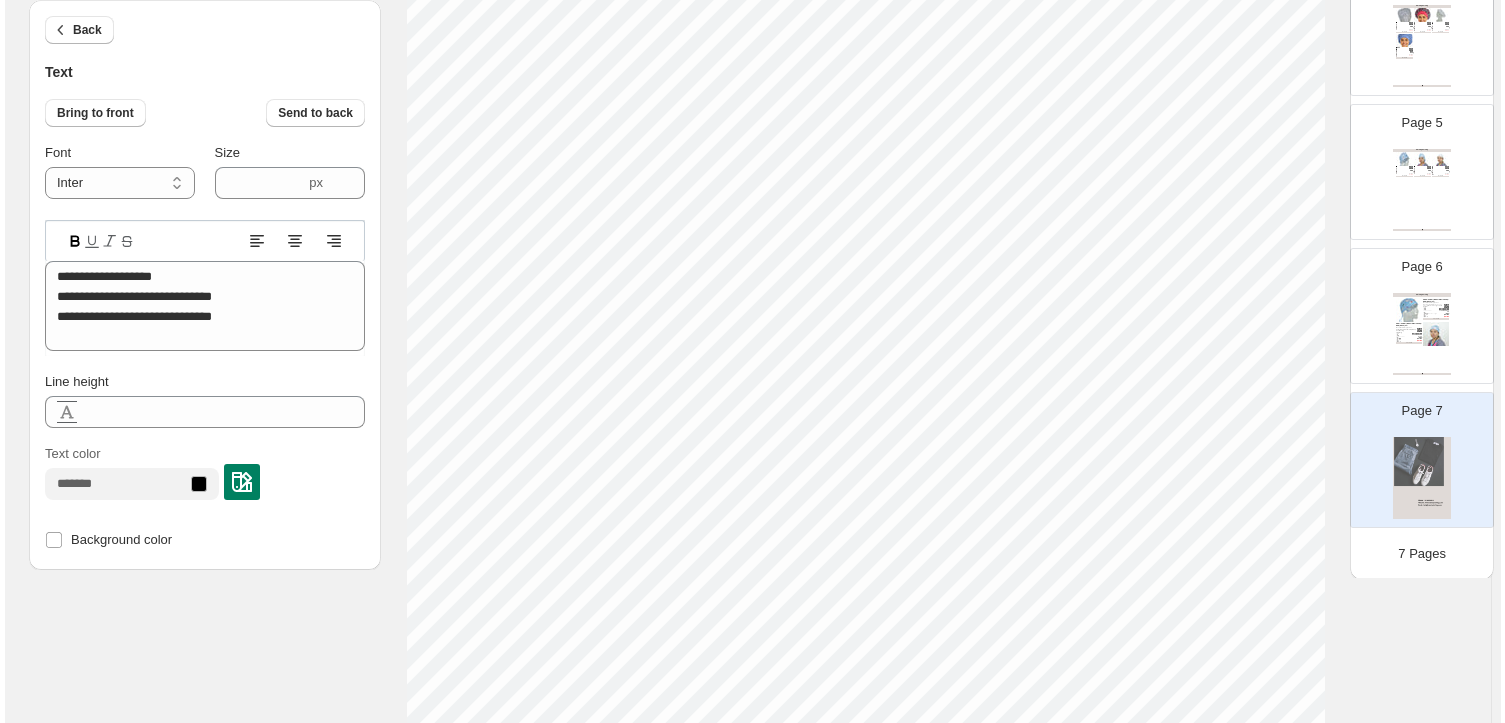 scroll, scrollTop: 0, scrollLeft: 0, axis: both 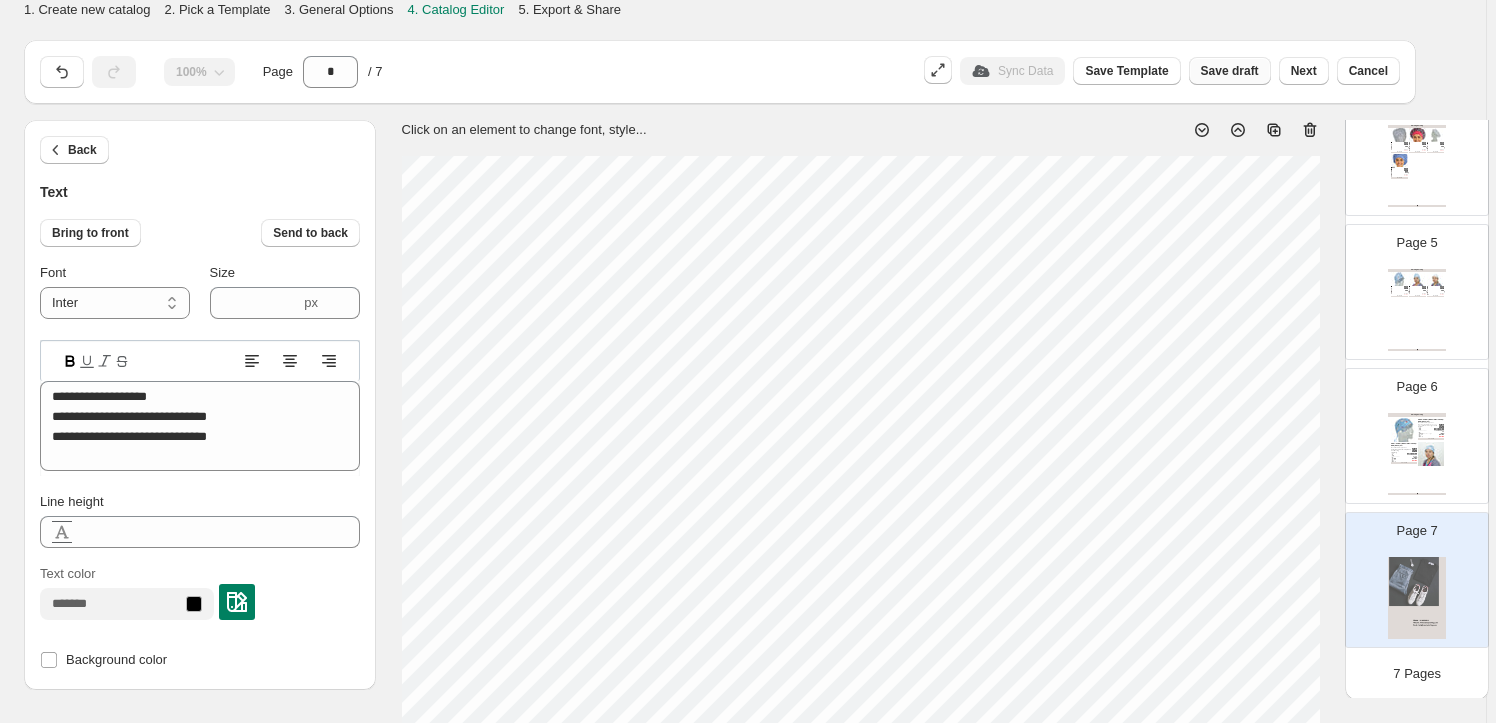 click on "Save draft" at bounding box center [1230, 71] 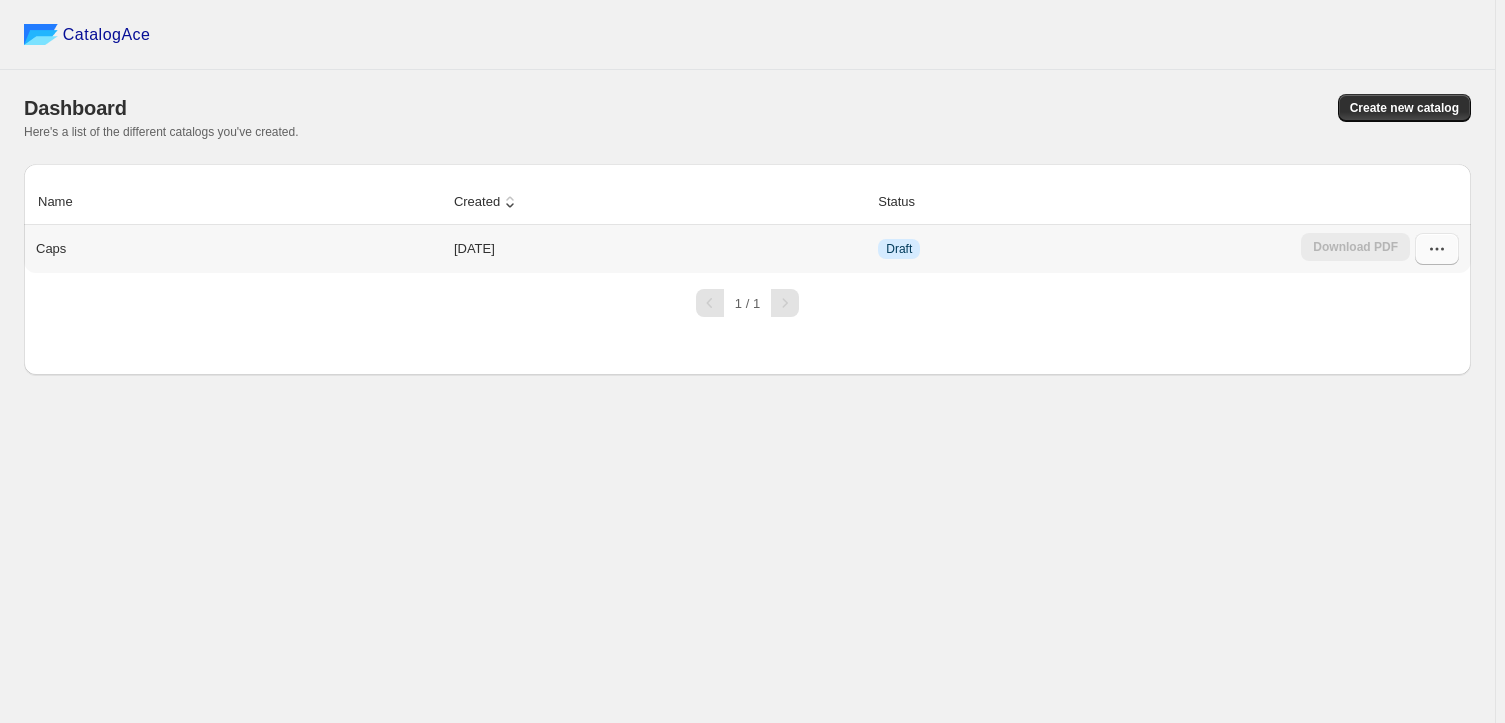 click 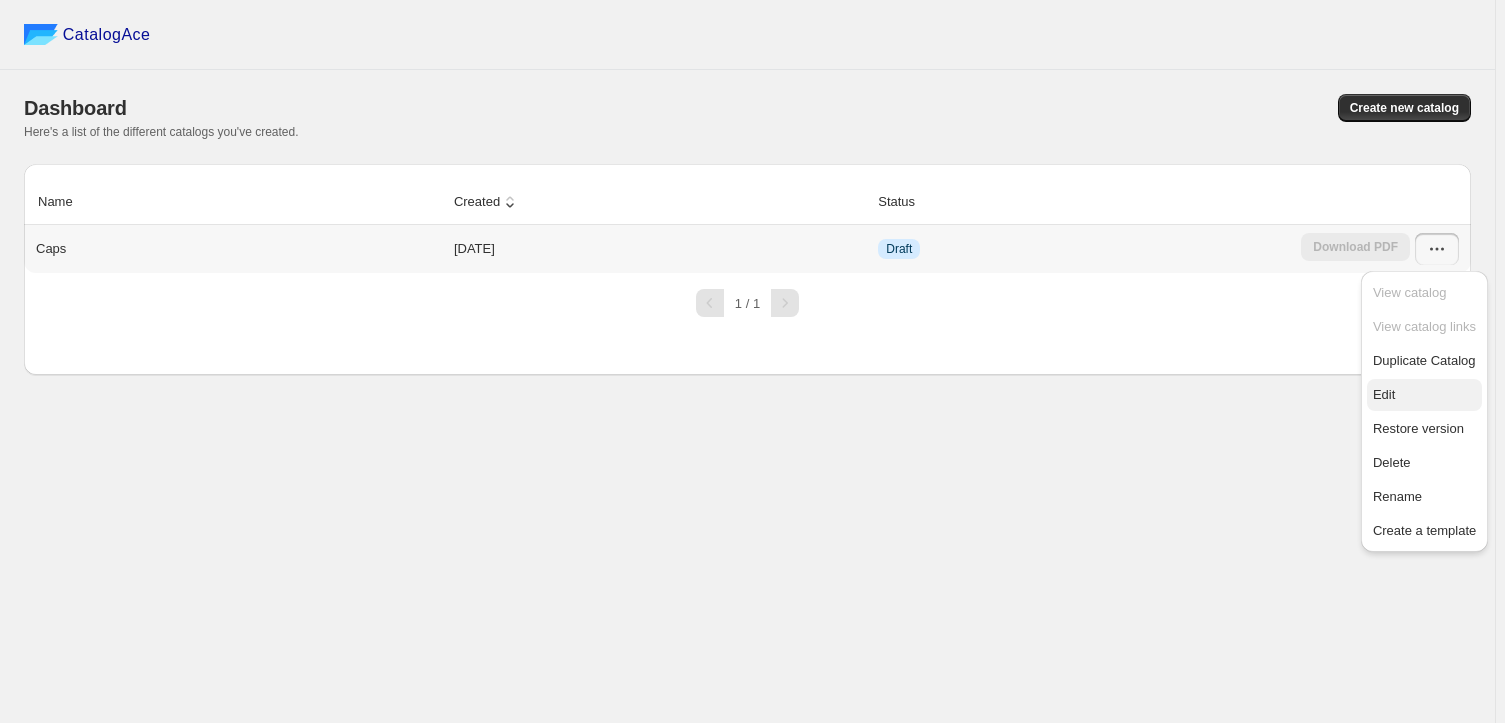 click on "Edit" at bounding box center (1424, 395) 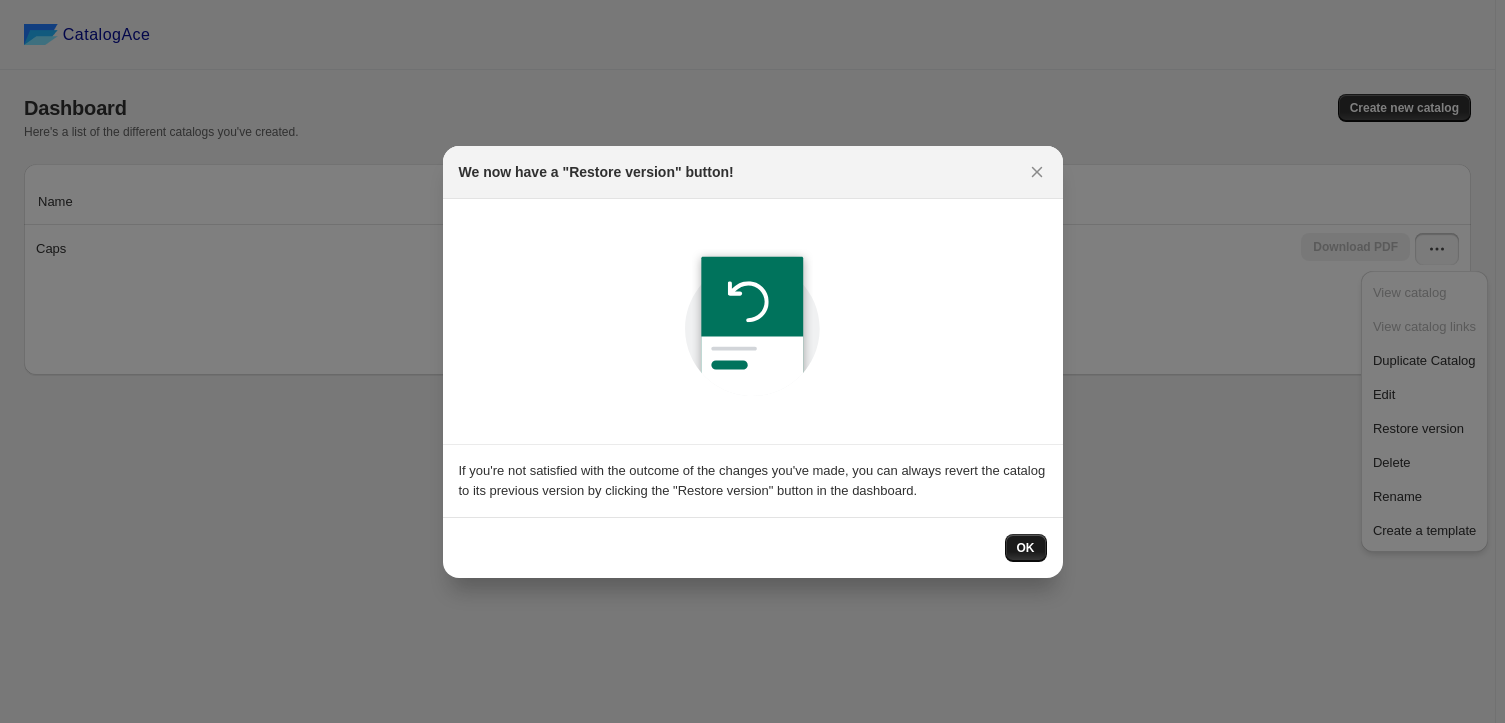 click on "OK" at bounding box center [1026, 548] 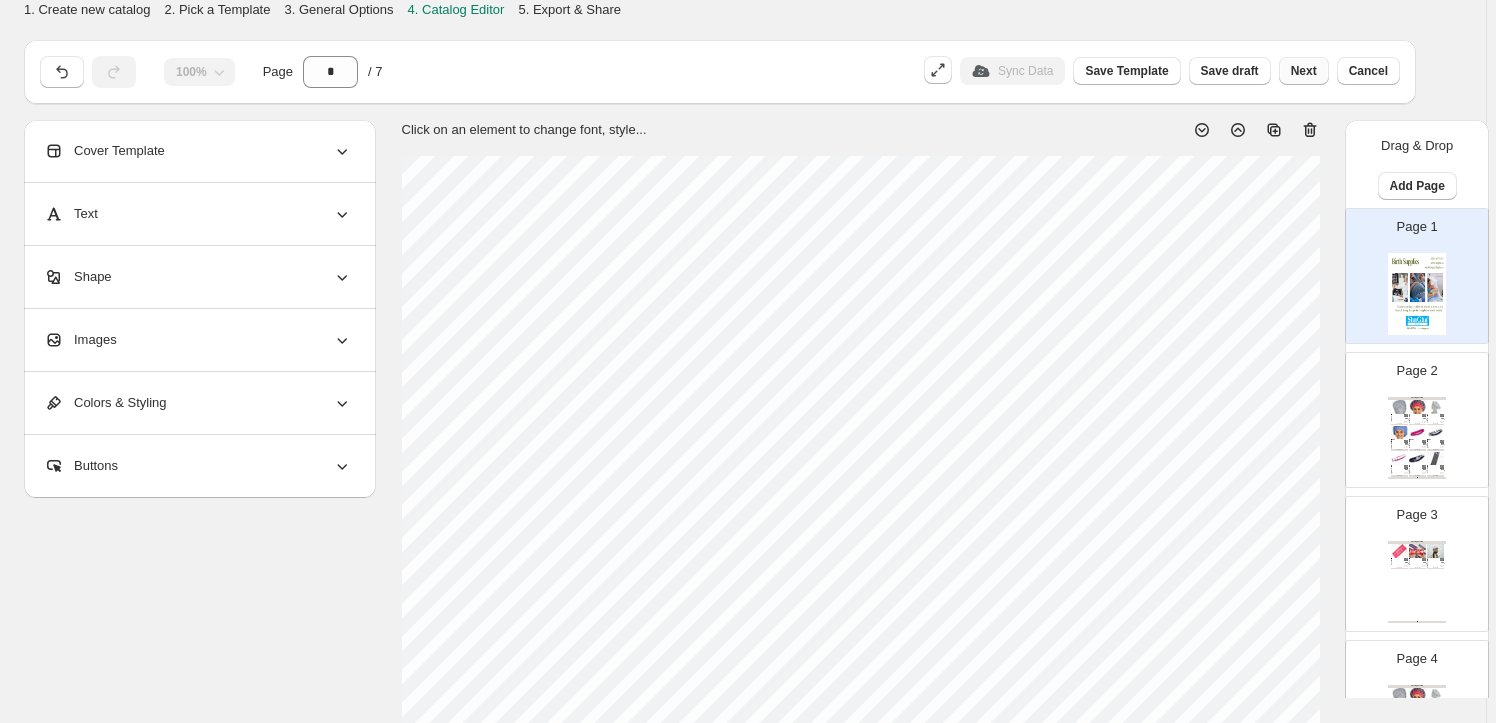 click on "Next" at bounding box center [1304, 71] 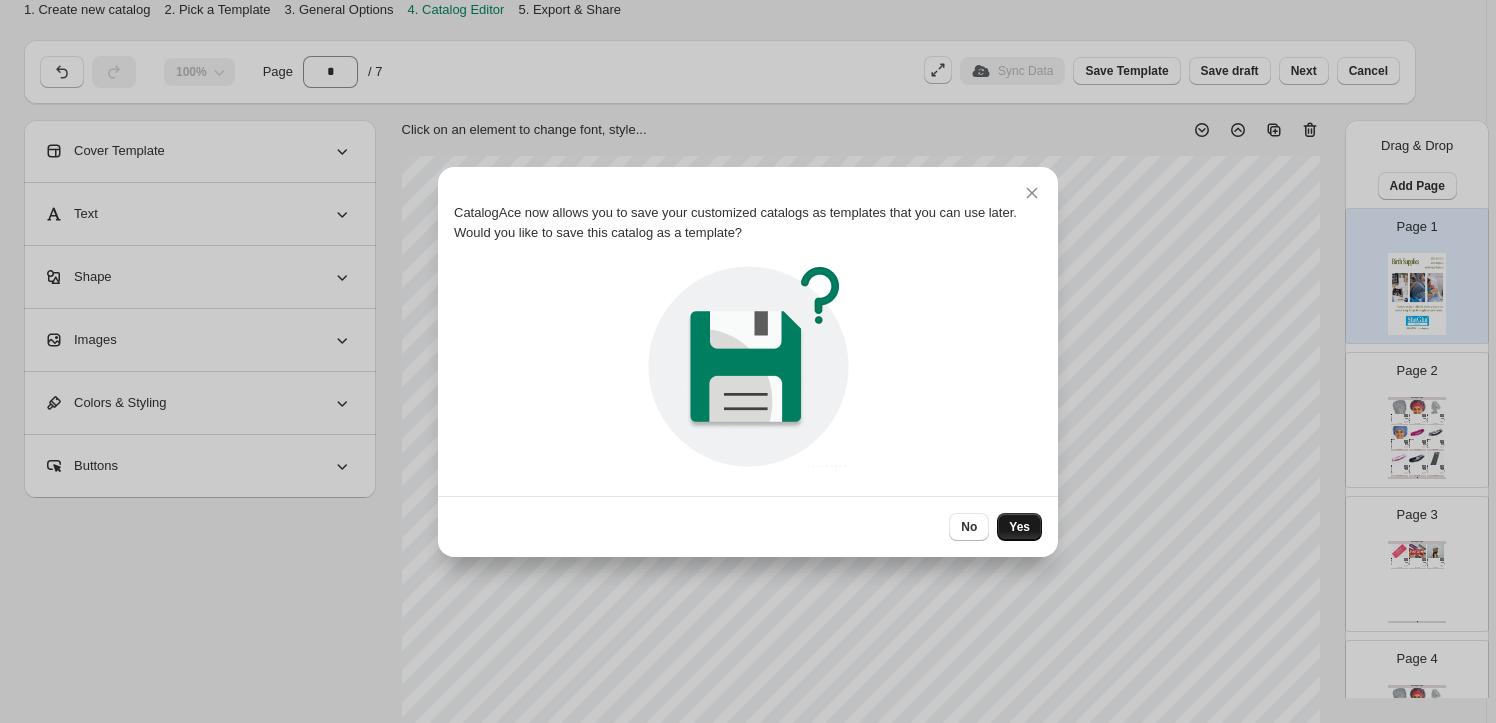 click on "Yes" at bounding box center [1019, 527] 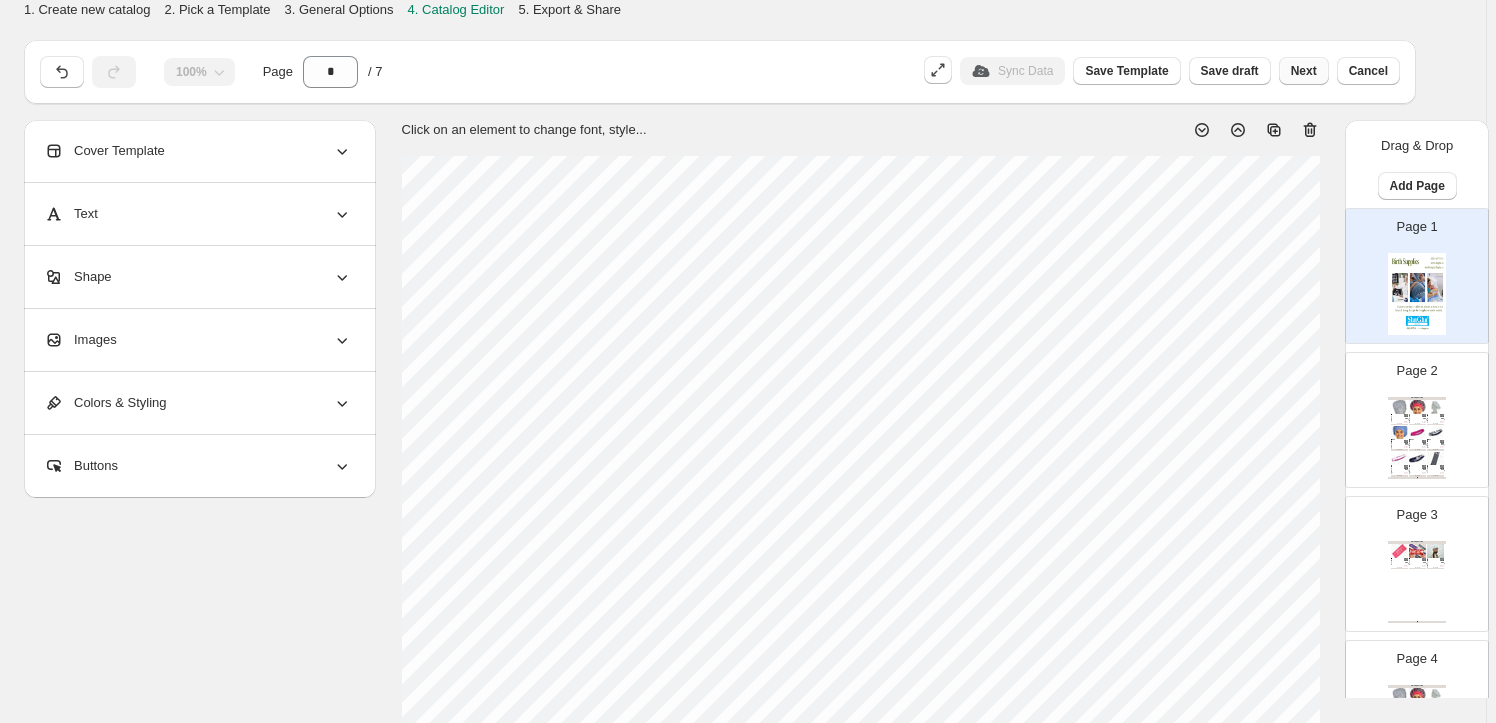 click on "Next" at bounding box center [1304, 71] 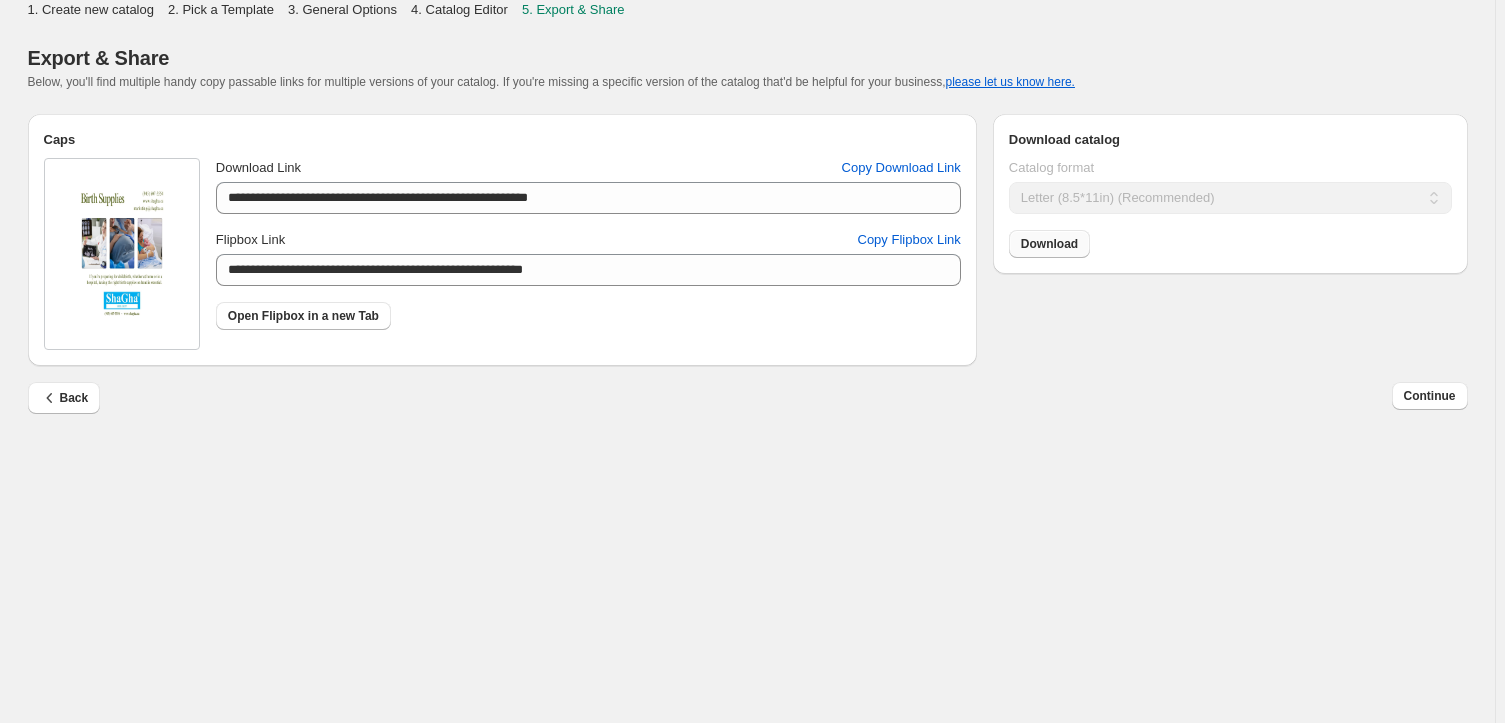 click on "Download" at bounding box center [1049, 244] 